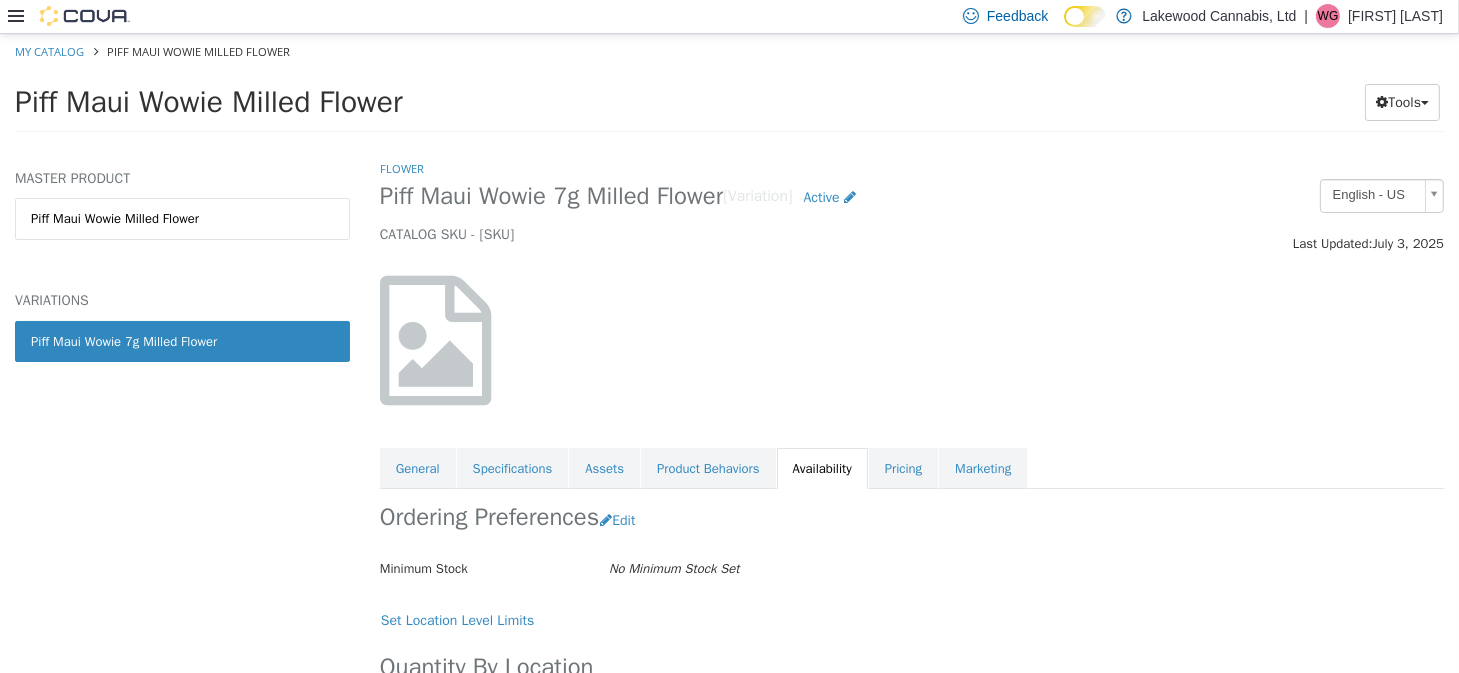 scroll, scrollTop: 0, scrollLeft: 0, axis: both 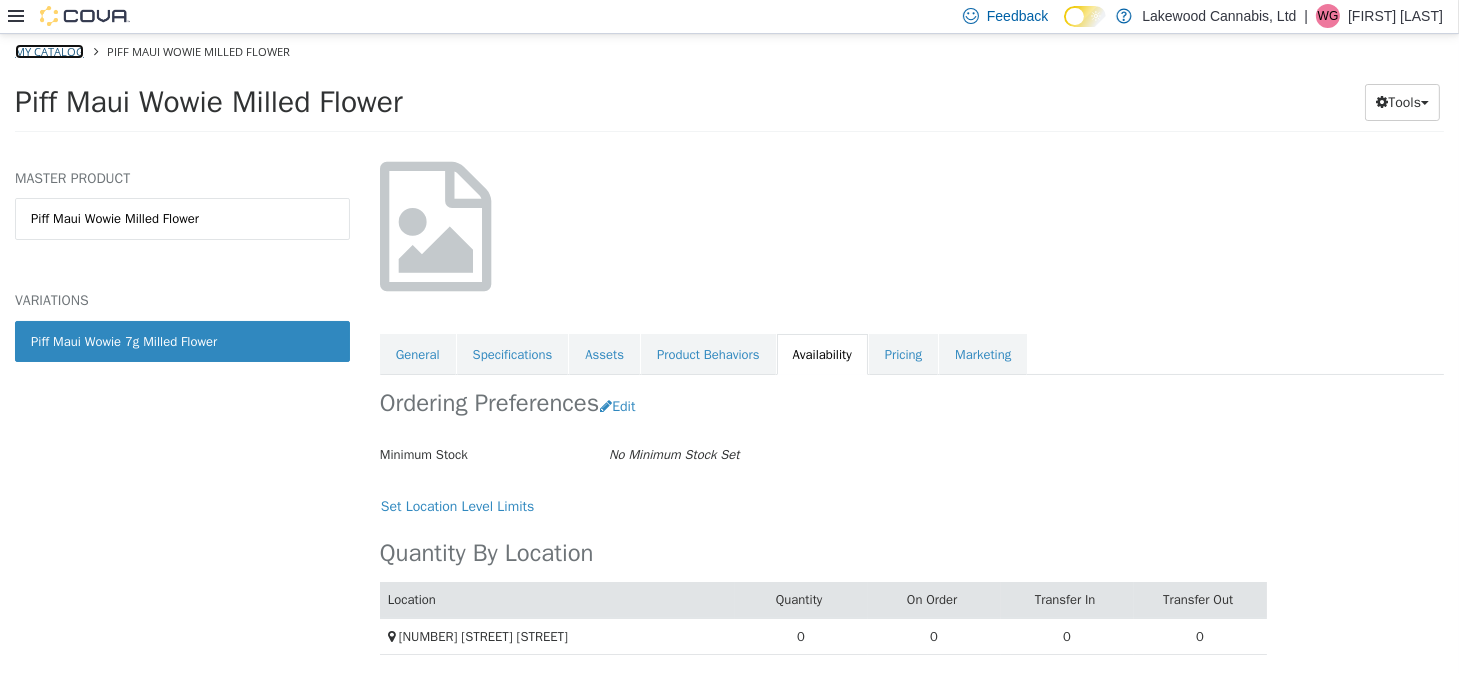 click on "My Catalog" at bounding box center (49, 50) 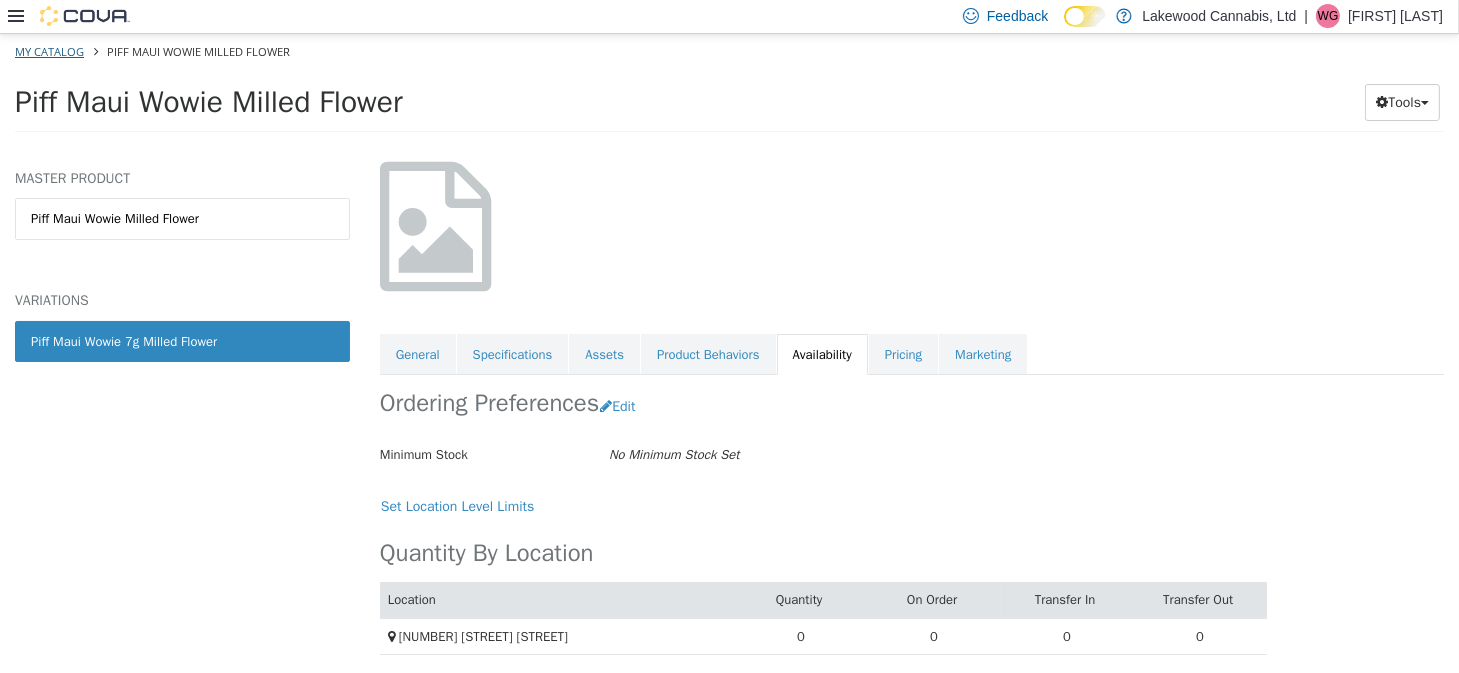 select on "**********" 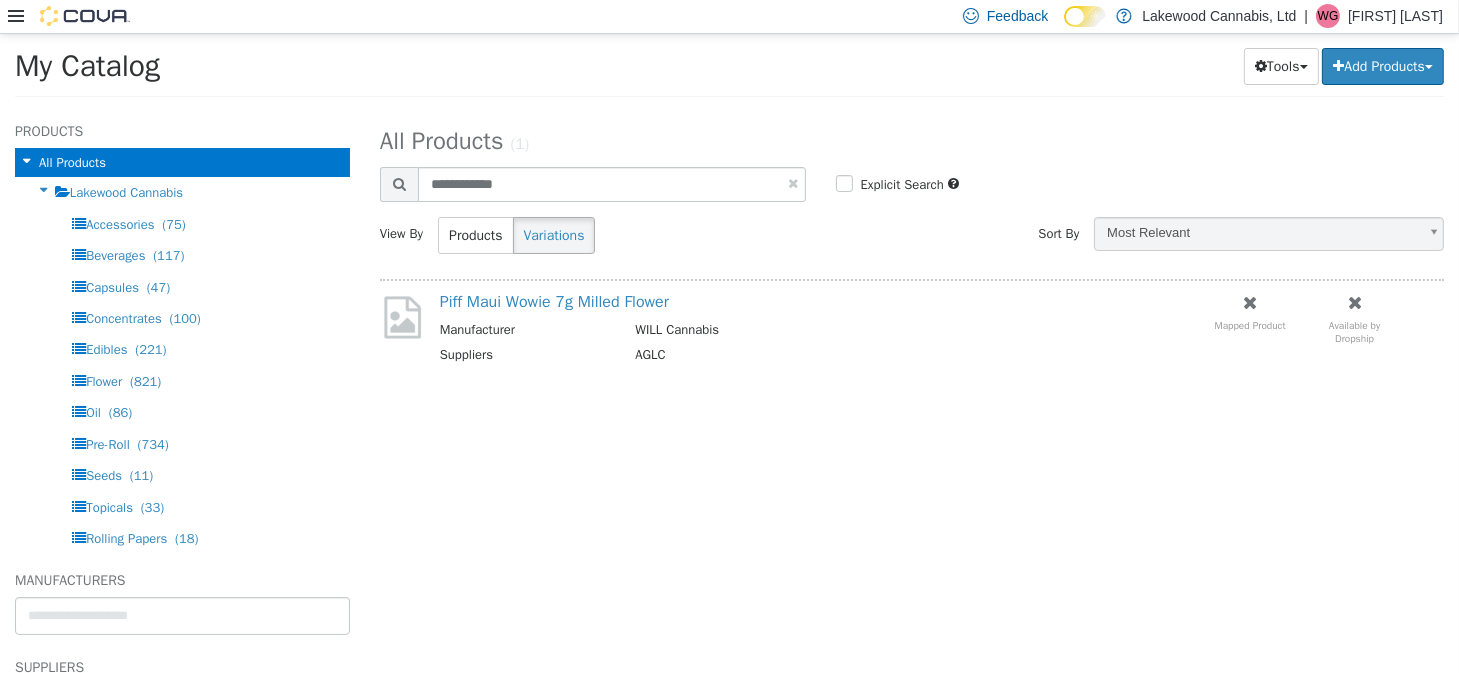 click at bounding box center [793, 182] 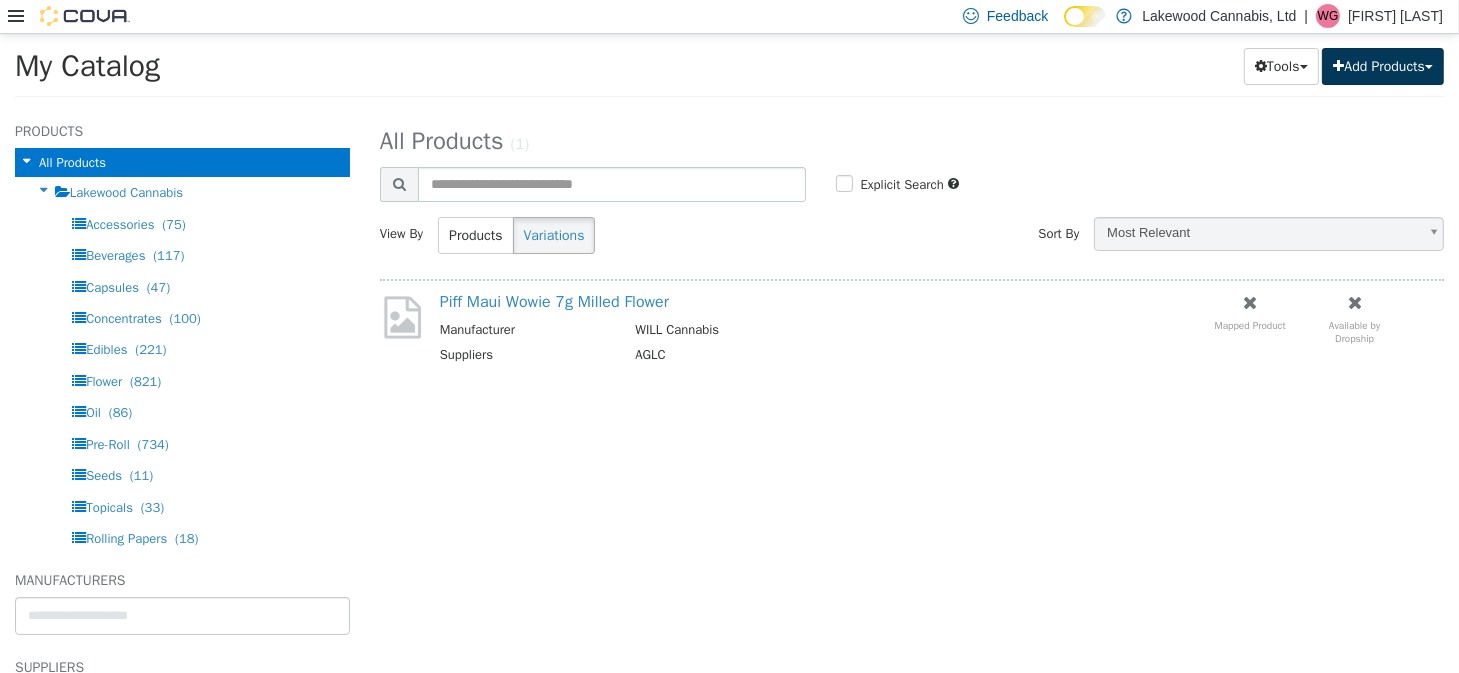 select on "**********" 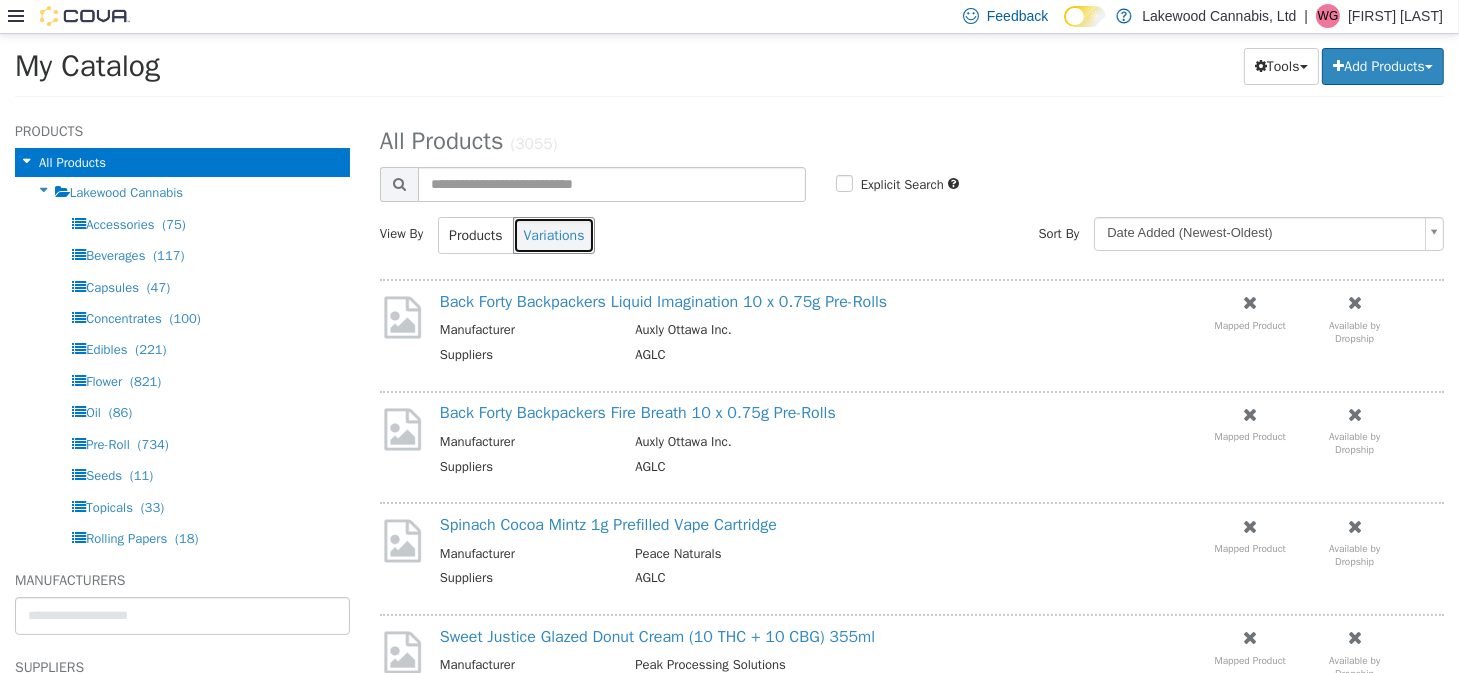 click on "Variations" at bounding box center [554, 234] 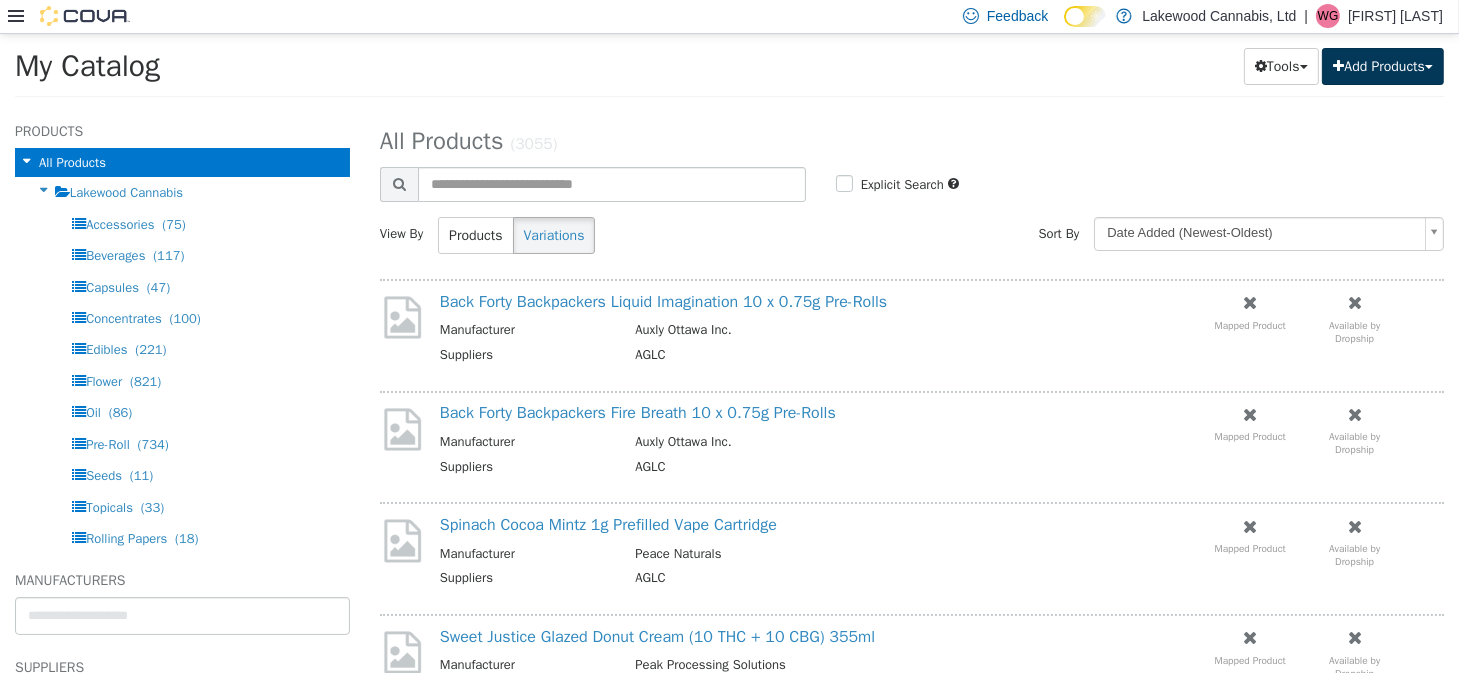 click on "Add Products" at bounding box center (1383, 65) 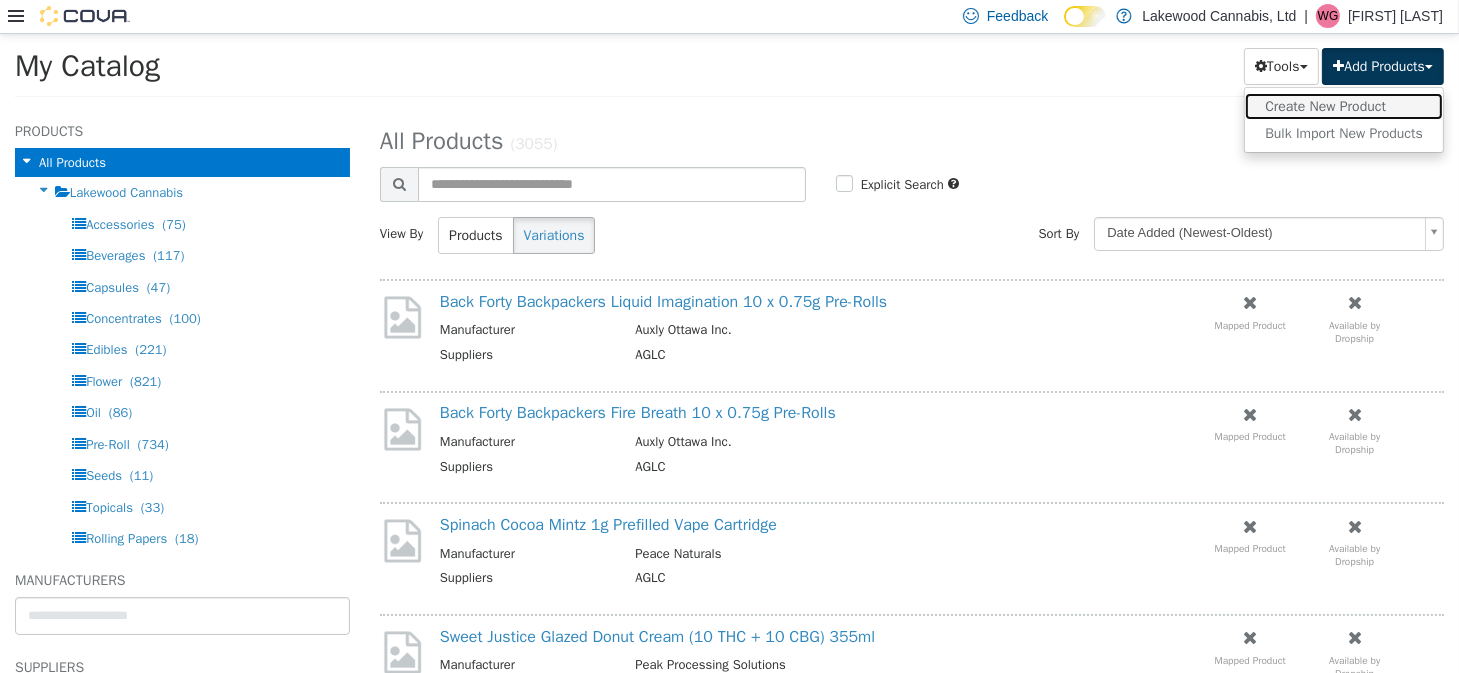 click on "Create New Product" at bounding box center (1344, 105) 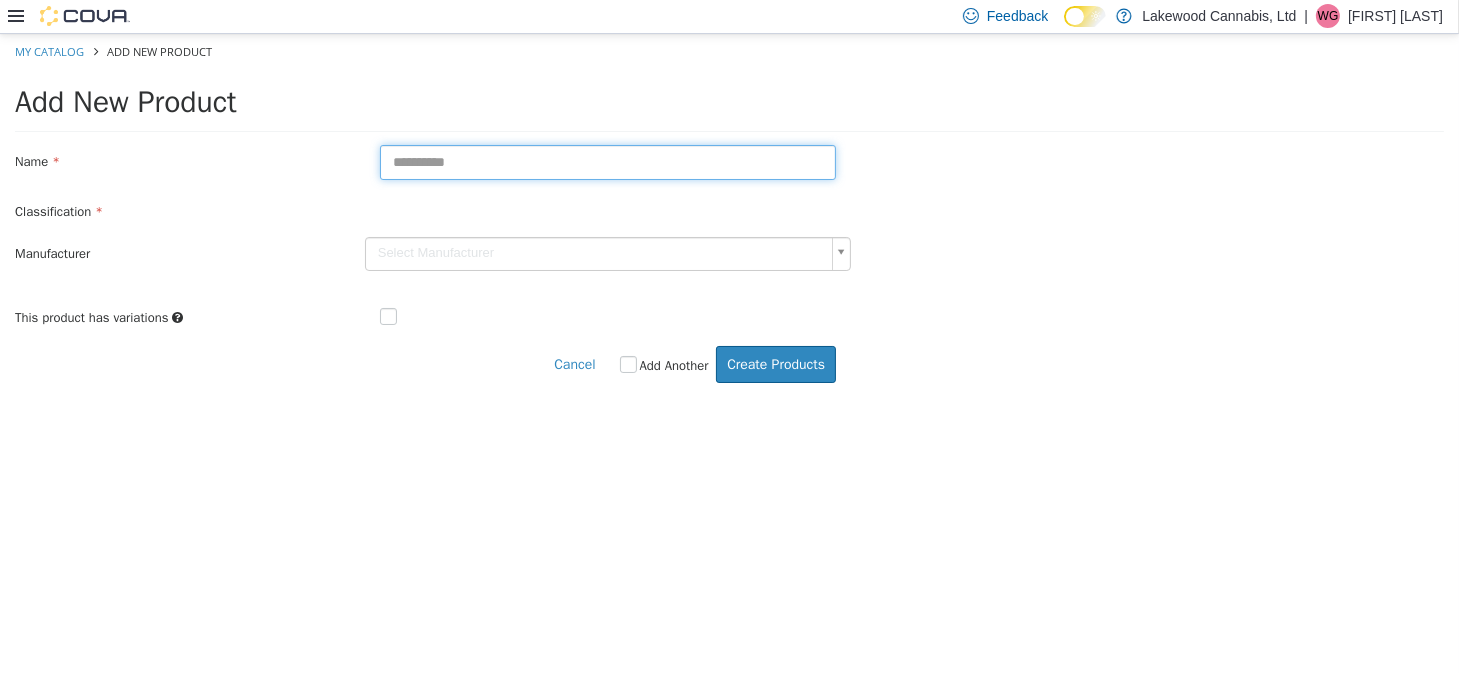 click at bounding box center (608, 161) 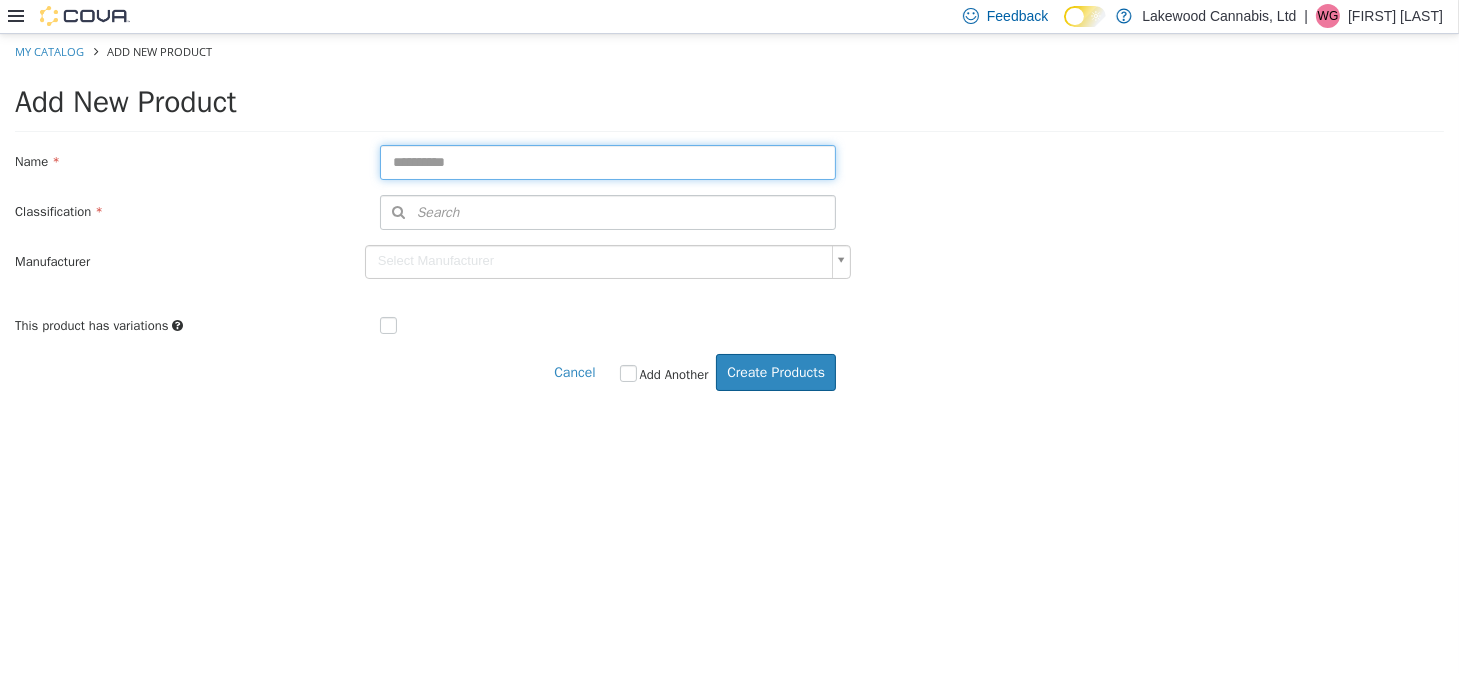 paste on "**********" 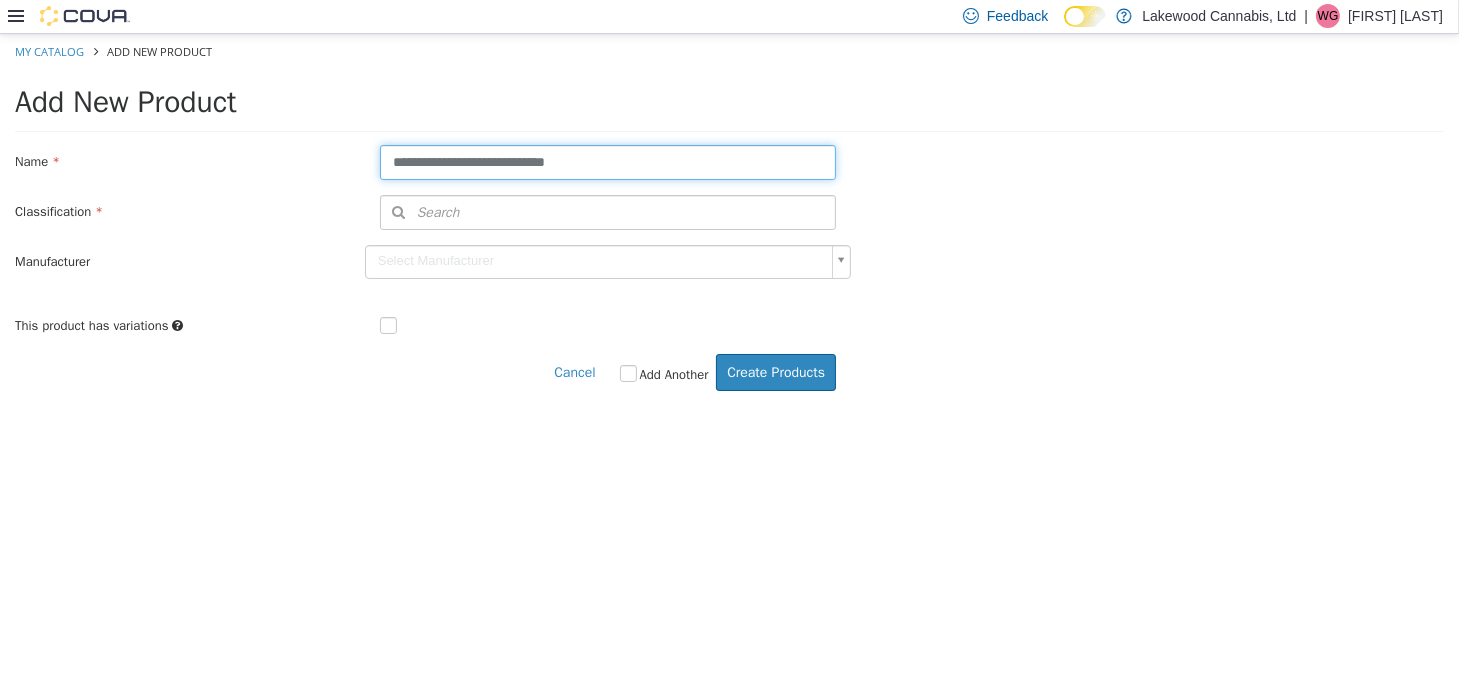 type on "**********" 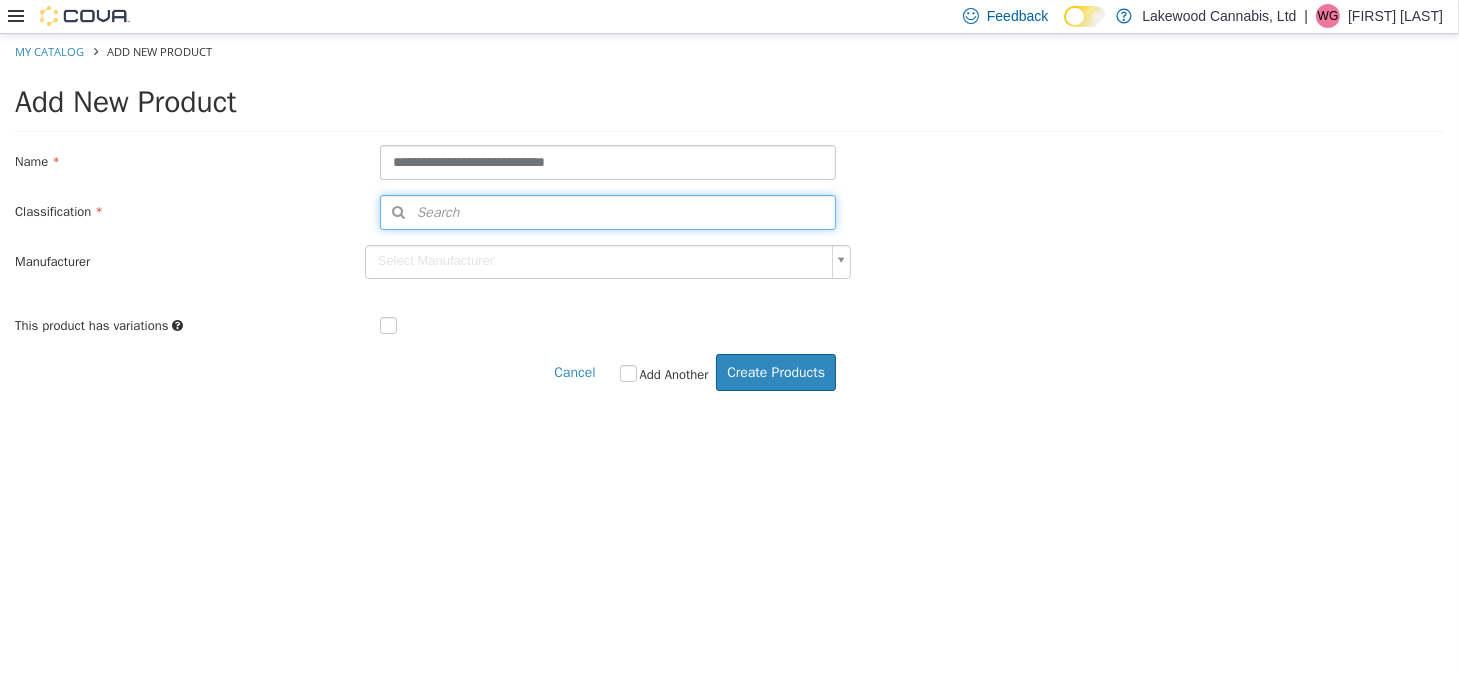 type 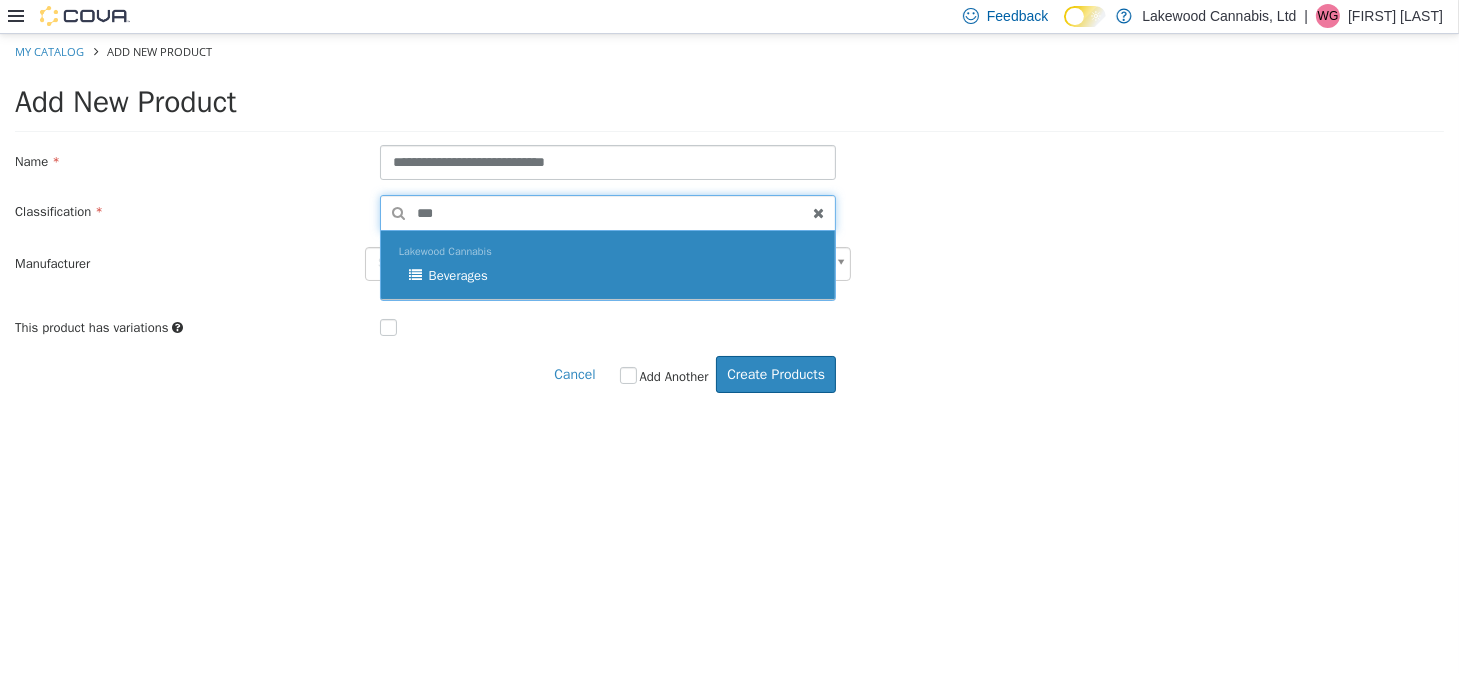 type on "***" 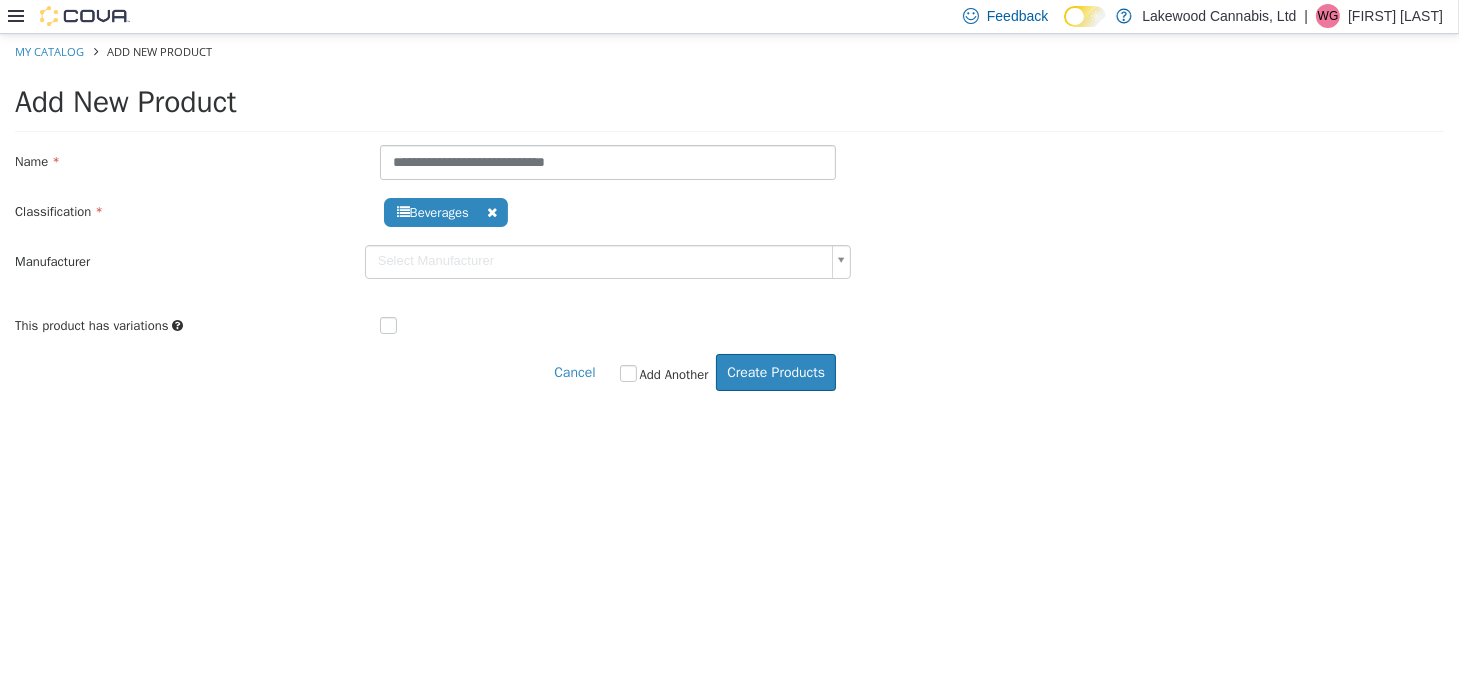 click on "**********" at bounding box center [729, 222] 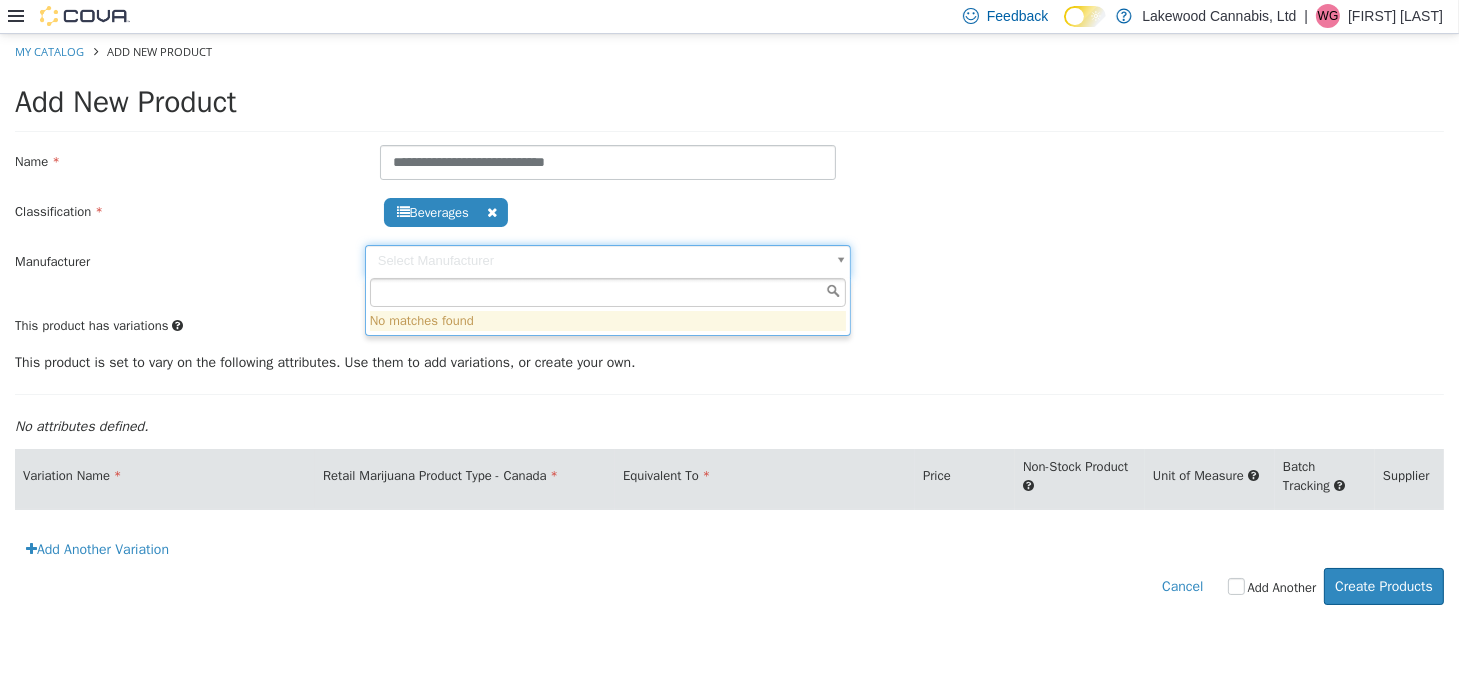 drag, startPoint x: 17, startPoint y: 46, endPoint x: 639, endPoint y: 108, distance: 625.0824 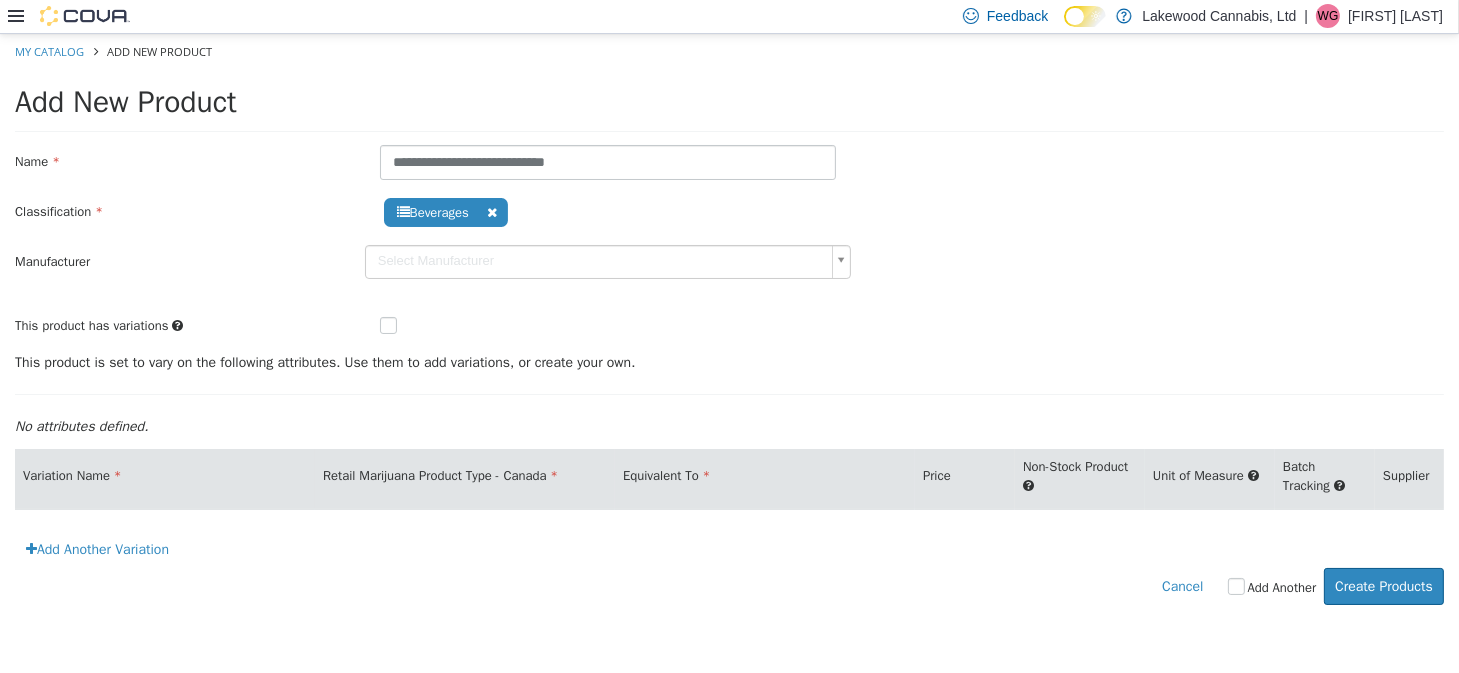 click on "**********" at bounding box center (729, 329) 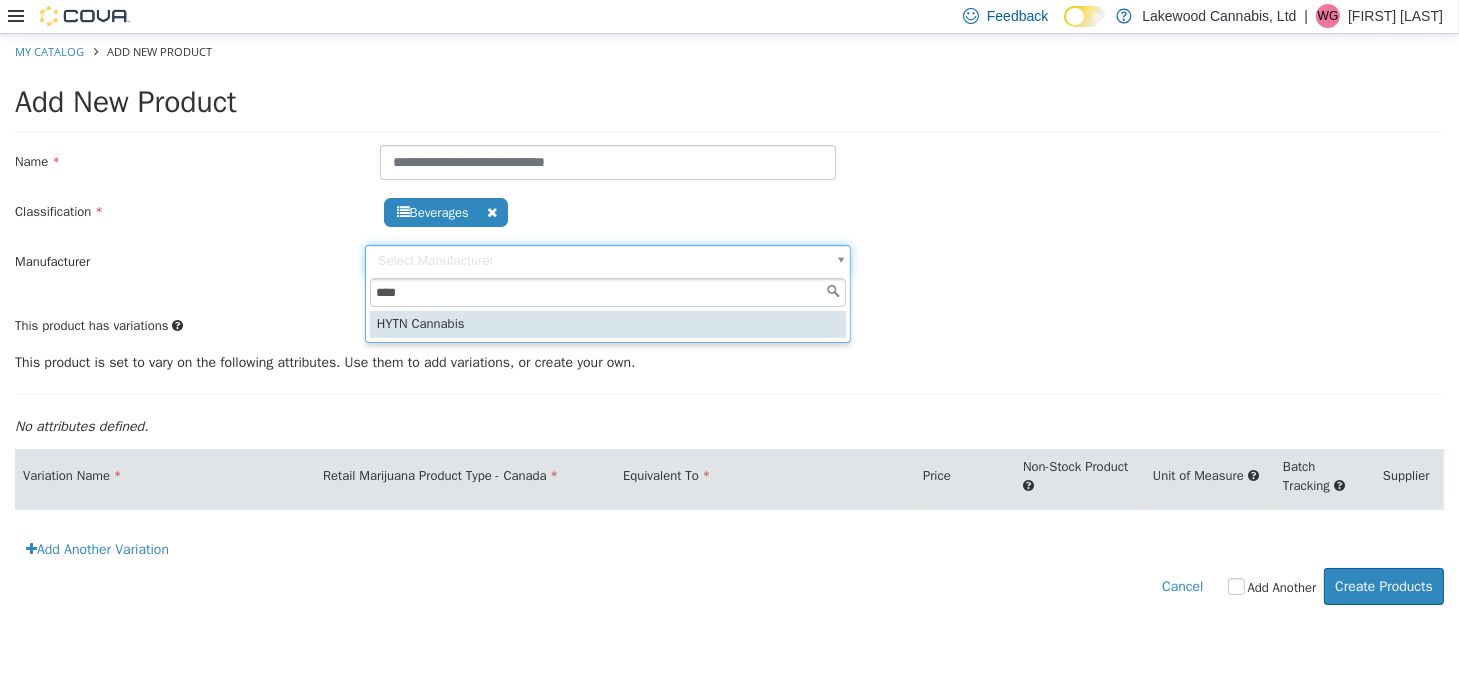 type on "****" 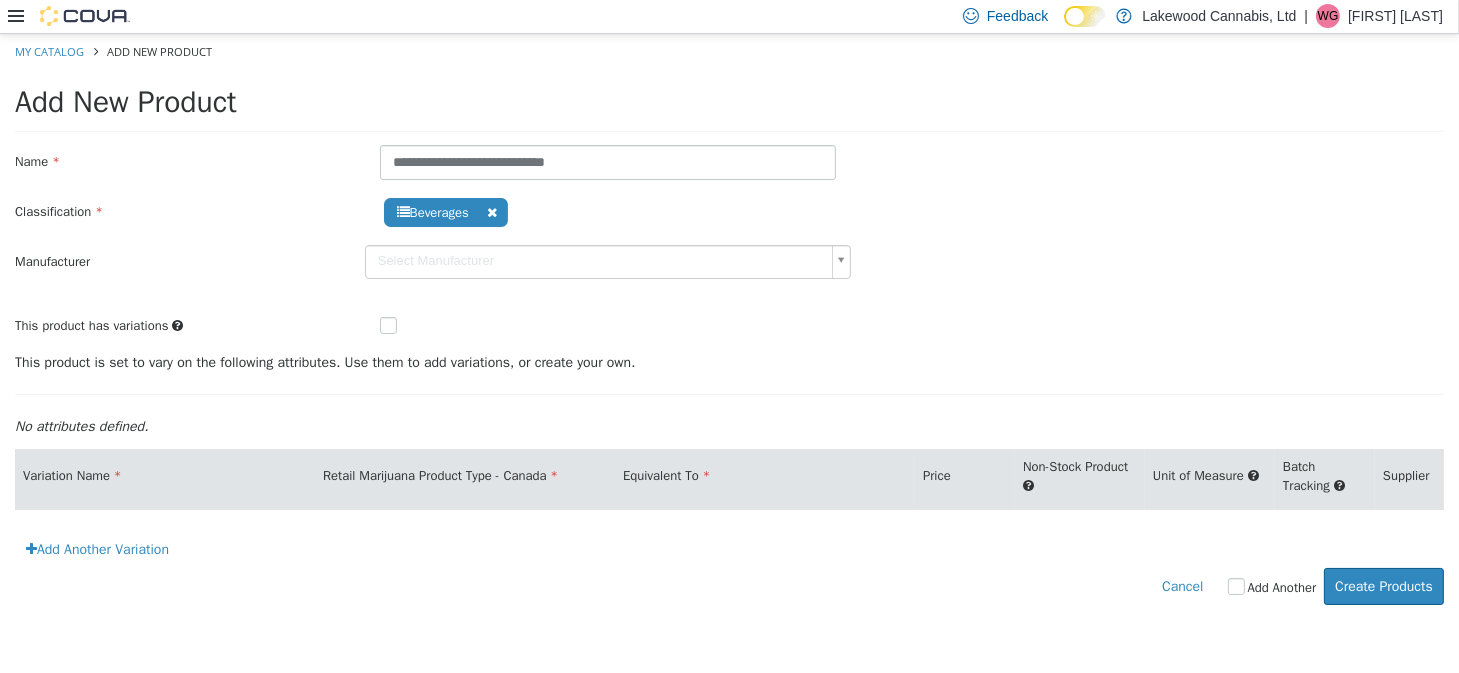type on "******" 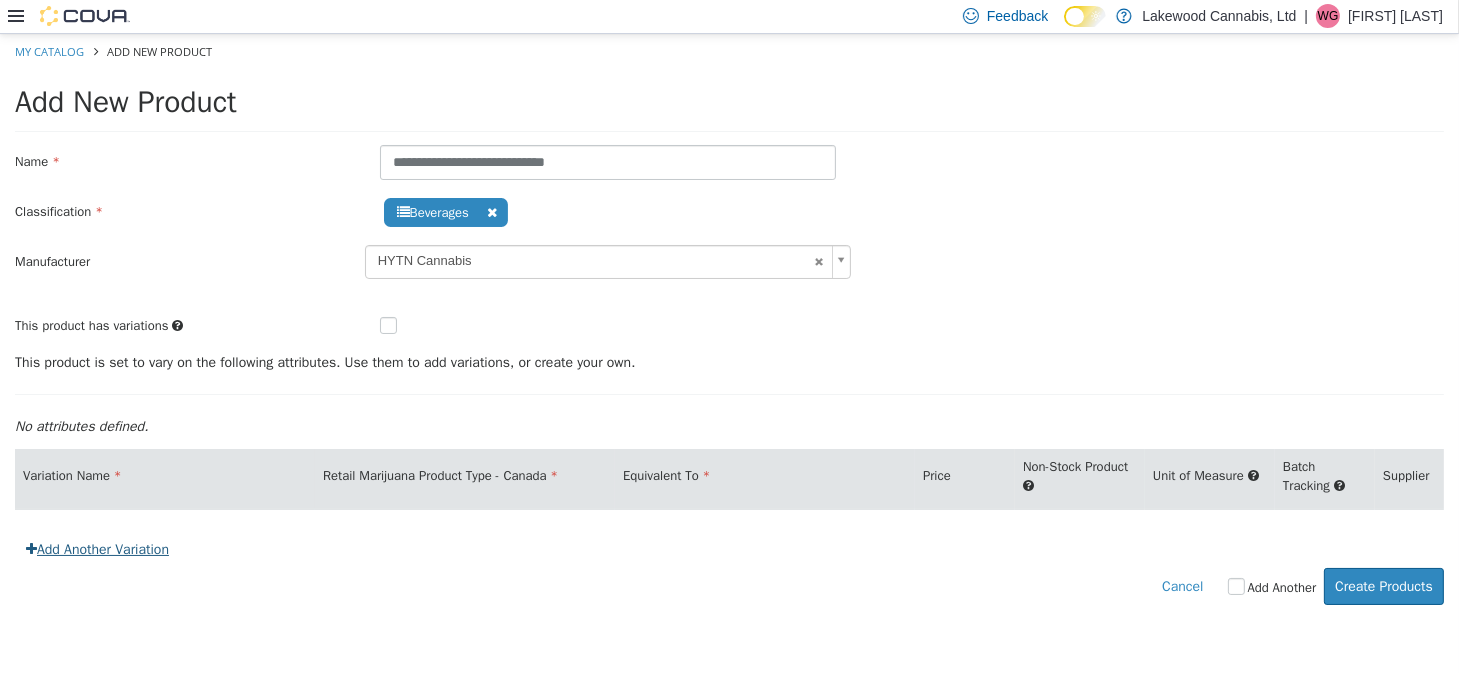 click on "Add Another Variation" at bounding box center (97, 548) 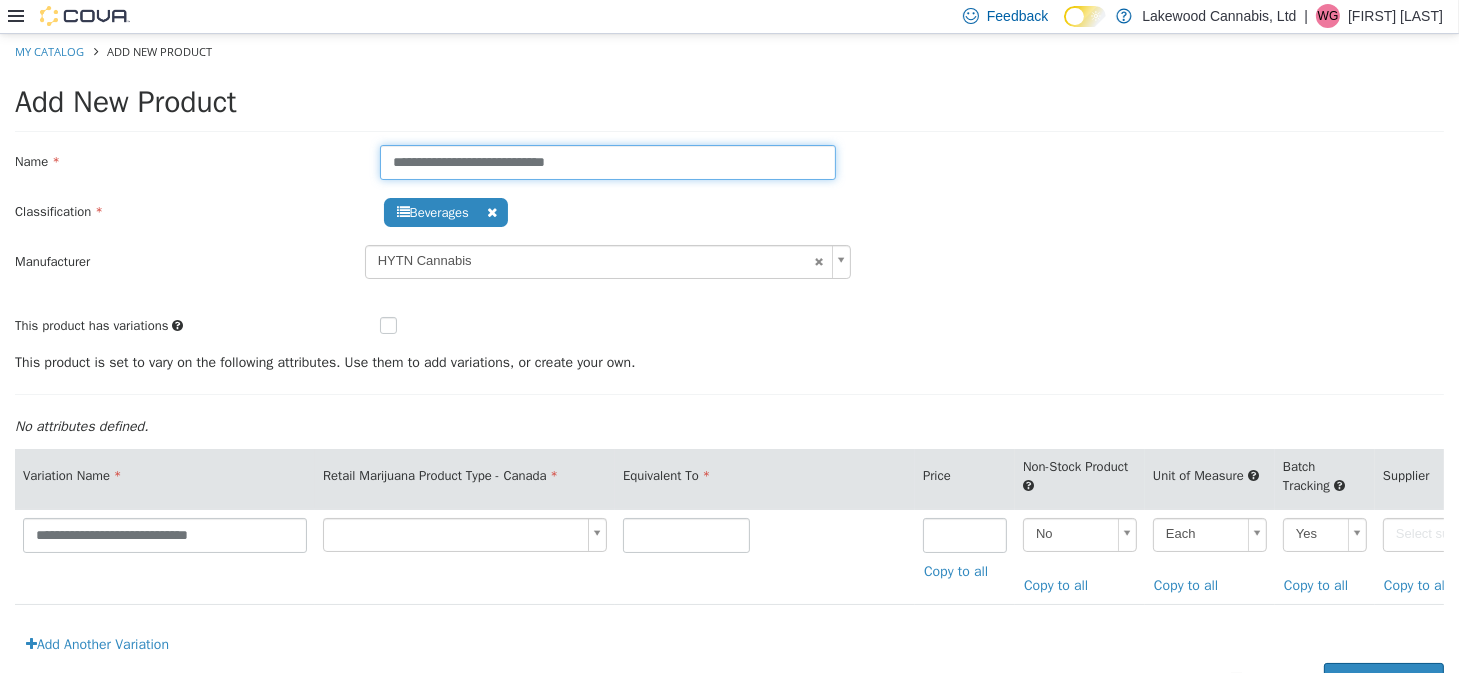 drag, startPoint x: 553, startPoint y: 159, endPoint x: 509, endPoint y: 168, distance: 44.911022 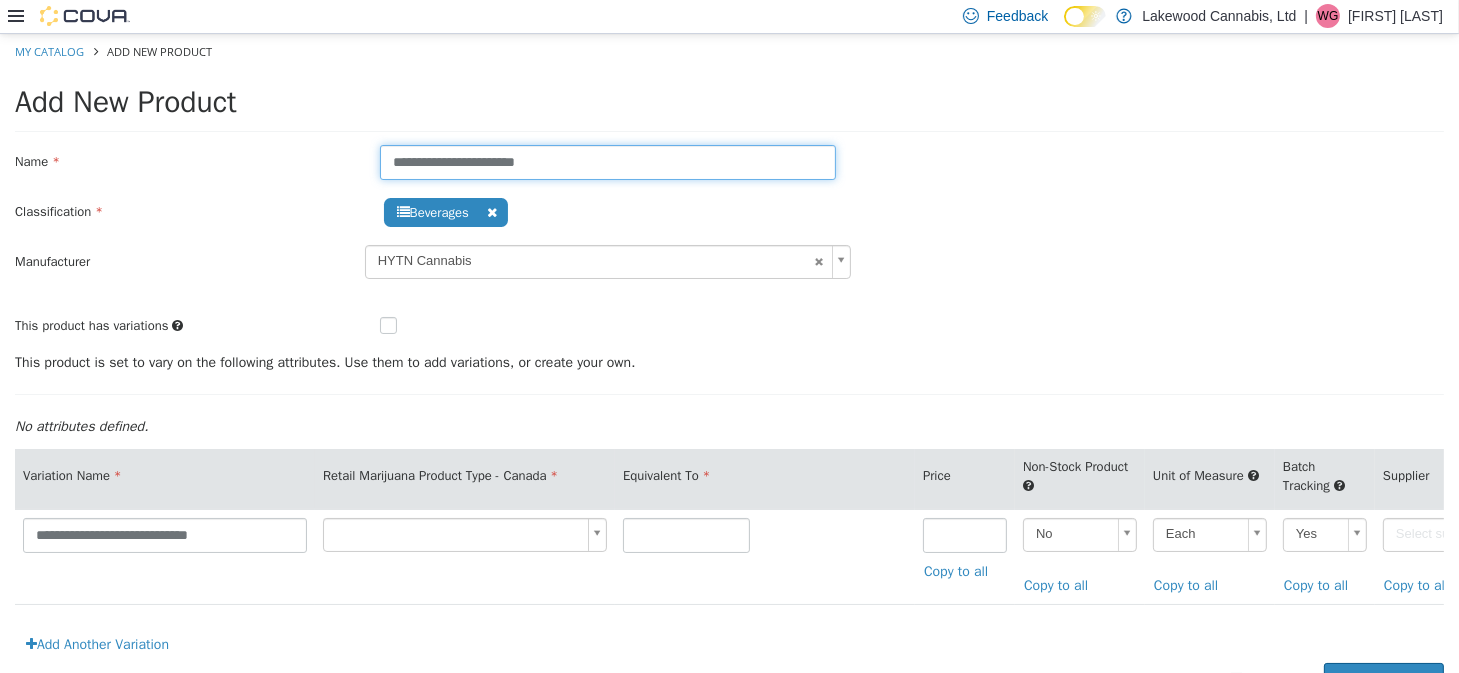 type on "**********" 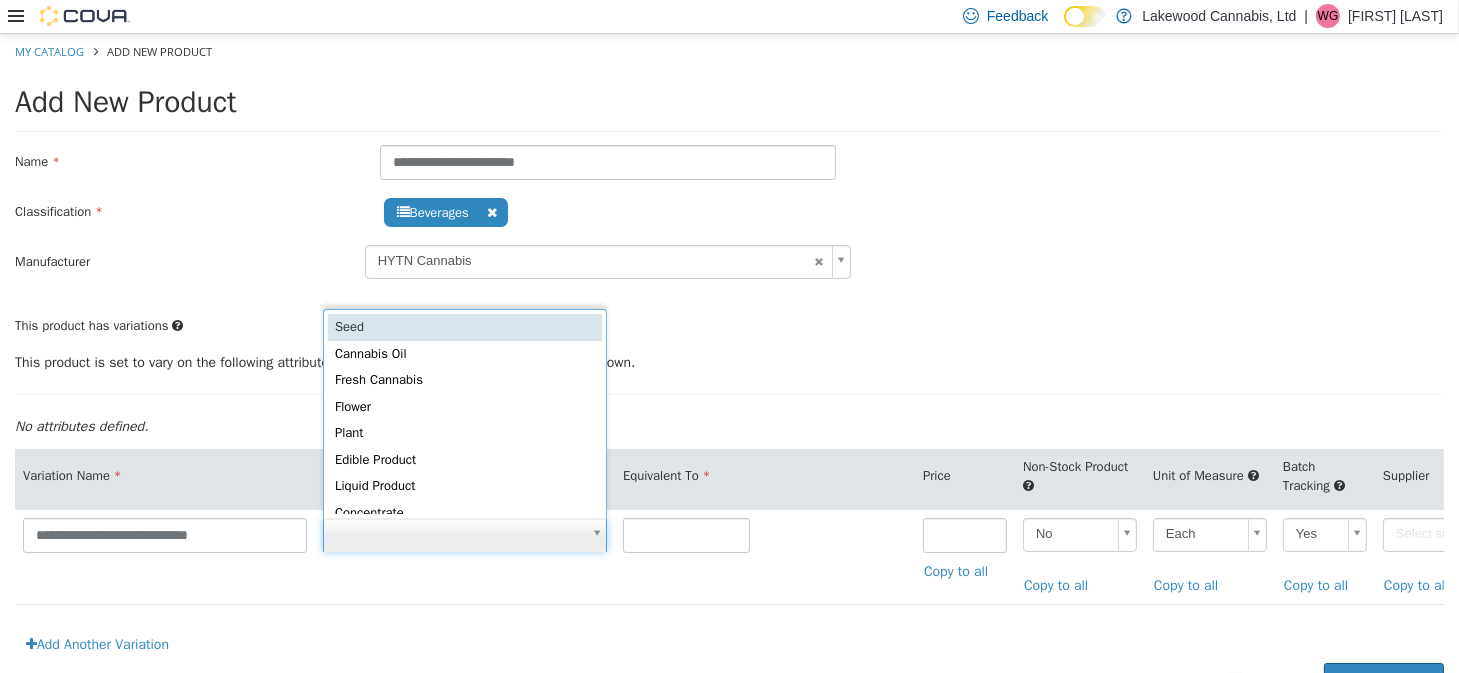 click on "**********" at bounding box center [729, 376] 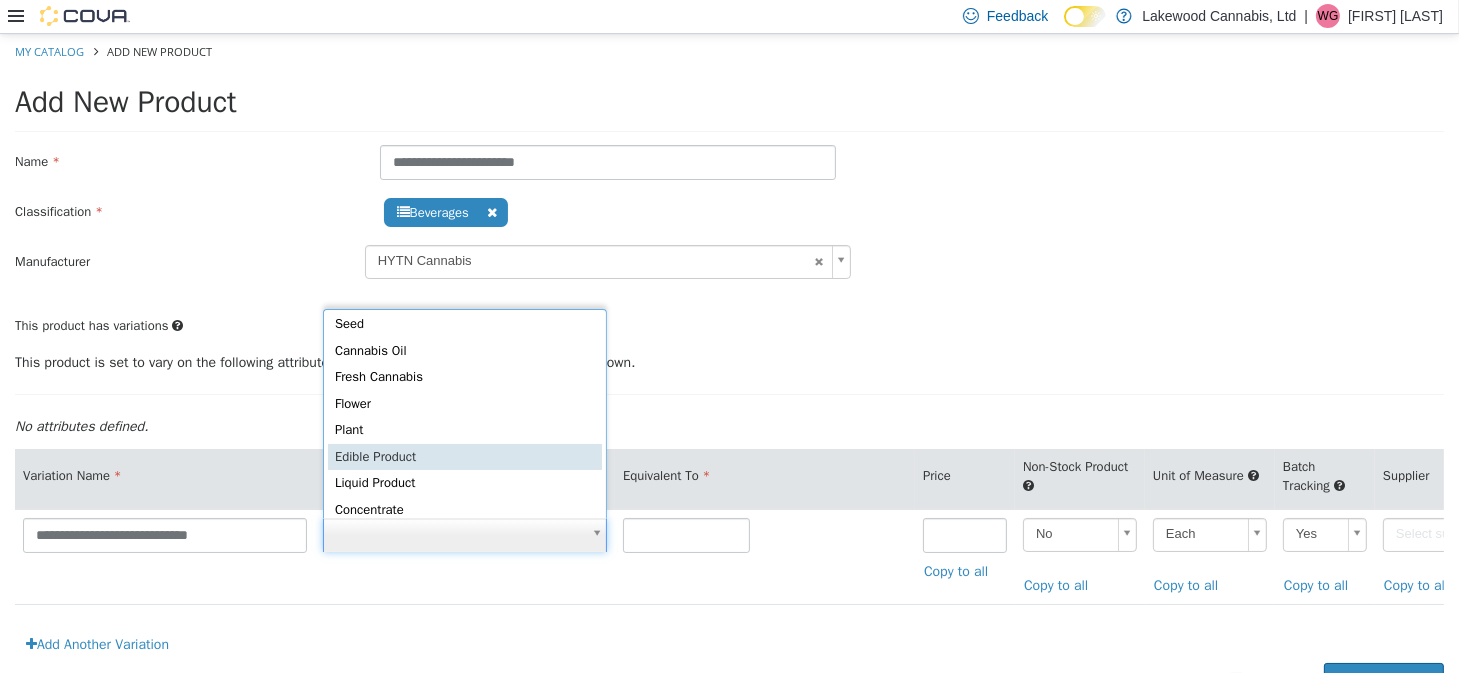 scroll, scrollTop: 11, scrollLeft: 0, axis: vertical 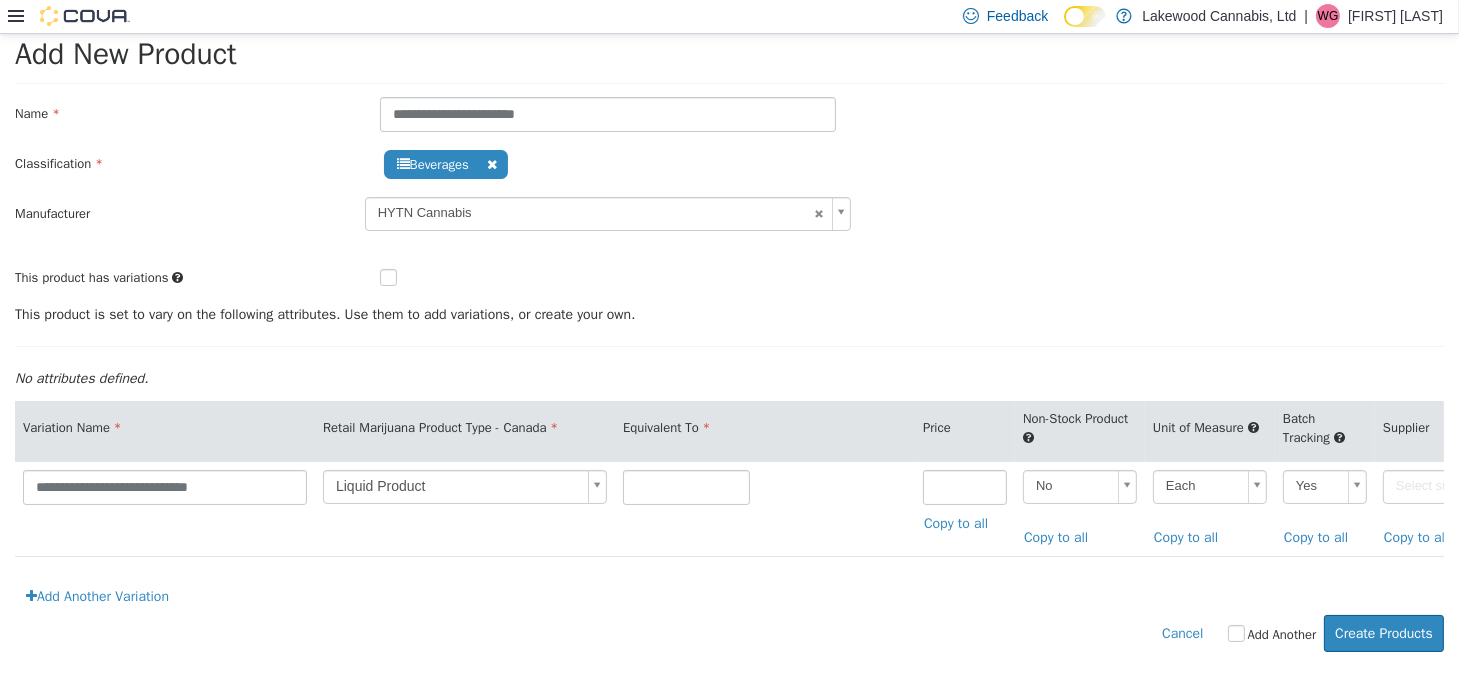 click on "**********" at bounding box center [729, 328] 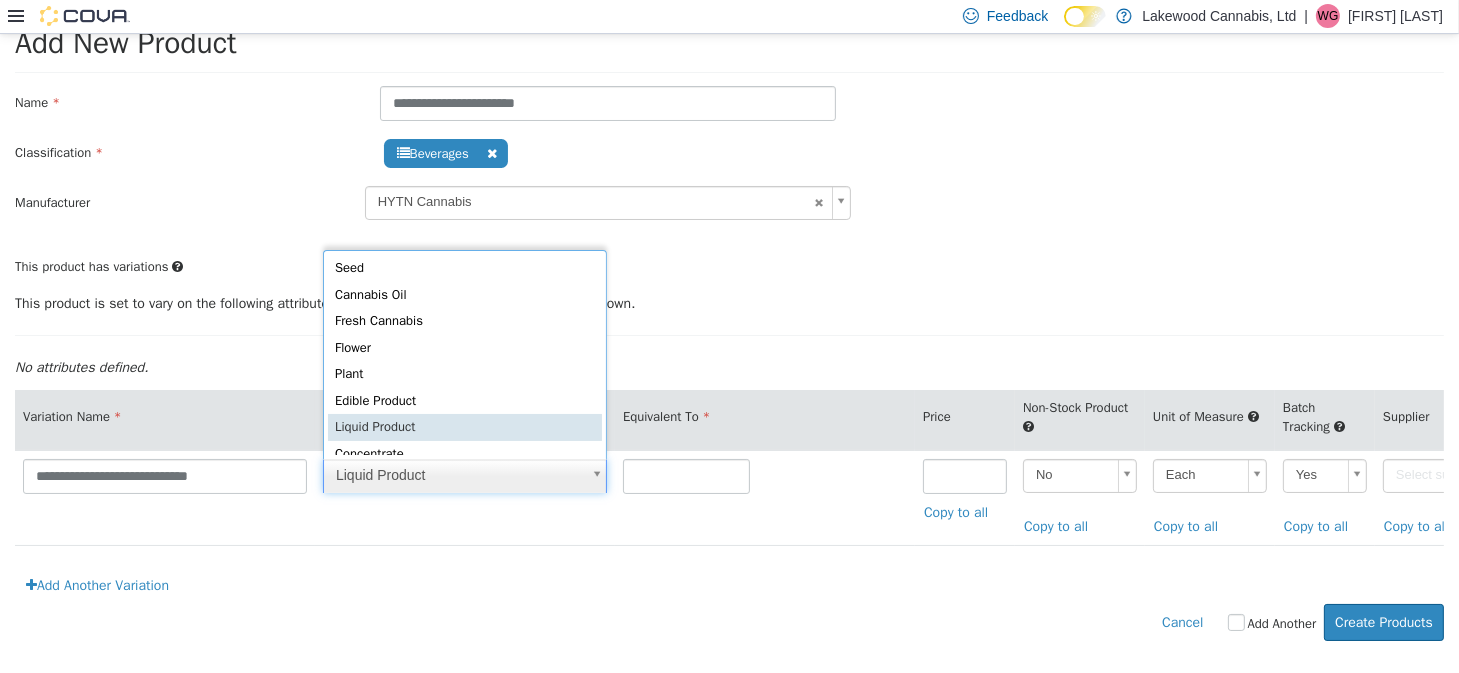 scroll, scrollTop: 3, scrollLeft: 0, axis: vertical 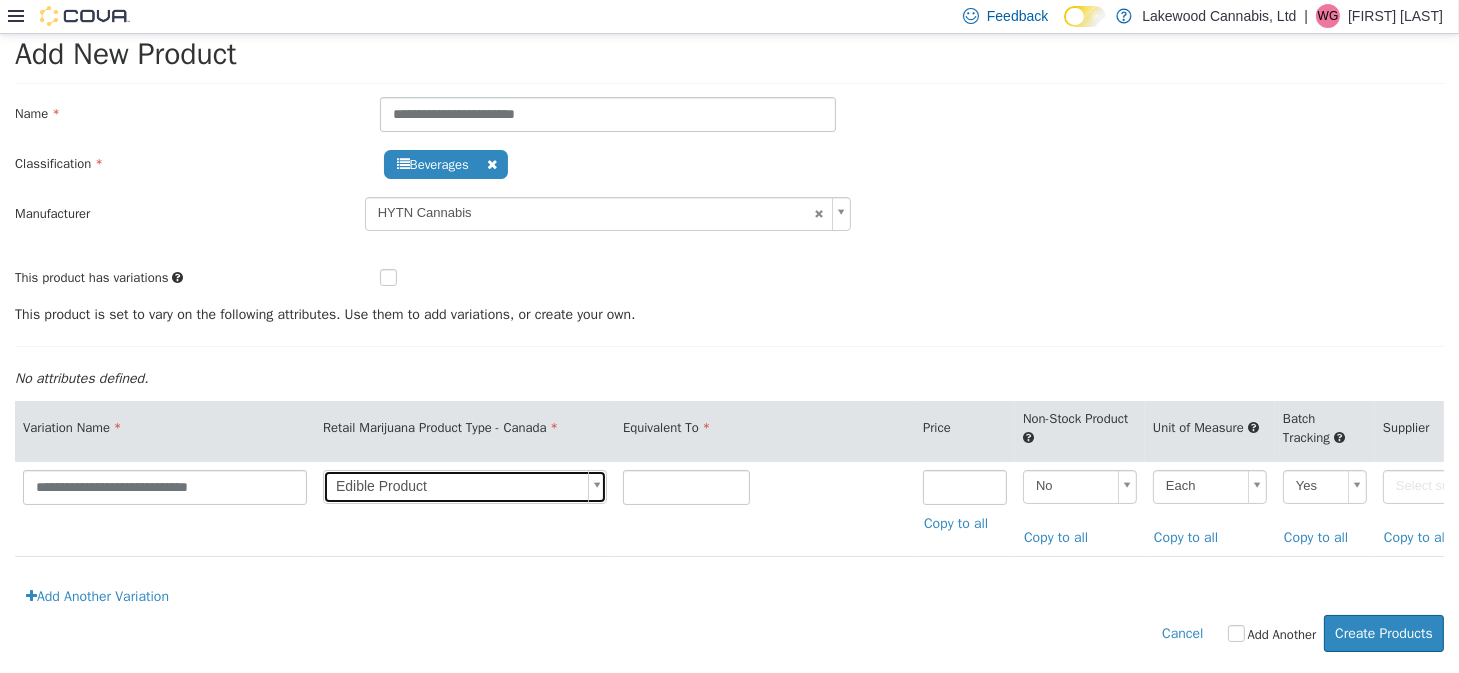 type on "*" 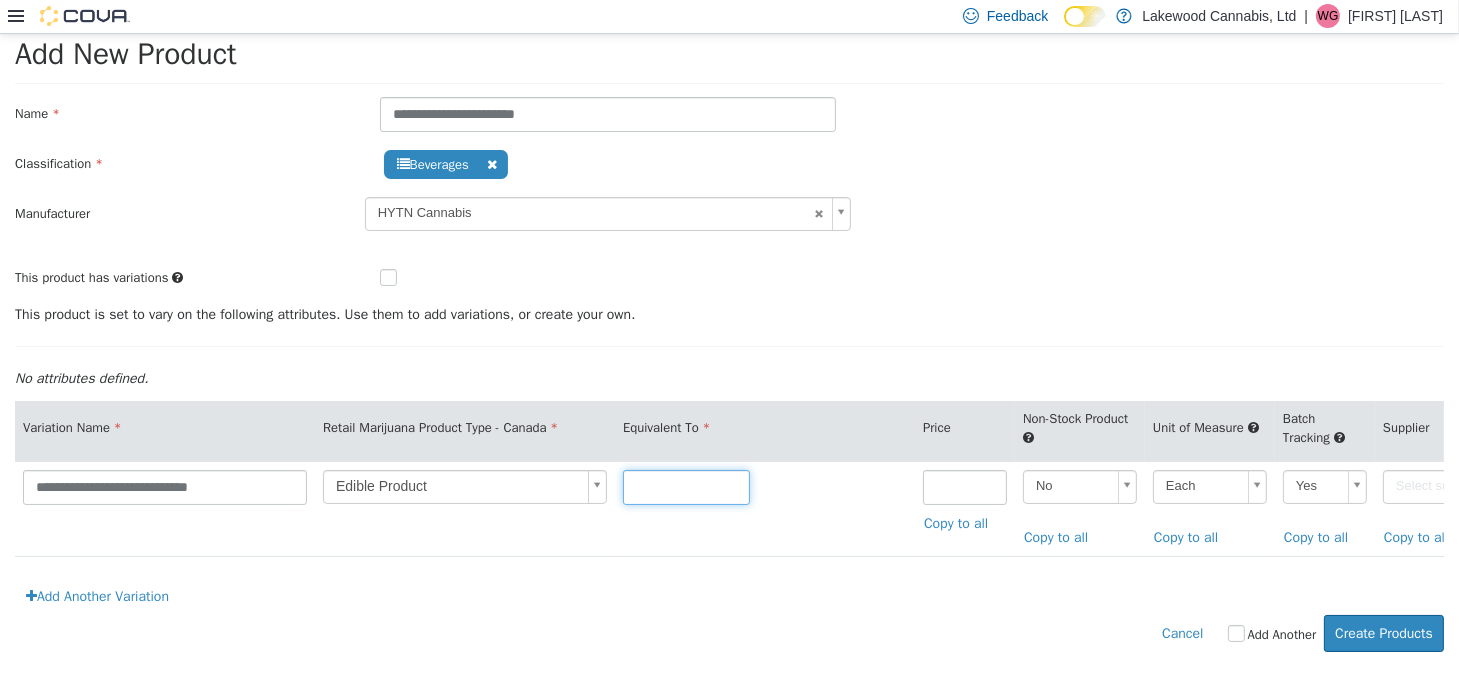 click at bounding box center (686, 486) 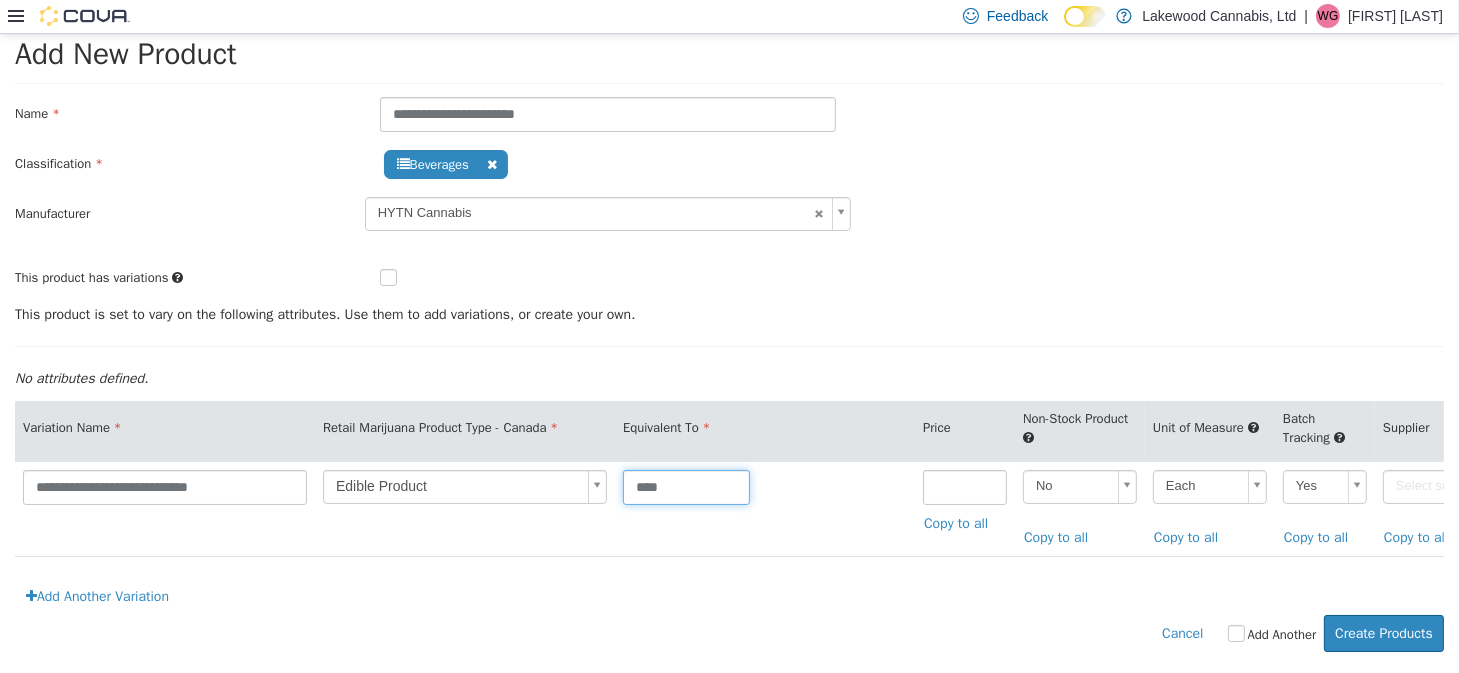 type on "****" 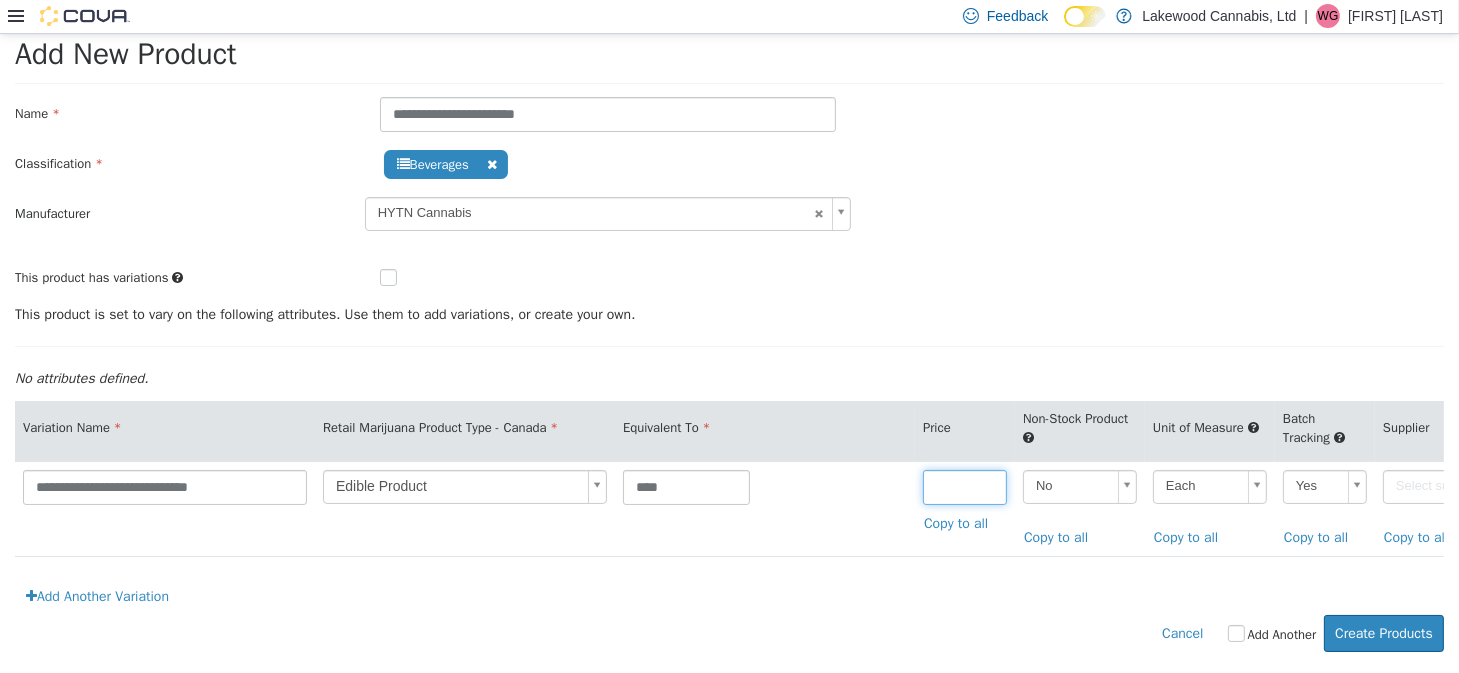 type on "****" 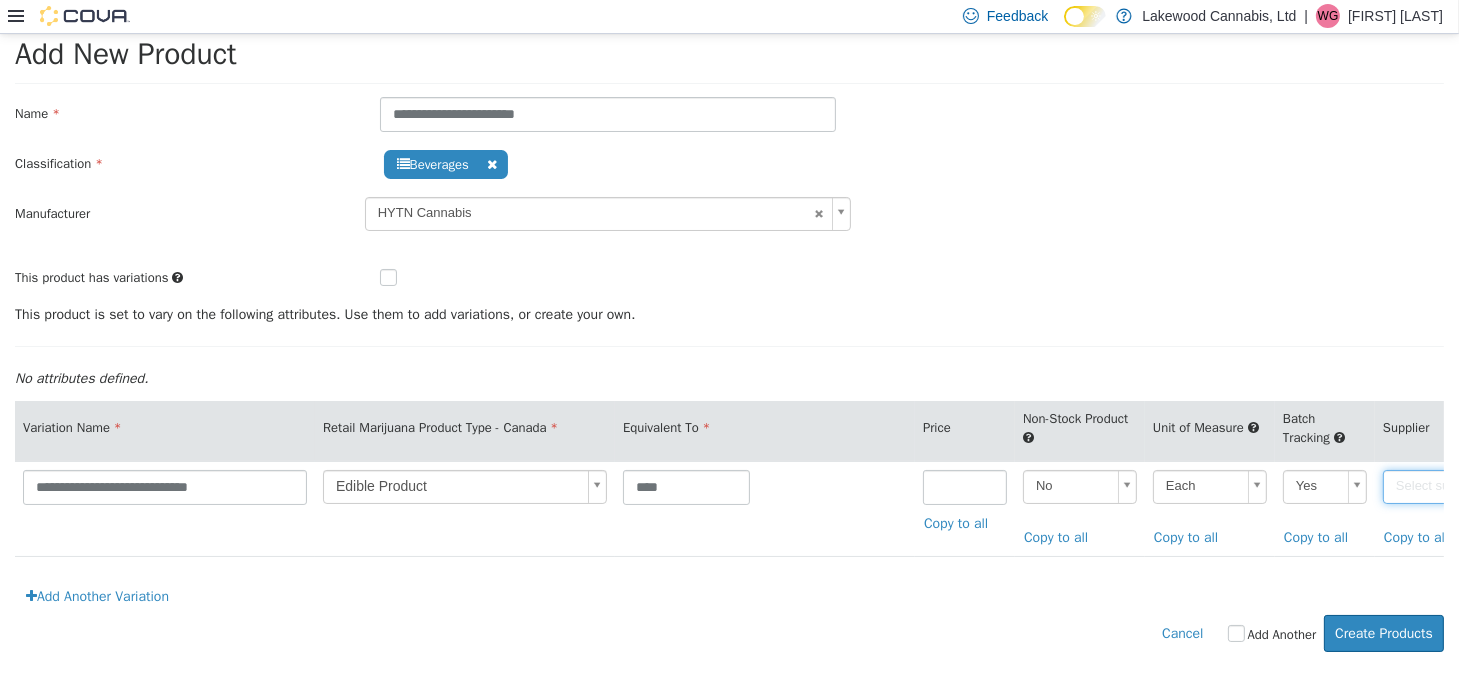 type on "*" 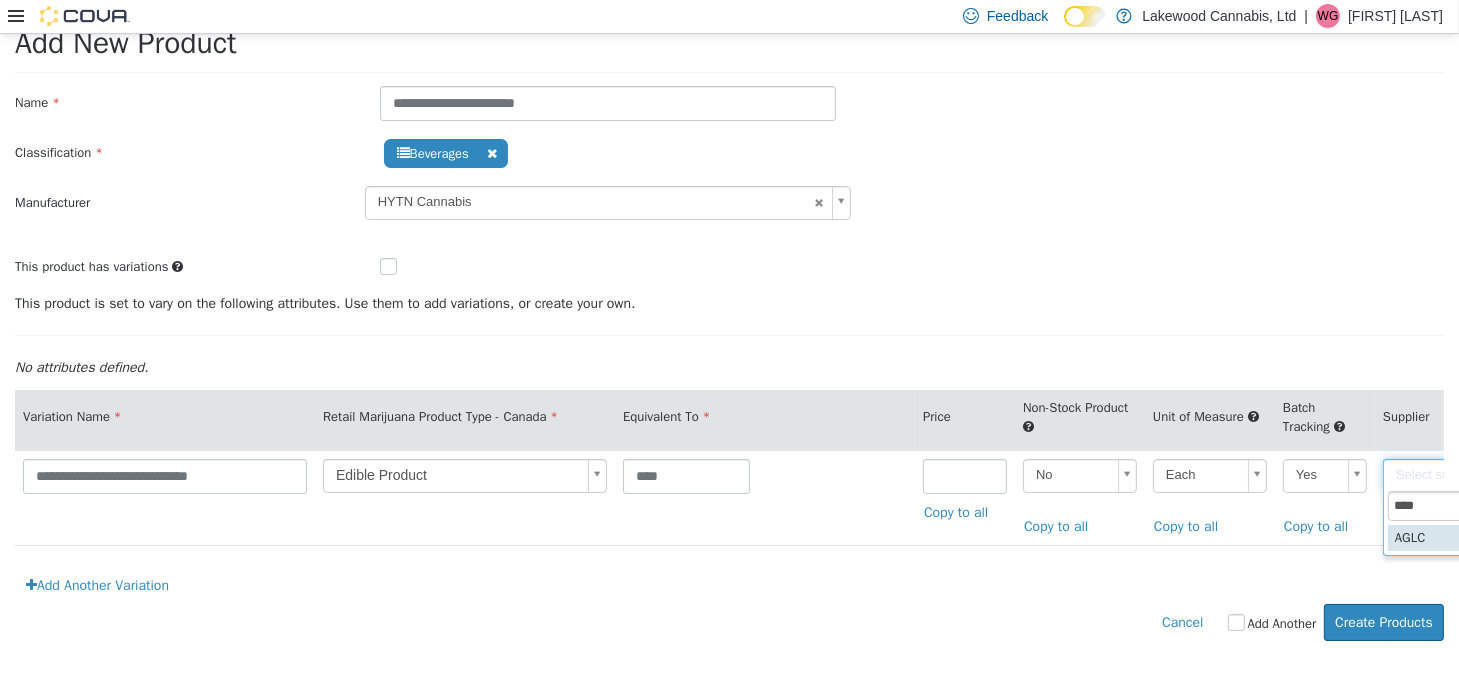 type on "****" 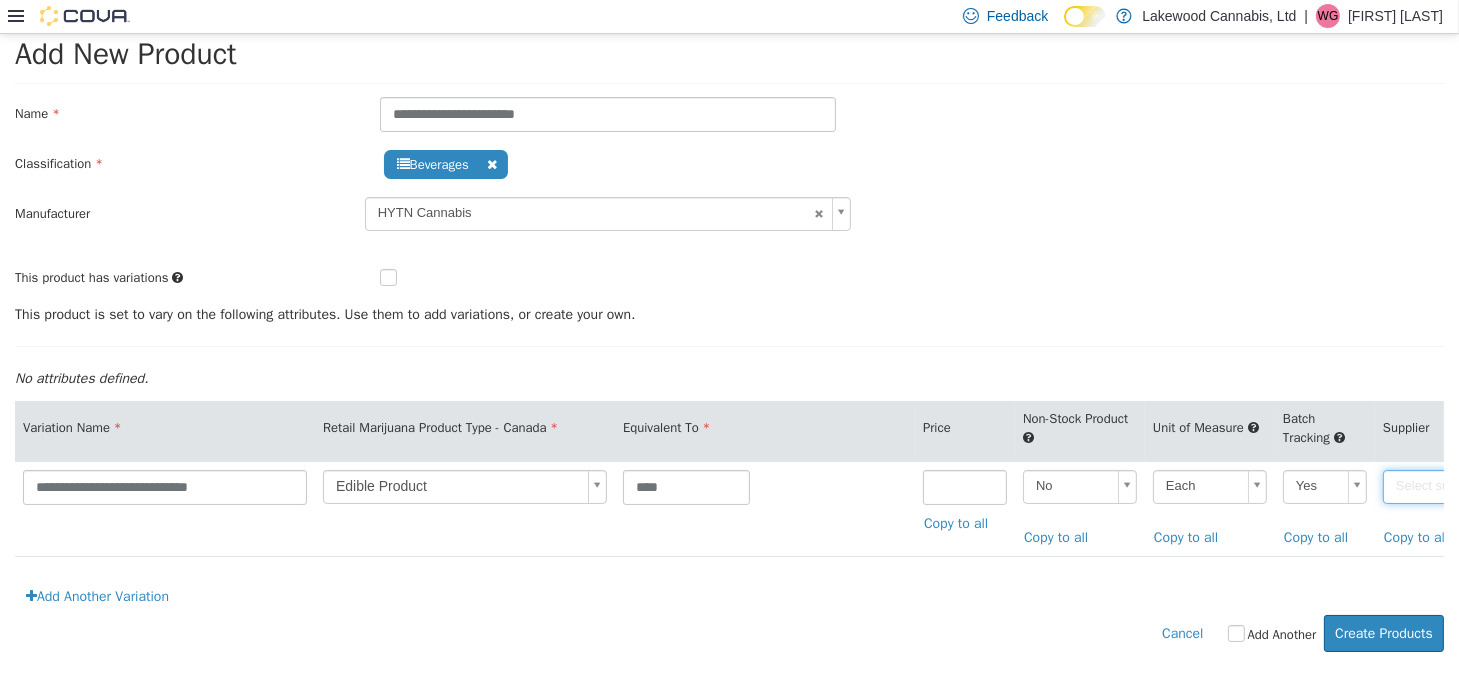 type on "******" 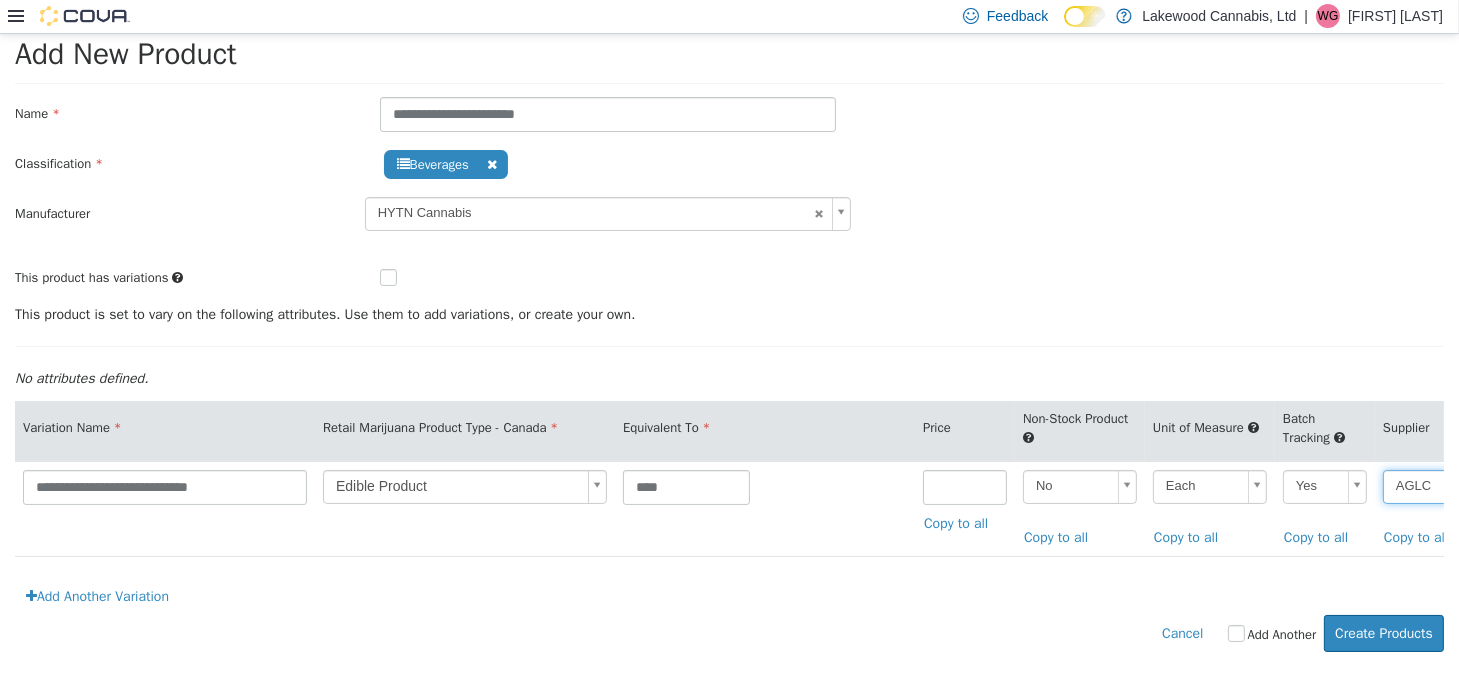 scroll, scrollTop: 0, scrollLeft: 595, axis: horizontal 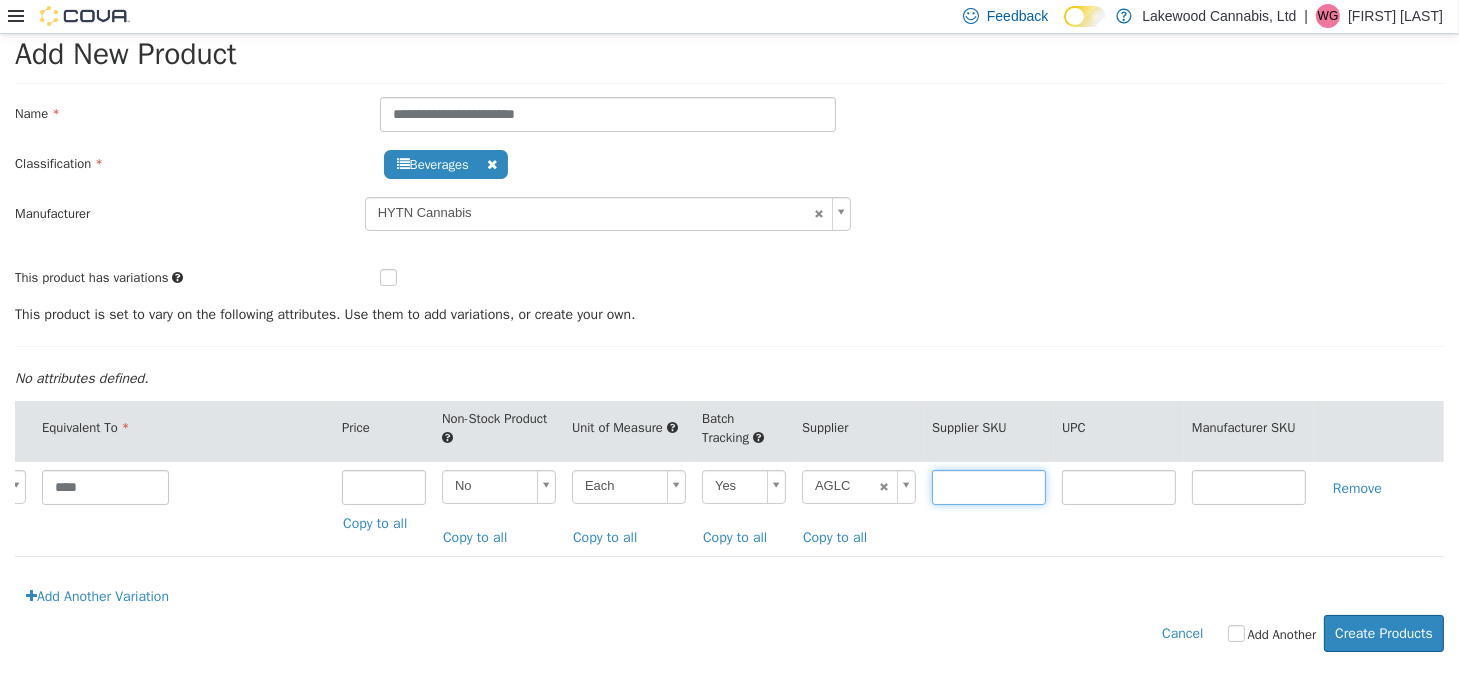 paste on "**********" 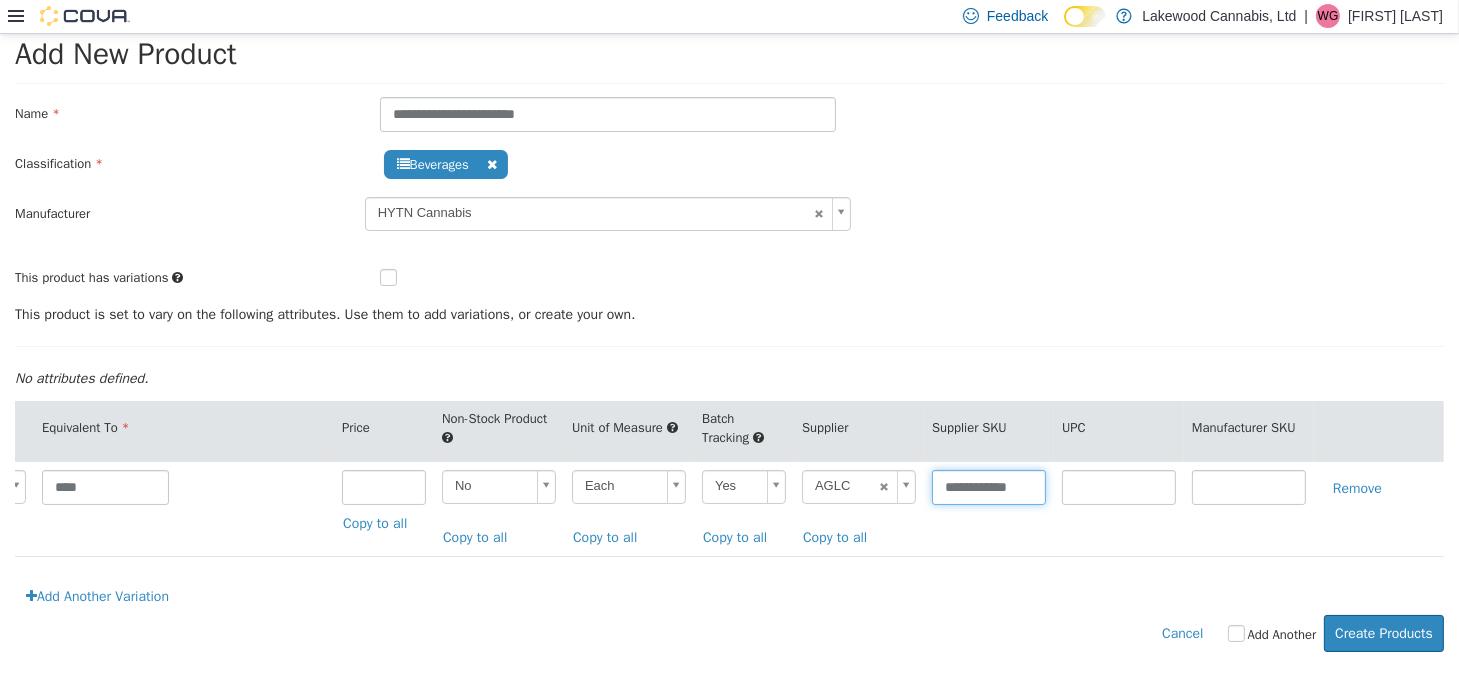 scroll, scrollTop: 0, scrollLeft: 5, axis: horizontal 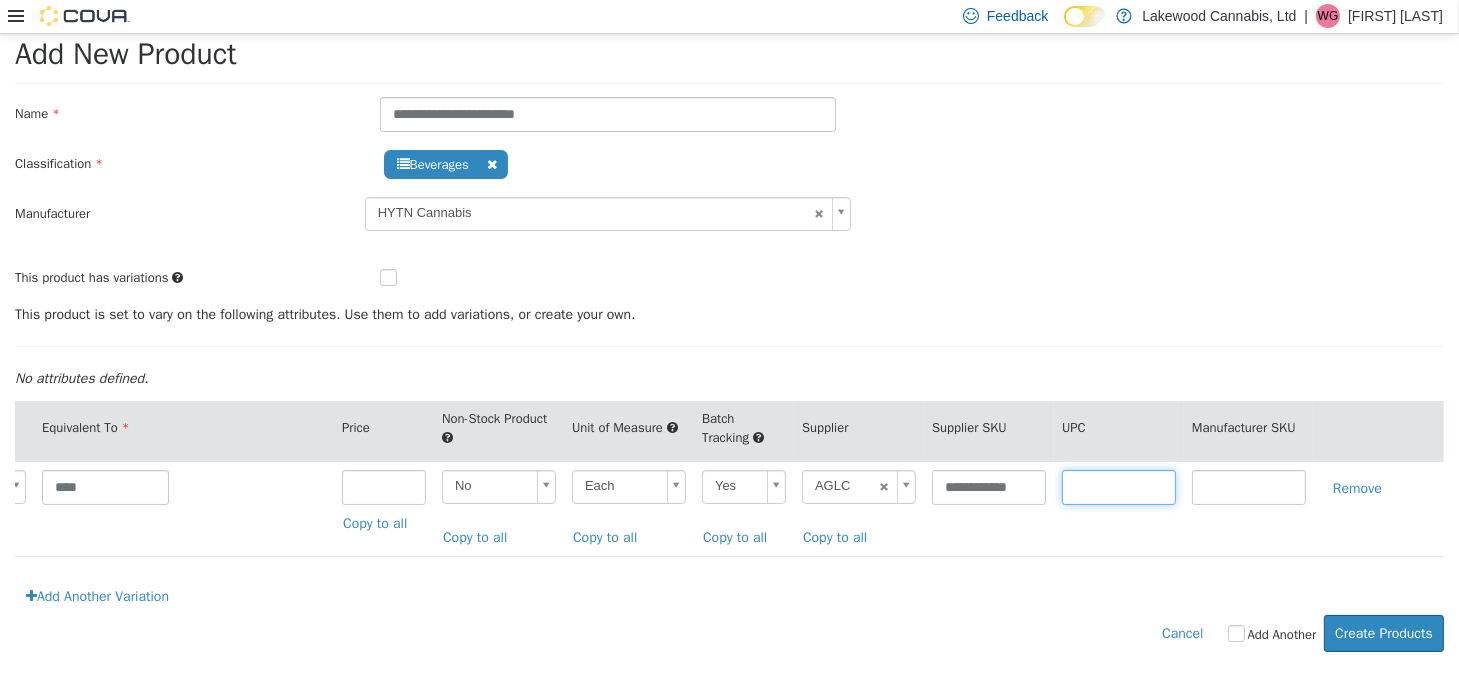 paste on "**********" 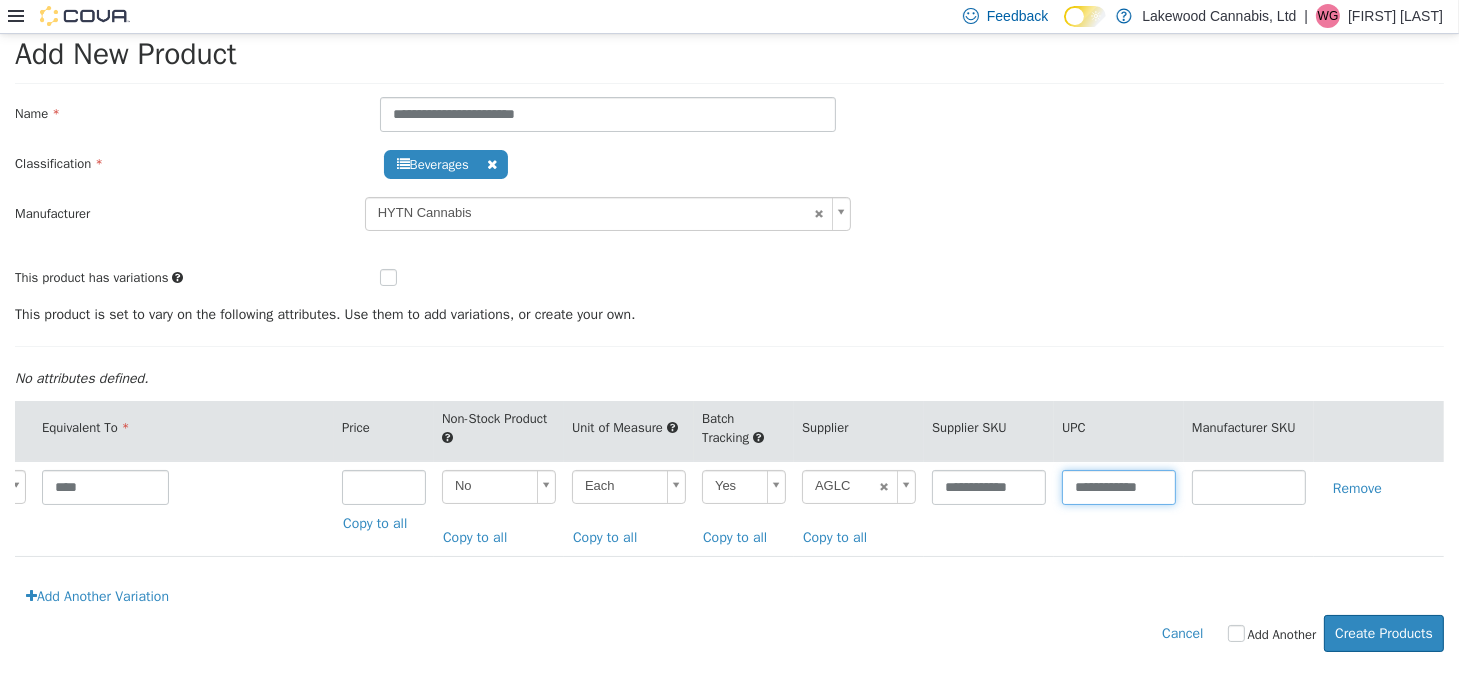 scroll, scrollTop: 0, scrollLeft: 2, axis: horizontal 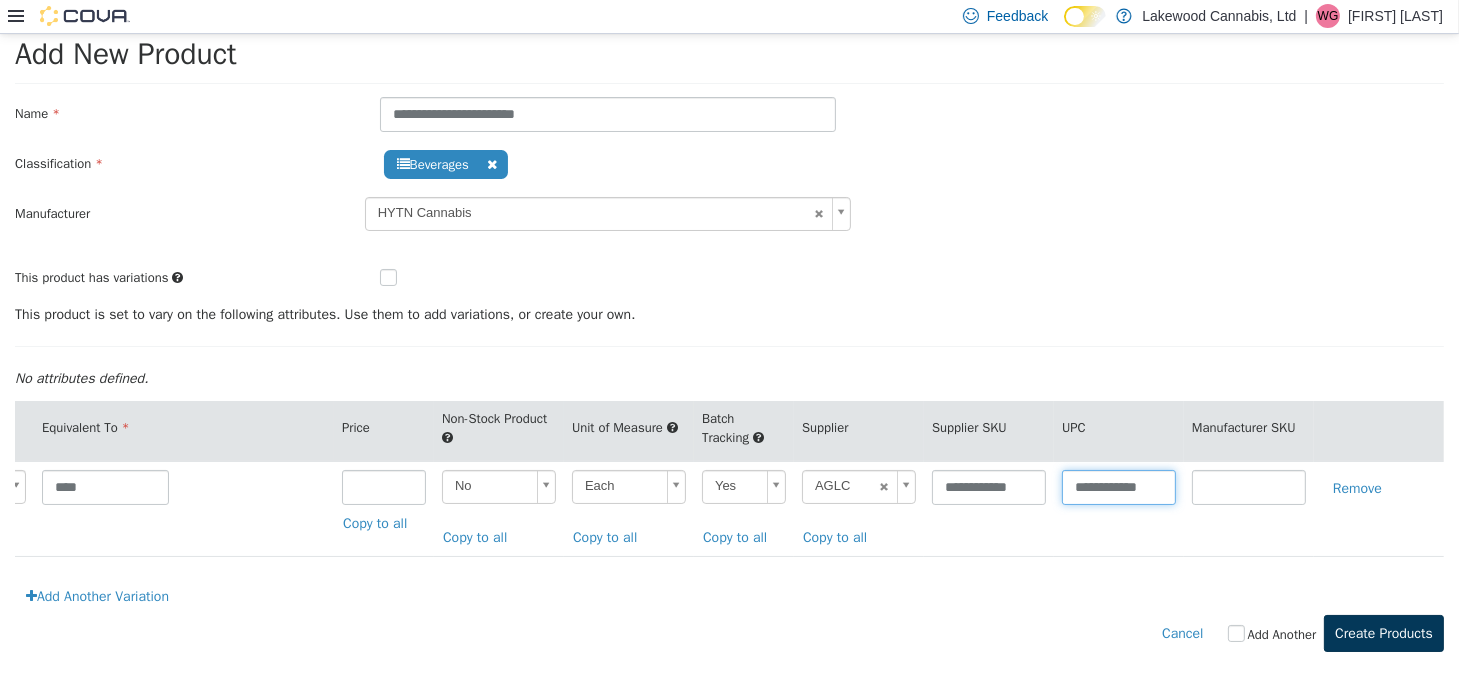 type on "**********" 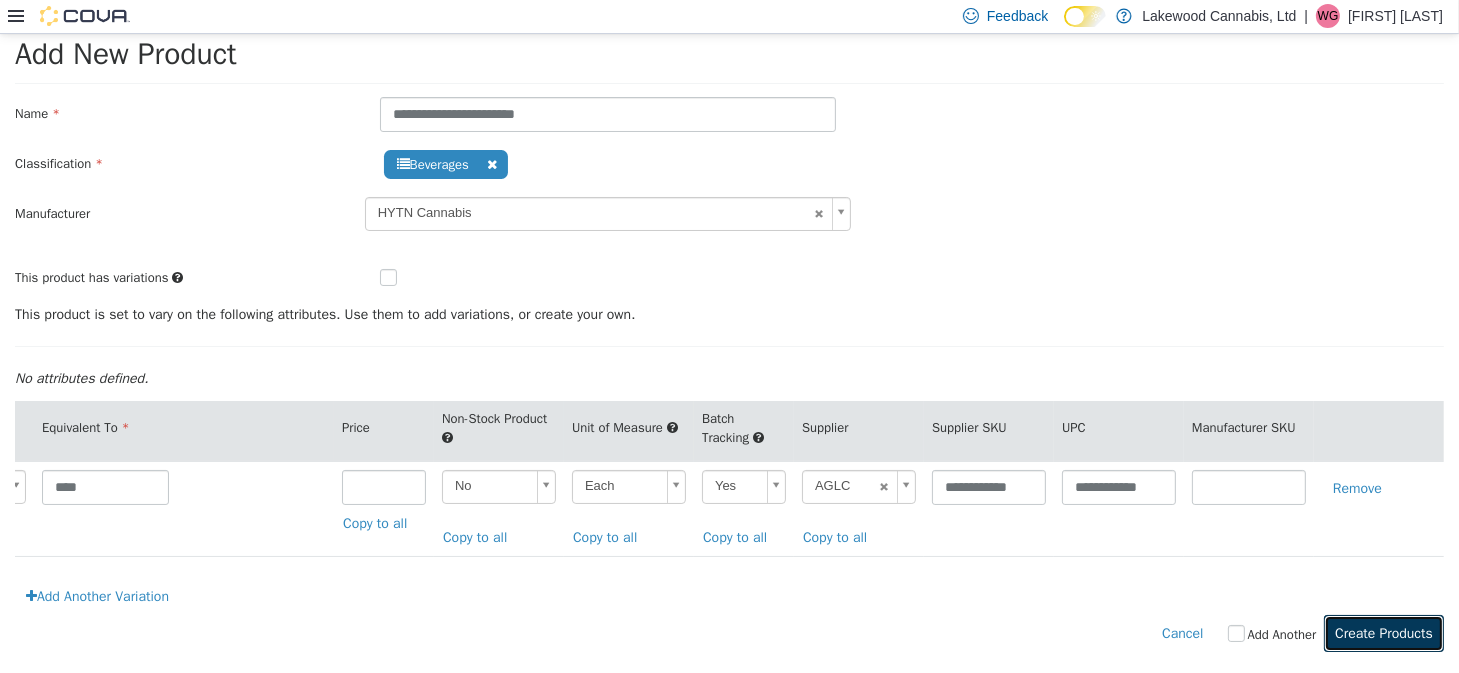 click on "Create Products" at bounding box center (1384, 632) 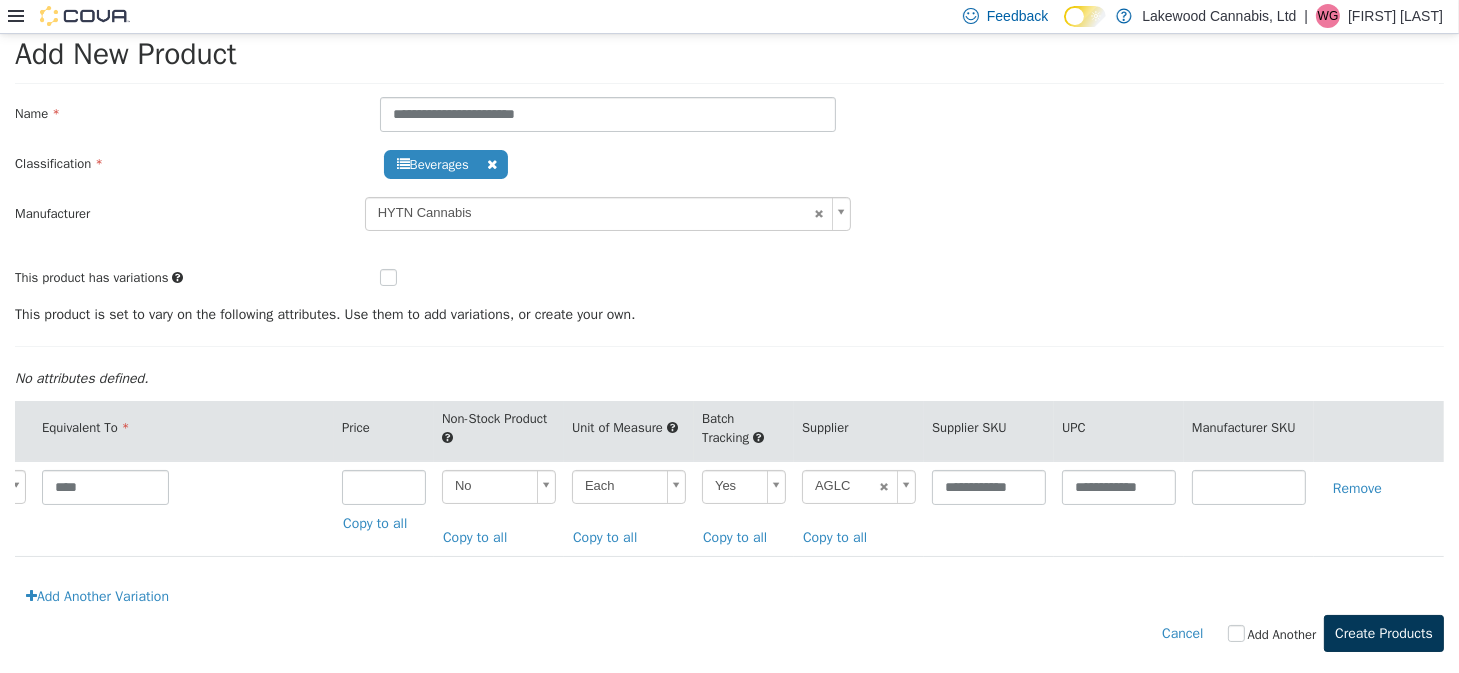 scroll, scrollTop: 0, scrollLeft: 0, axis: both 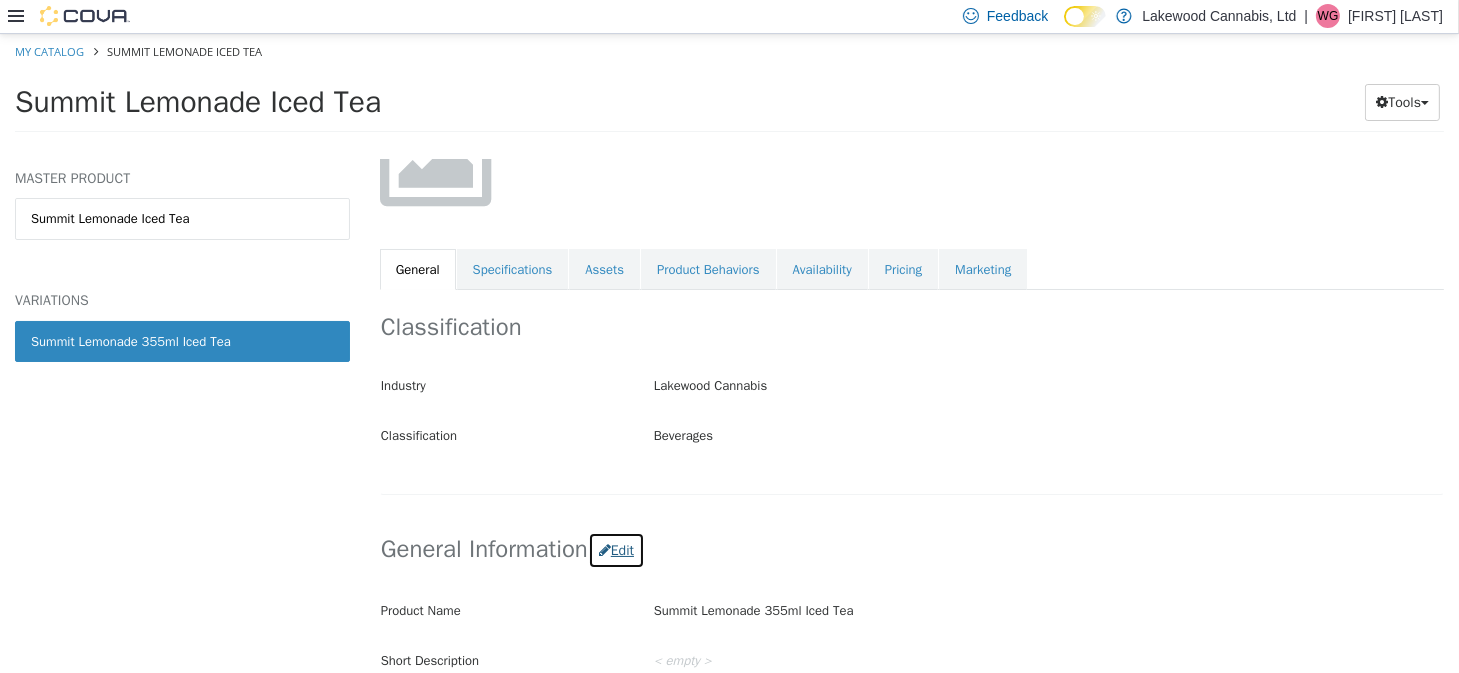 click on "Edit" at bounding box center (616, 549) 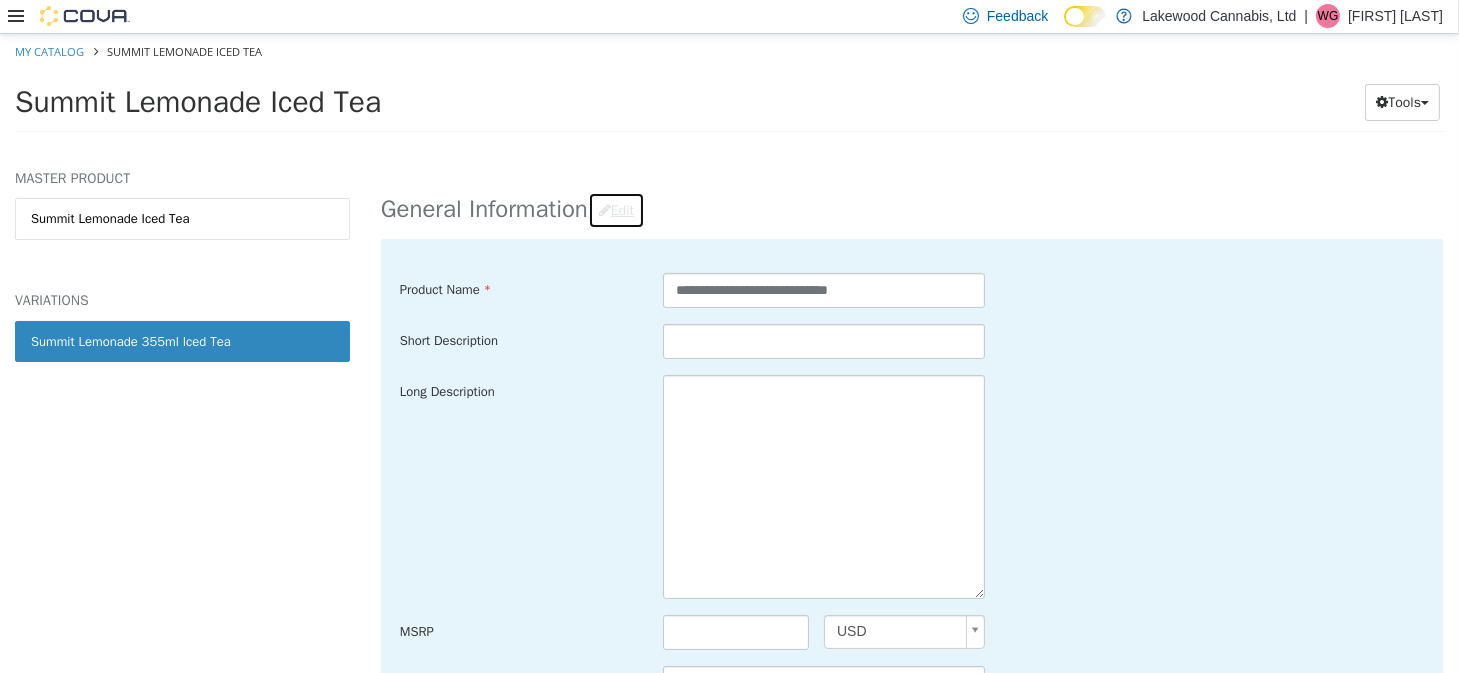 scroll, scrollTop: 600, scrollLeft: 0, axis: vertical 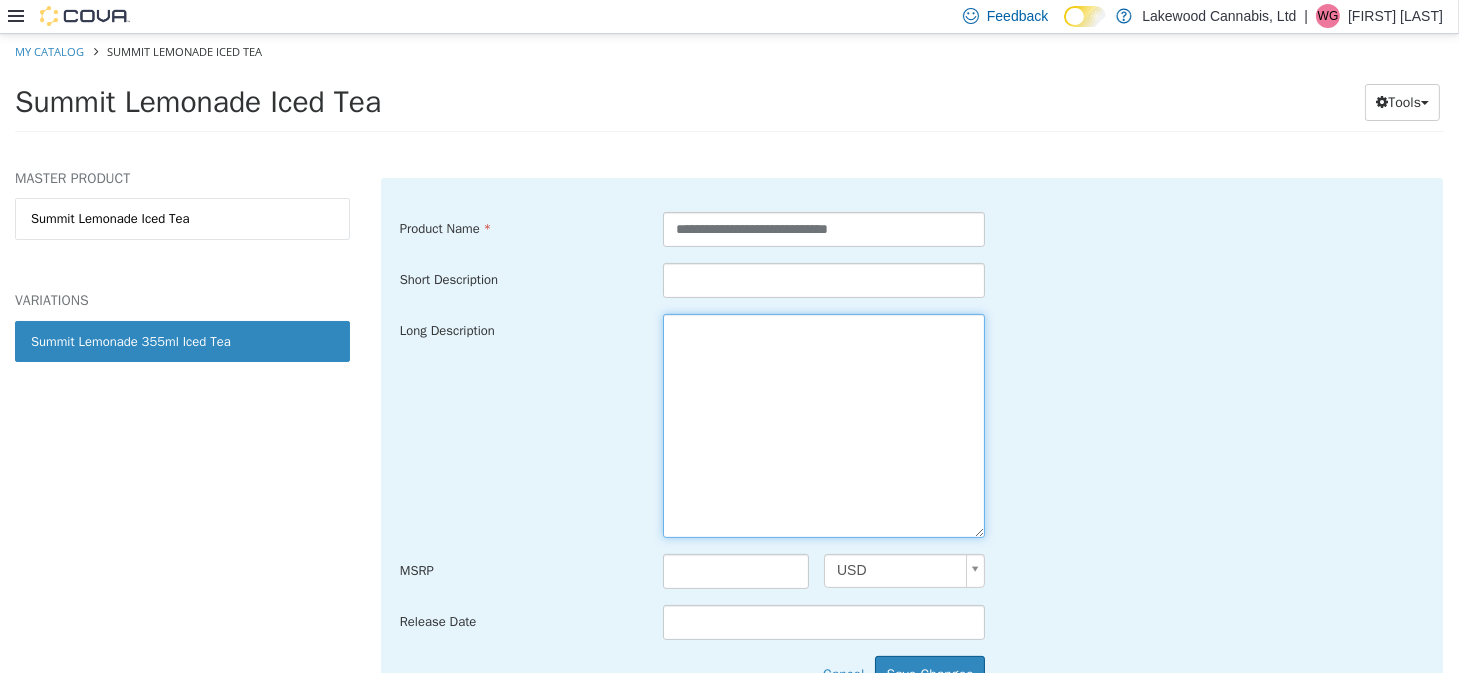 click at bounding box center (823, 425) 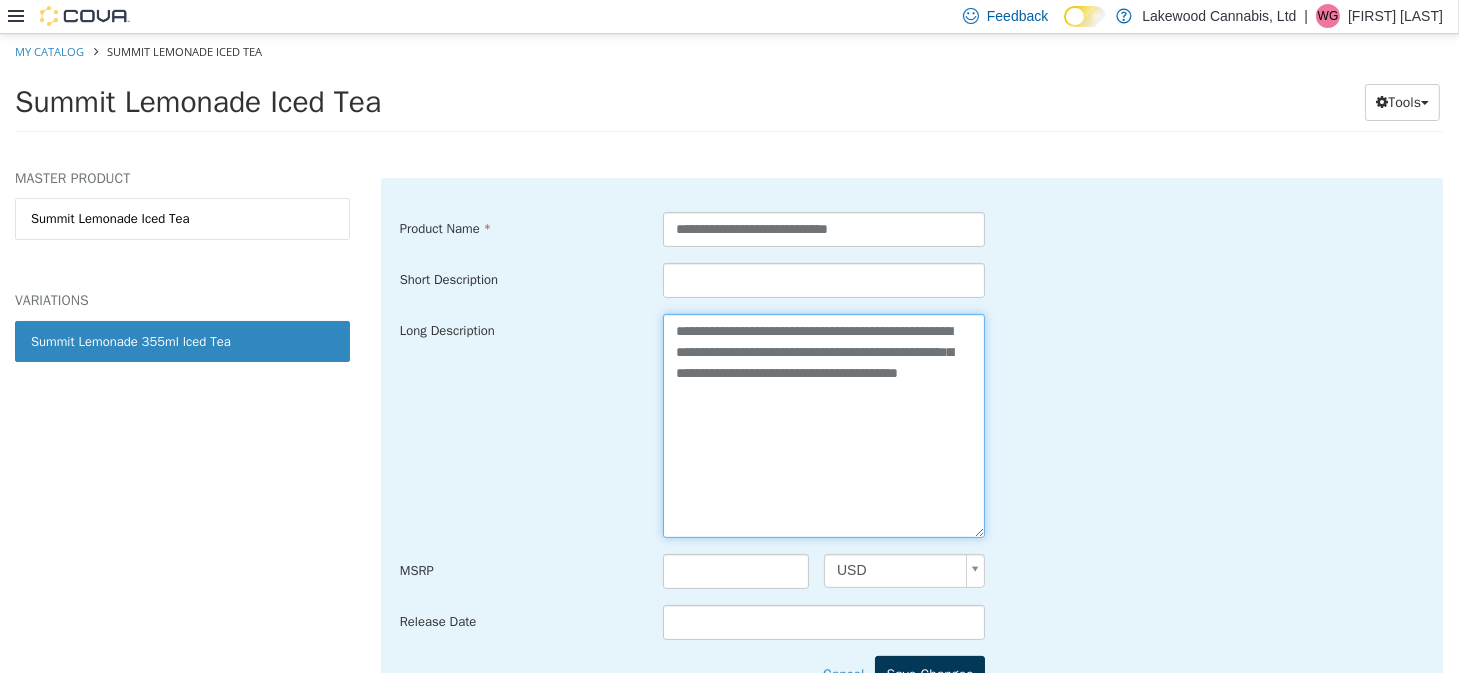 type on "**********" 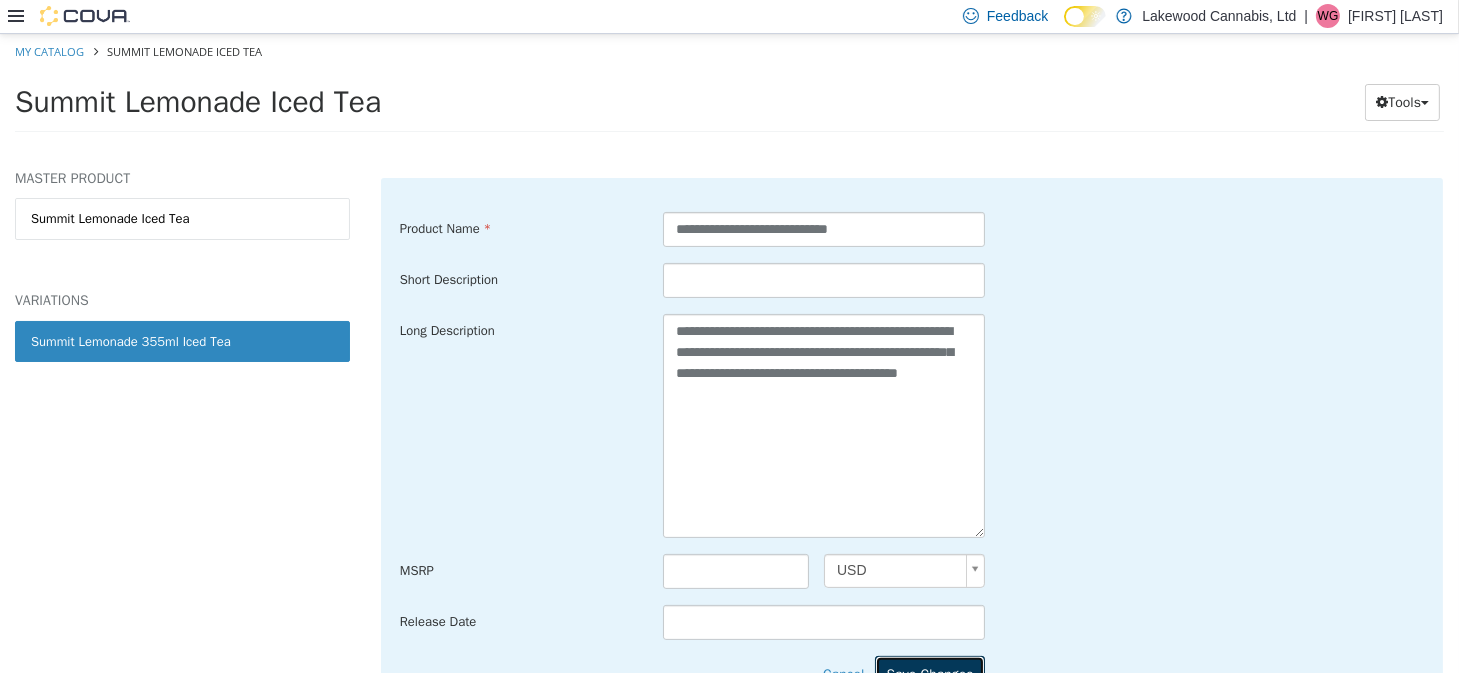 click on "Save Changes" at bounding box center (929, 673) 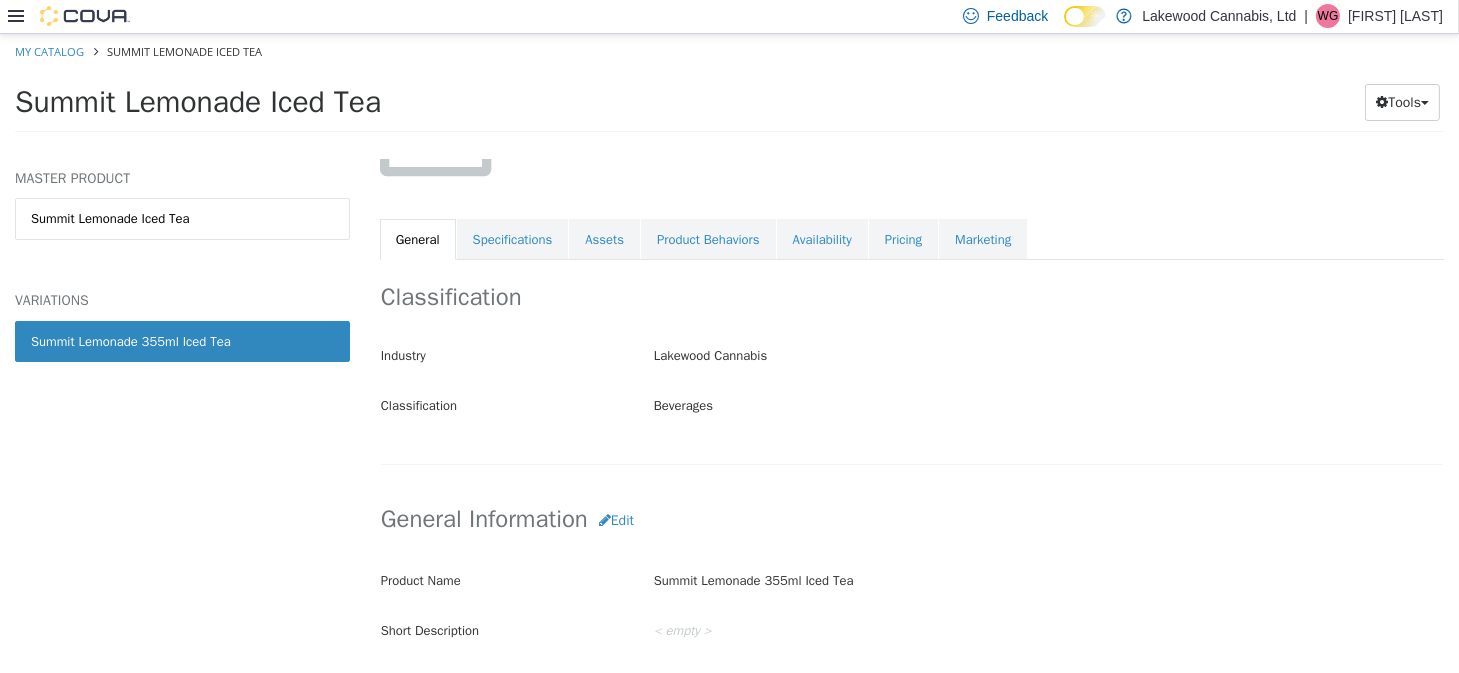 scroll, scrollTop: 300, scrollLeft: 0, axis: vertical 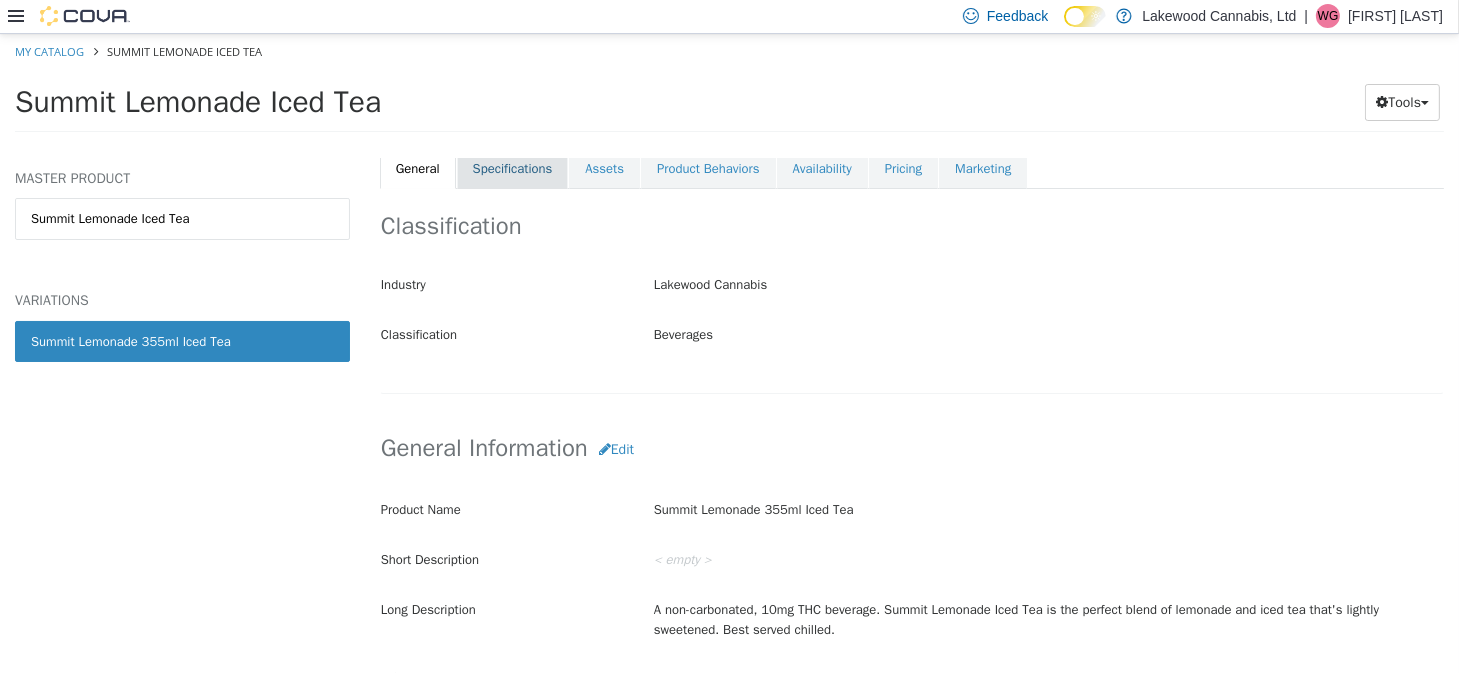click on "Specifications" at bounding box center (513, 168) 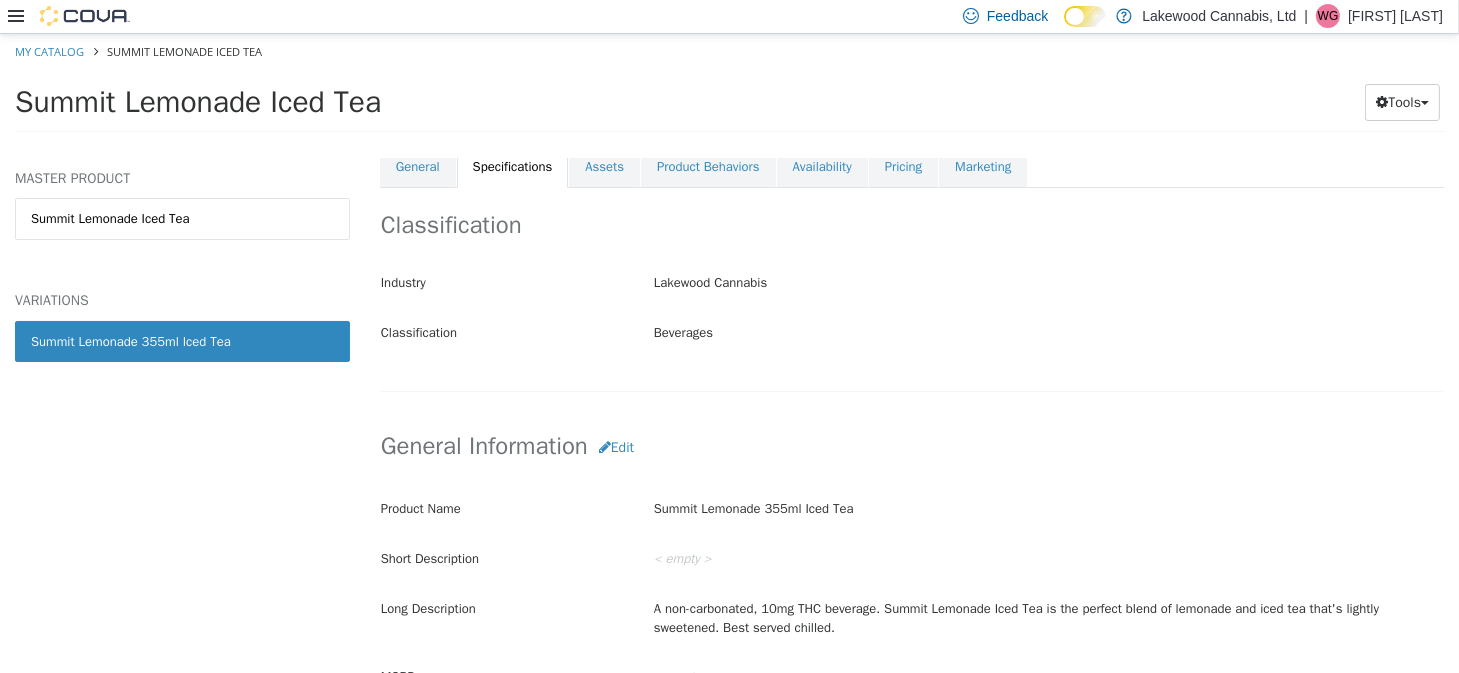 scroll, scrollTop: 297, scrollLeft: 0, axis: vertical 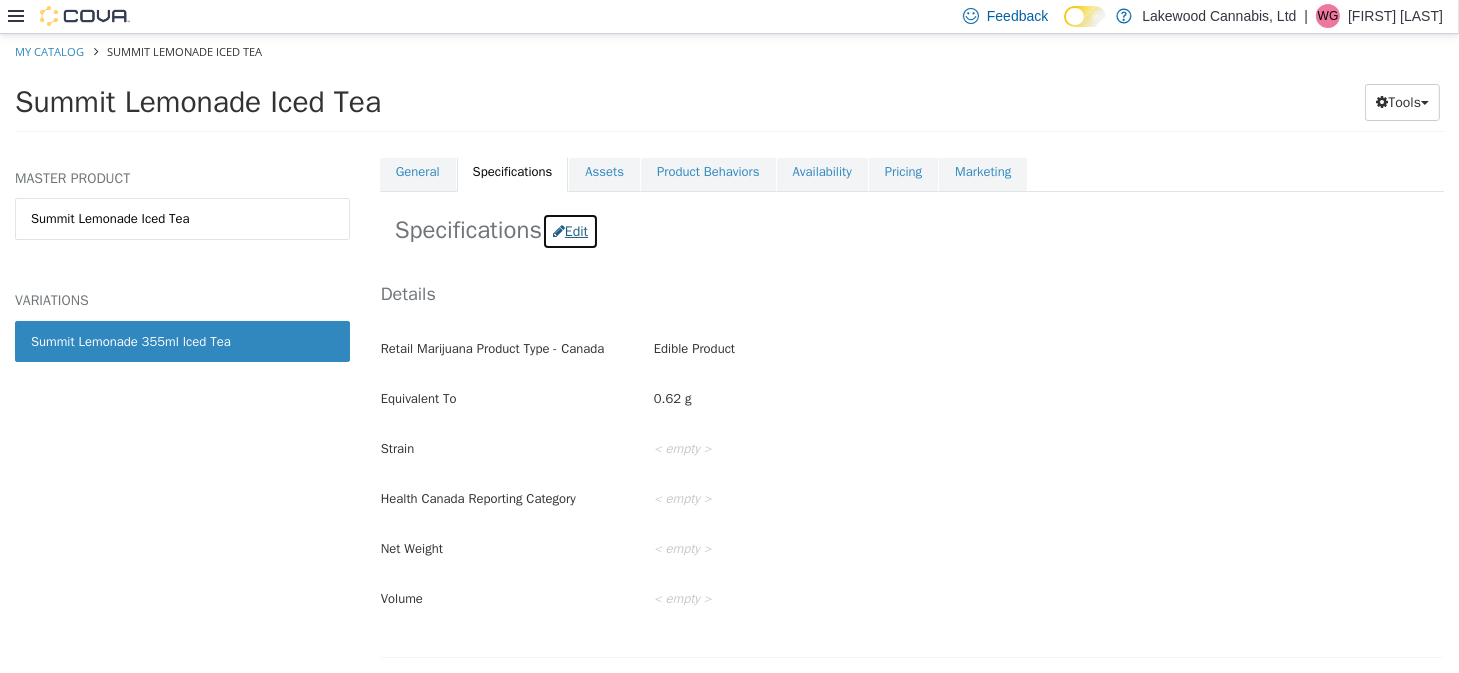 click on "Edit" at bounding box center (570, 230) 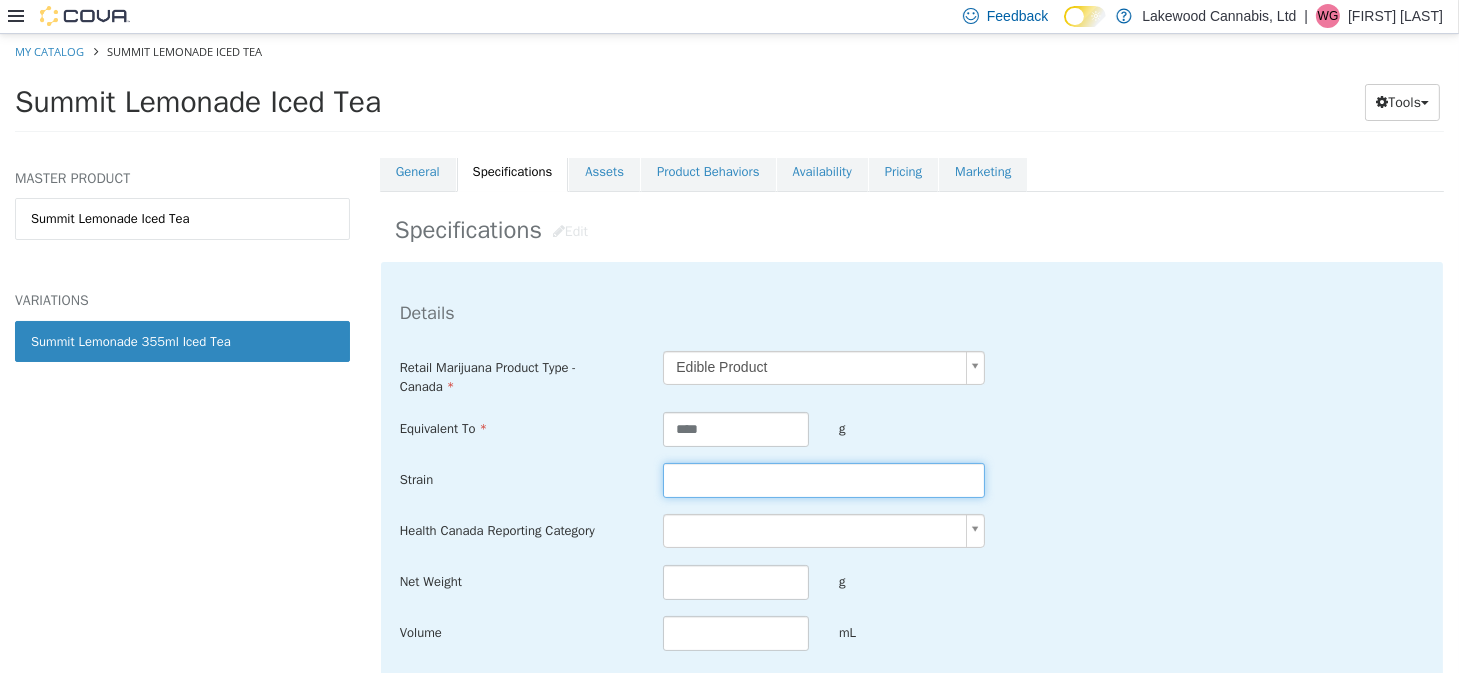 click at bounding box center [823, 479] 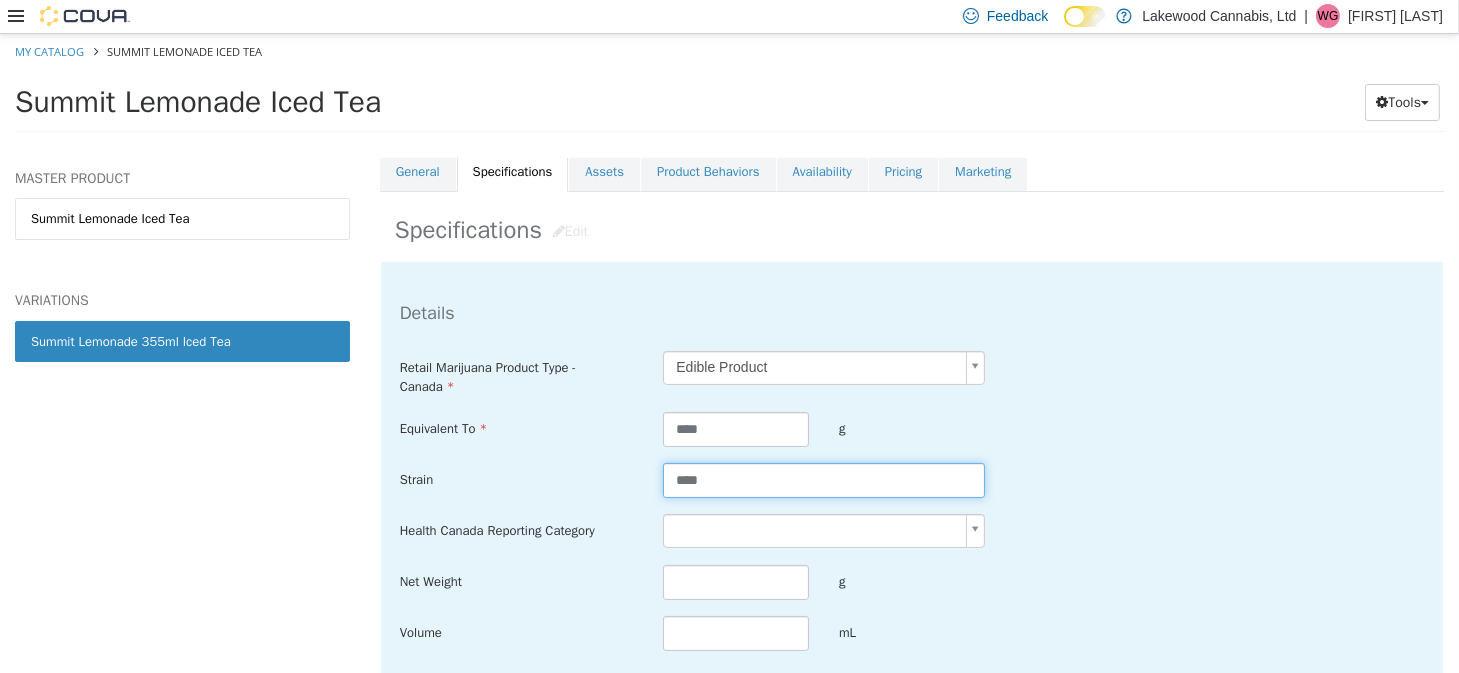 type on "*****" 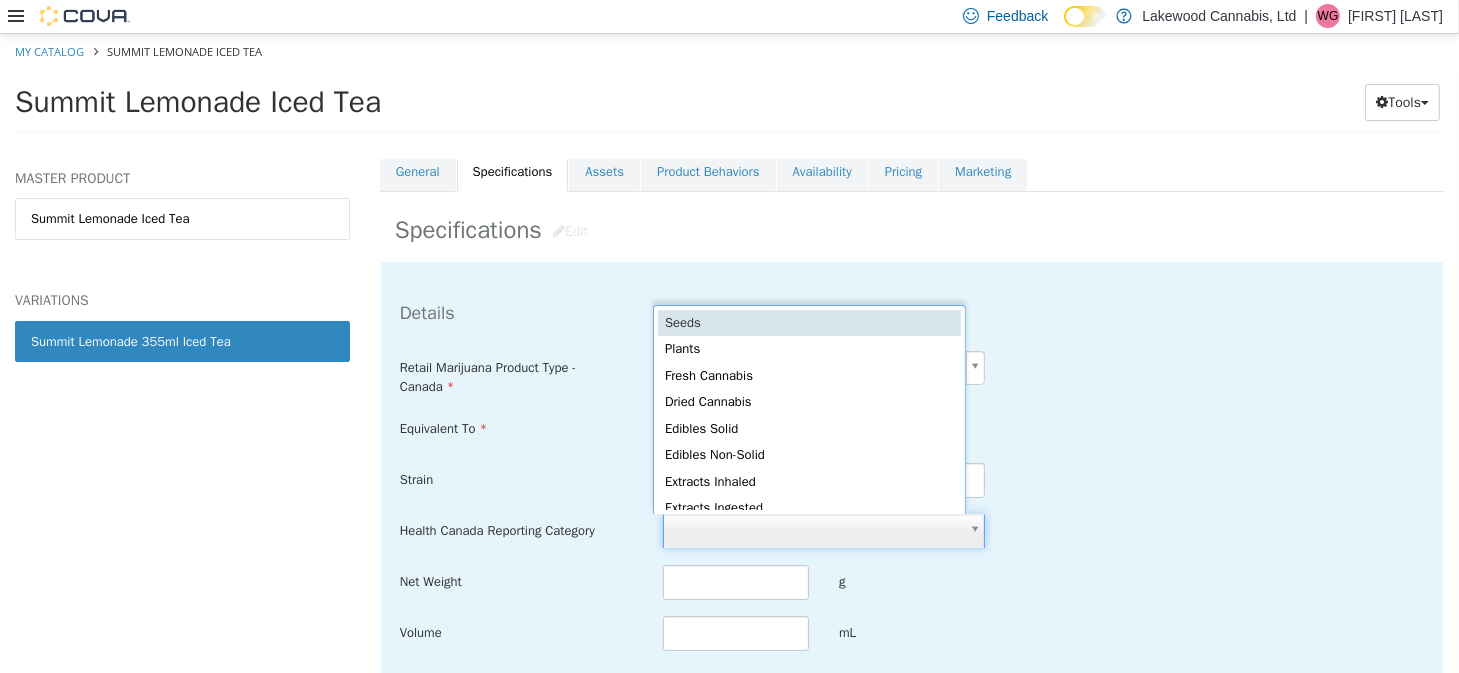 click on "**********" at bounding box center (729, 88) 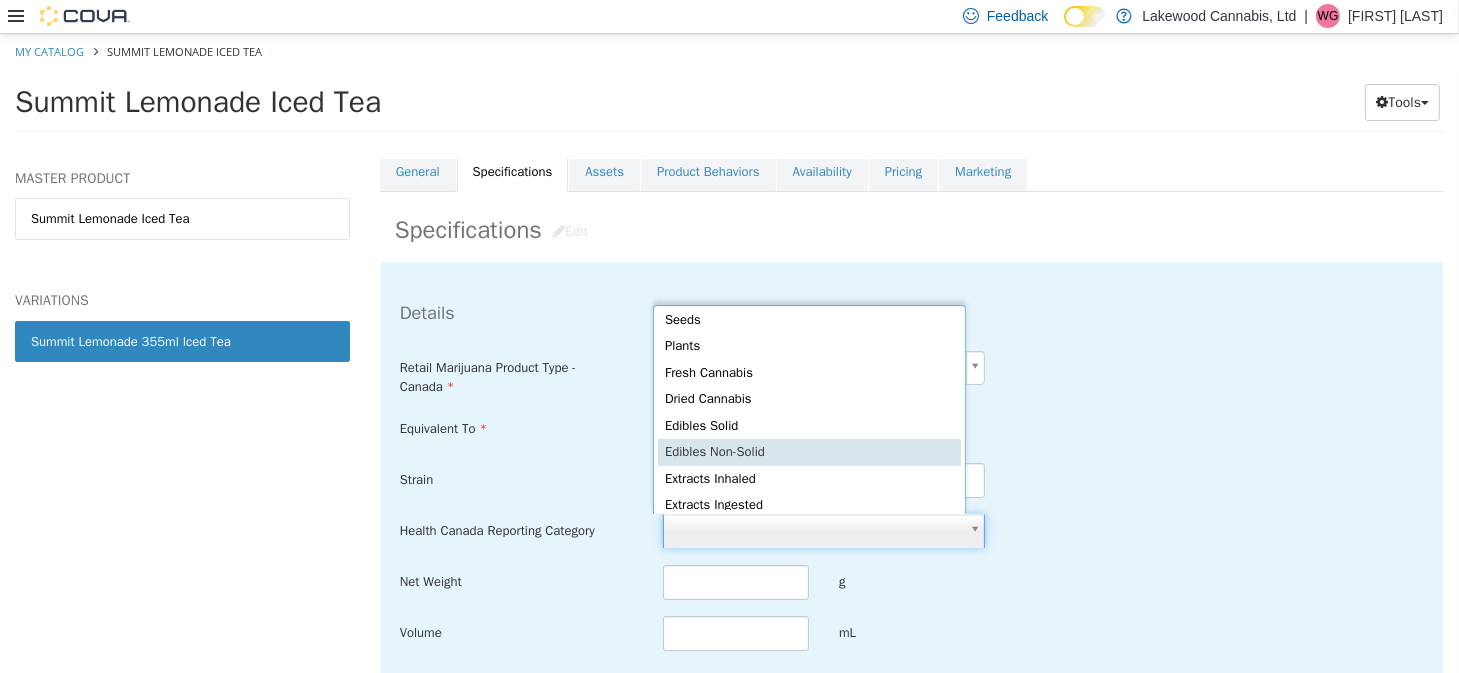 scroll, scrollTop: 4, scrollLeft: 5, axis: both 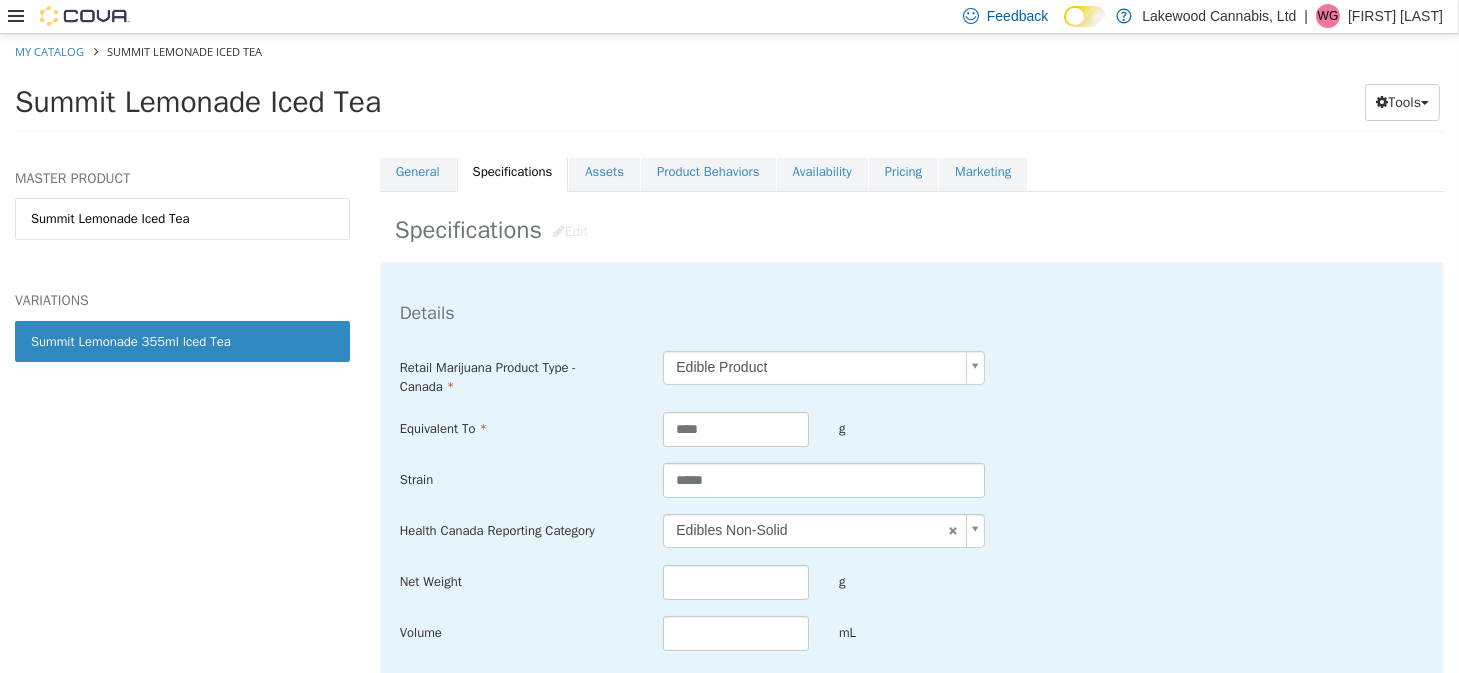 click on "Strain
*****" at bounding box center [912, 480] 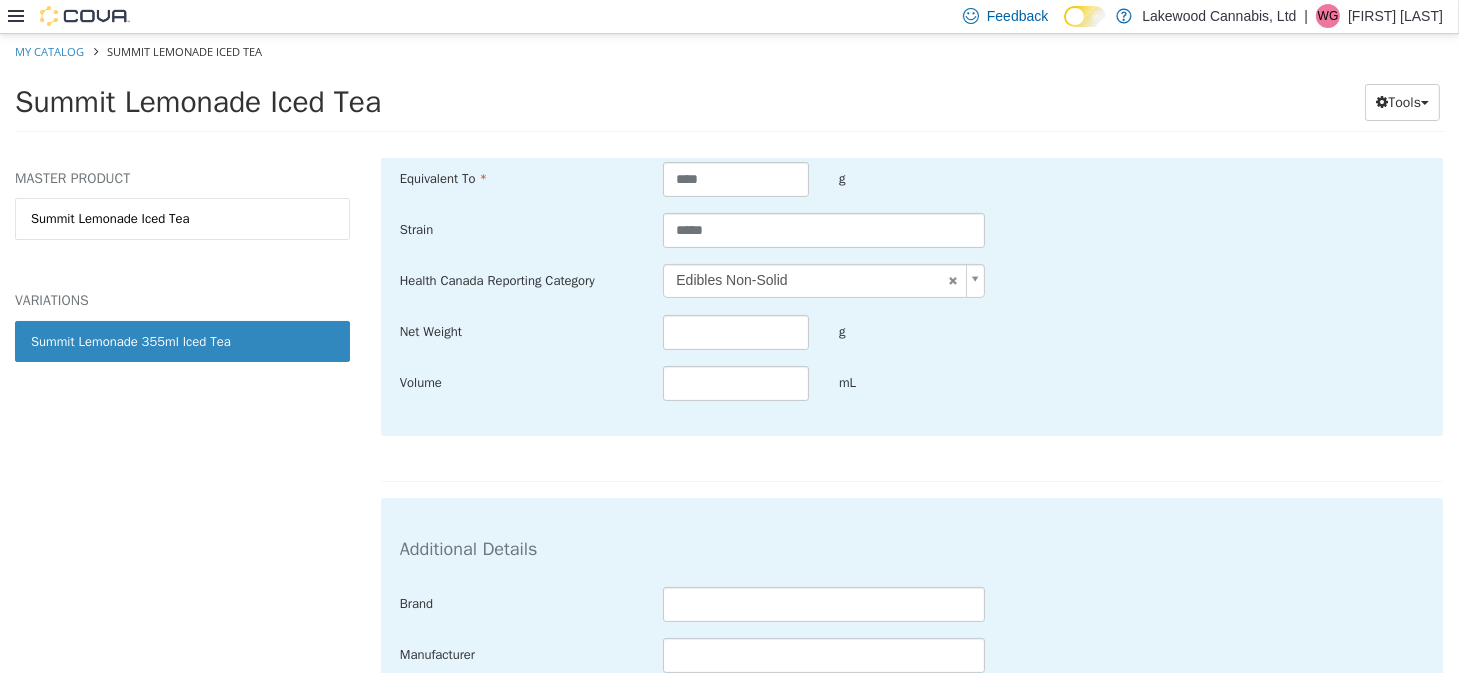 scroll, scrollTop: 597, scrollLeft: 0, axis: vertical 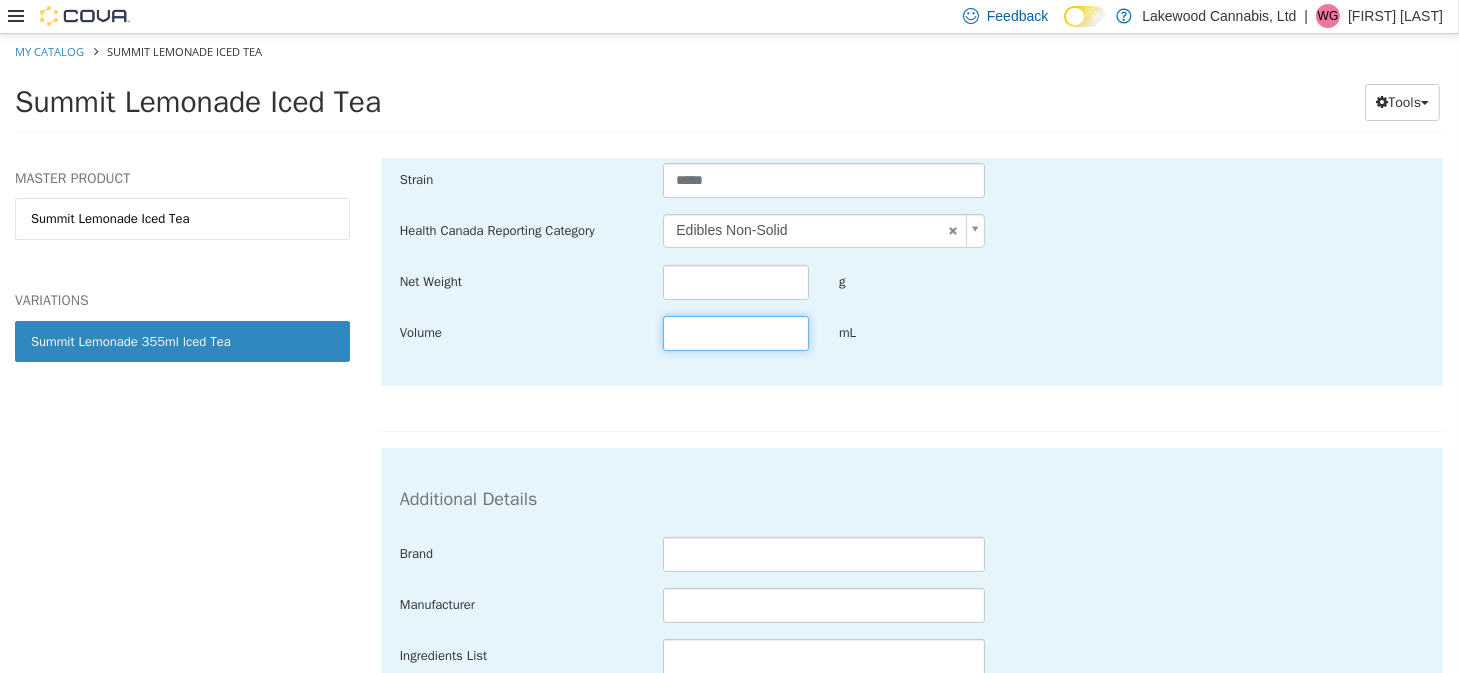 click at bounding box center (736, 332) 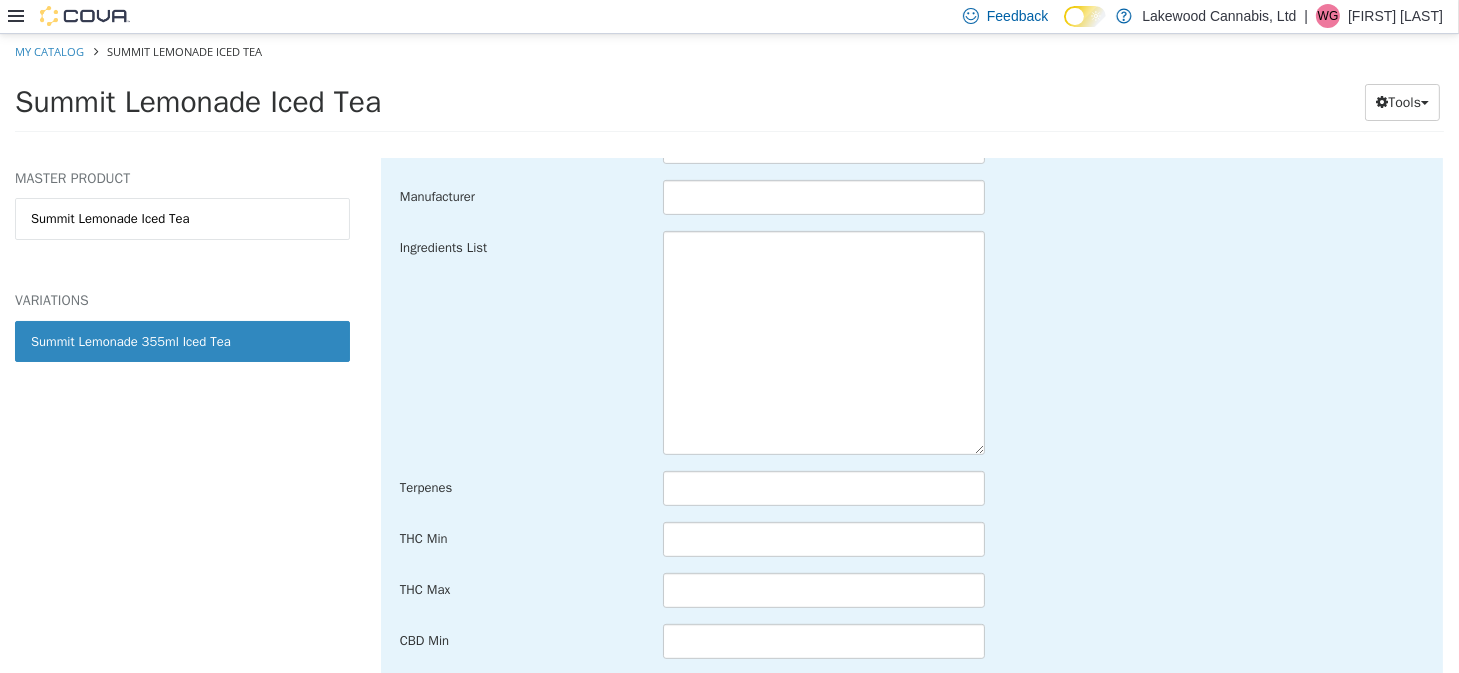 scroll, scrollTop: 1097, scrollLeft: 0, axis: vertical 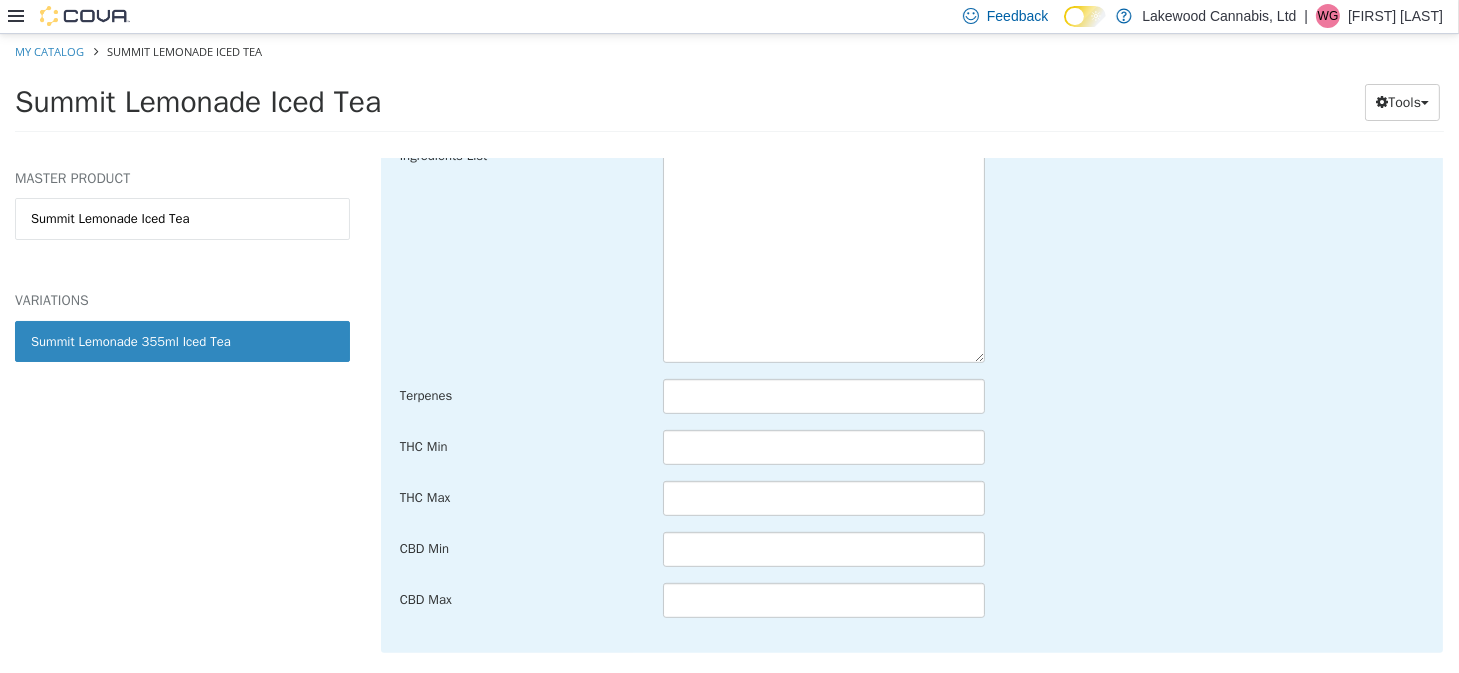 type on "***" 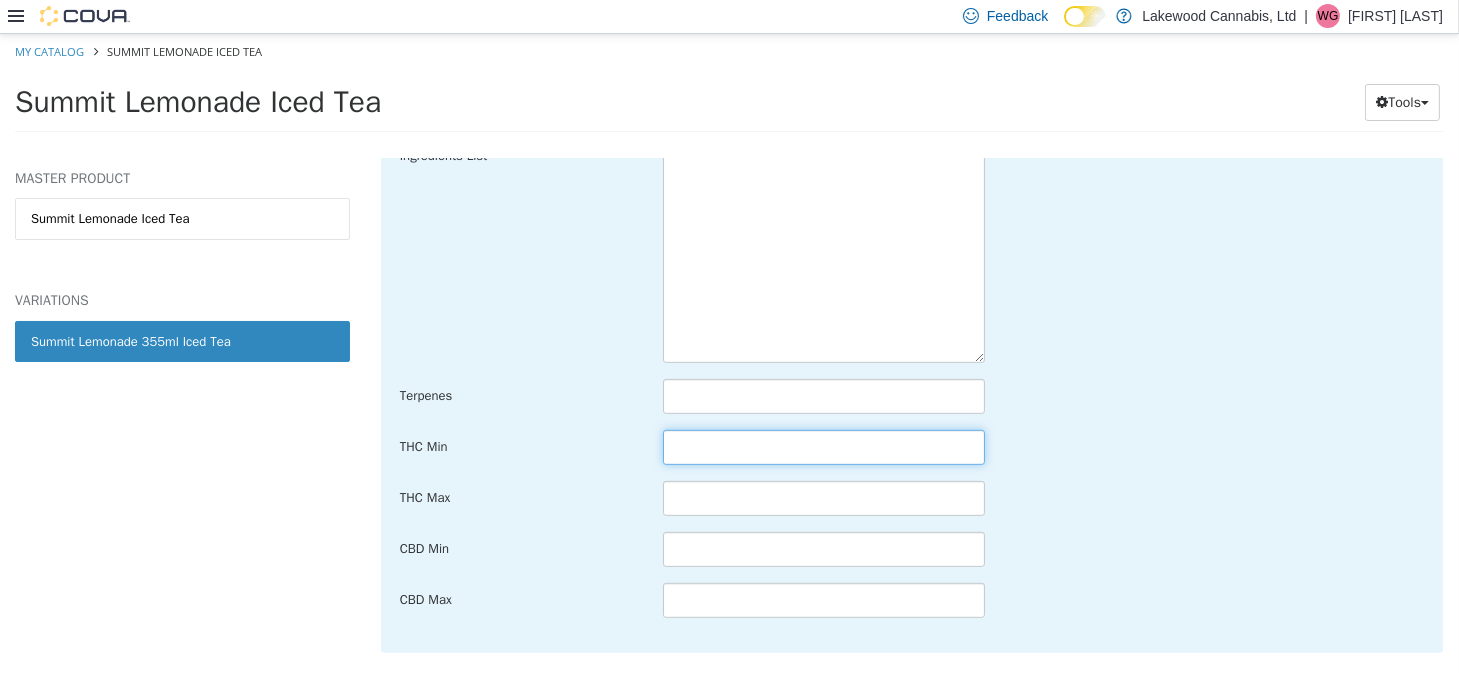 click at bounding box center (823, 446) 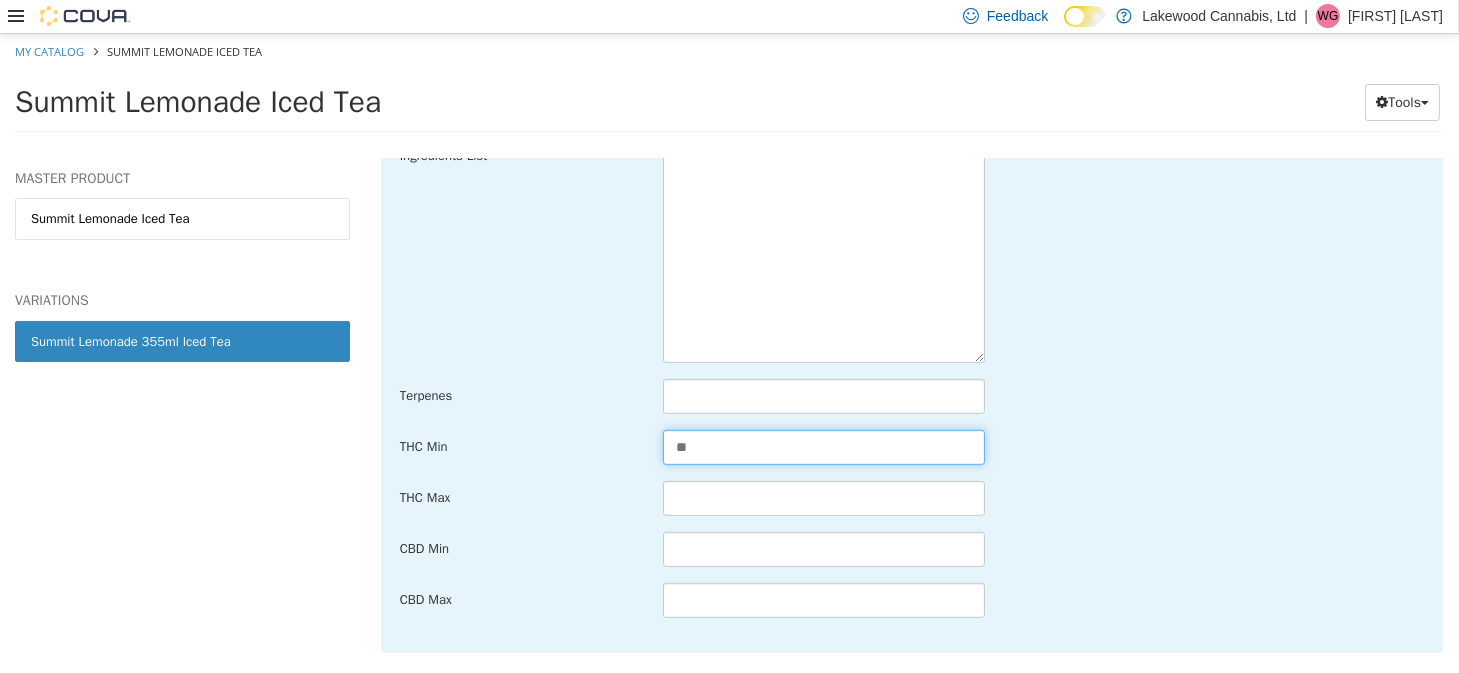type on "**" 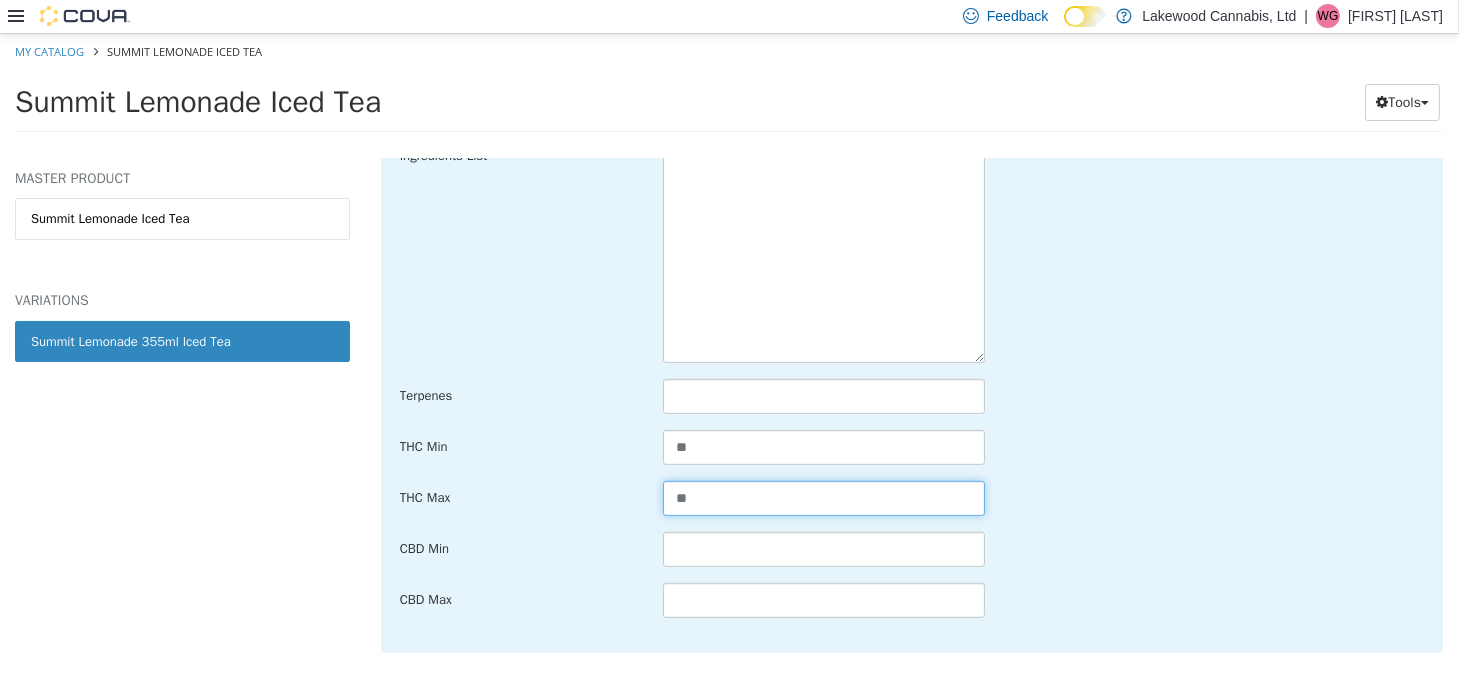 type on "**" 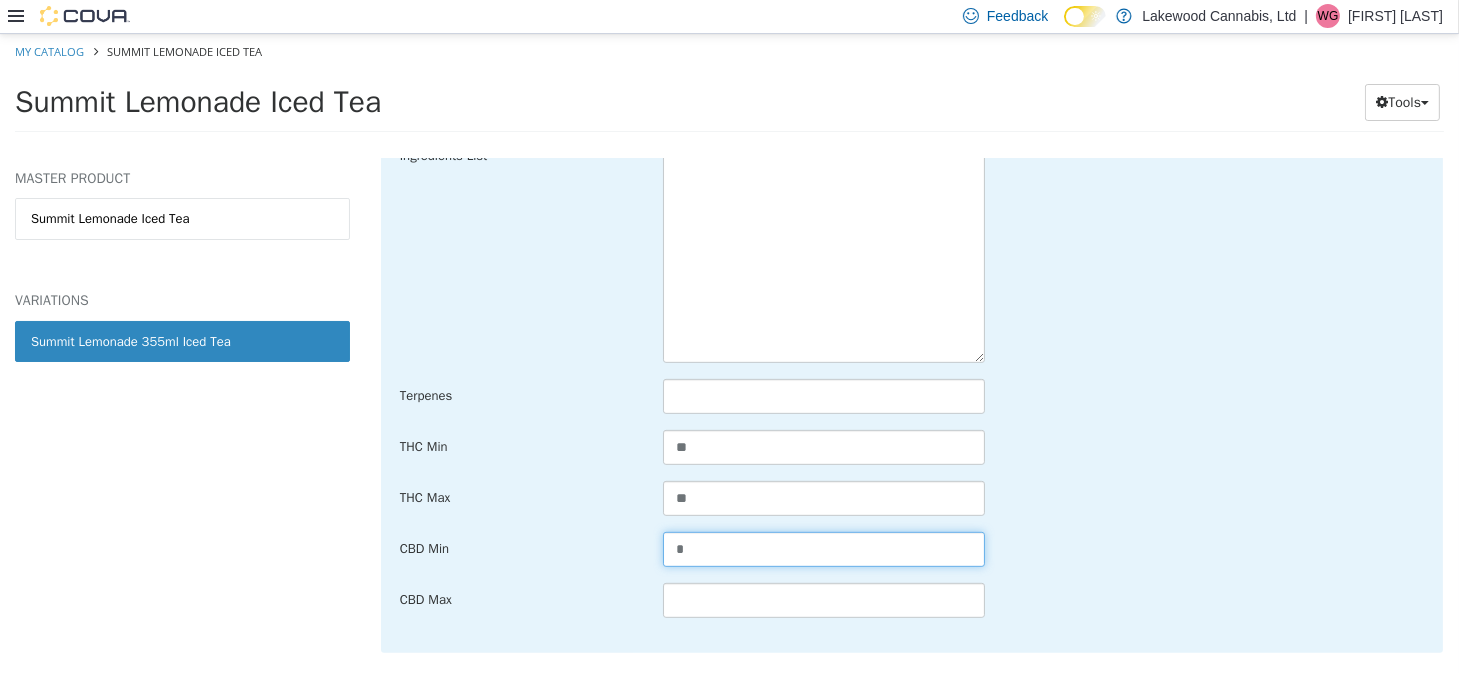 type on "*" 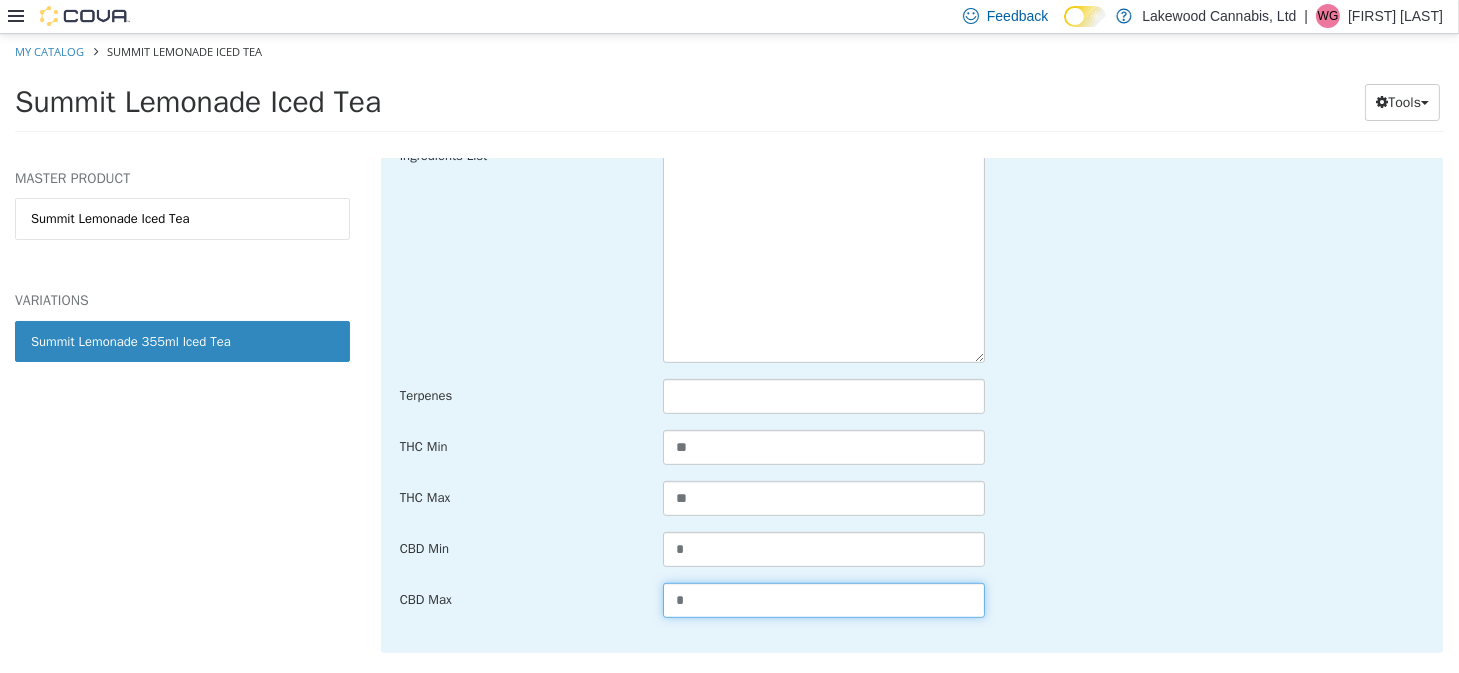type on "*" 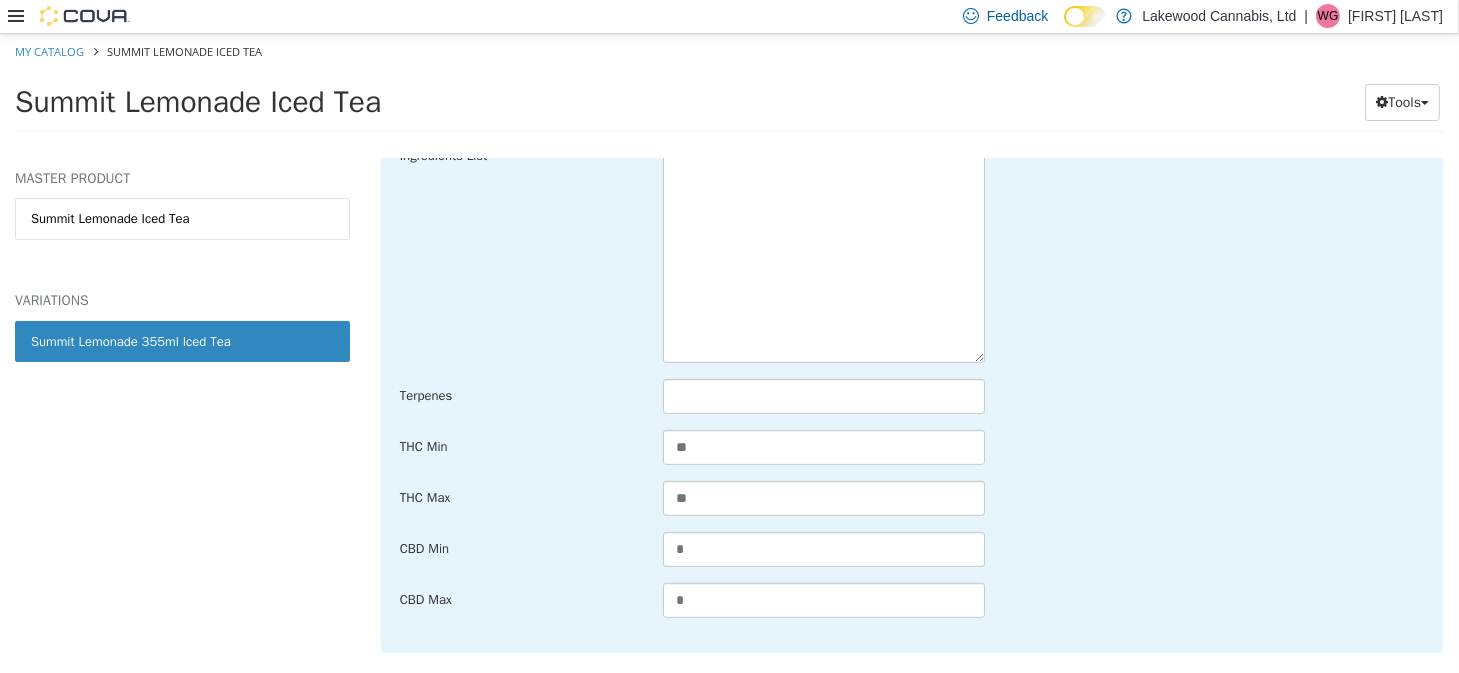 scroll, scrollTop: 1171, scrollLeft: 0, axis: vertical 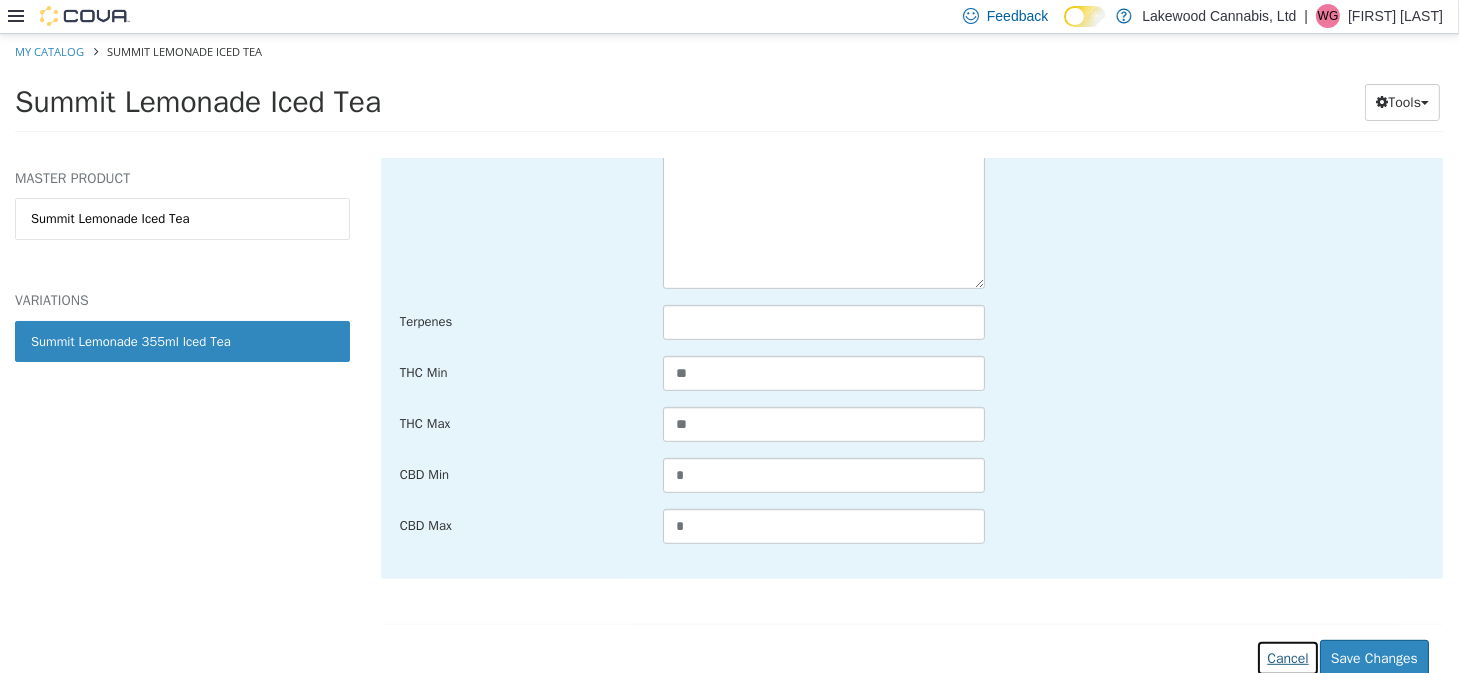 type 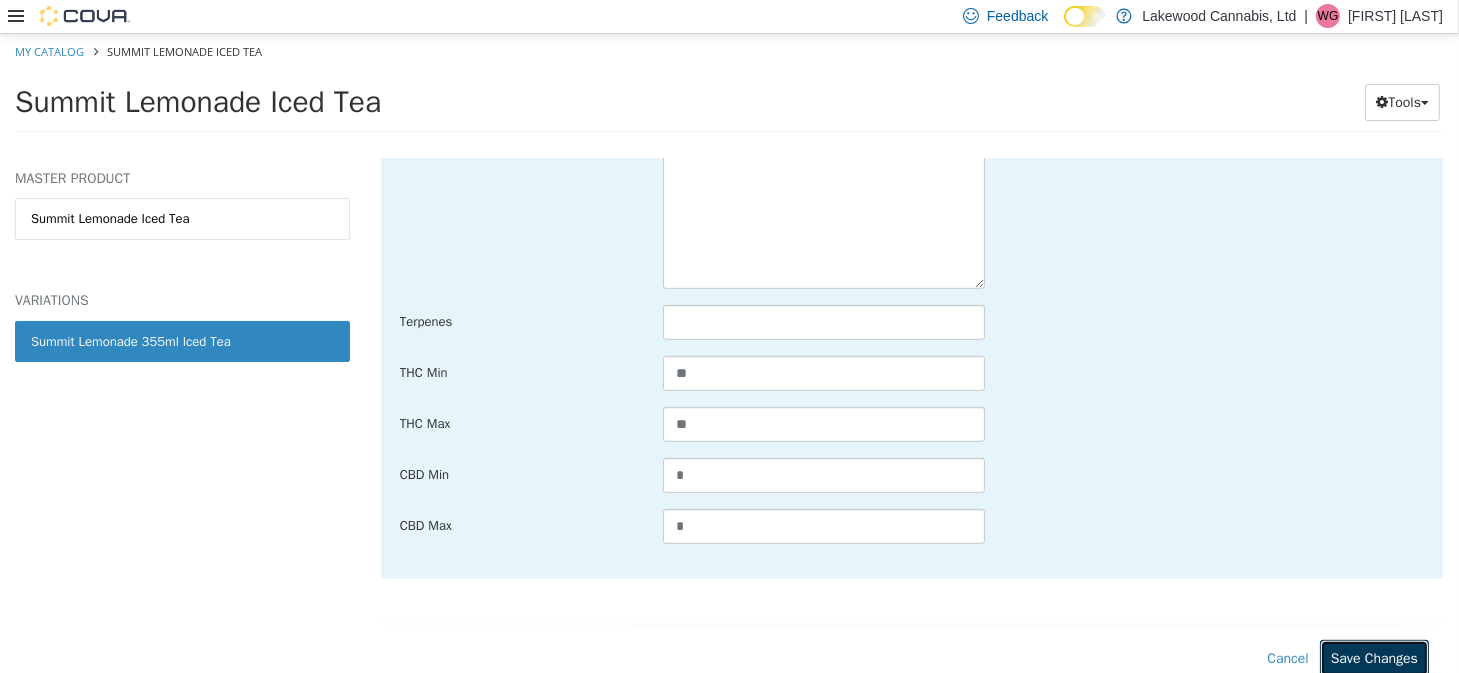 click on "Save Changes" at bounding box center [1374, 657] 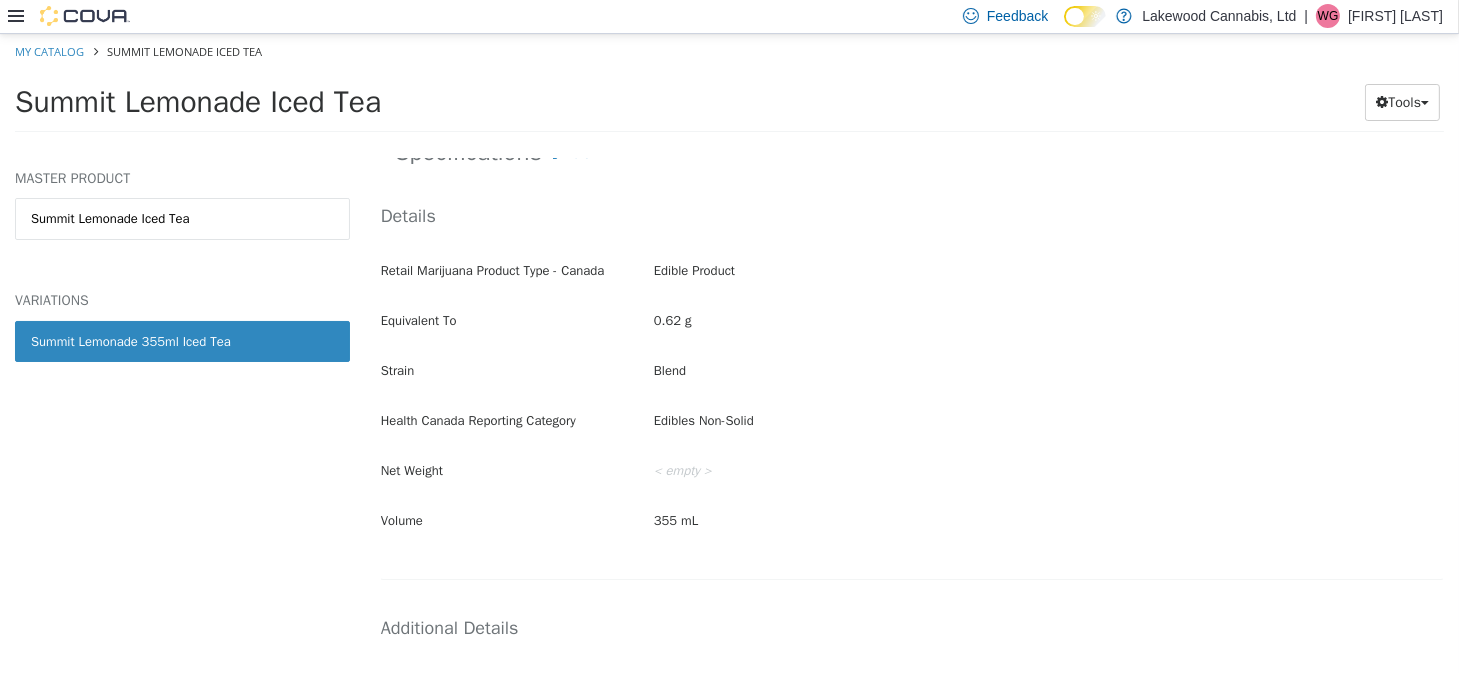 scroll, scrollTop: 117, scrollLeft: 0, axis: vertical 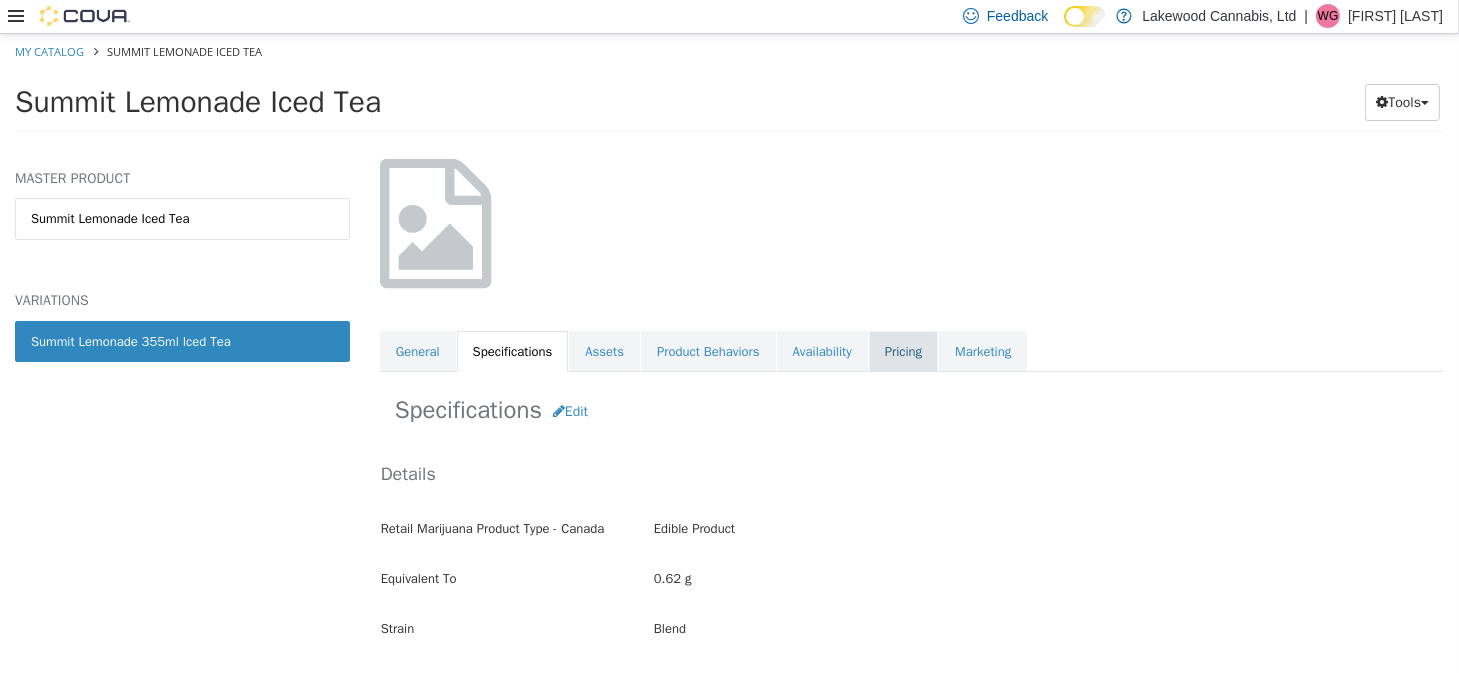 click on "Pricing" at bounding box center (903, 351) 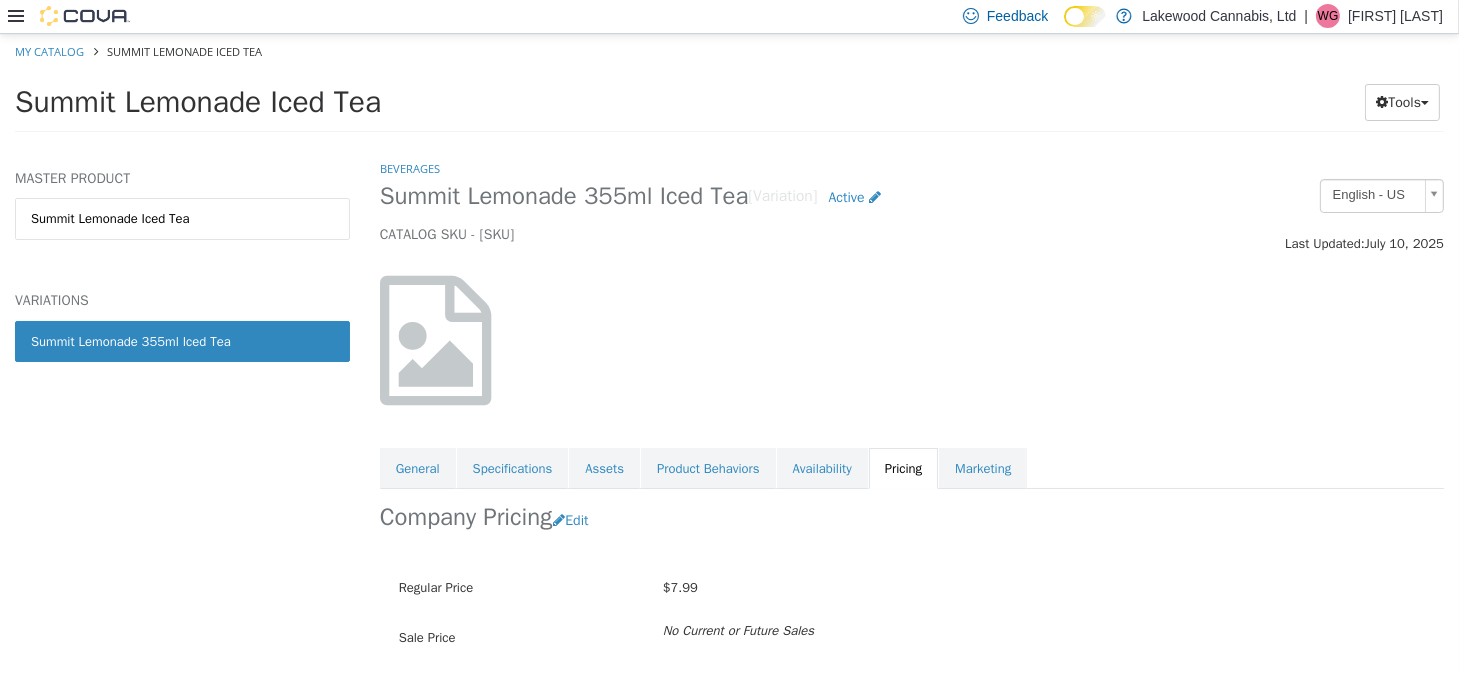 scroll, scrollTop: 76, scrollLeft: 0, axis: vertical 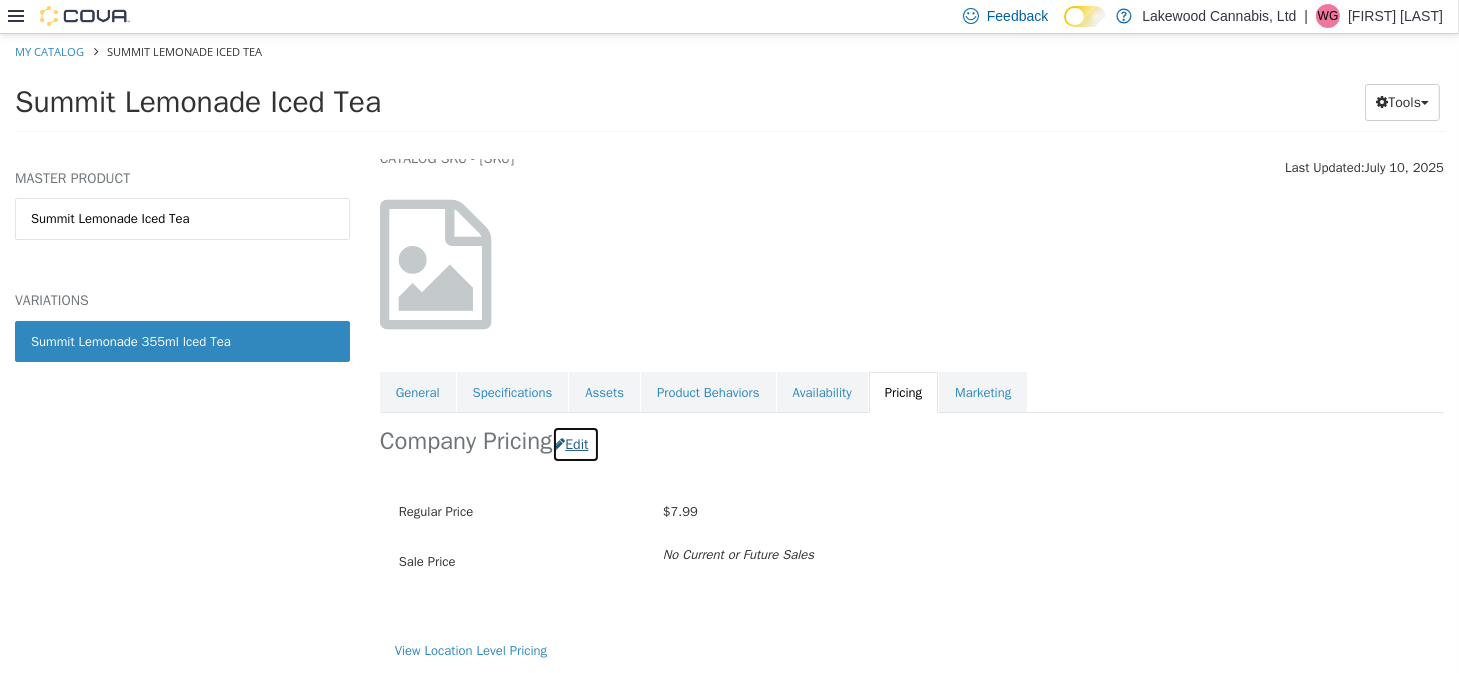 click on "Edit" at bounding box center [575, 443] 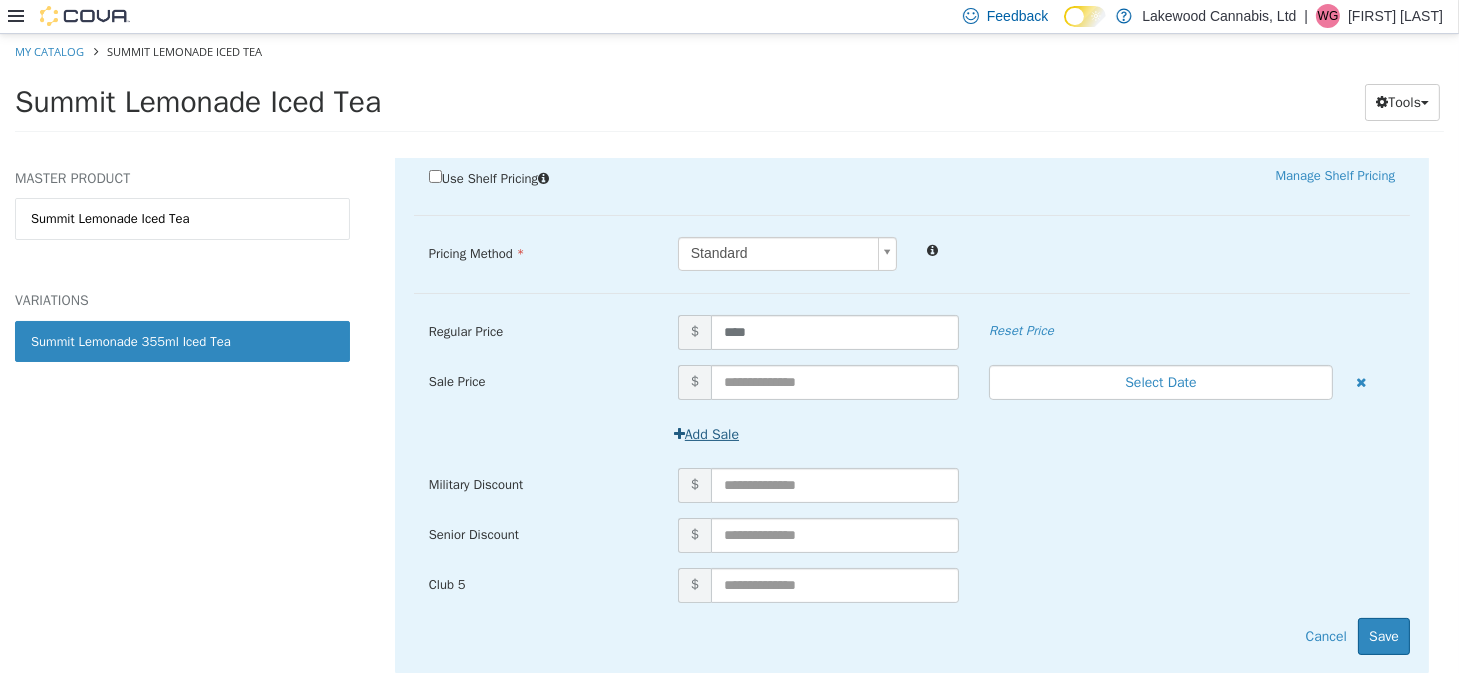 scroll, scrollTop: 399, scrollLeft: 0, axis: vertical 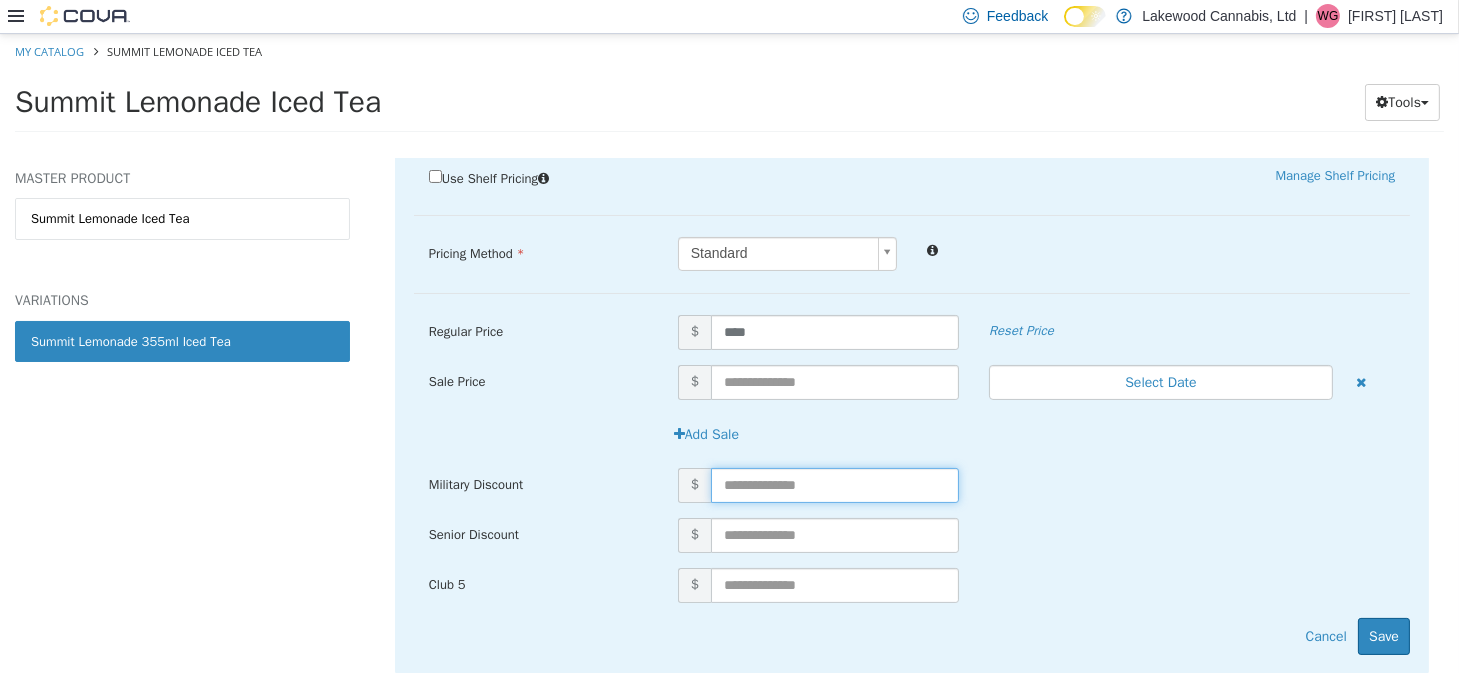 click at bounding box center (835, 484) 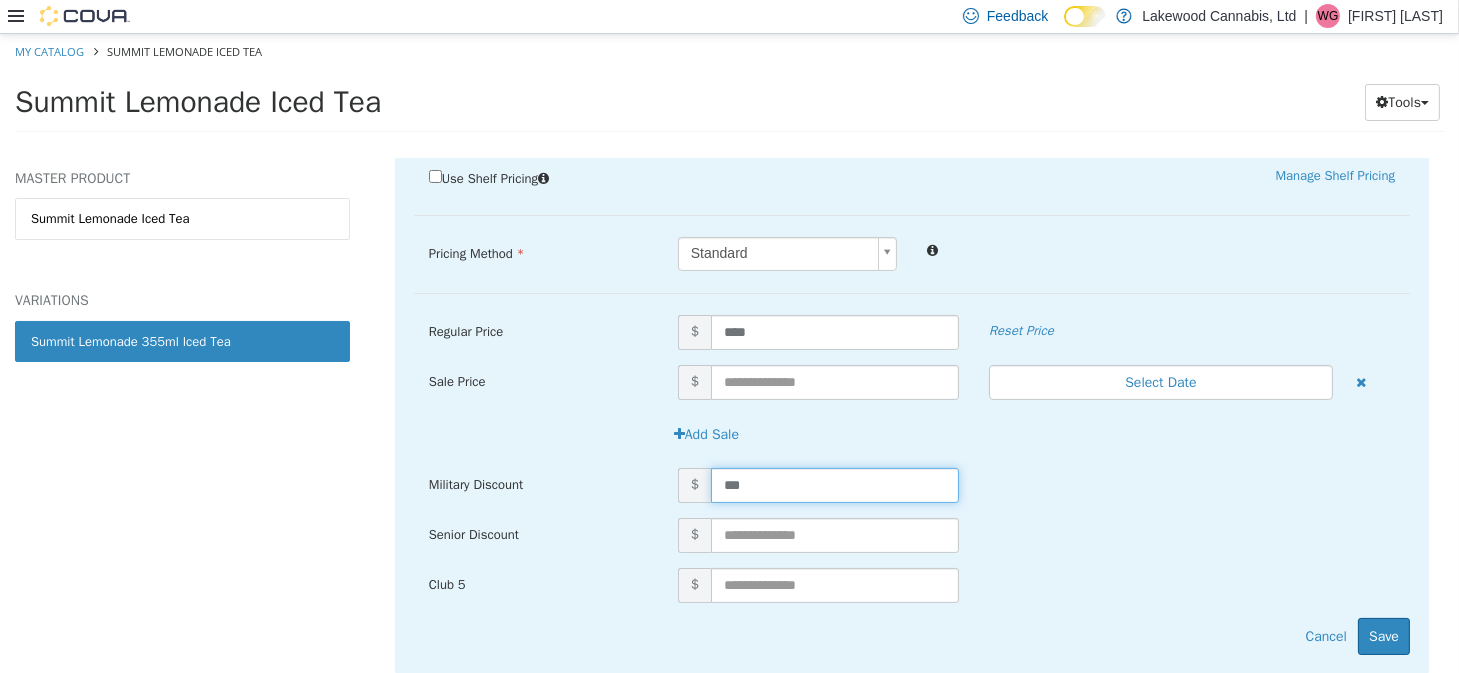 type on "****" 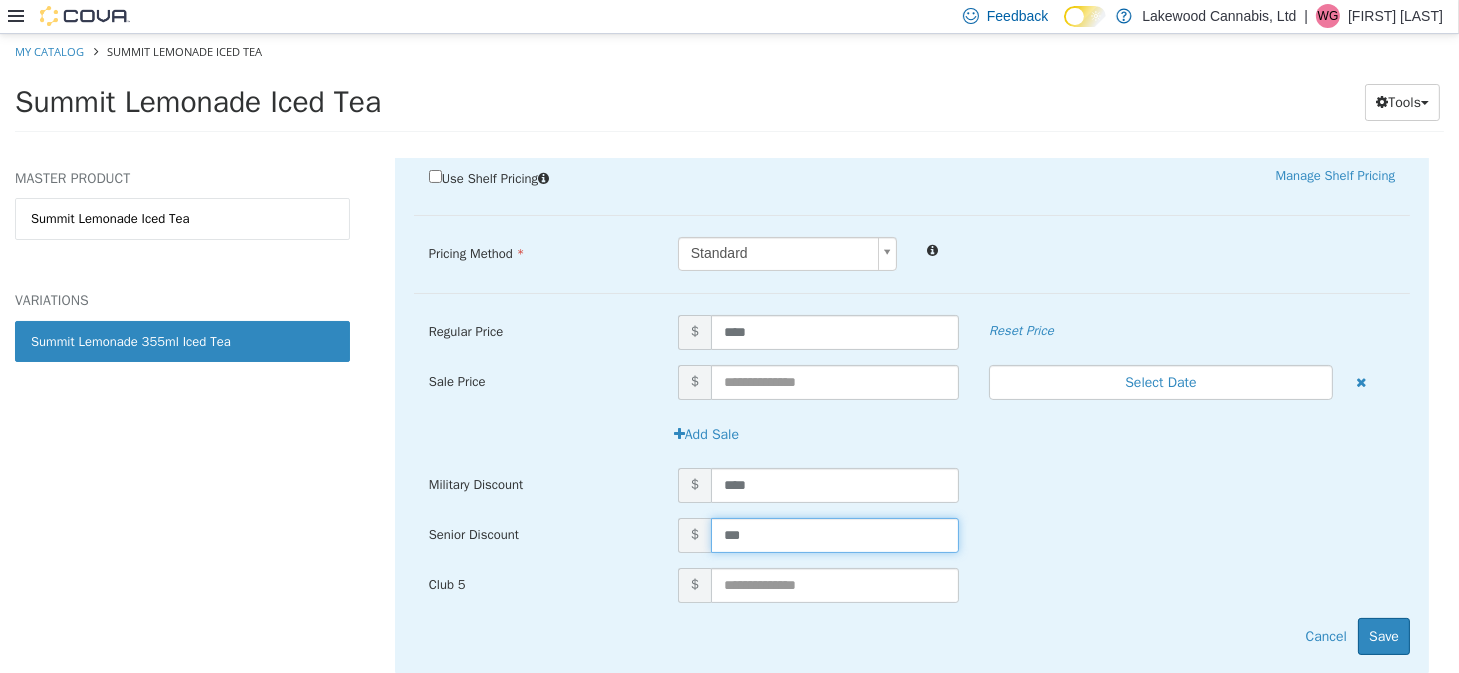 type on "****" 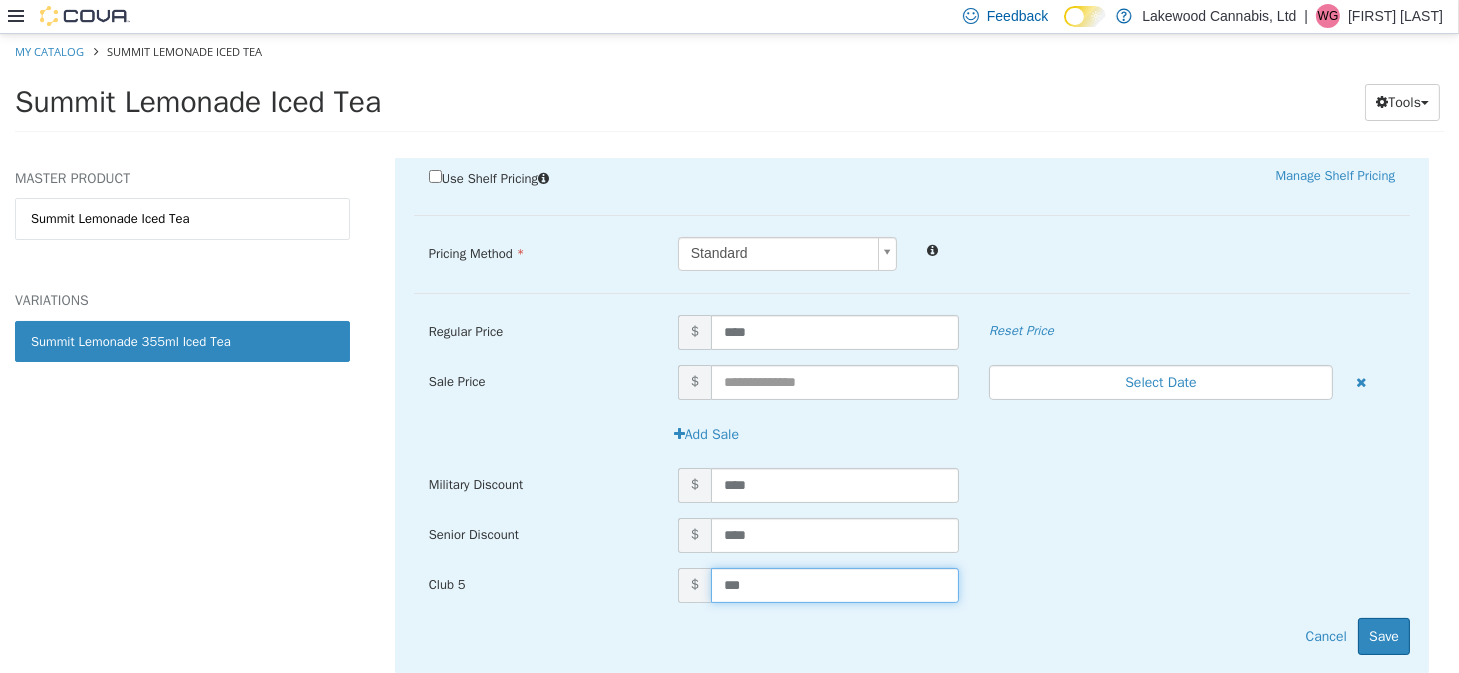 type on "****" 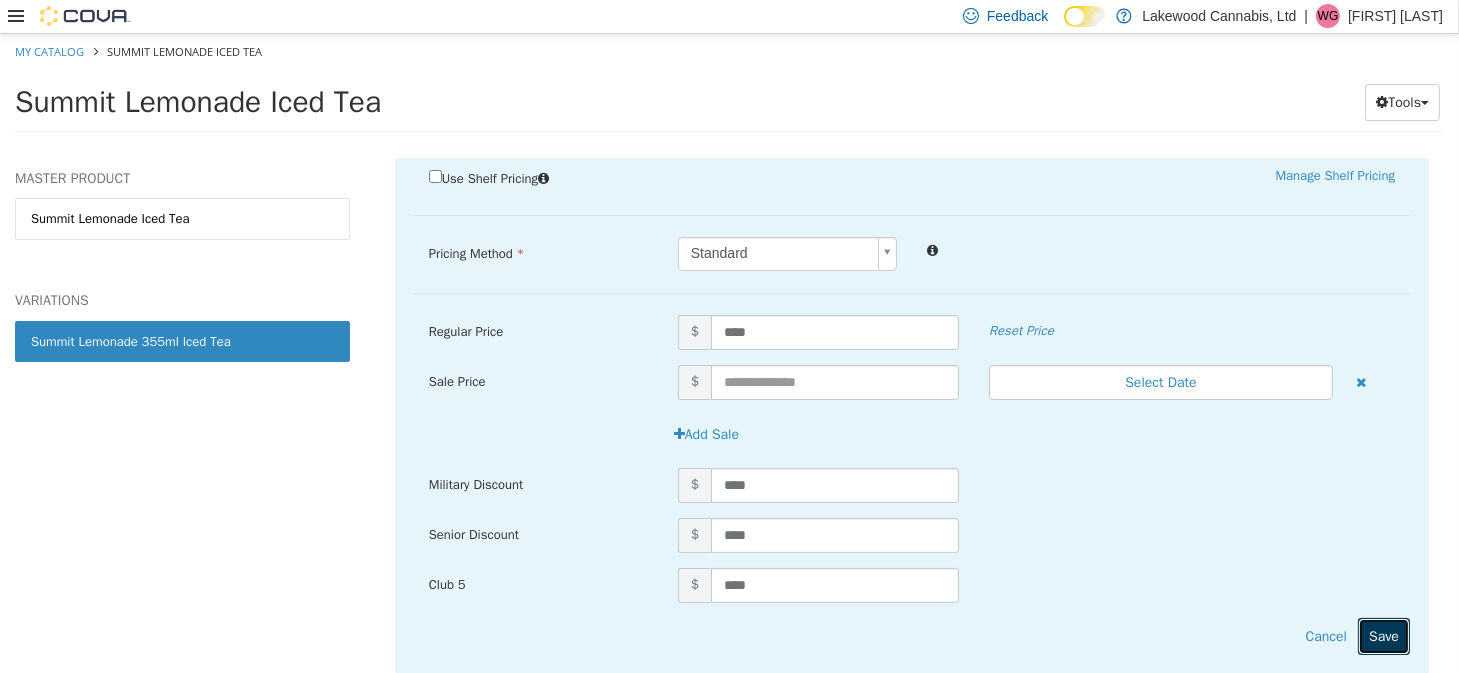 click on "Save" at bounding box center [1384, 635] 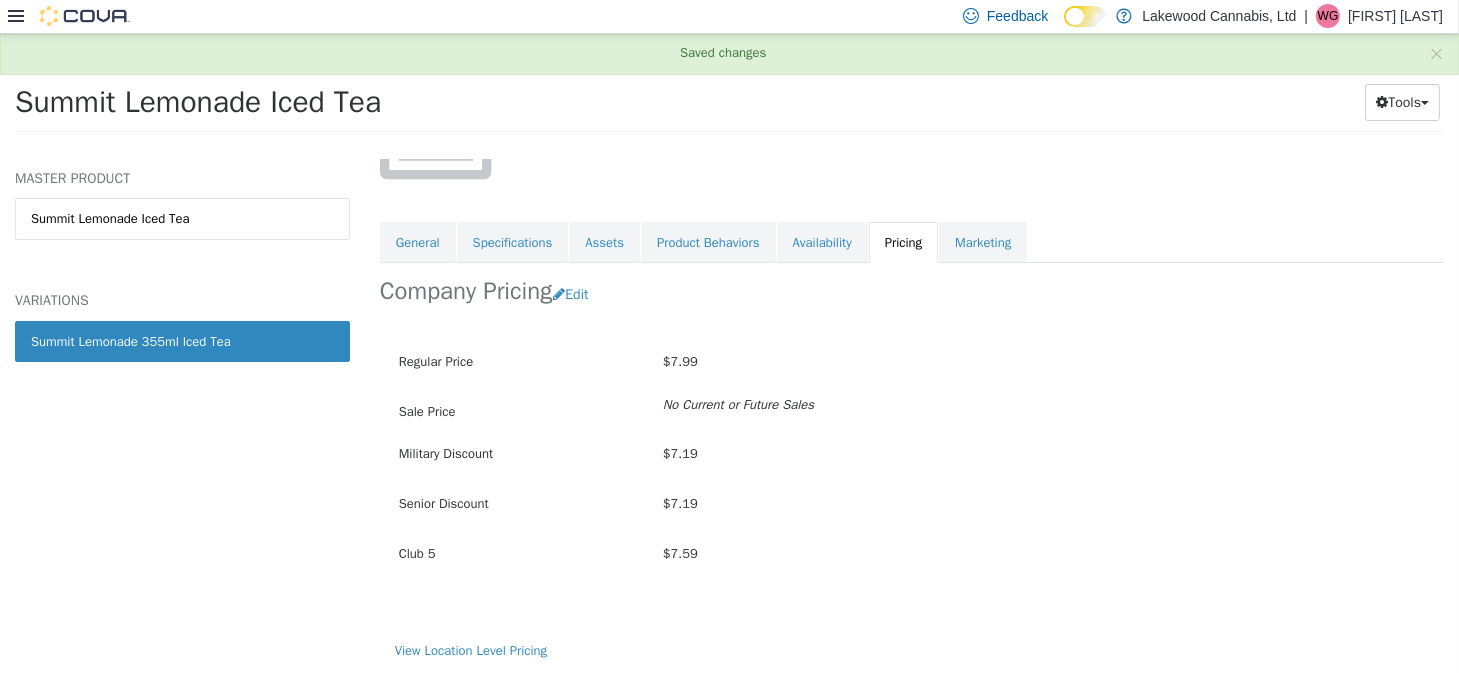scroll, scrollTop: 0, scrollLeft: 0, axis: both 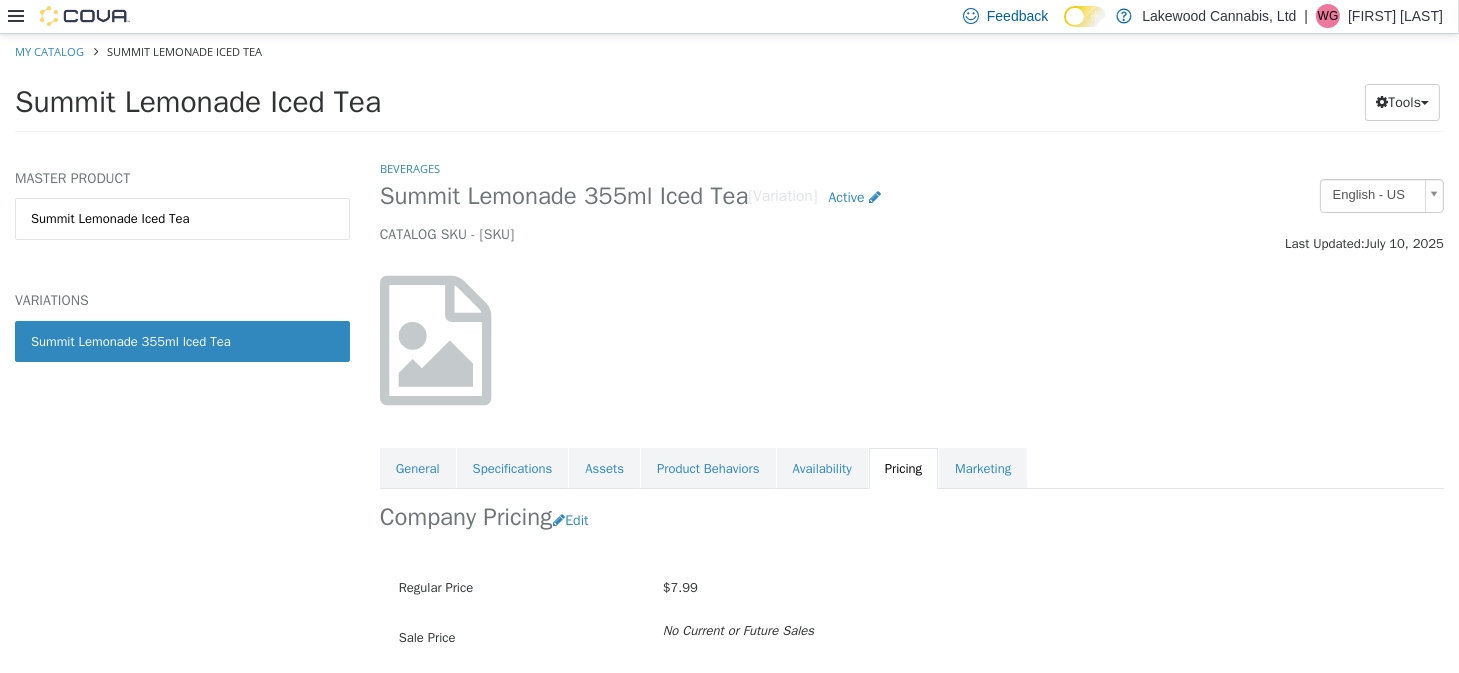 drag, startPoint x: 566, startPoint y: 235, endPoint x: 486, endPoint y: 237, distance: 80.024994 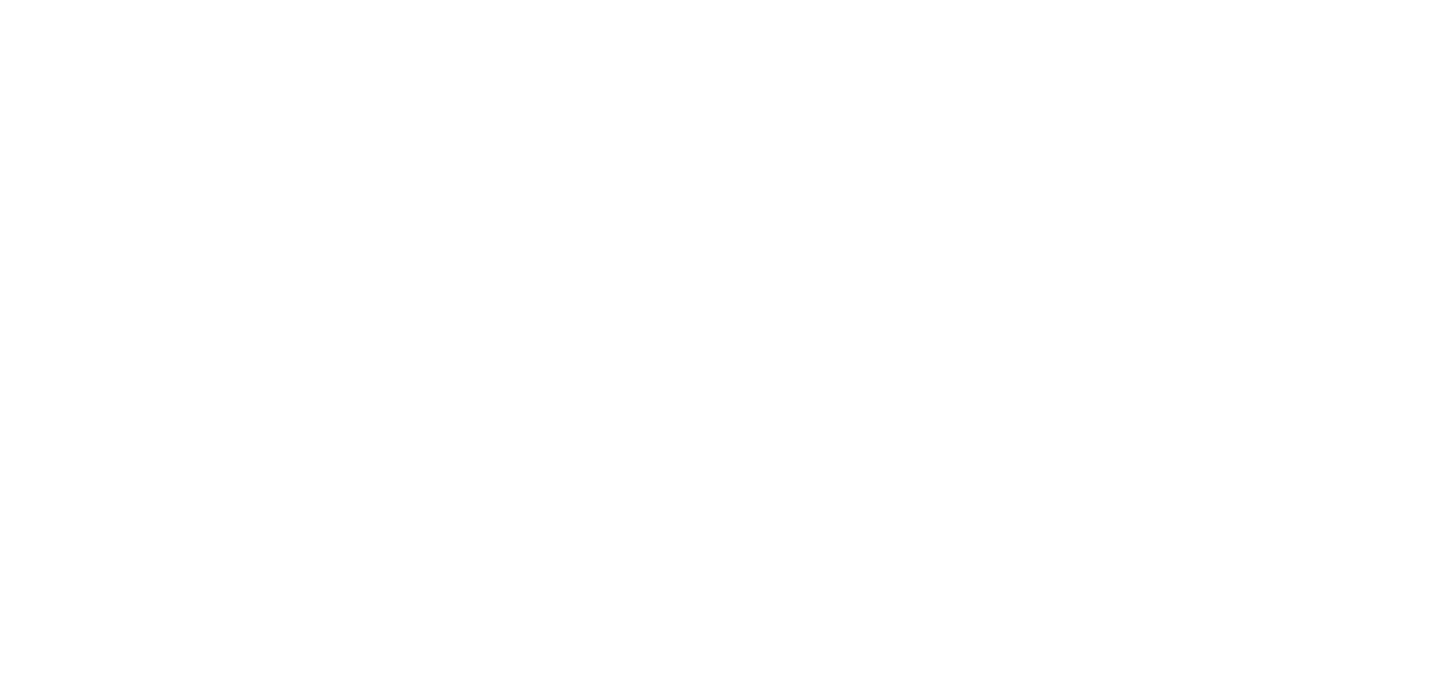 scroll, scrollTop: 0, scrollLeft: 0, axis: both 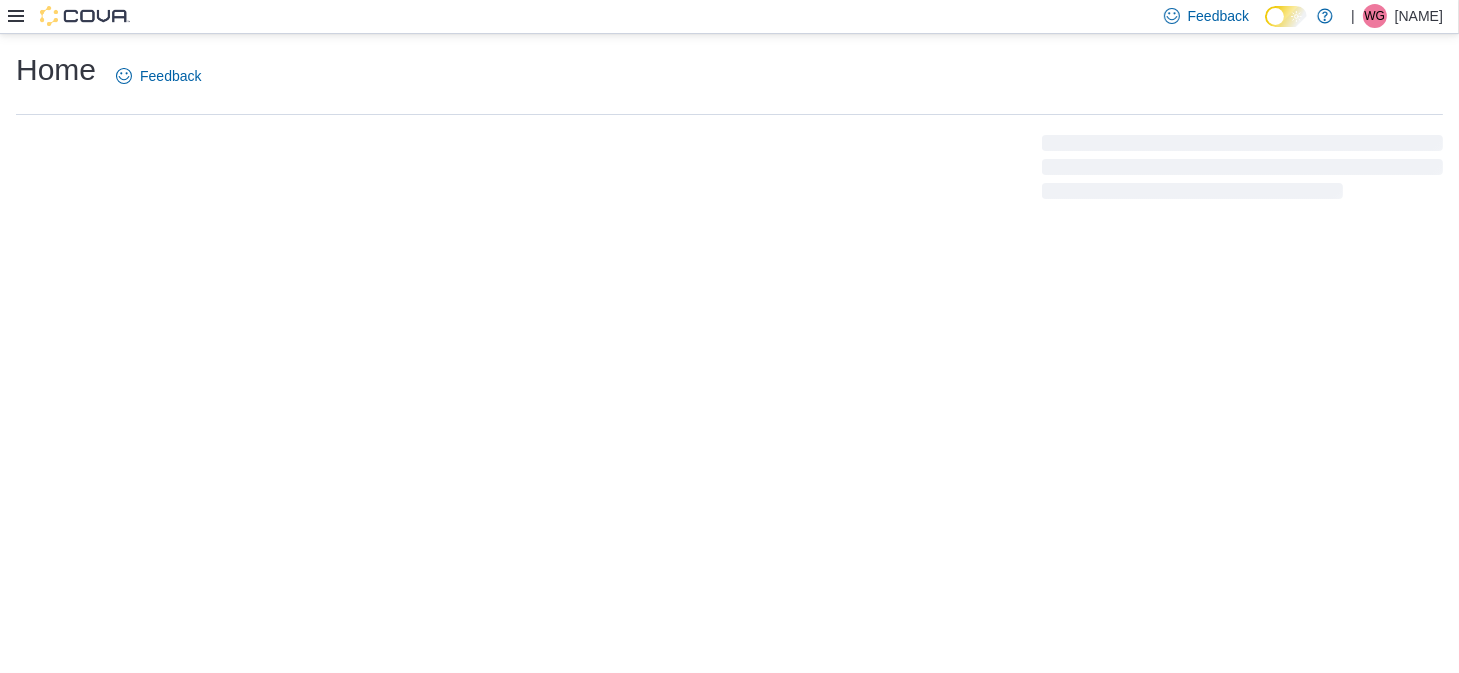 click 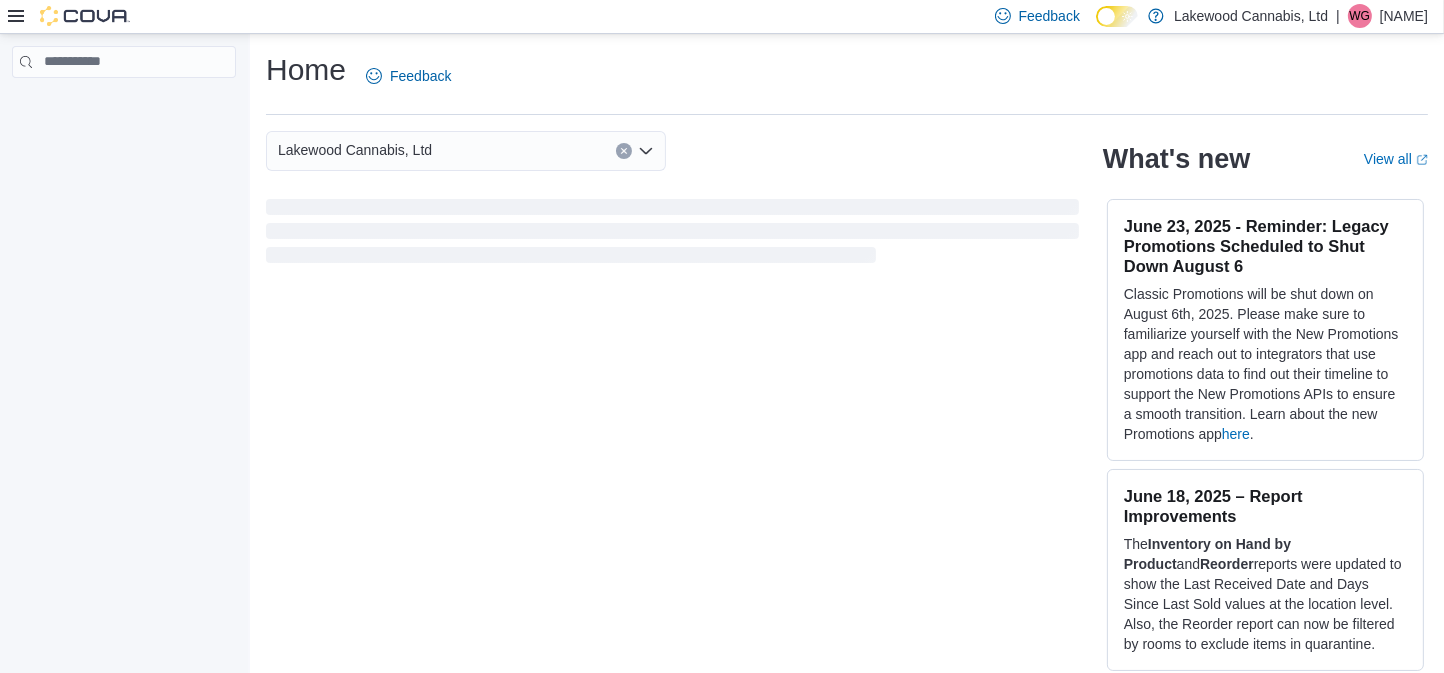 scroll, scrollTop: 42, scrollLeft: 0, axis: vertical 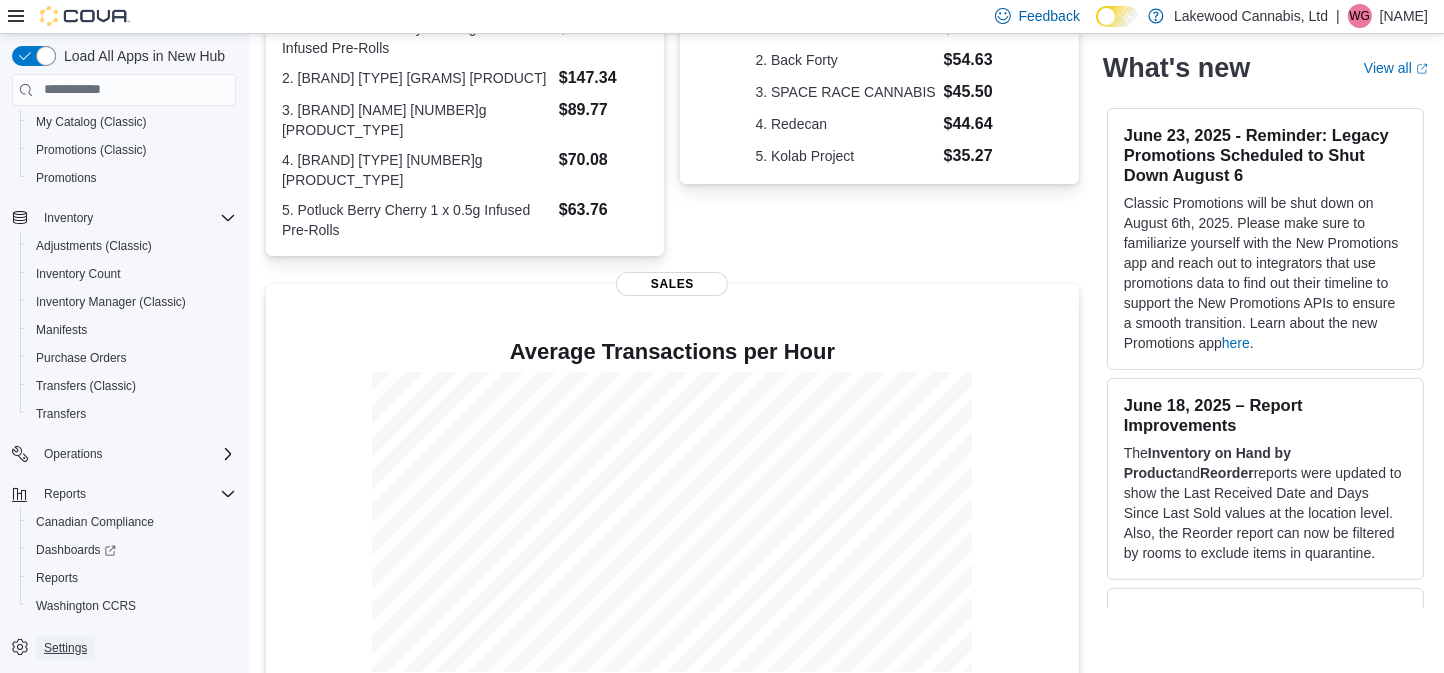 click on "Settings" at bounding box center [65, 648] 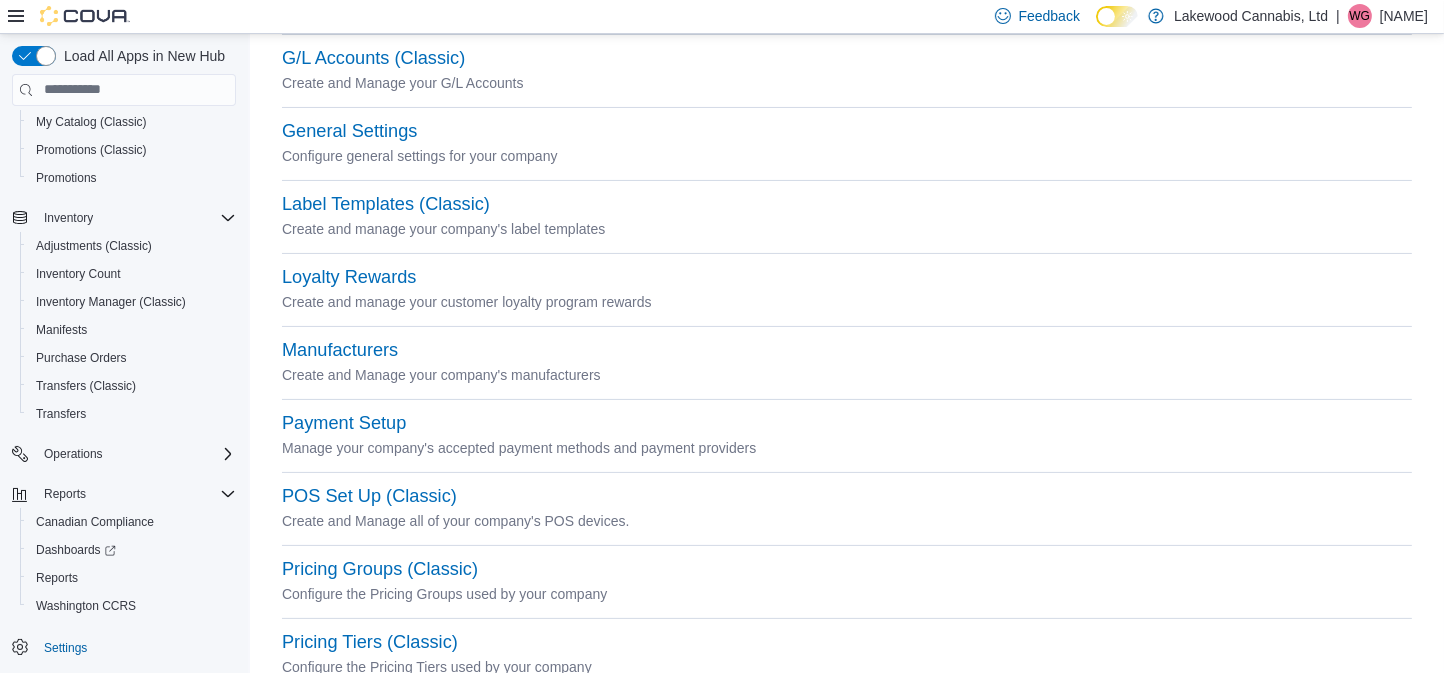 scroll, scrollTop: 380, scrollLeft: 0, axis: vertical 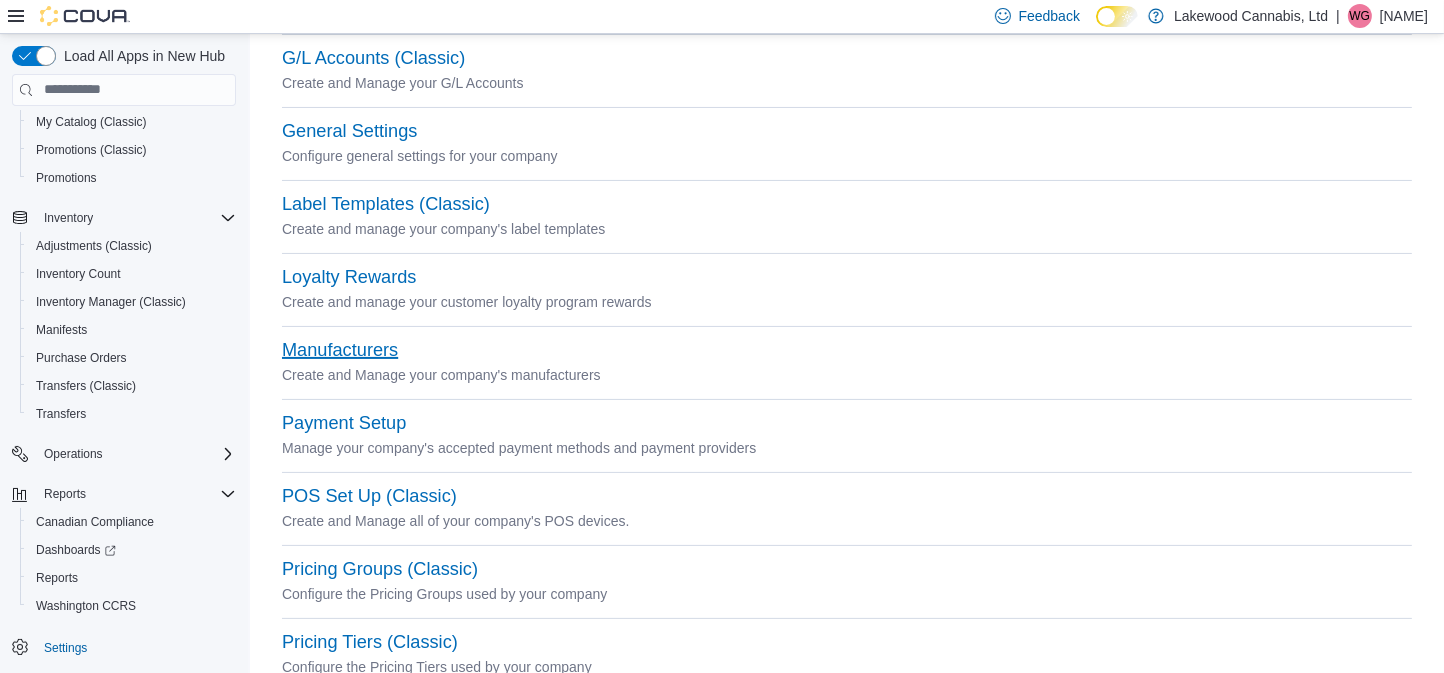 click on "Manufacturers" at bounding box center [340, 350] 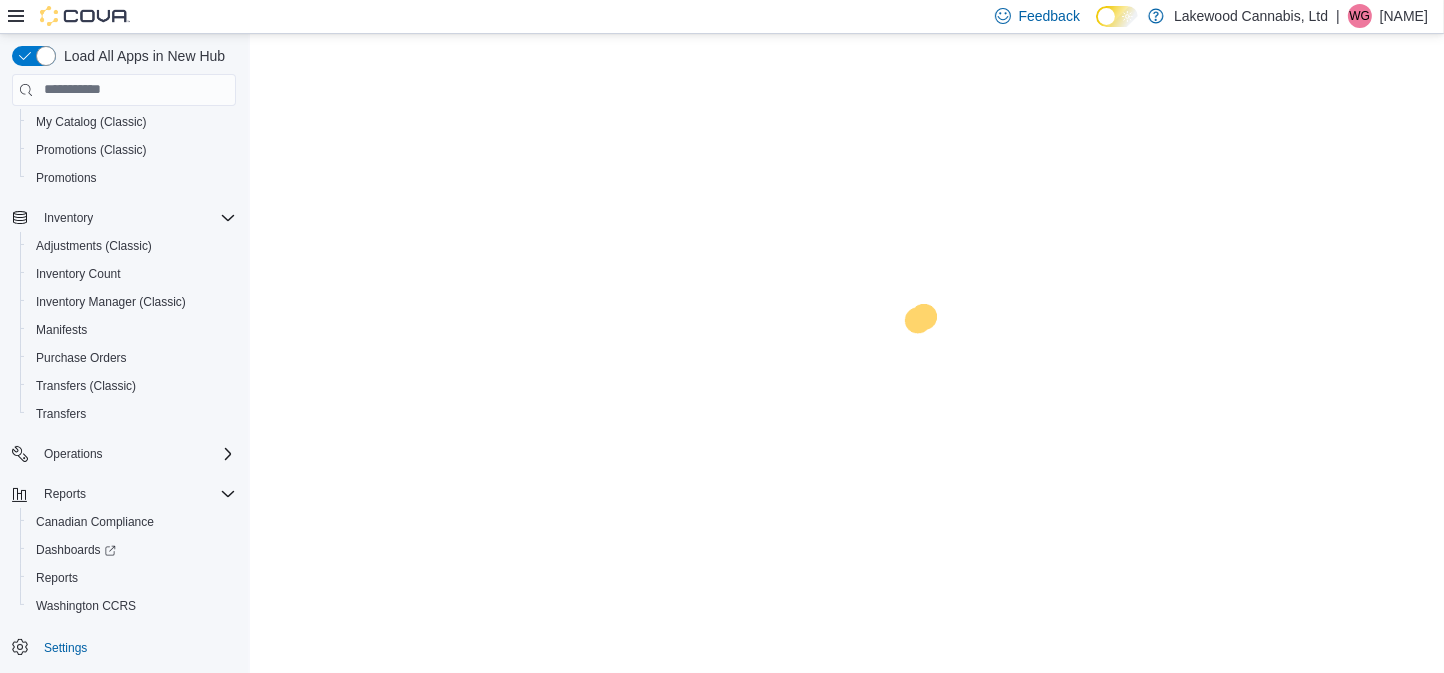 scroll, scrollTop: 0, scrollLeft: 0, axis: both 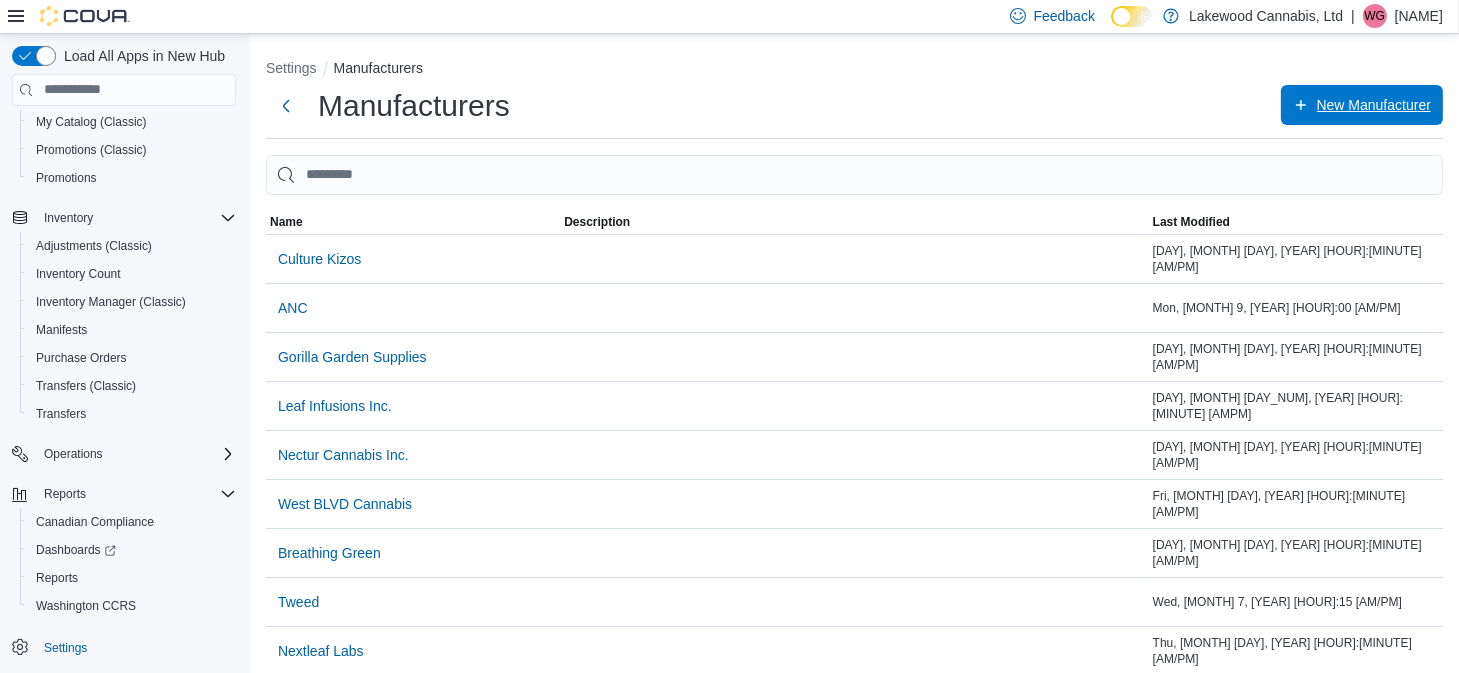 click on "New Manufacturer" at bounding box center (1374, 105) 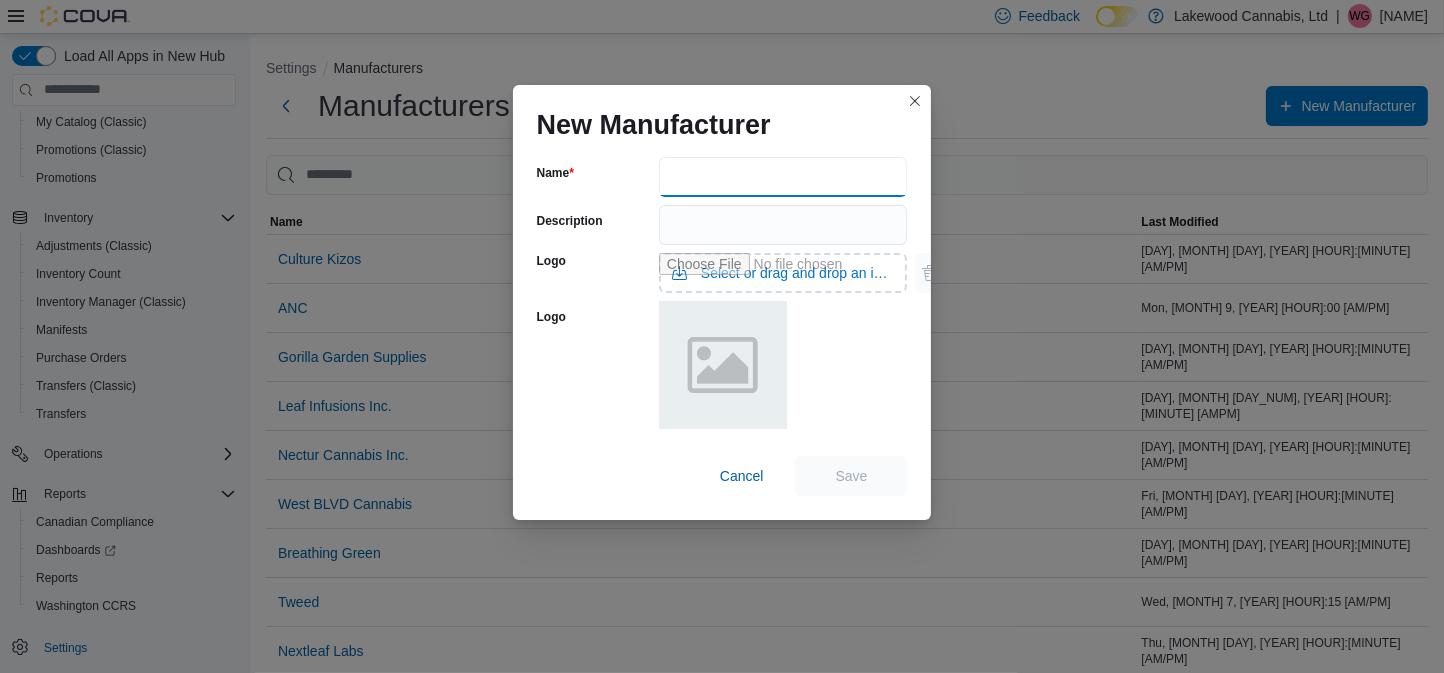click on "Name" at bounding box center [783, 177] 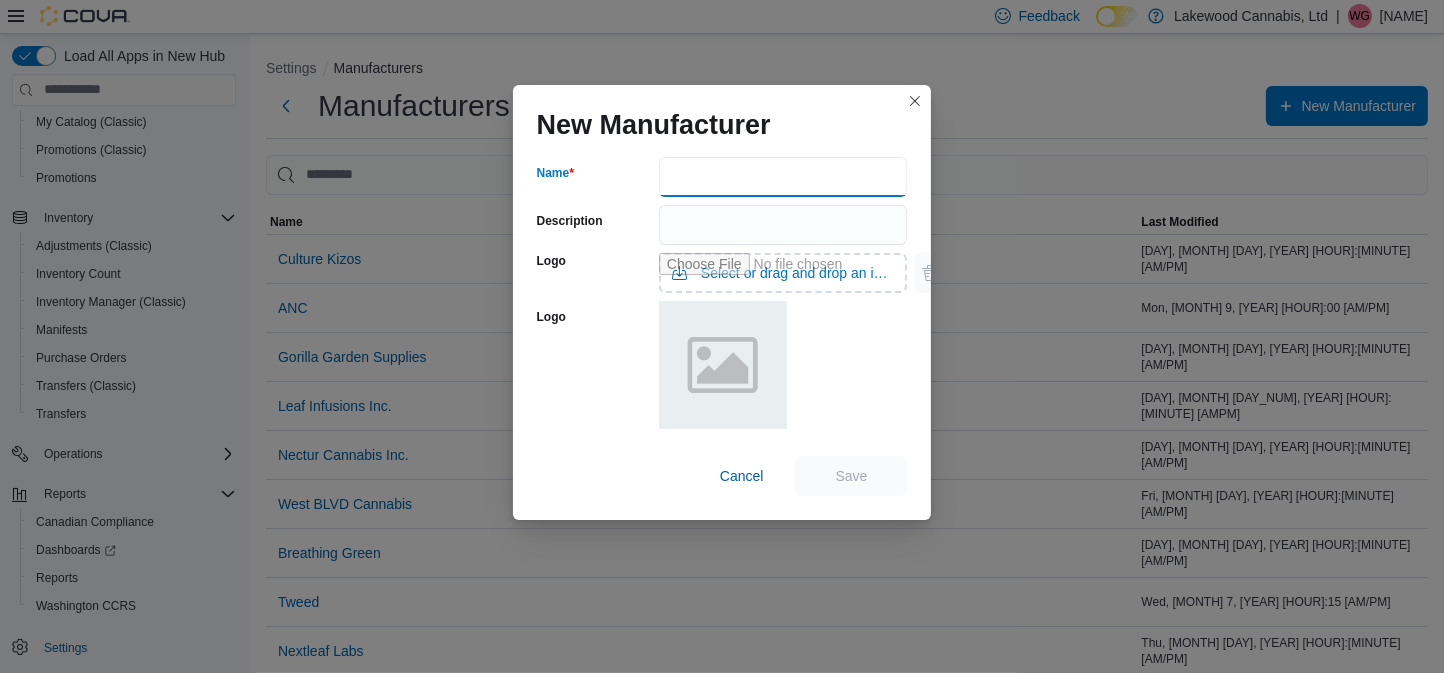 paste on "**********" 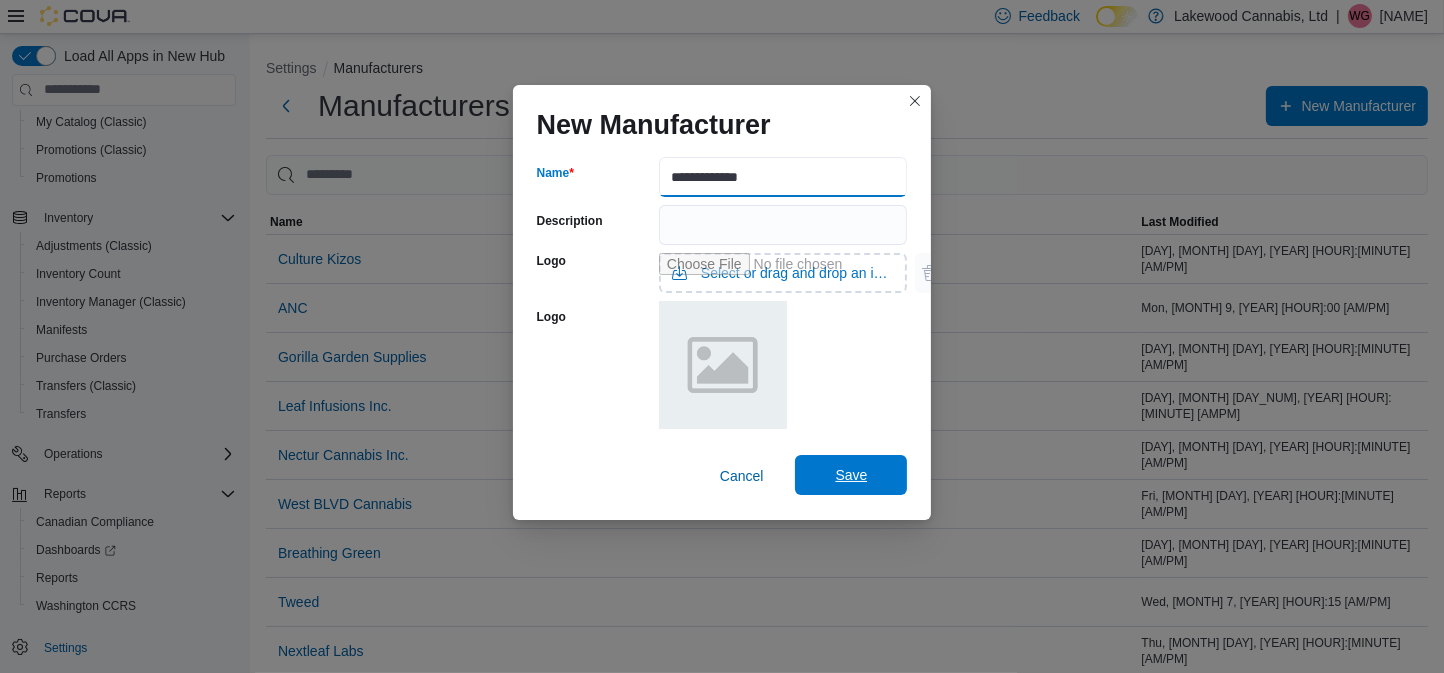 type on "**********" 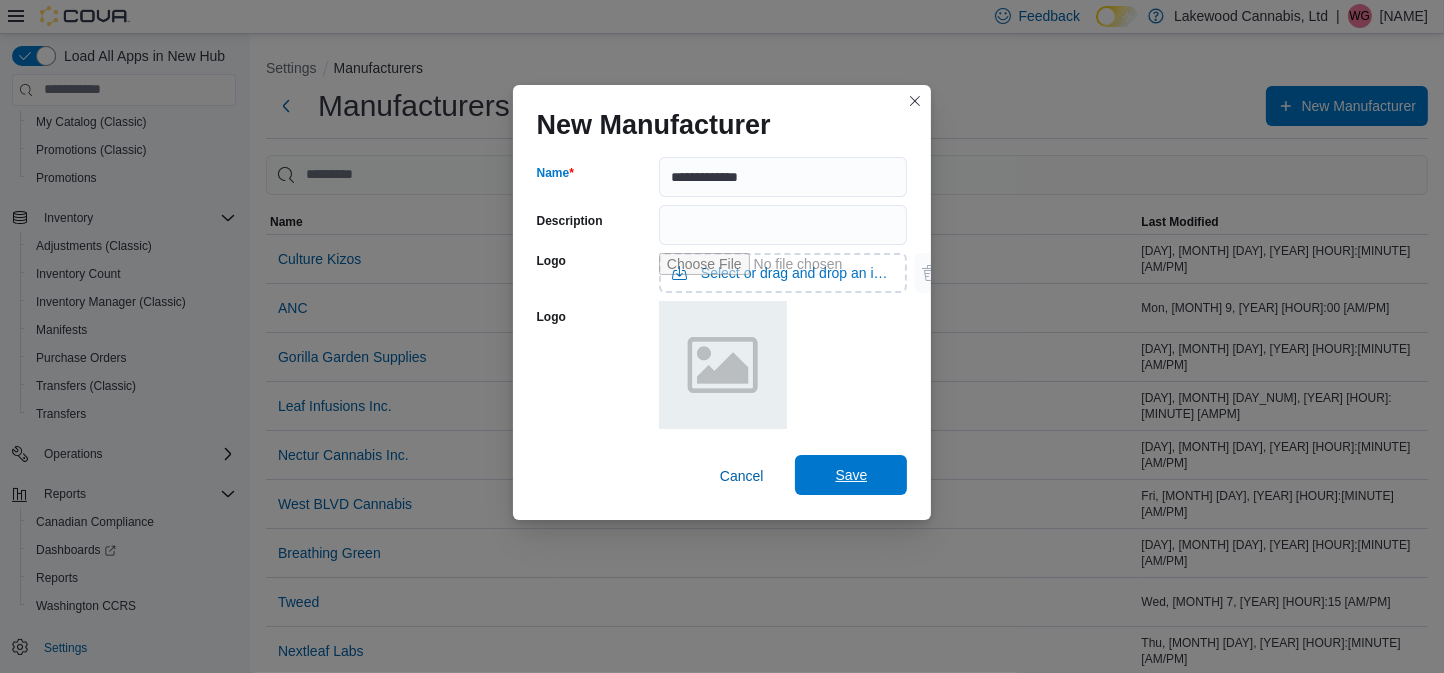 click on "Save" at bounding box center (851, 475) 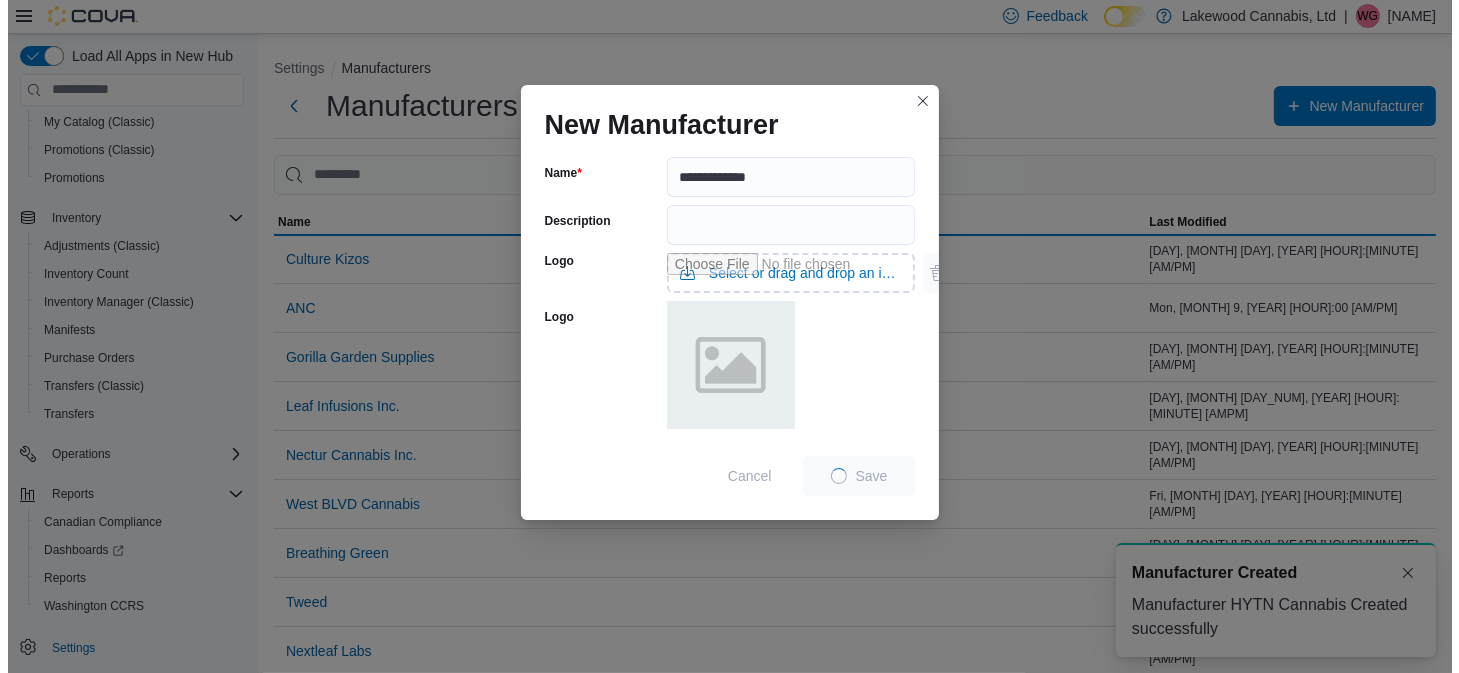 scroll, scrollTop: 0, scrollLeft: 0, axis: both 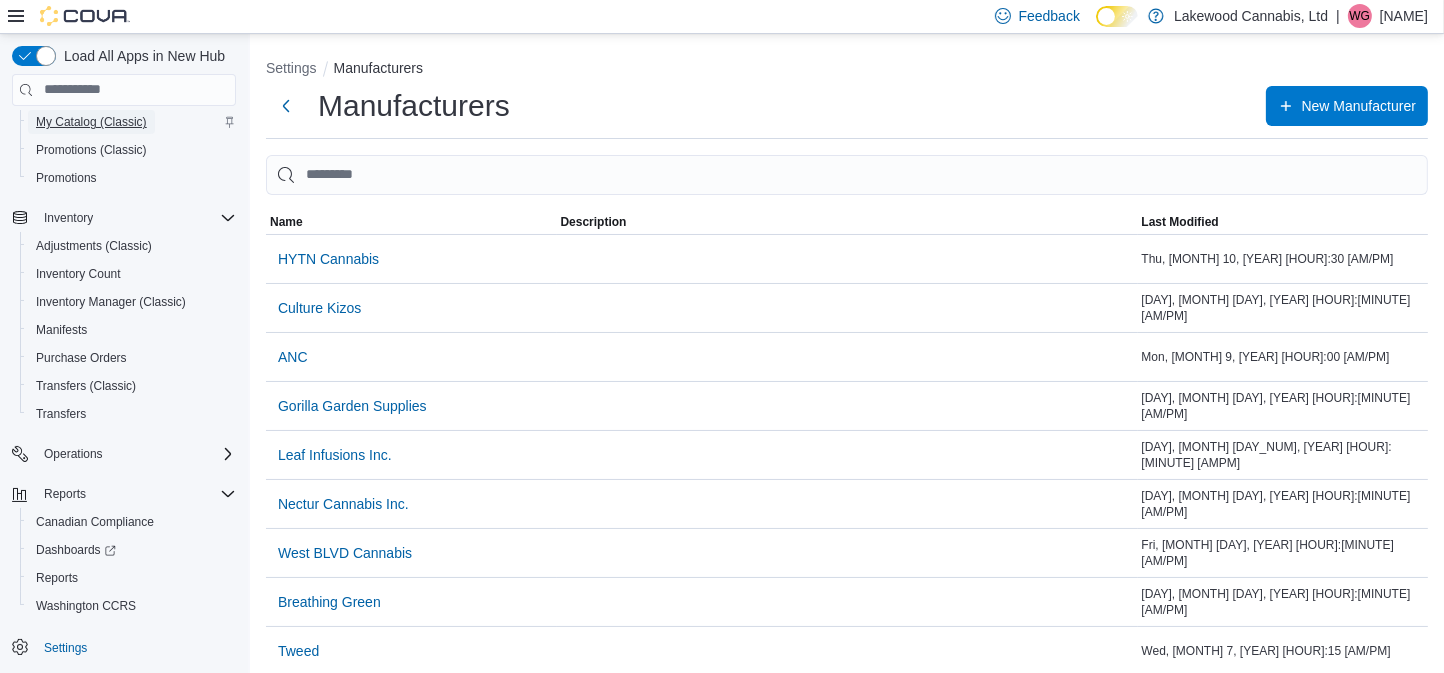 click on "My Catalog (Classic)" at bounding box center (91, 122) 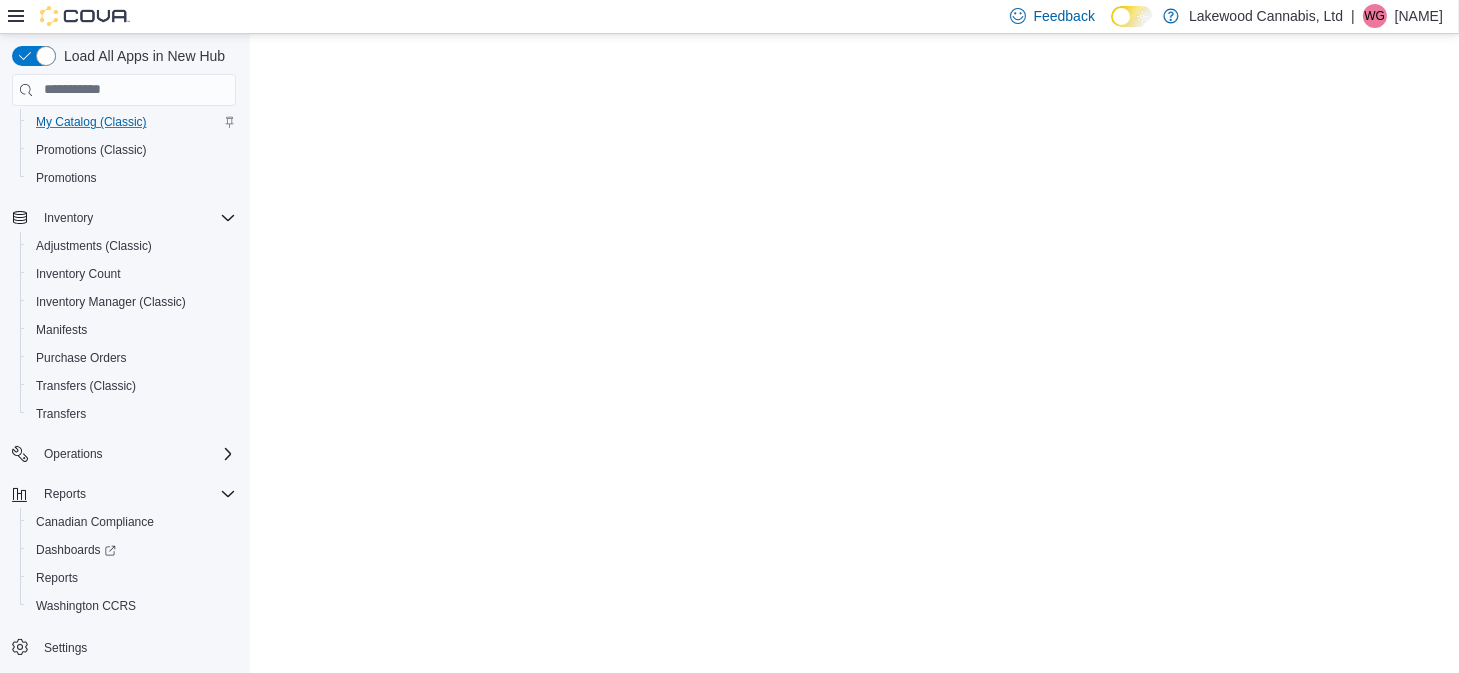 scroll, scrollTop: 0, scrollLeft: 0, axis: both 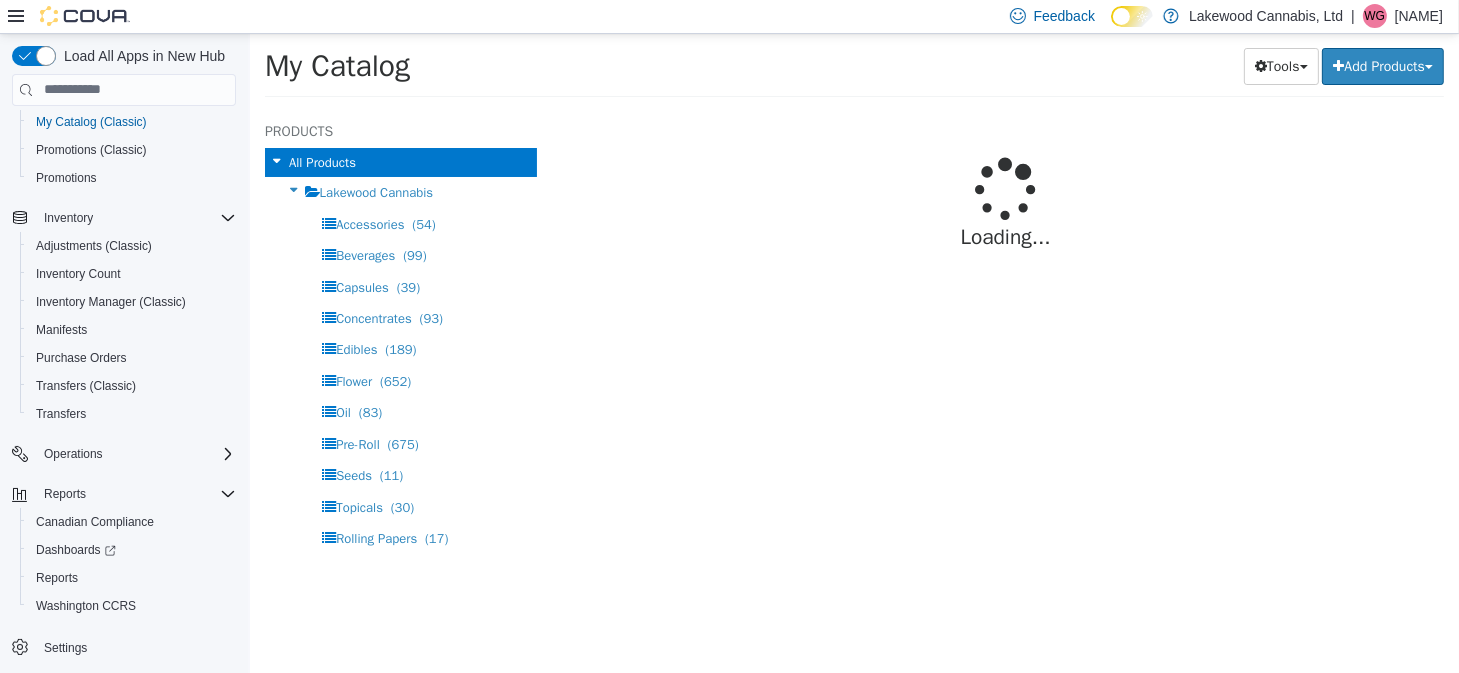 select on "**********" 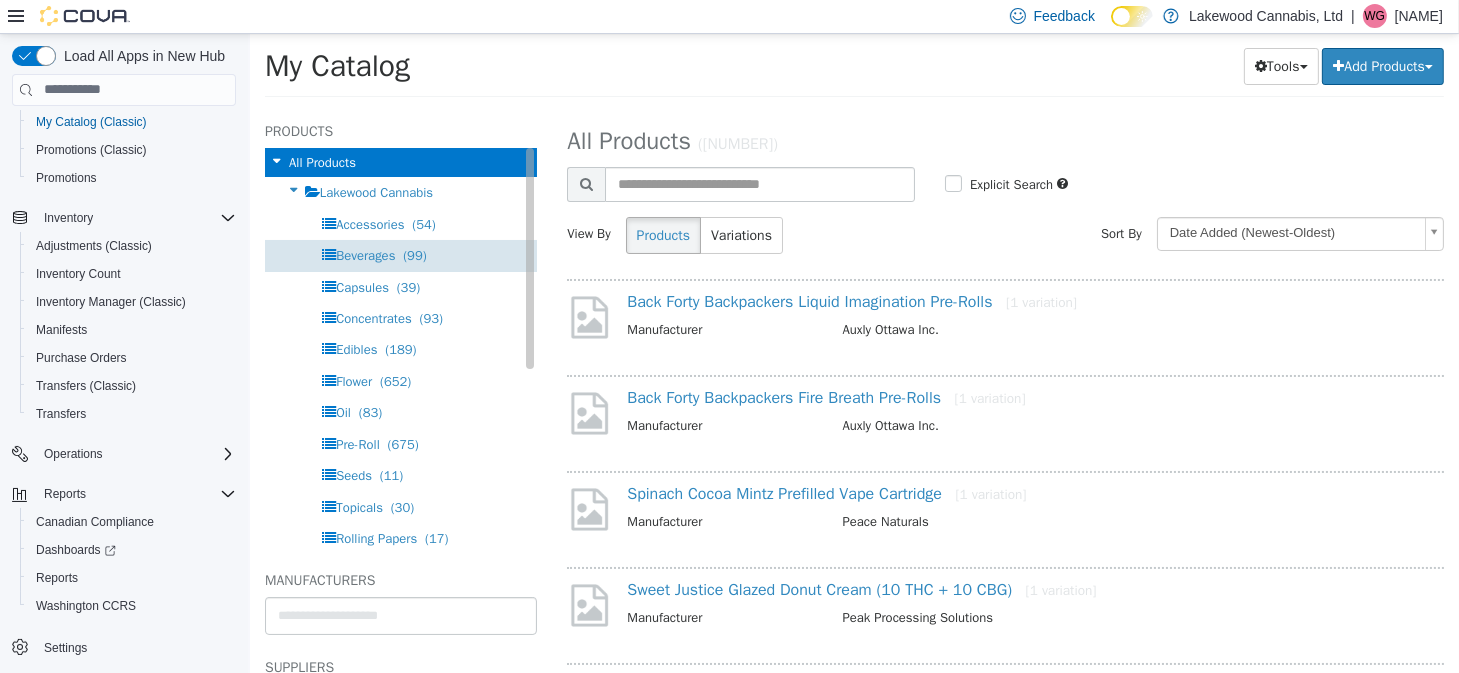 click on "Beverages" at bounding box center (364, 254) 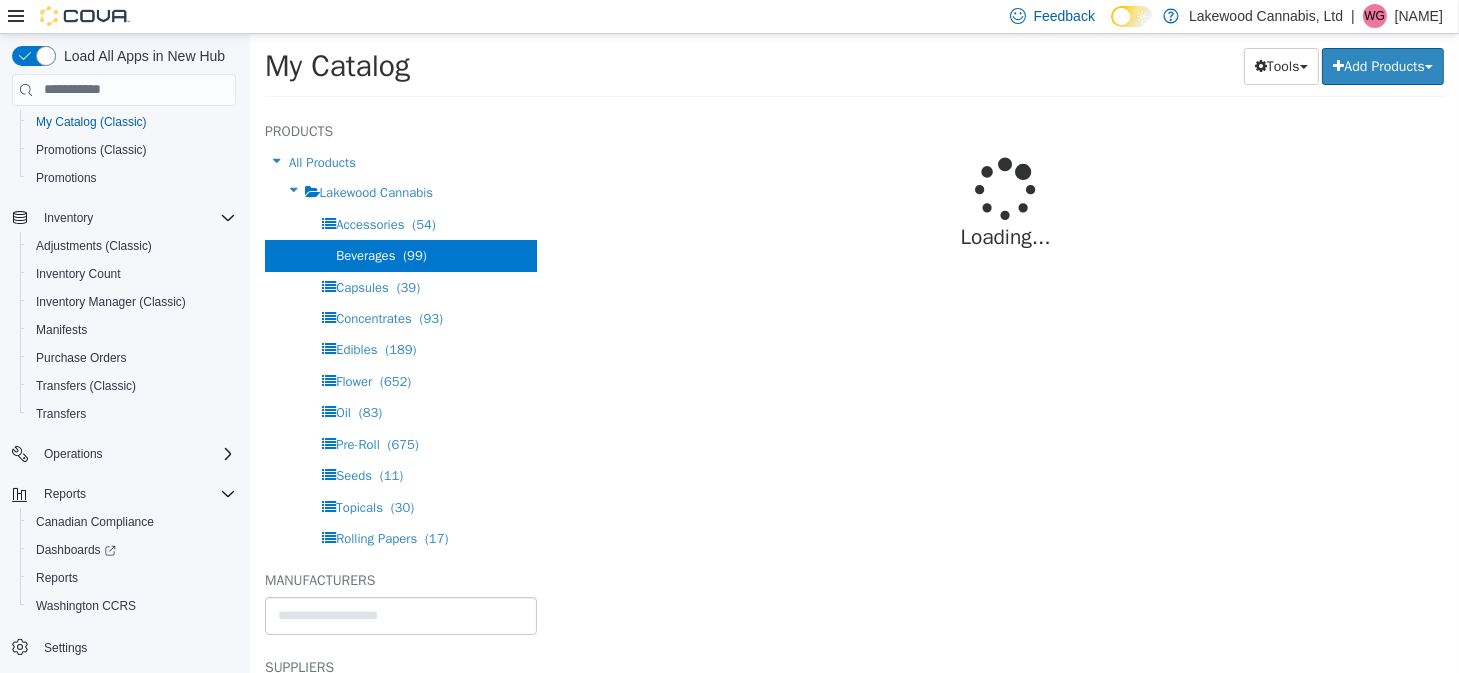 select on "**********" 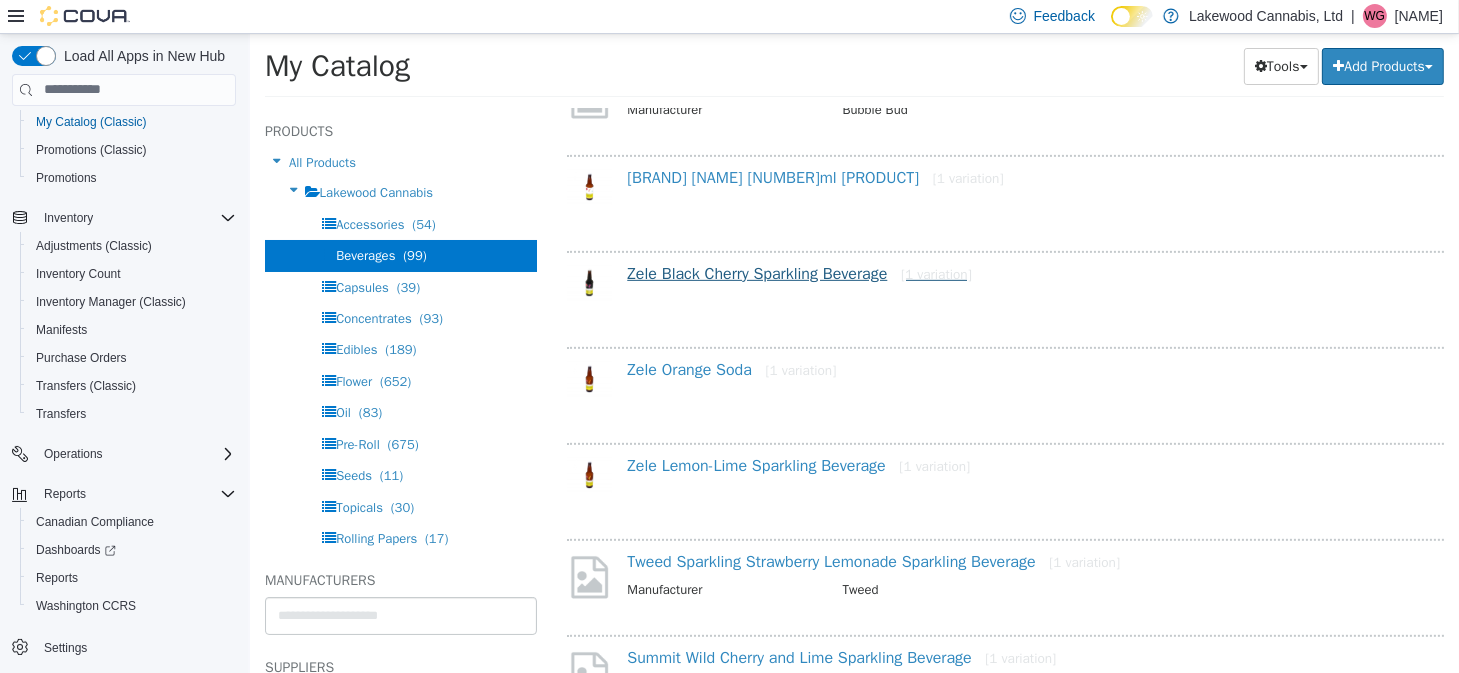 scroll, scrollTop: 1611, scrollLeft: 0, axis: vertical 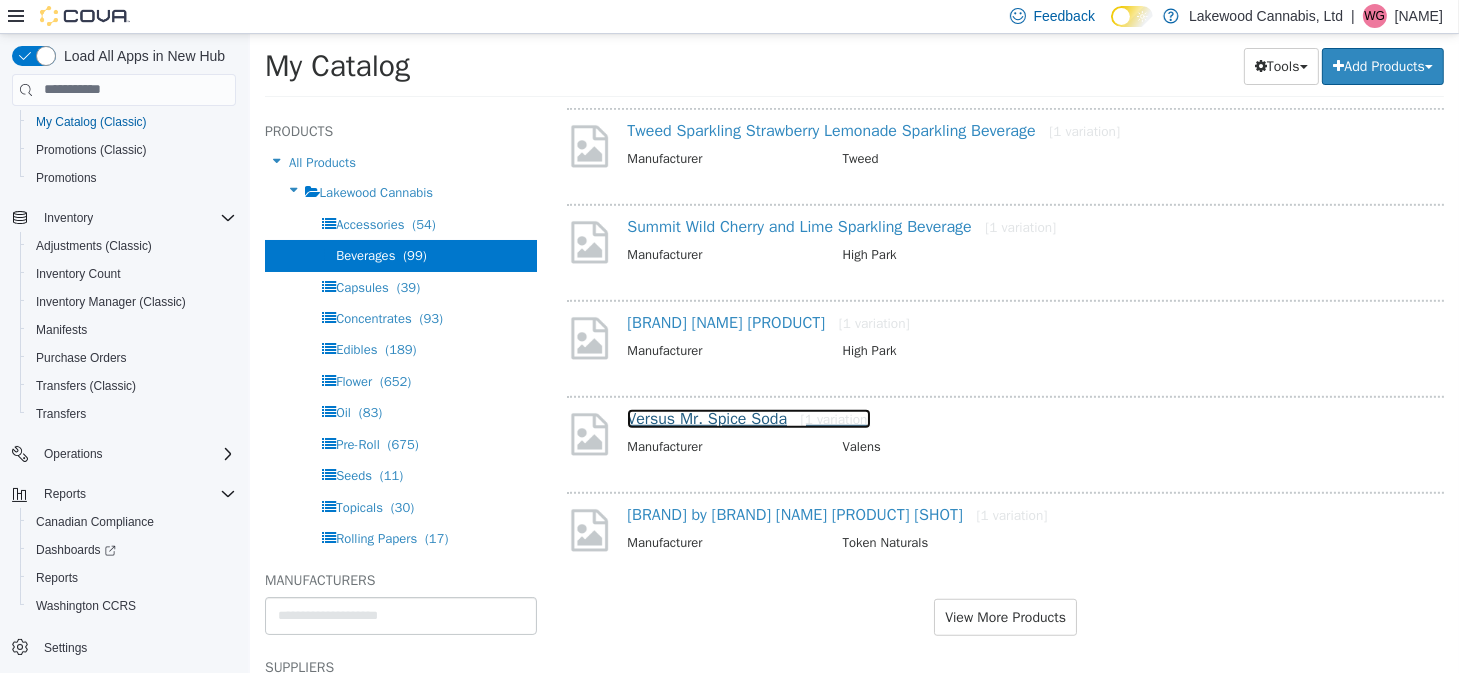 click on "Versus Mr. Spice Soda
[1 variation]" at bounding box center [748, 418] 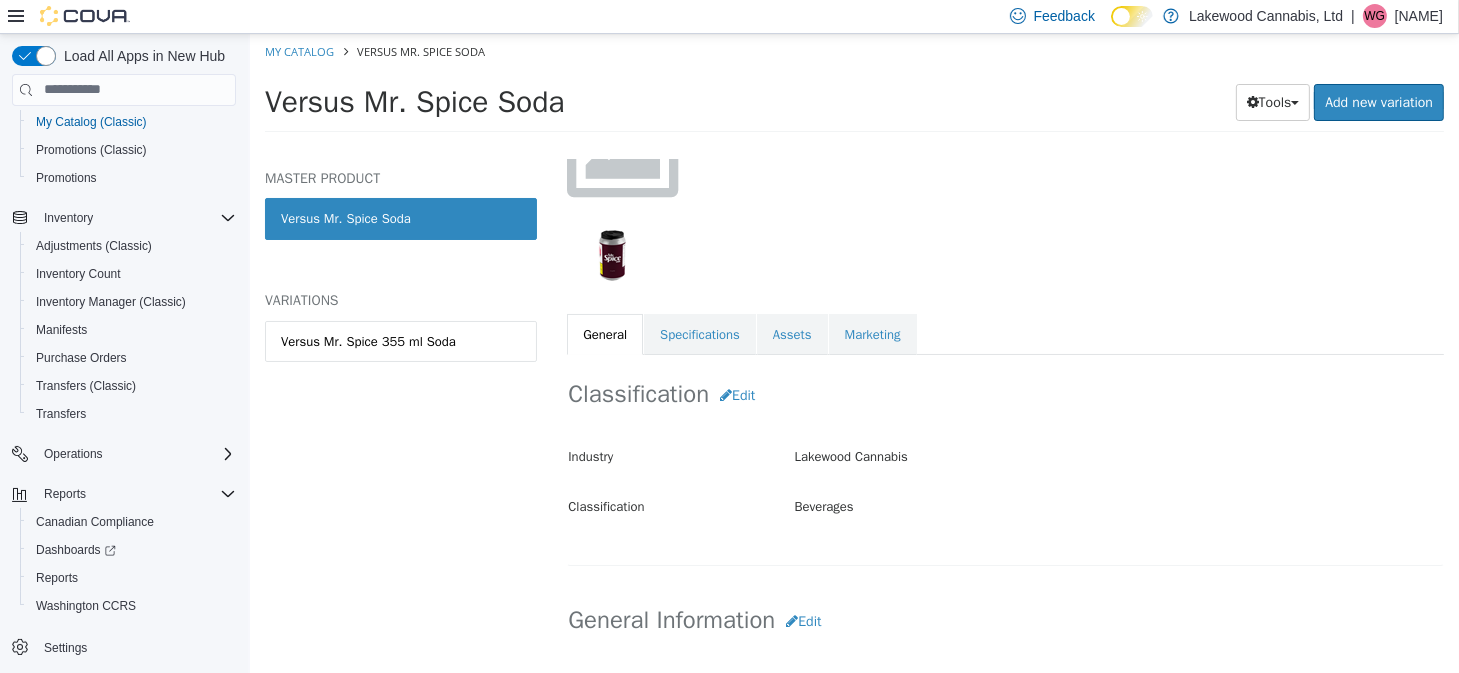 scroll, scrollTop: 300, scrollLeft: 0, axis: vertical 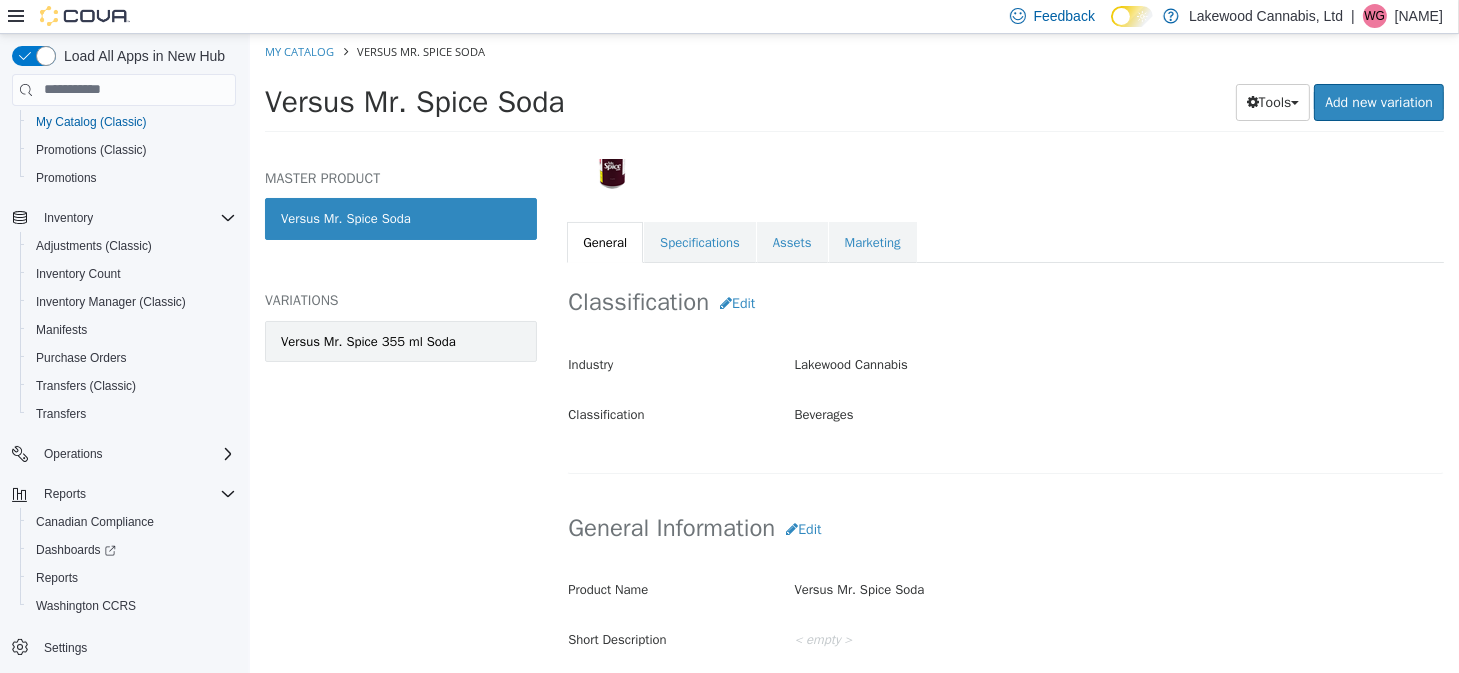 click on "Versus Mr. Spice 355 ml Soda" at bounding box center [367, 341] 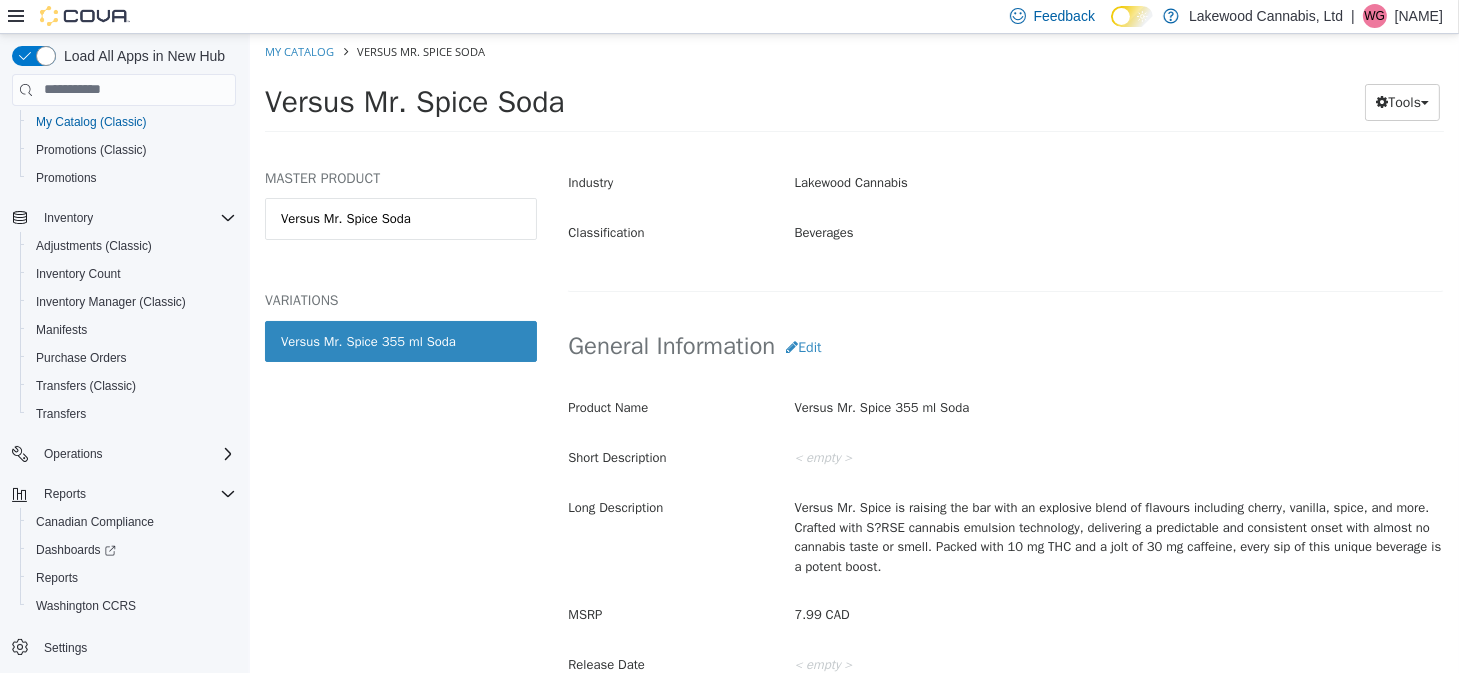 scroll, scrollTop: 301, scrollLeft: 0, axis: vertical 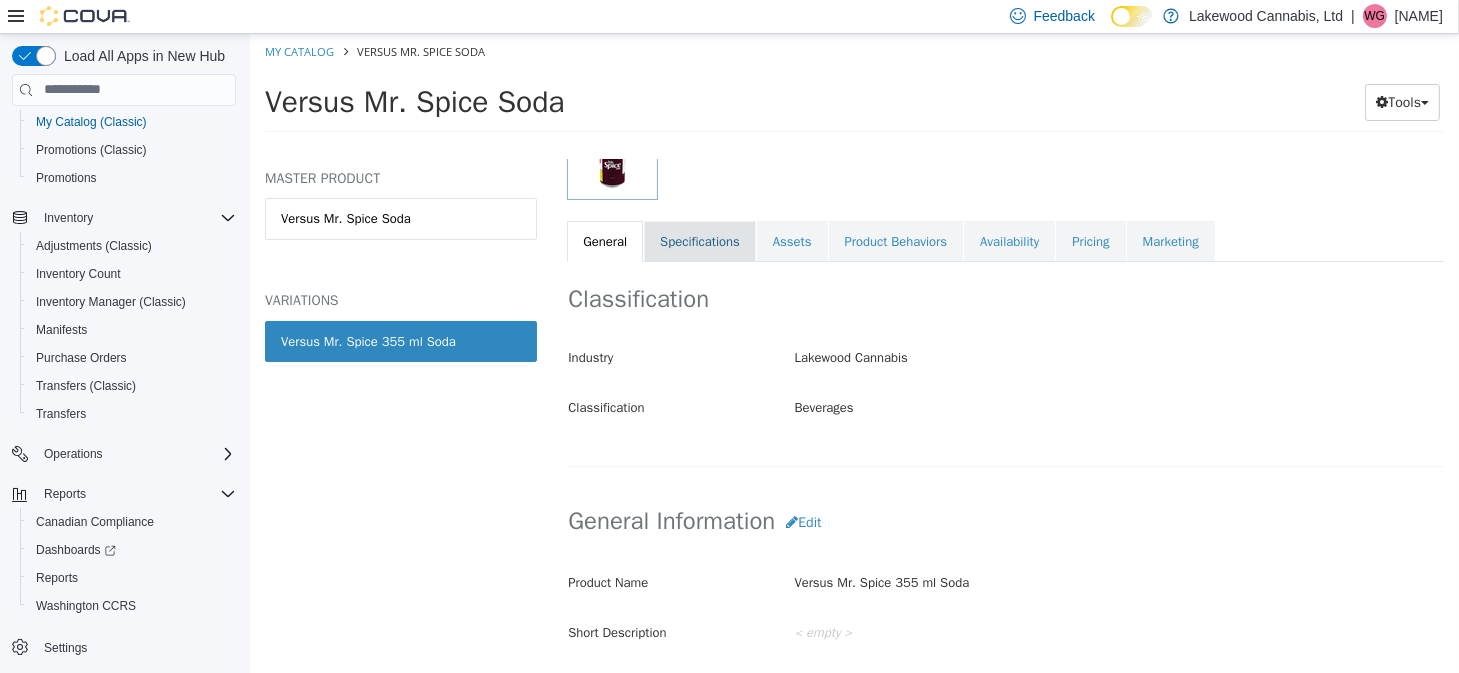 click on "Specifications" at bounding box center (699, 241) 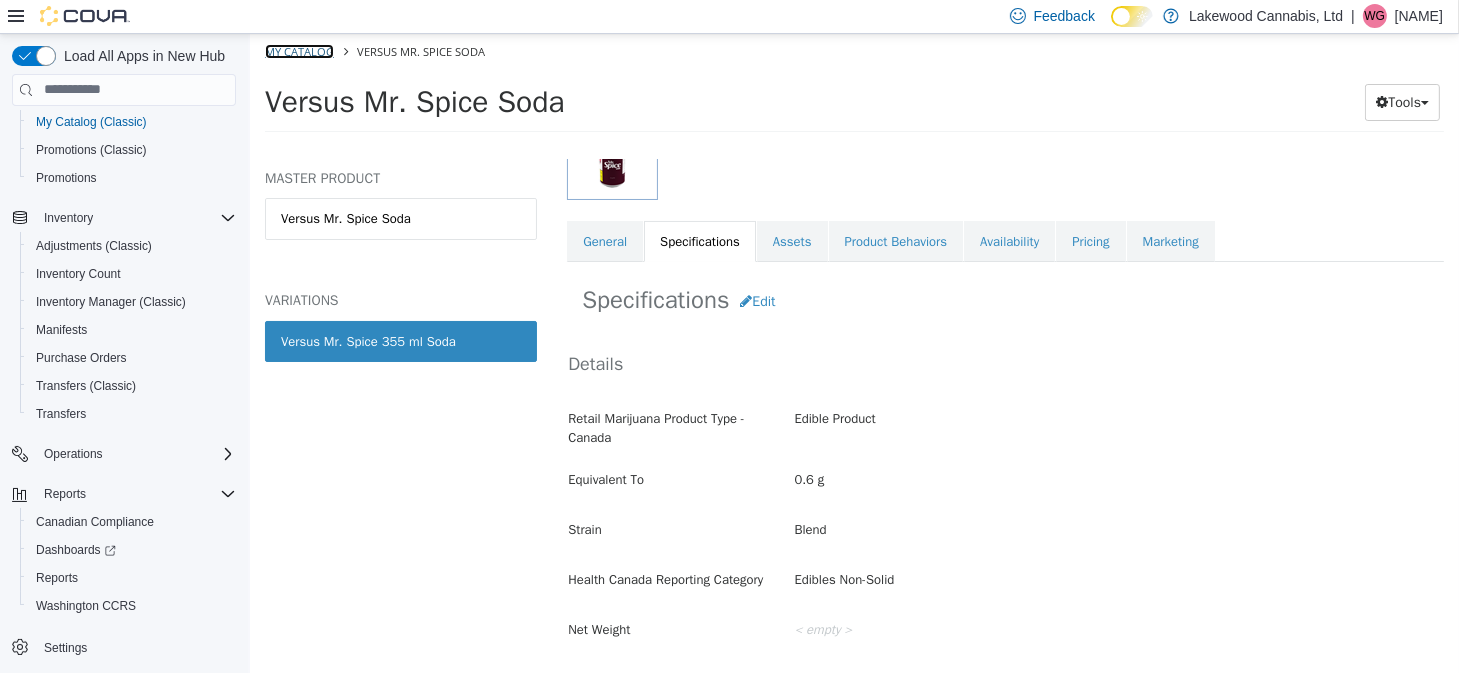 click on "My Catalog" at bounding box center [298, 50] 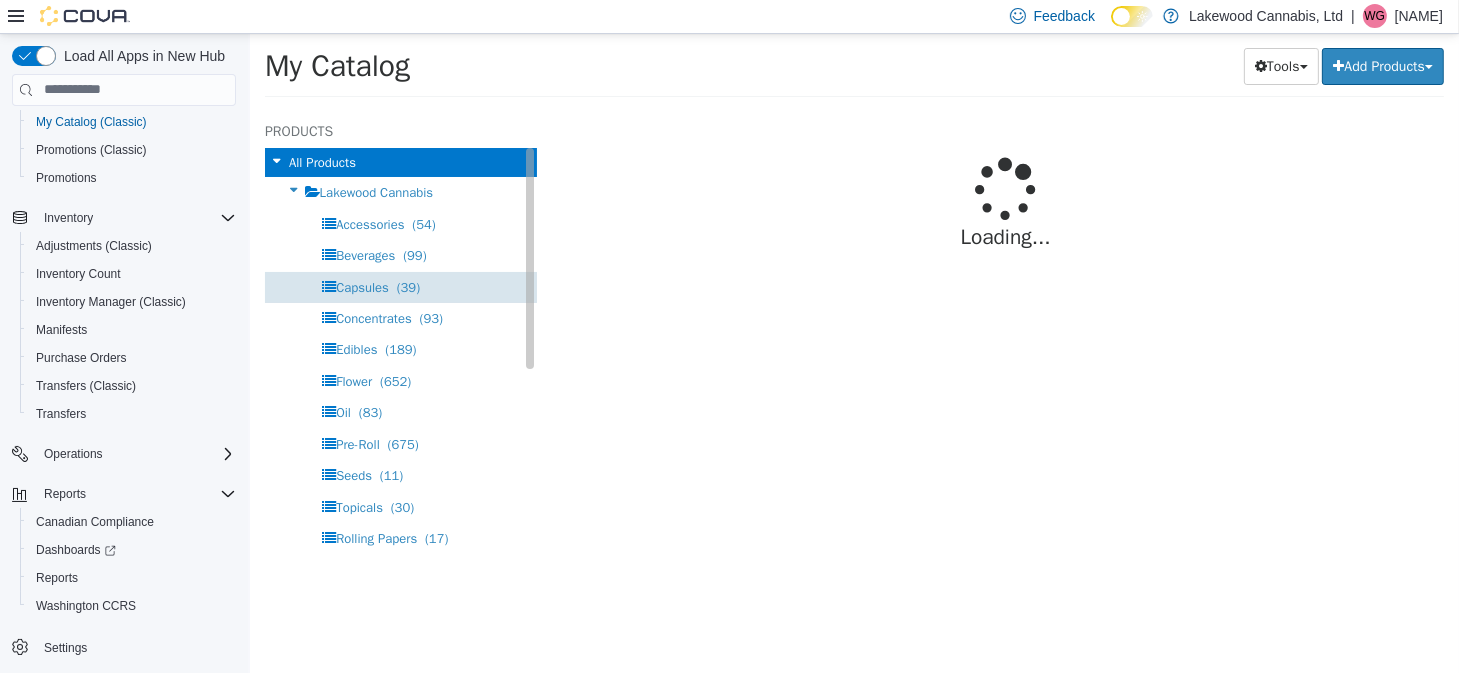 select on "**********" 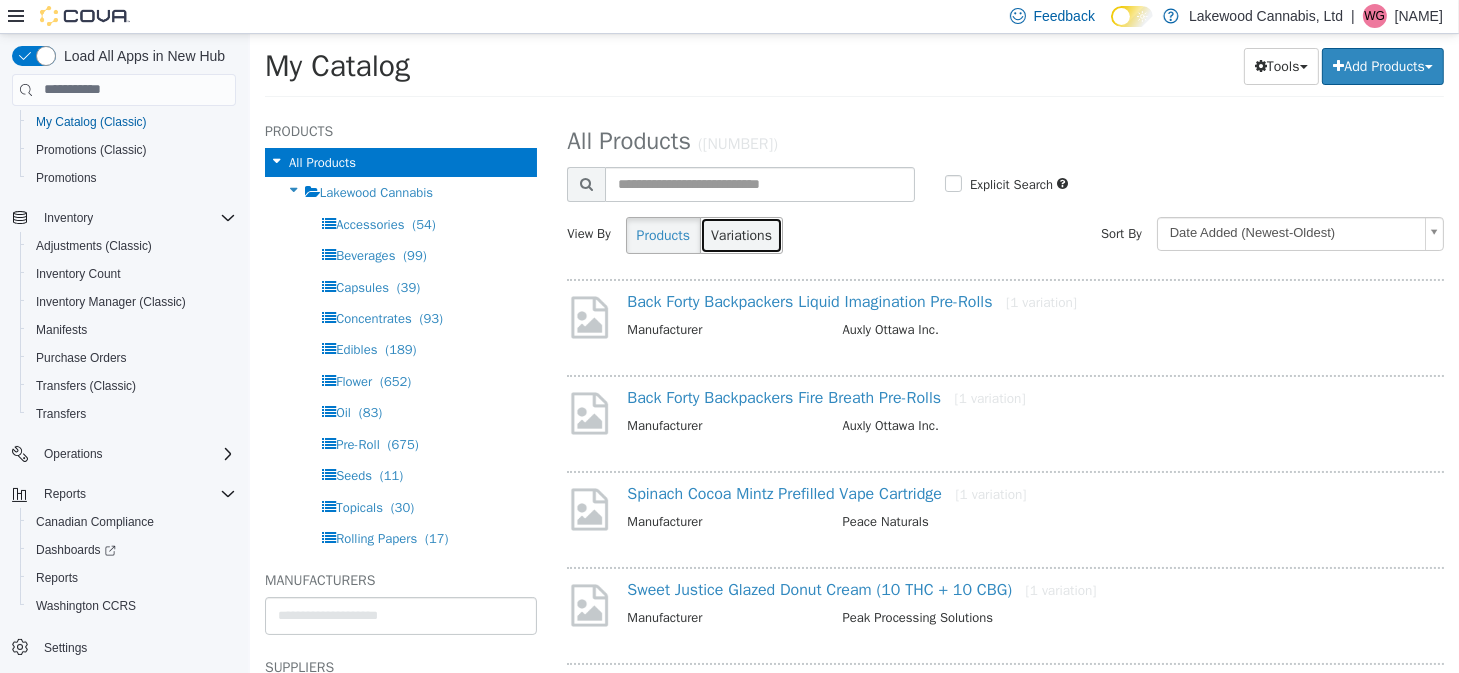 click on "Variations" at bounding box center [740, 234] 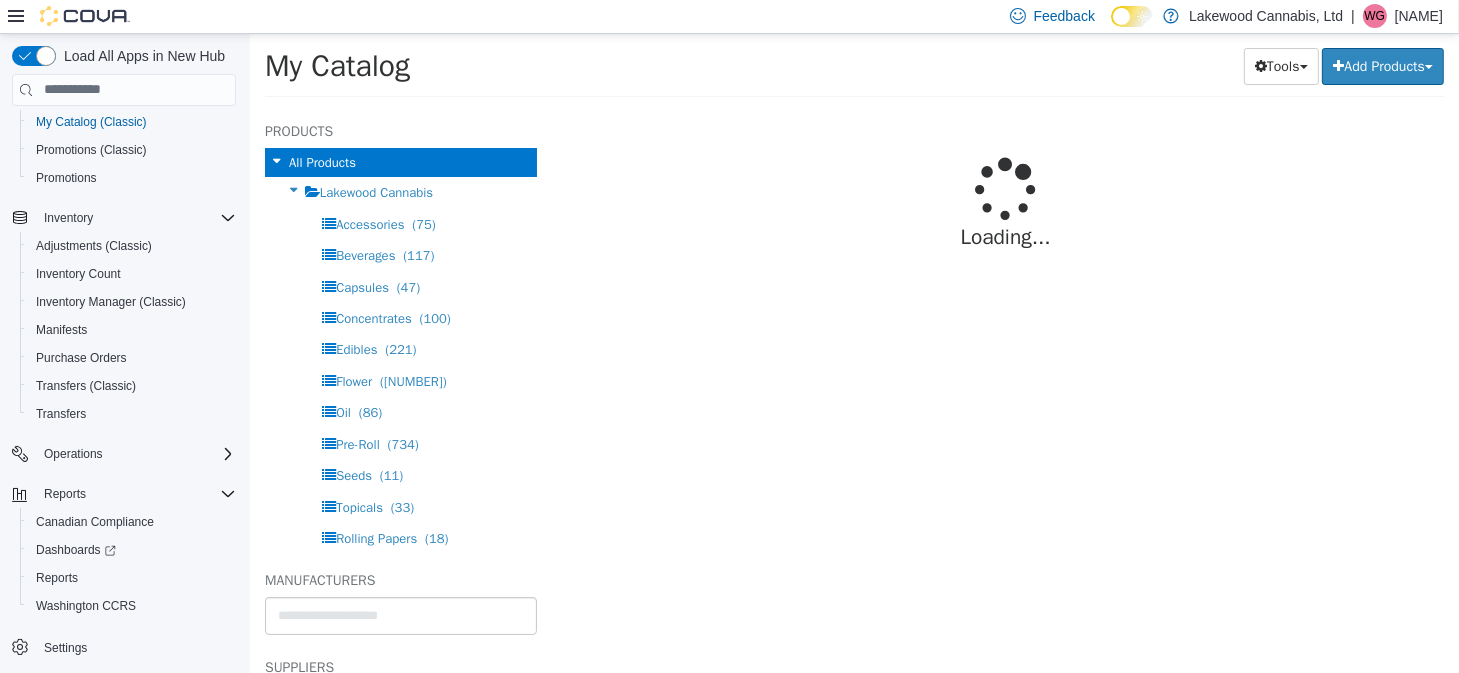 select on "**********" 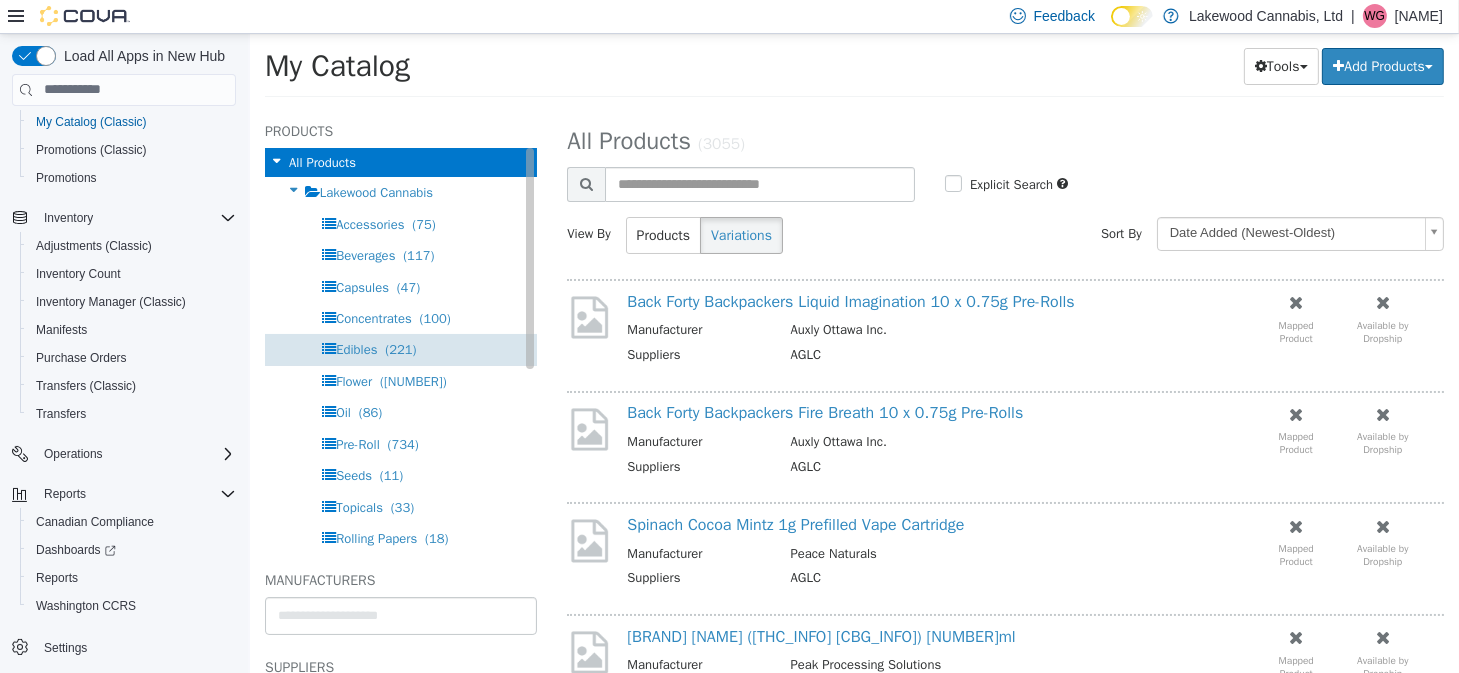 click on "Edibles" at bounding box center (355, 348) 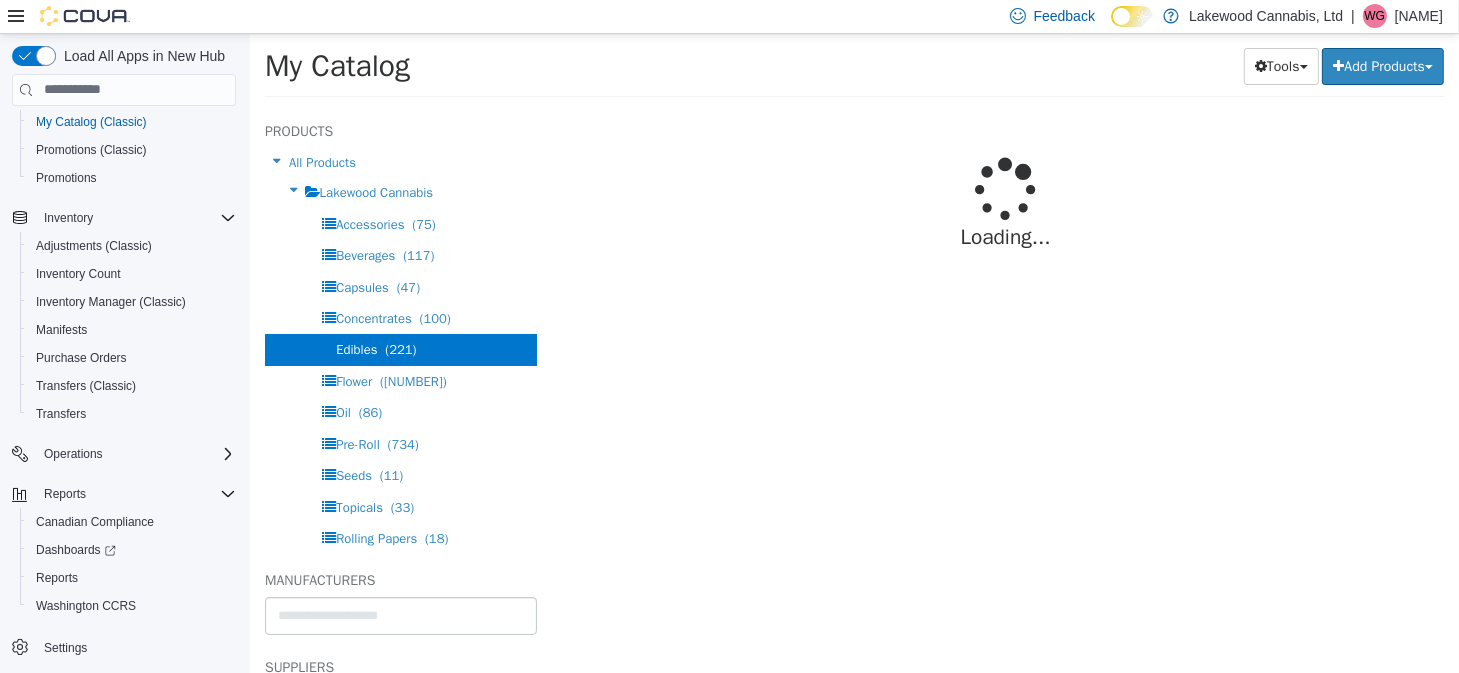 select on "**********" 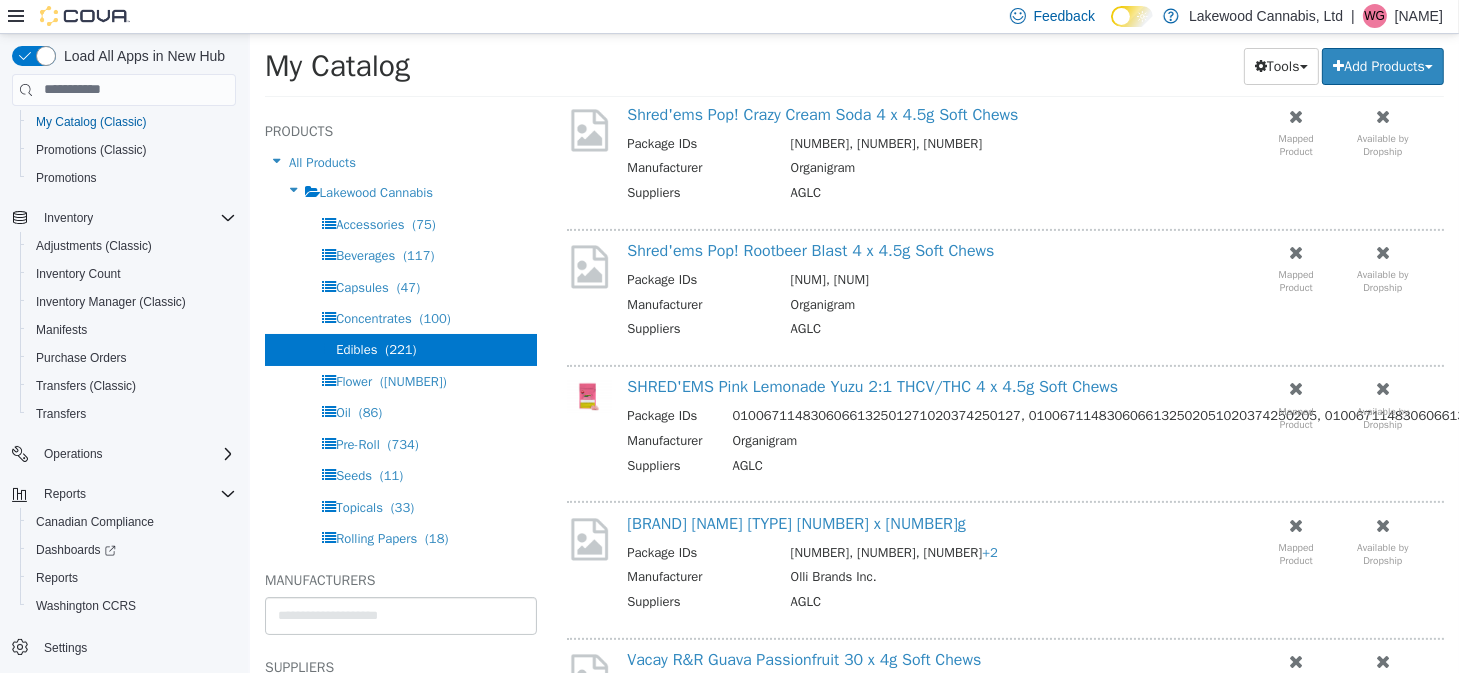 scroll, scrollTop: 1400, scrollLeft: 0, axis: vertical 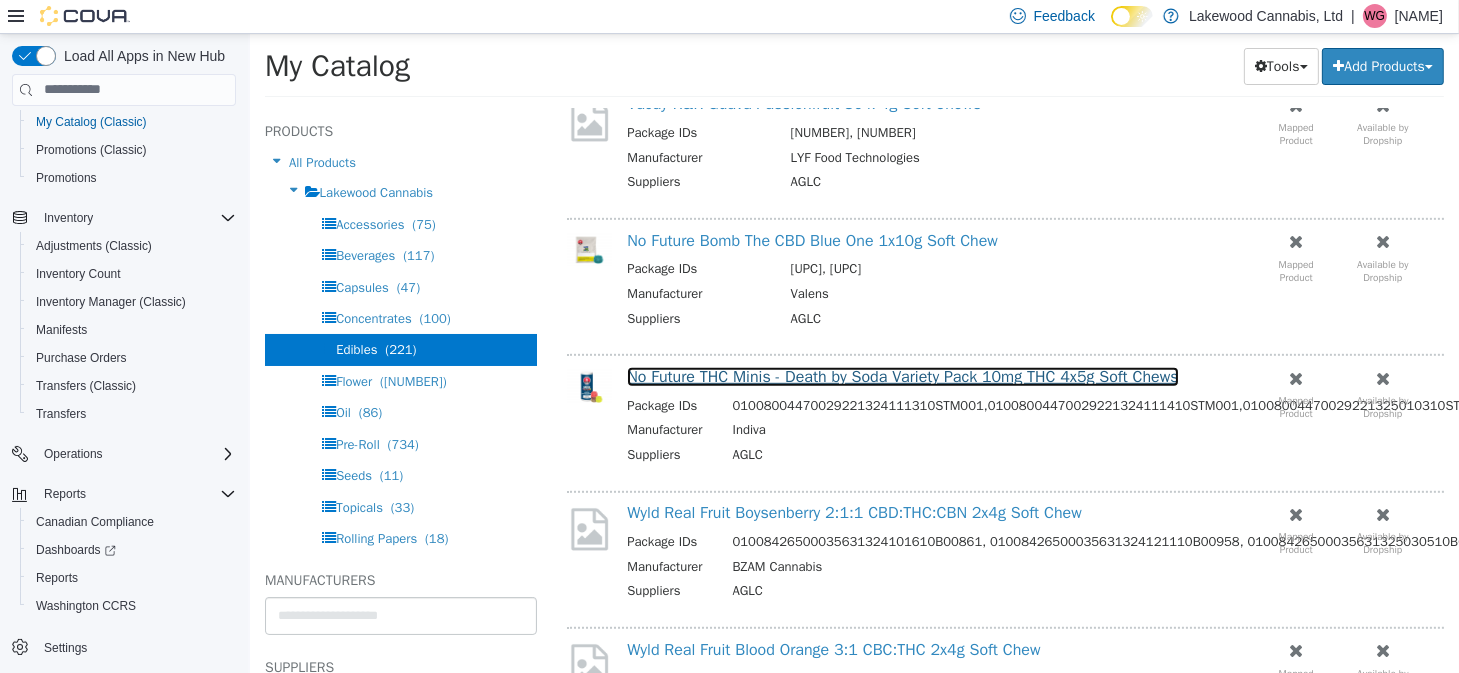 click on "No Future THC Minis - Death by Soda Variety Pack 10mg THC 4x5g Soft Chews" at bounding box center (901, 376) 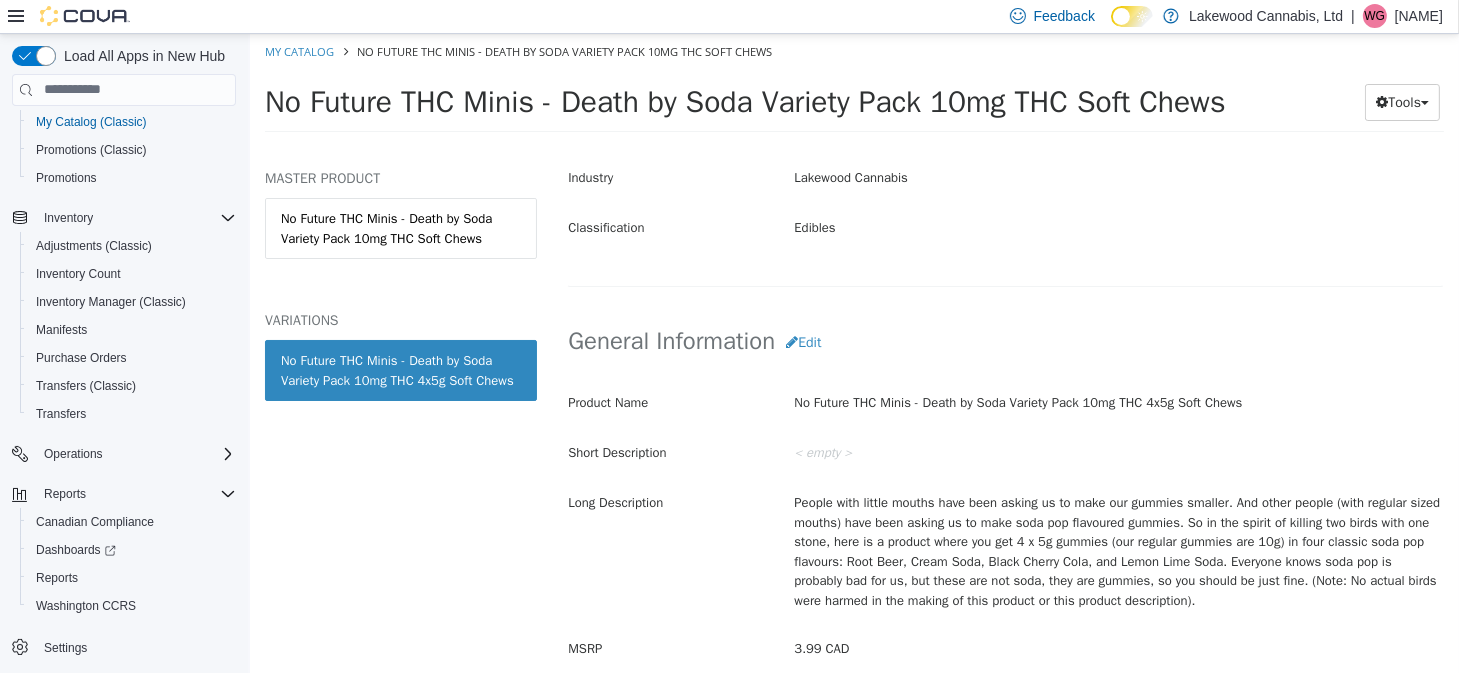 scroll, scrollTop: 199, scrollLeft: 0, axis: vertical 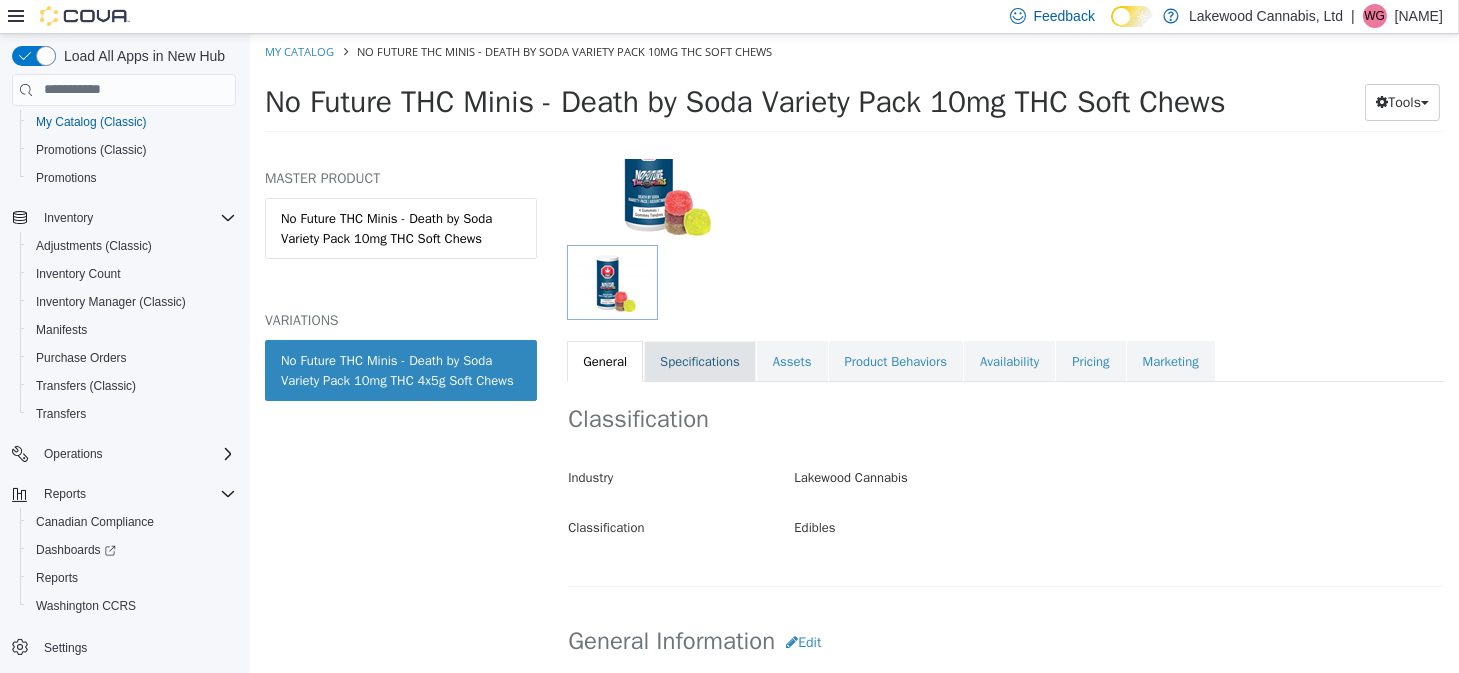 click on "Specifications" at bounding box center (699, 361) 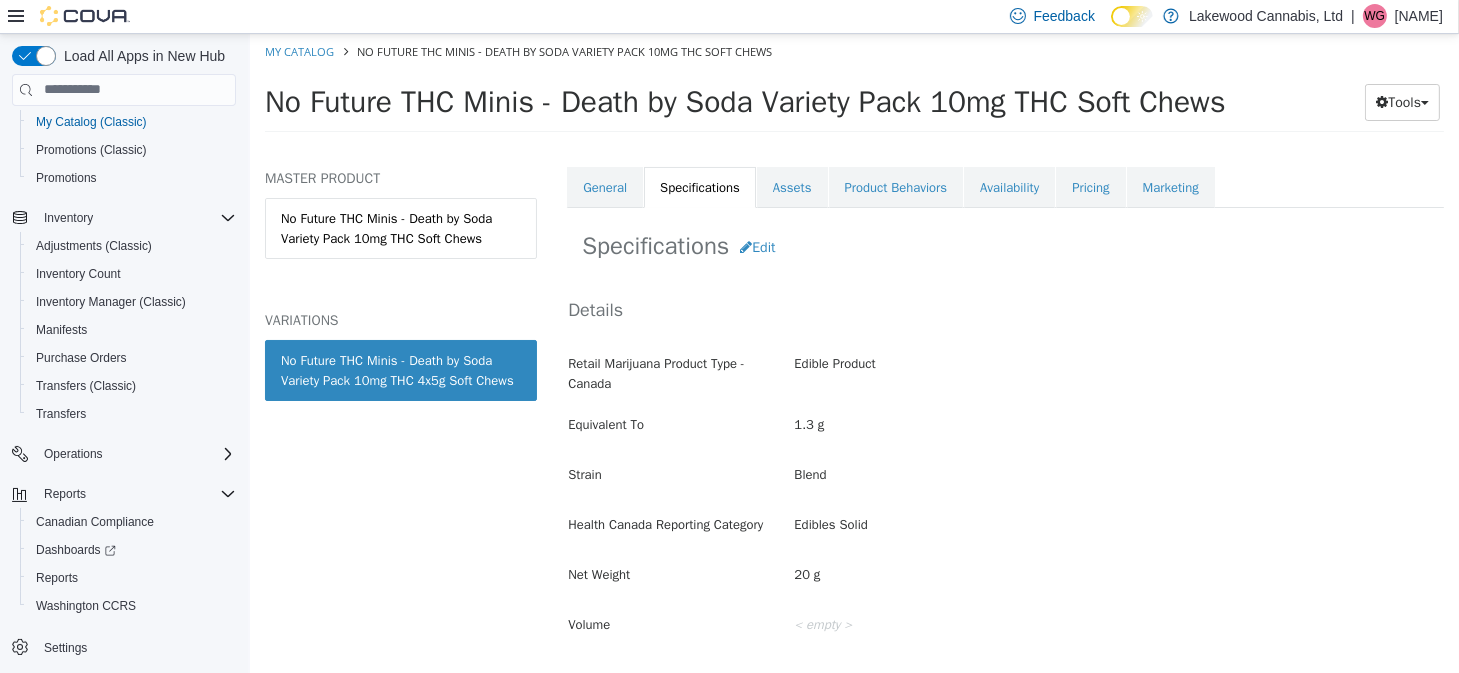scroll, scrollTop: 499, scrollLeft: 0, axis: vertical 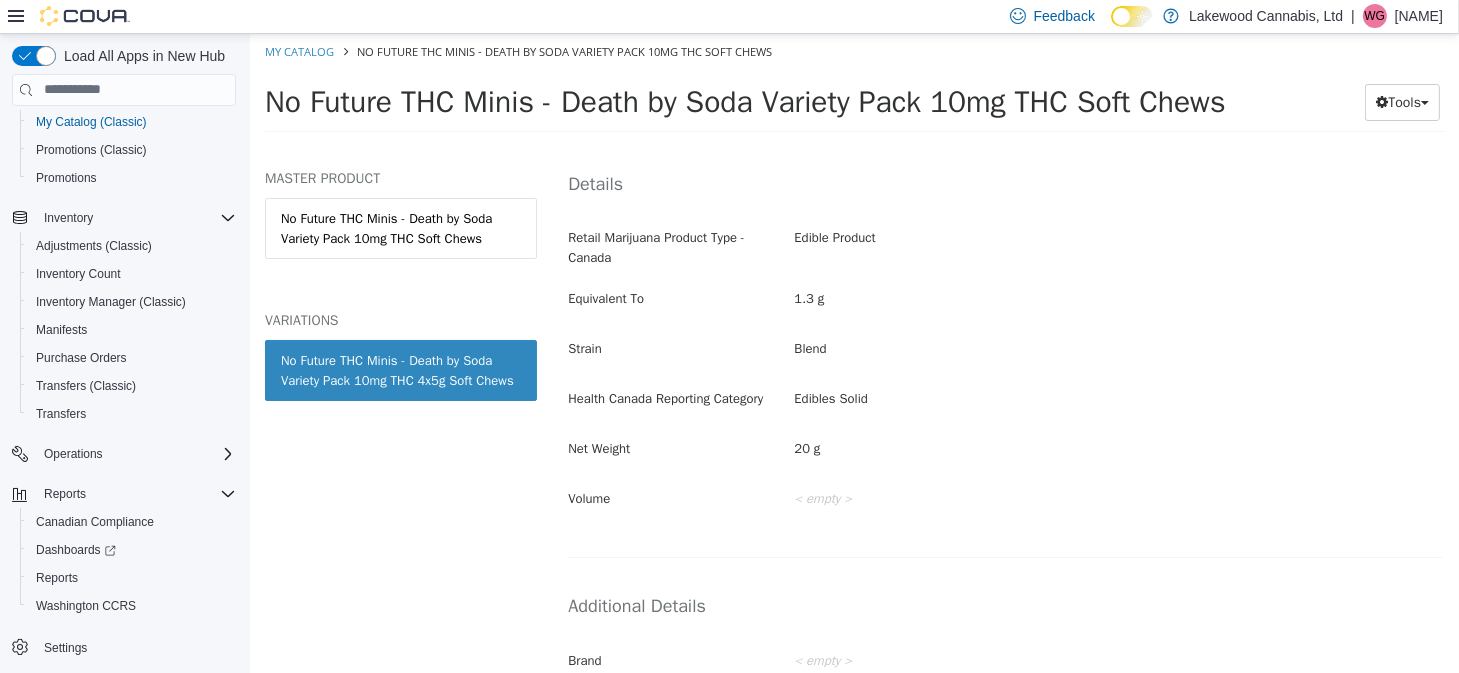 click on "My Catalog
No Future THC Minis - Death by Soda Variety Pack 10mg THC Soft Chews" at bounding box center [853, 51] 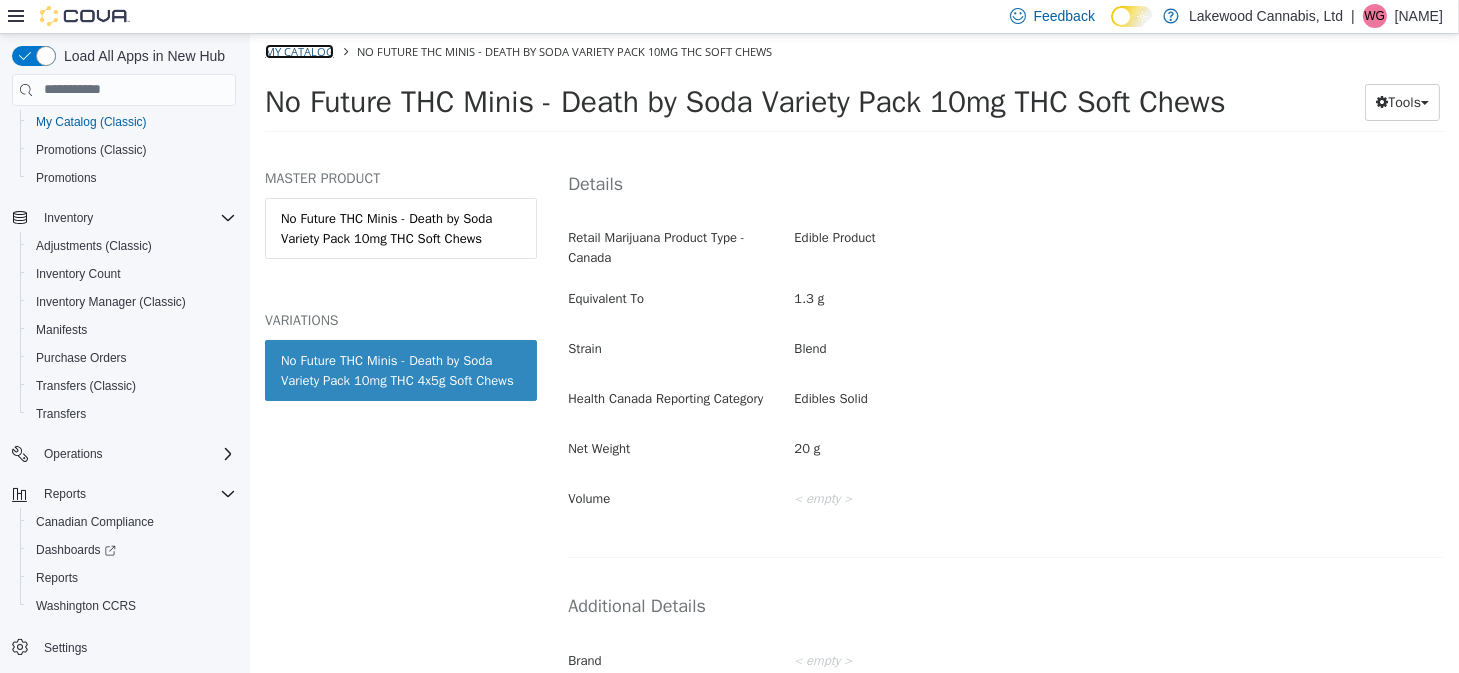 click on "My Catalog" at bounding box center [298, 50] 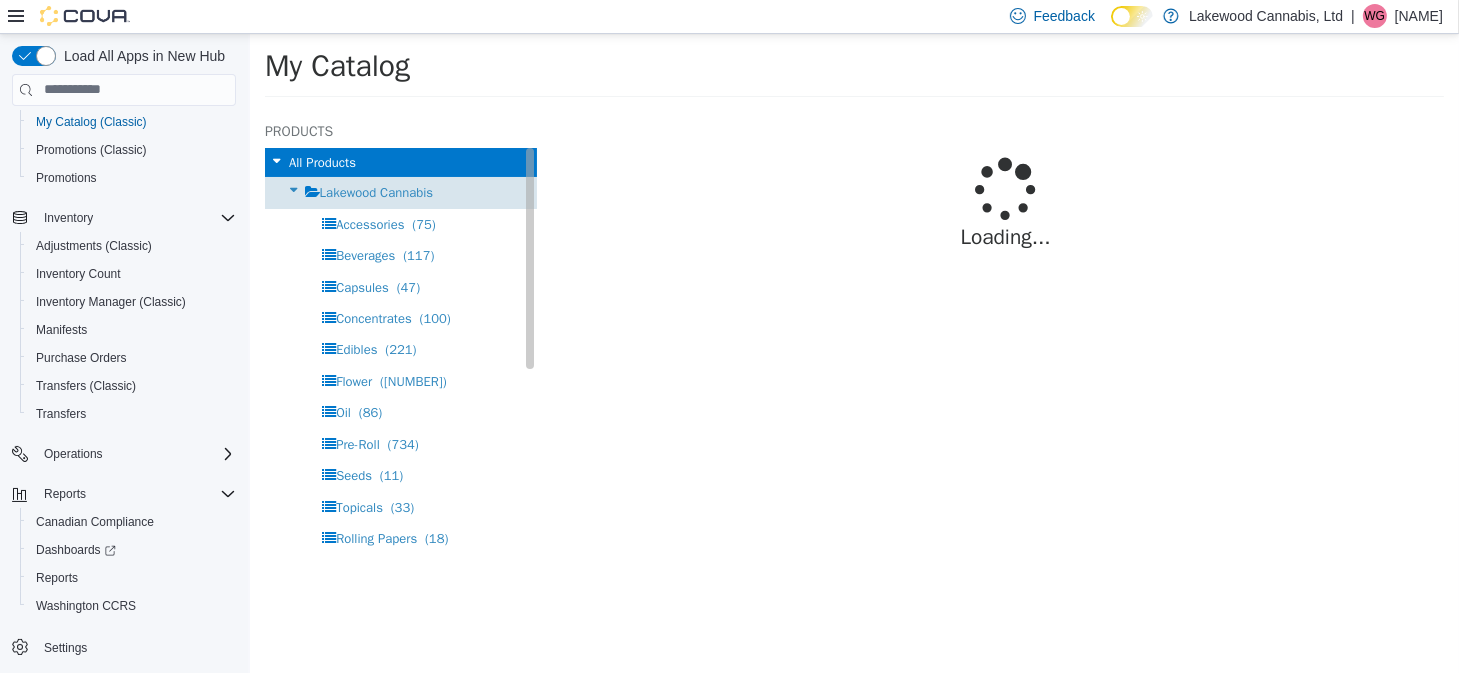 select on "**********" 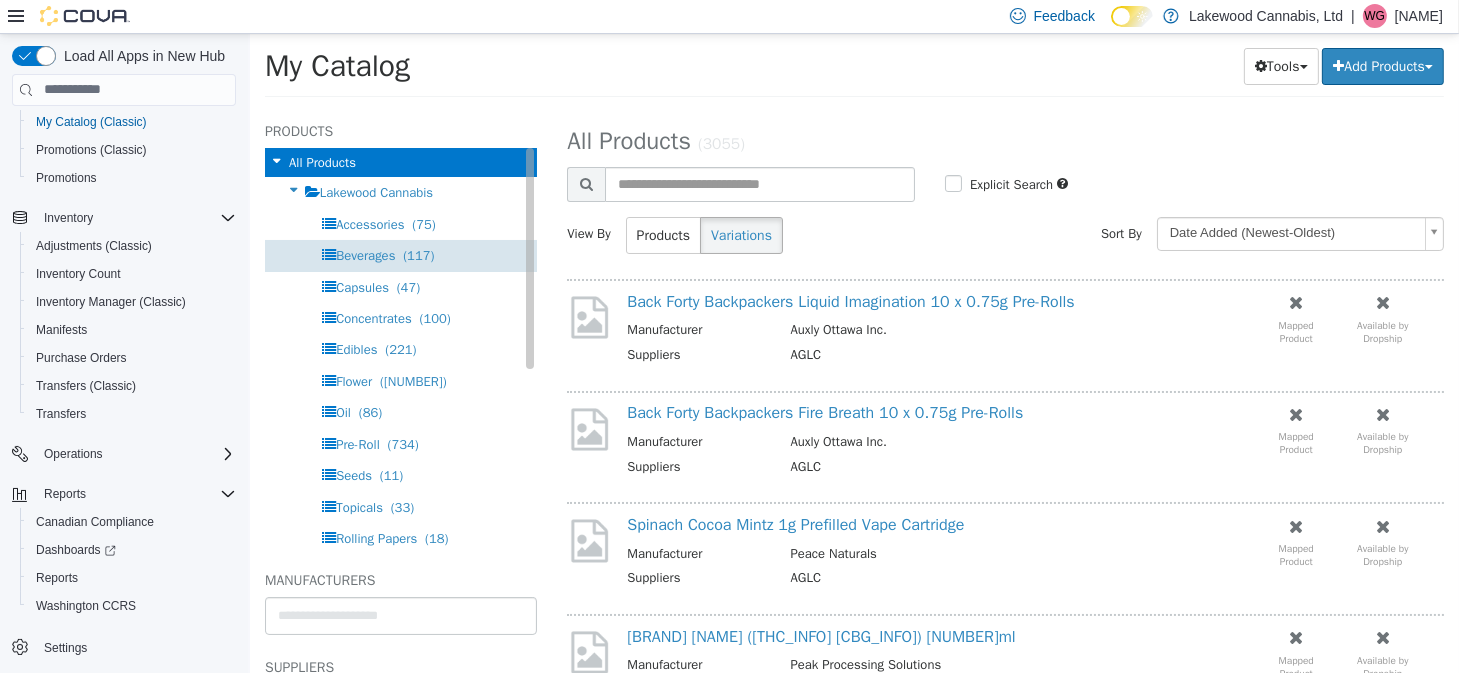 click on "Beverages" at bounding box center (364, 254) 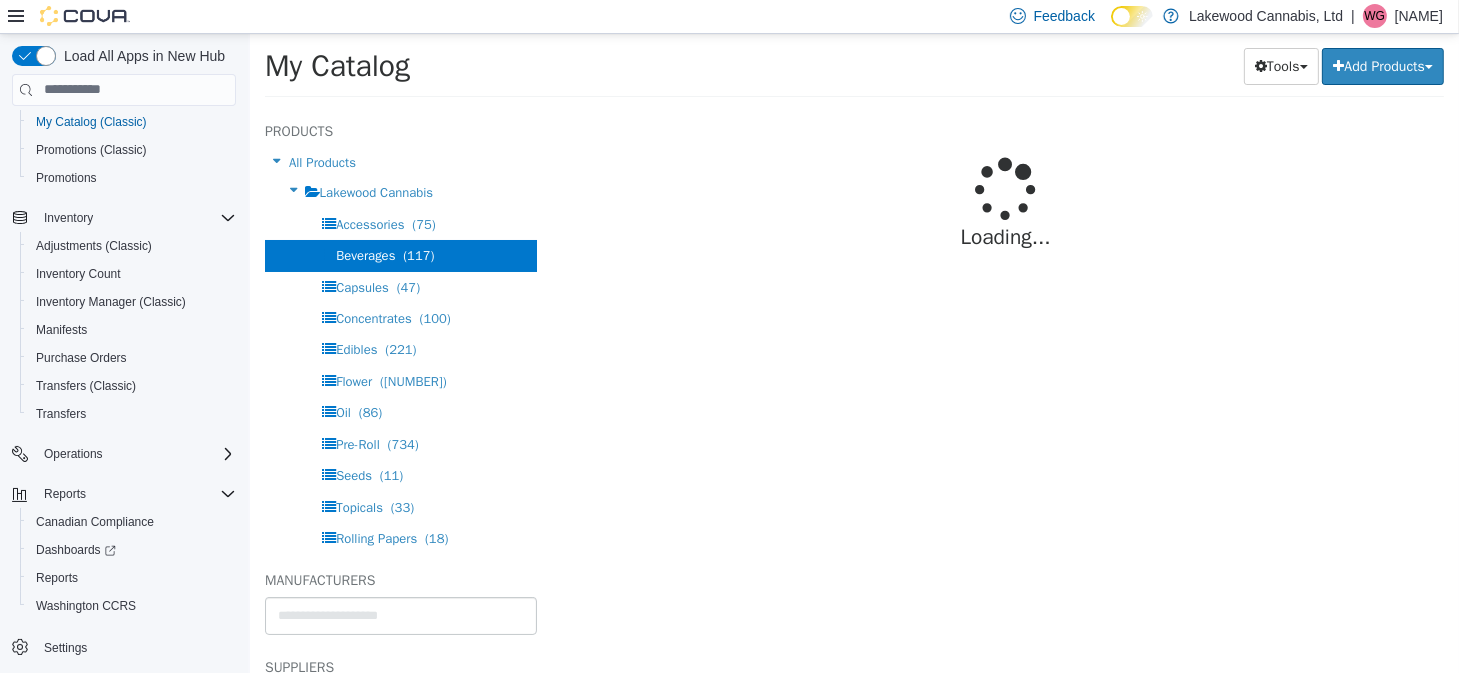 select on "**********" 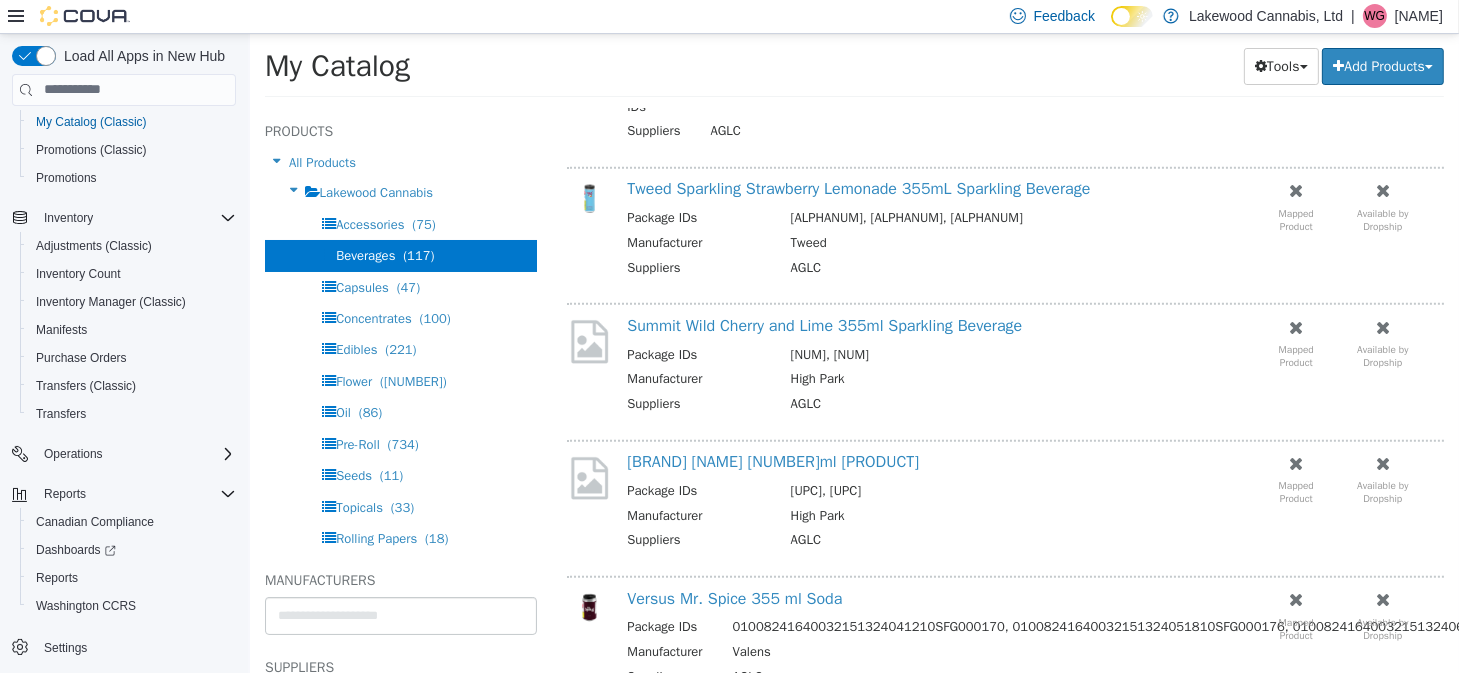 scroll, scrollTop: 2314, scrollLeft: 0, axis: vertical 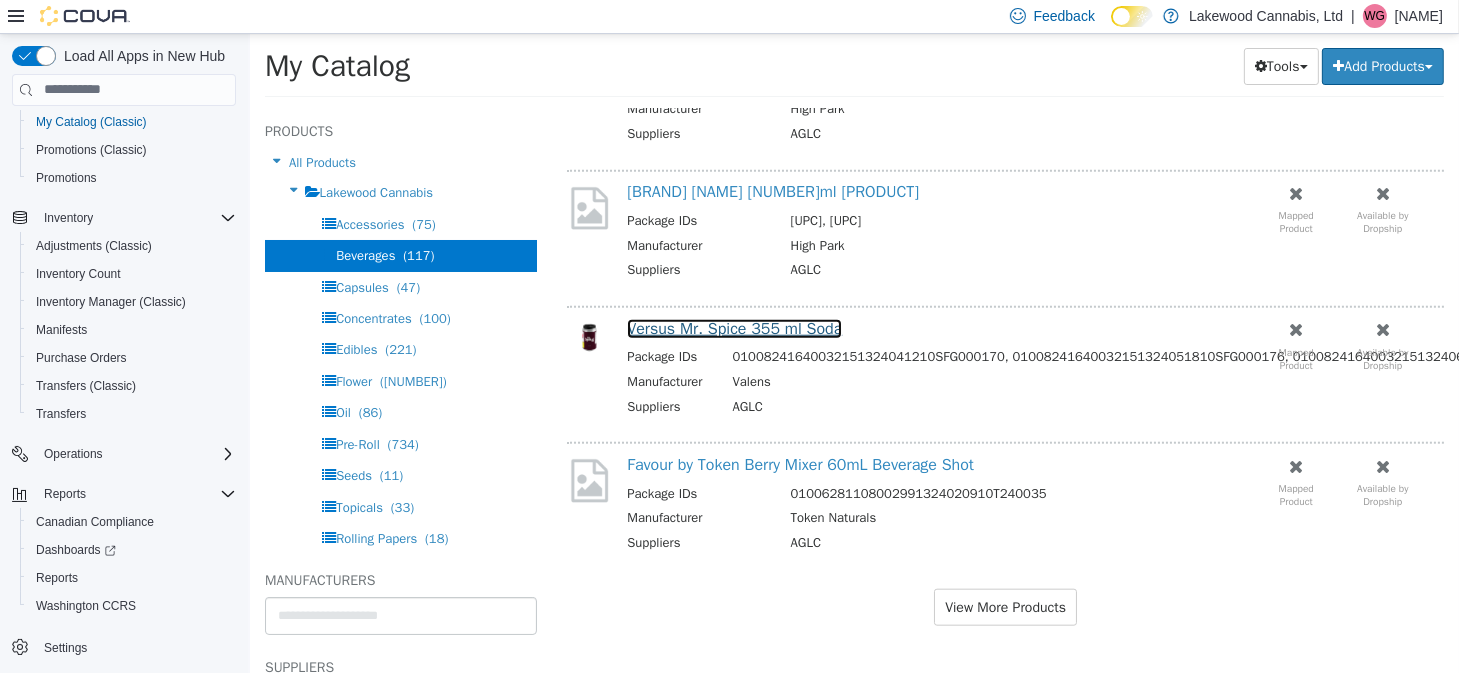 click on "Versus Mr. Spice 355 ml Soda" at bounding box center [733, 328] 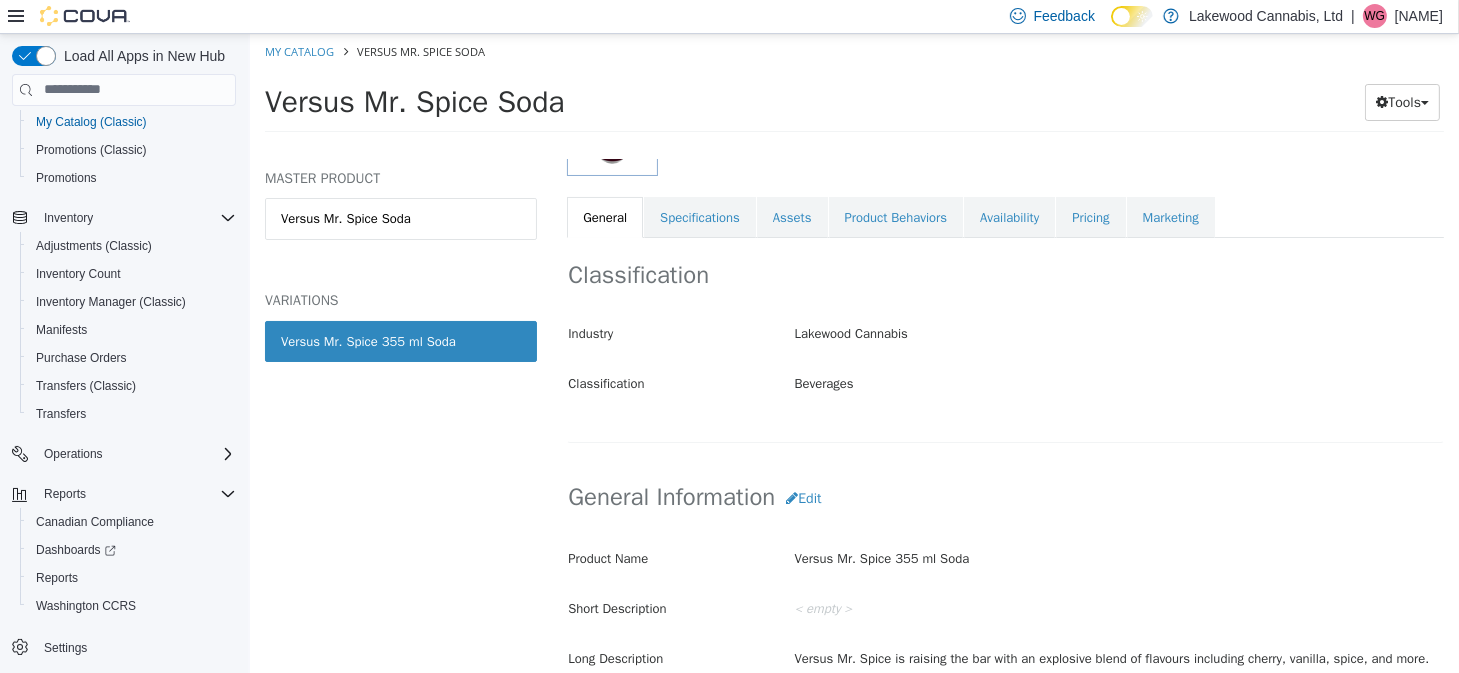 scroll, scrollTop: 300, scrollLeft: 0, axis: vertical 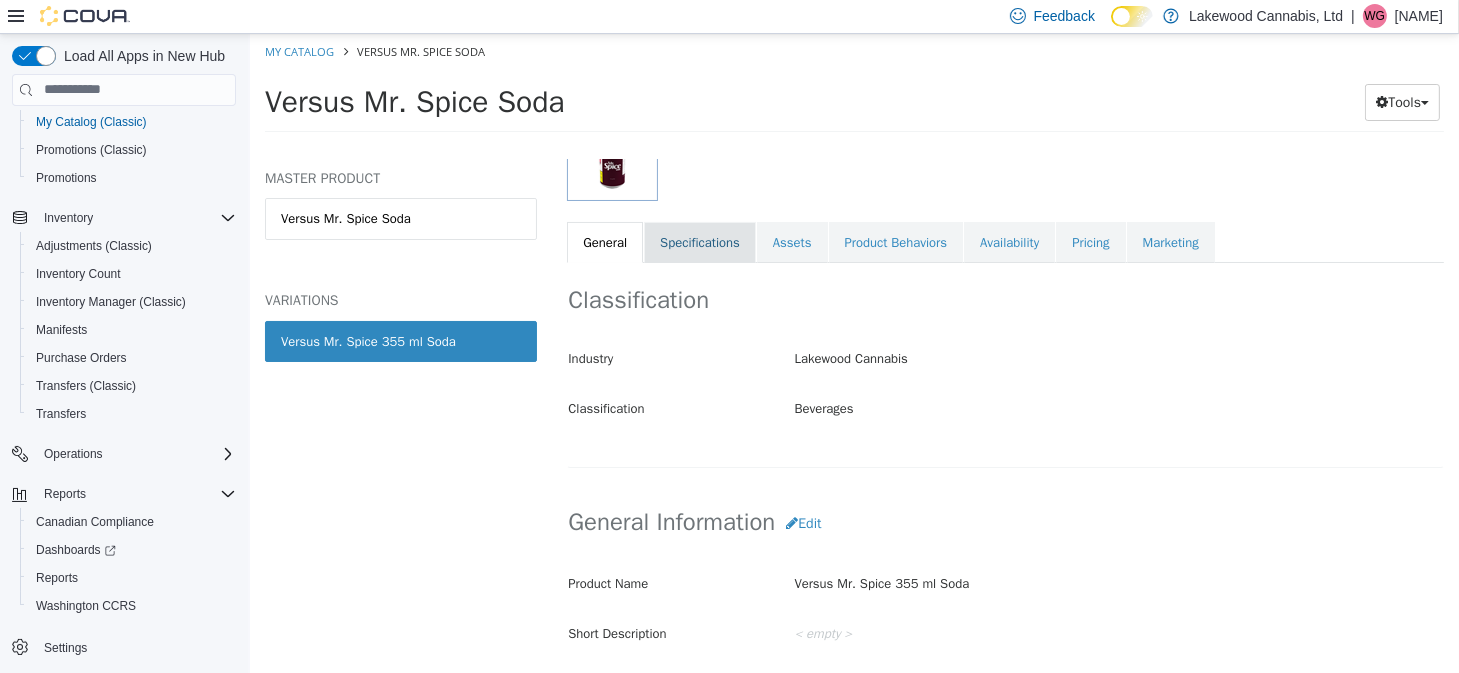 click on "Specifications" at bounding box center (699, 242) 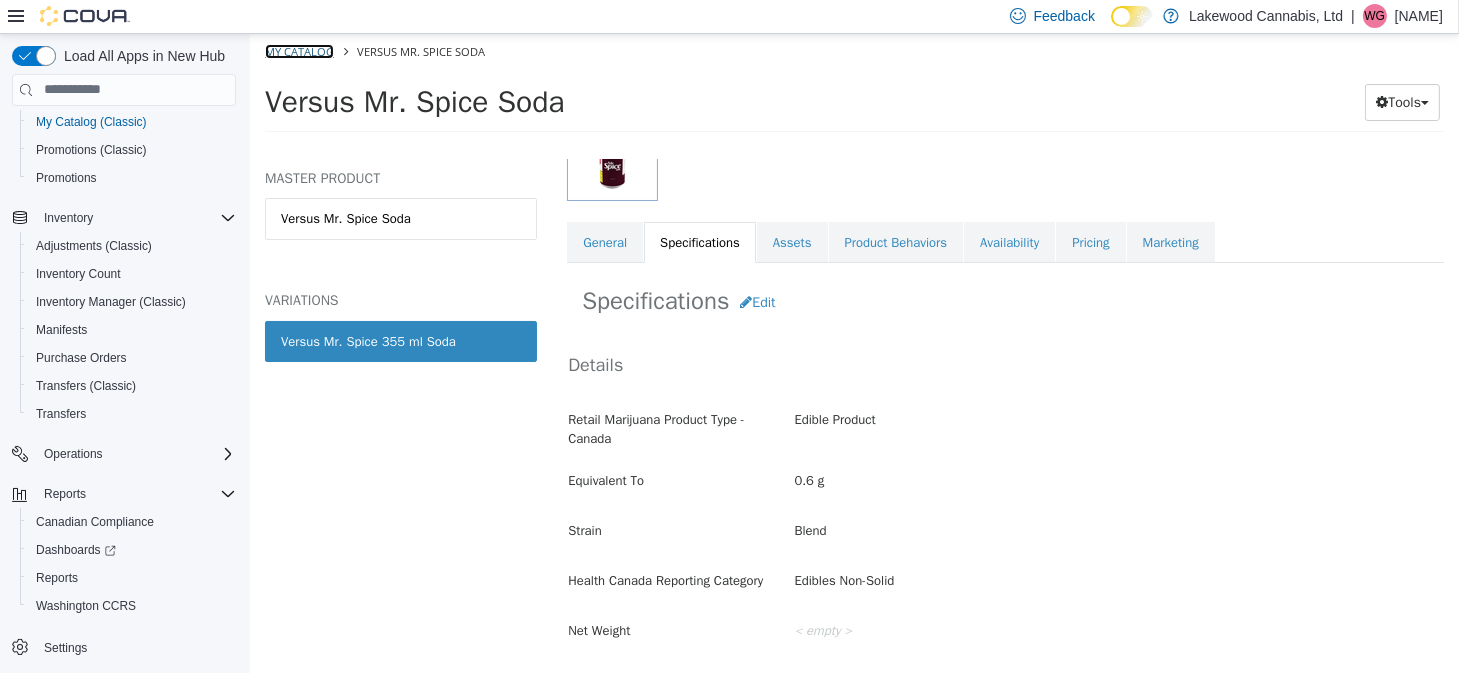 click on "My Catalog" at bounding box center [298, 50] 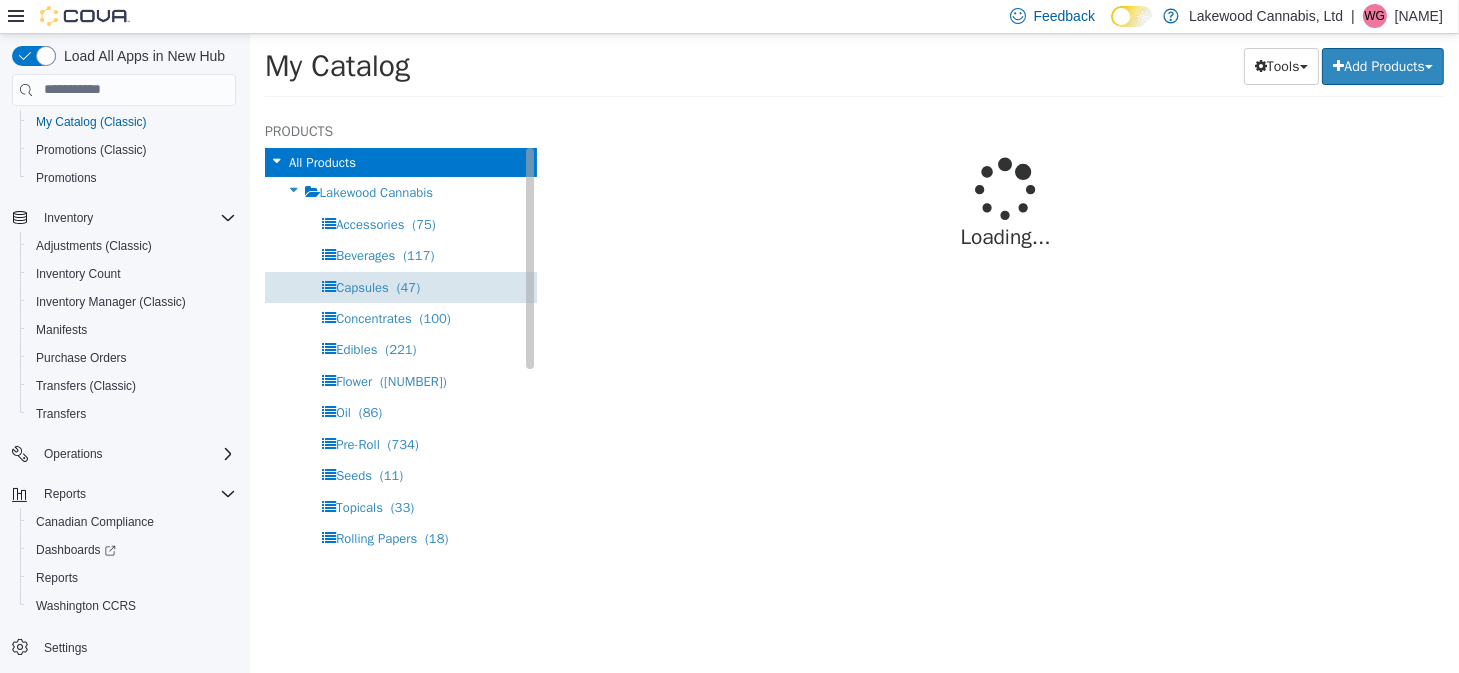 select on "**********" 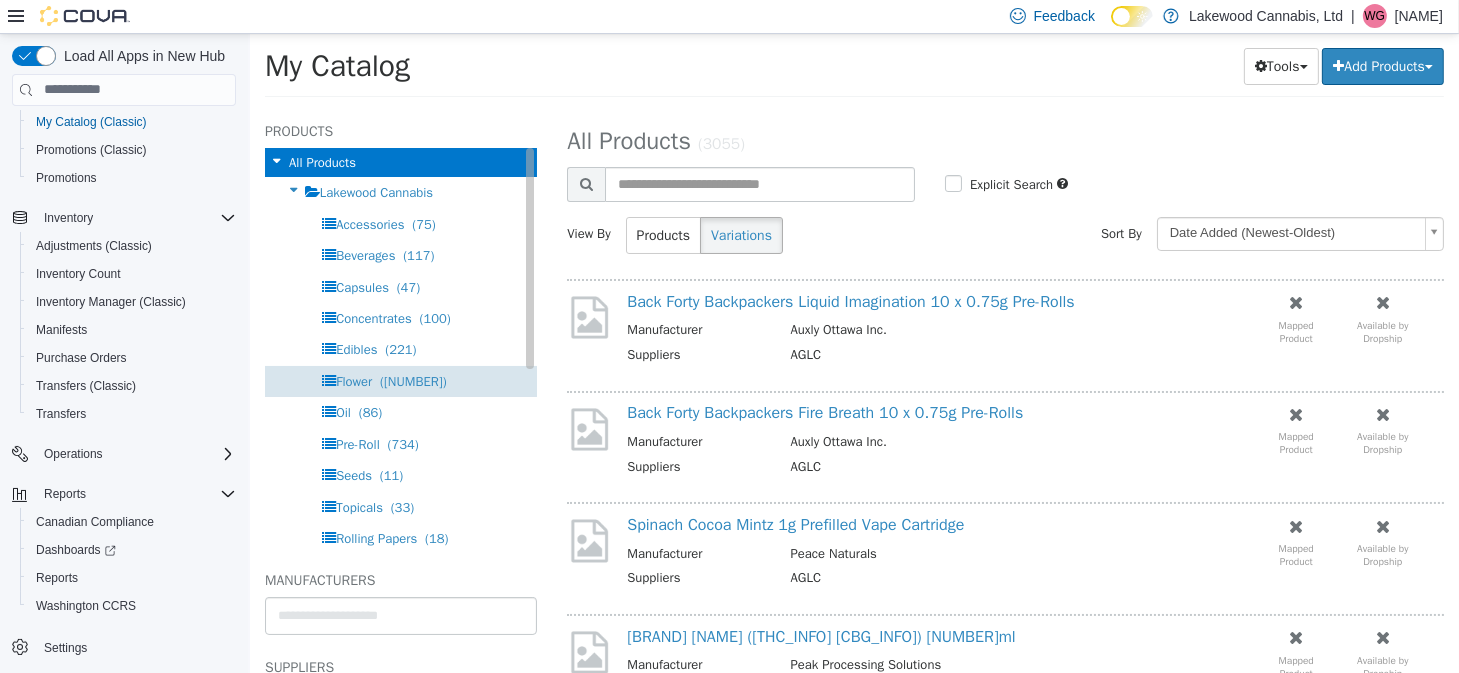 click on "Flower" at bounding box center (353, 380) 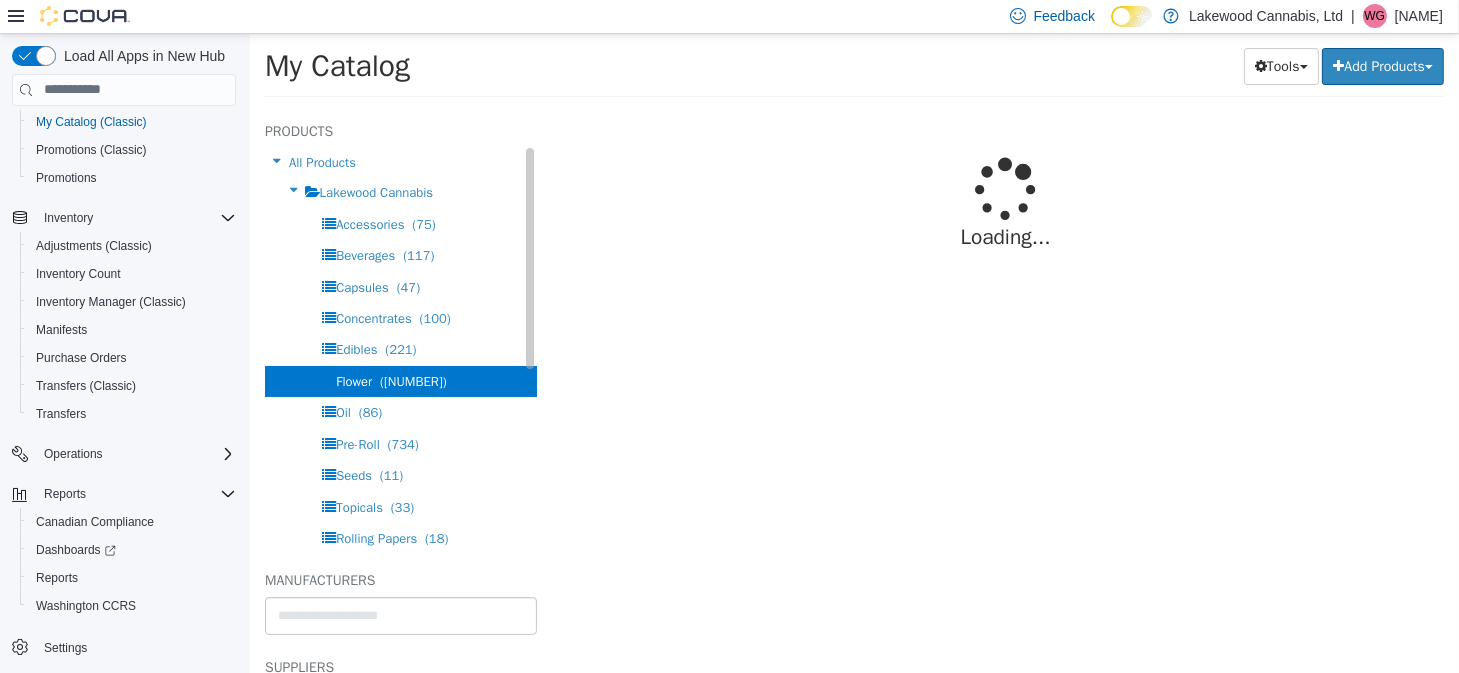 select on "**********" 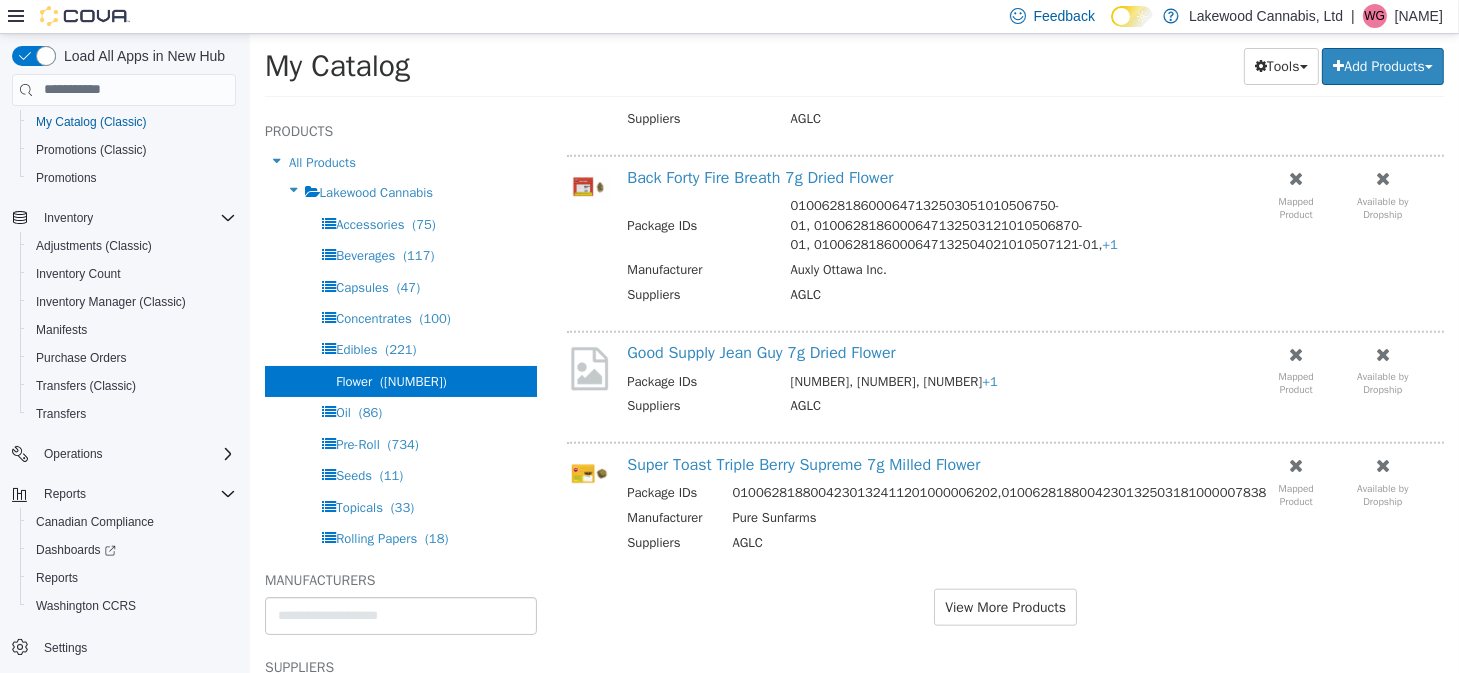 scroll, scrollTop: 2471, scrollLeft: 0, axis: vertical 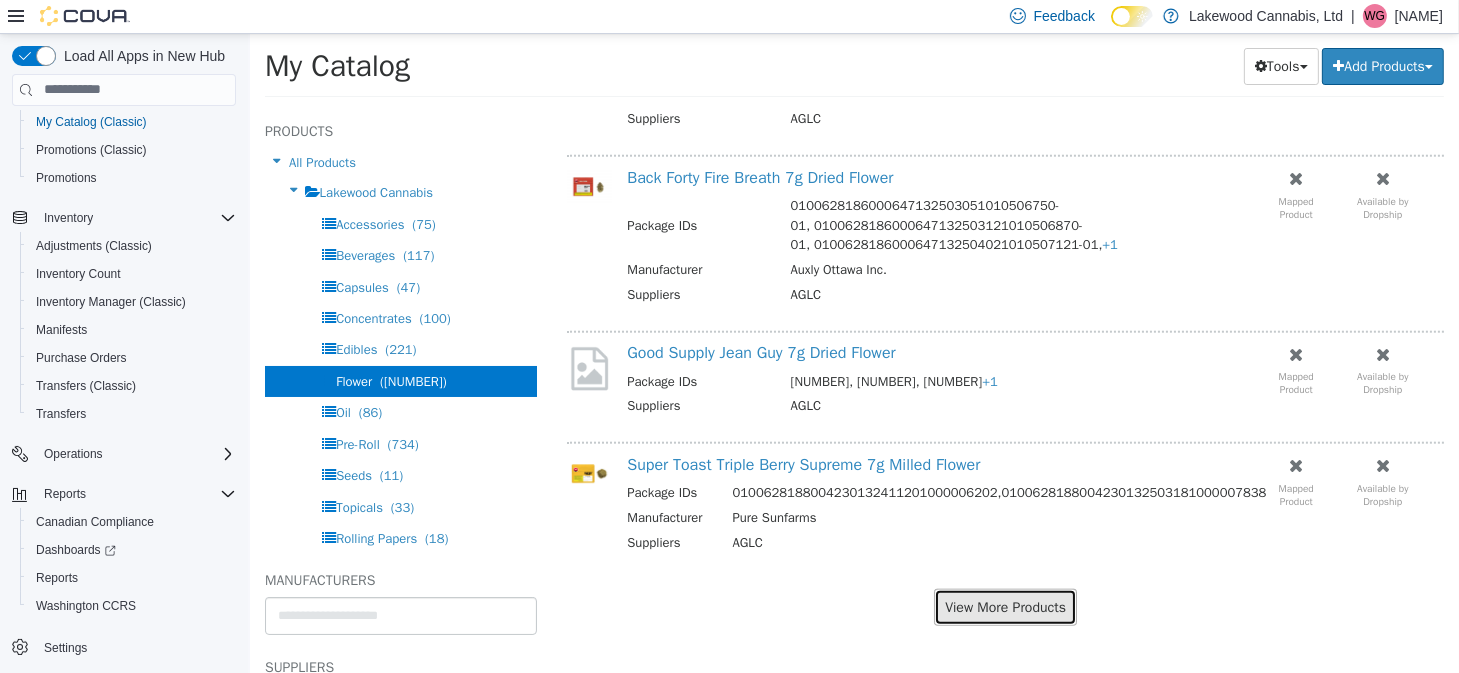 click on "View More Products" at bounding box center (1004, 606) 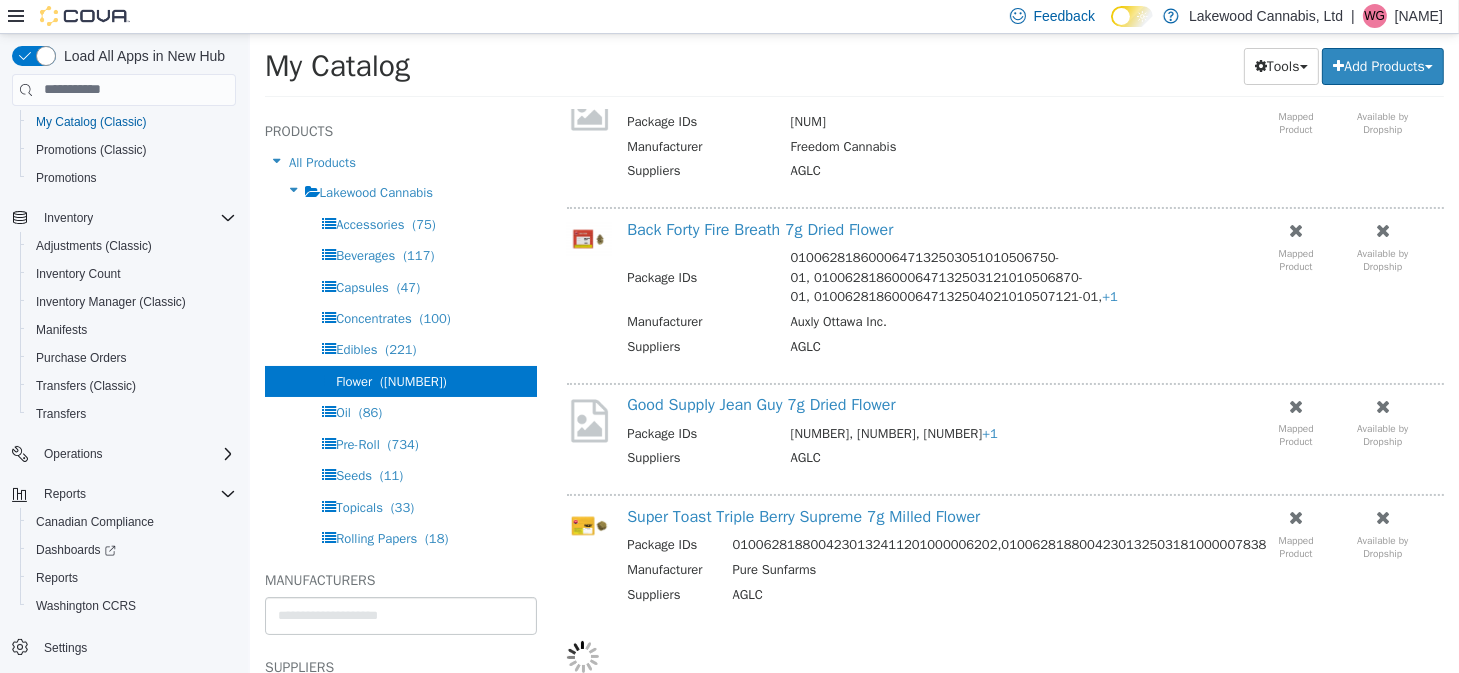 scroll, scrollTop: 2420, scrollLeft: 0, axis: vertical 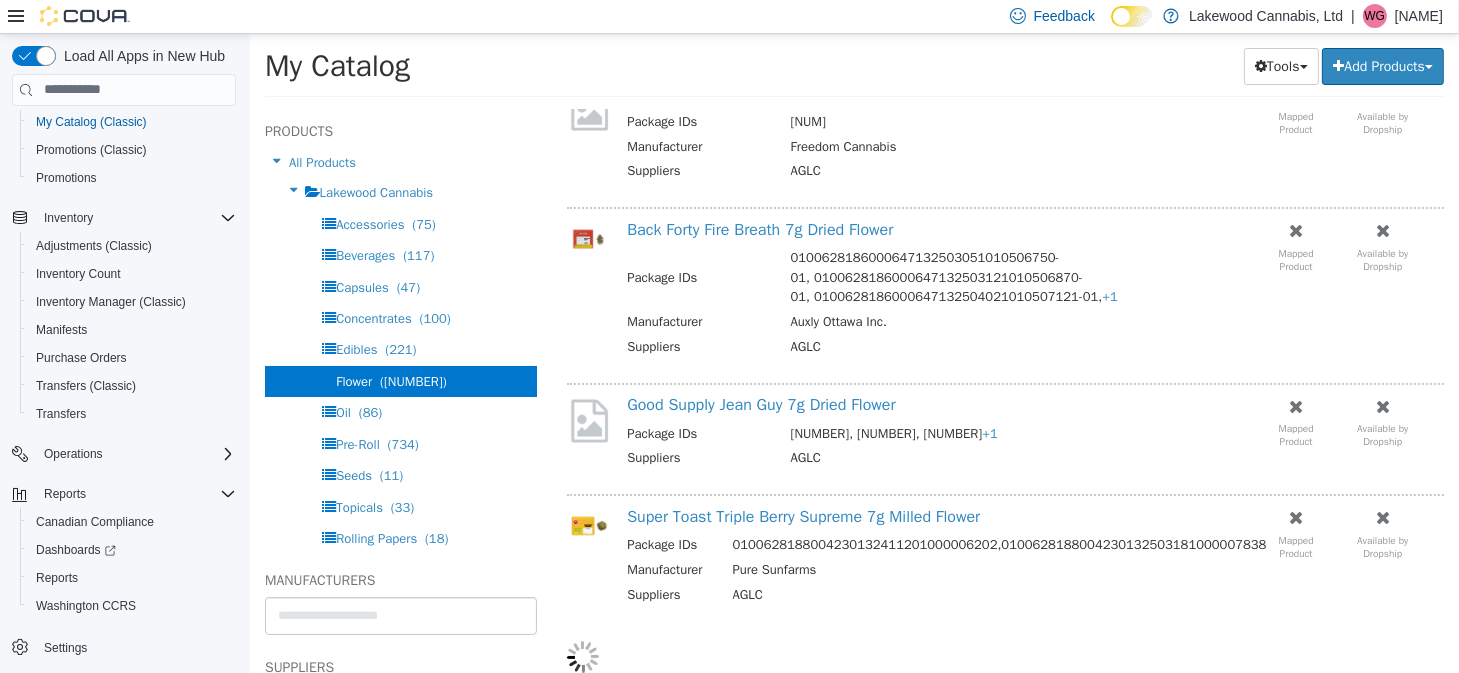 select on "**********" 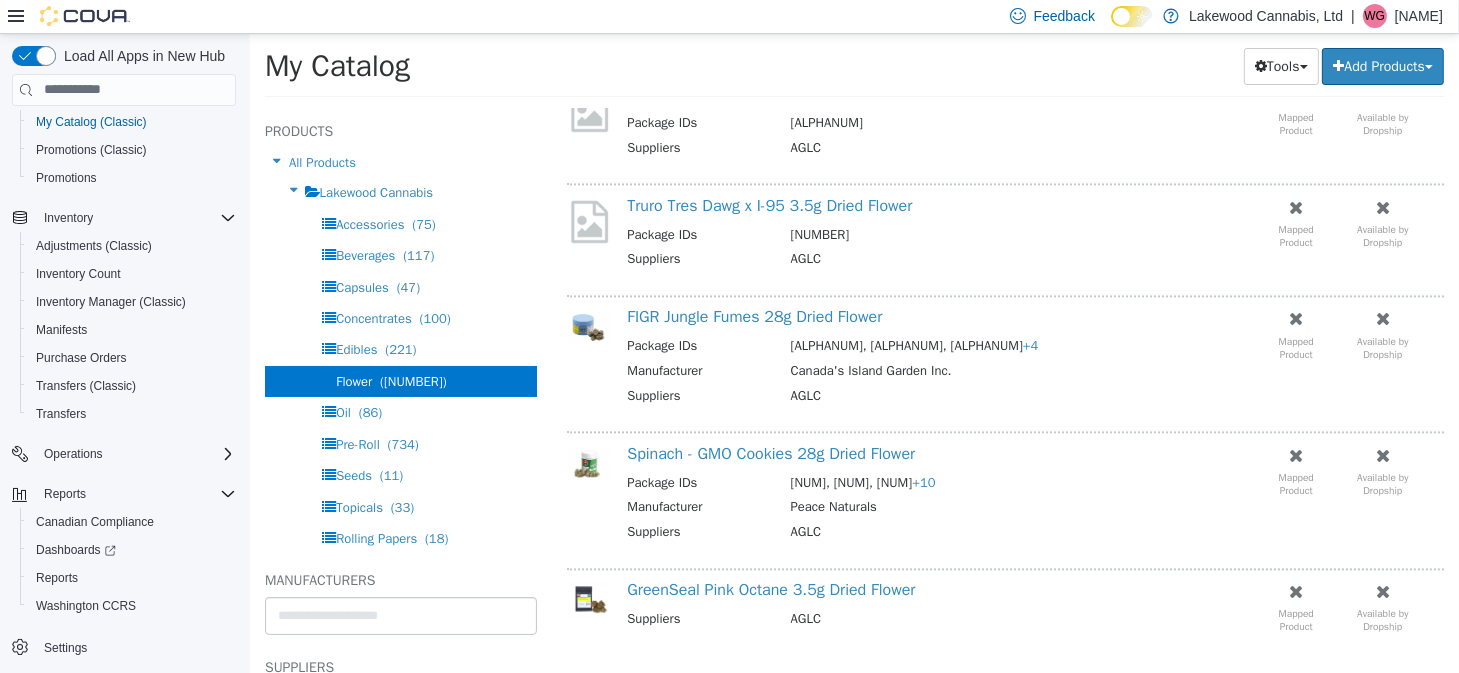 scroll, scrollTop: 5045, scrollLeft: 0, axis: vertical 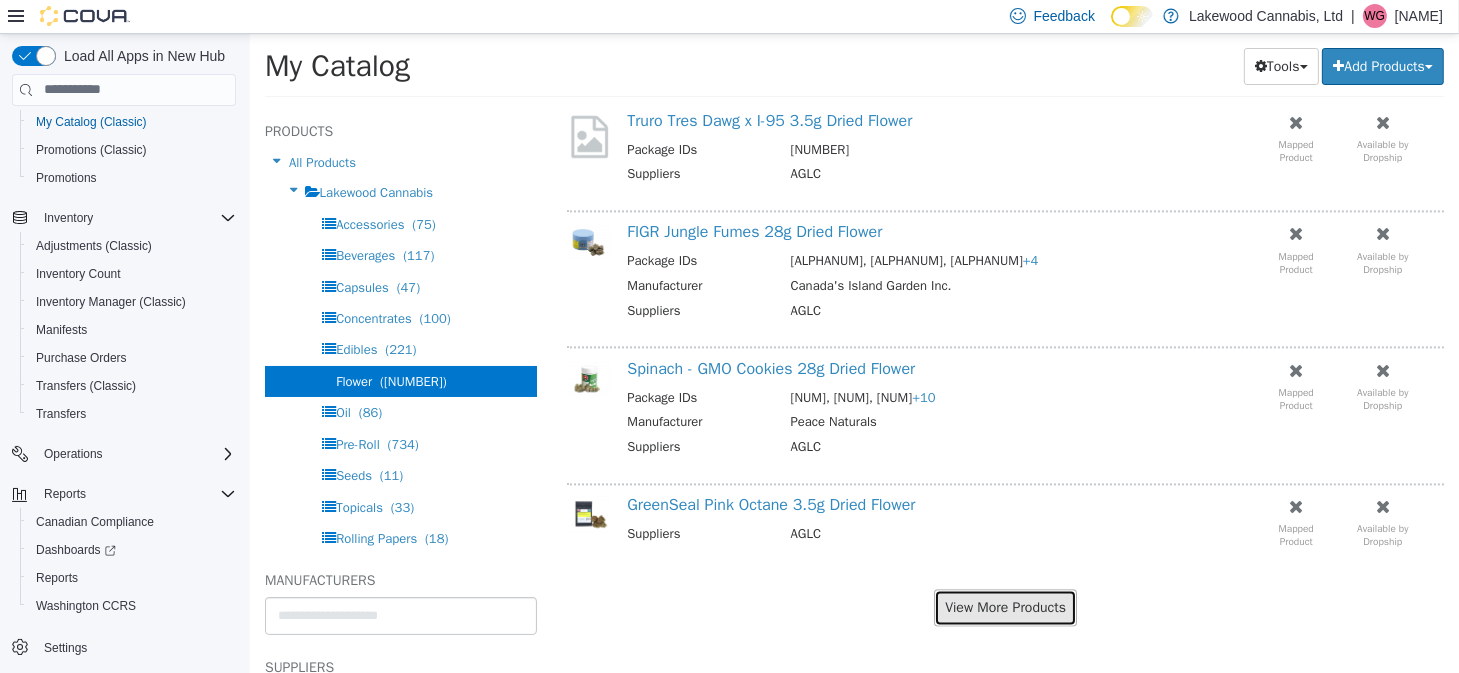 click on "View More Products" at bounding box center [1004, 606] 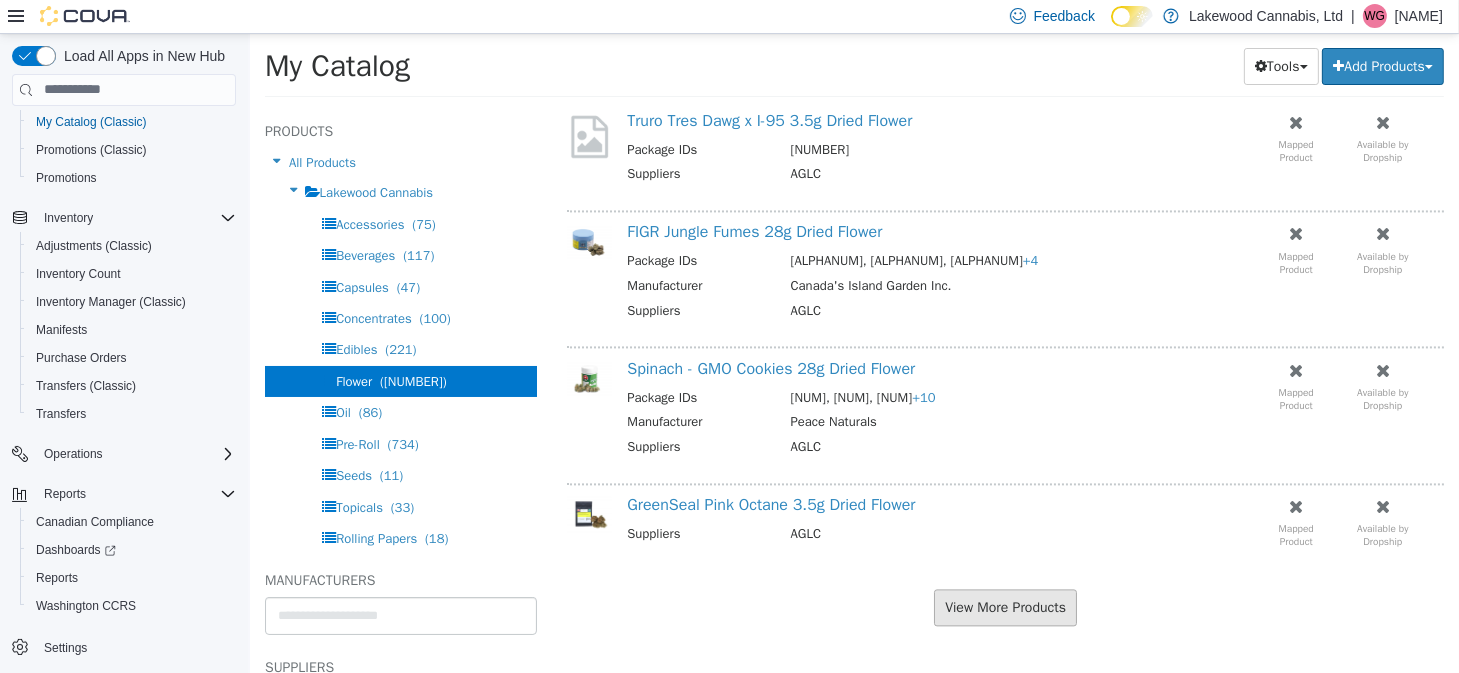 scroll, scrollTop: 4994, scrollLeft: 0, axis: vertical 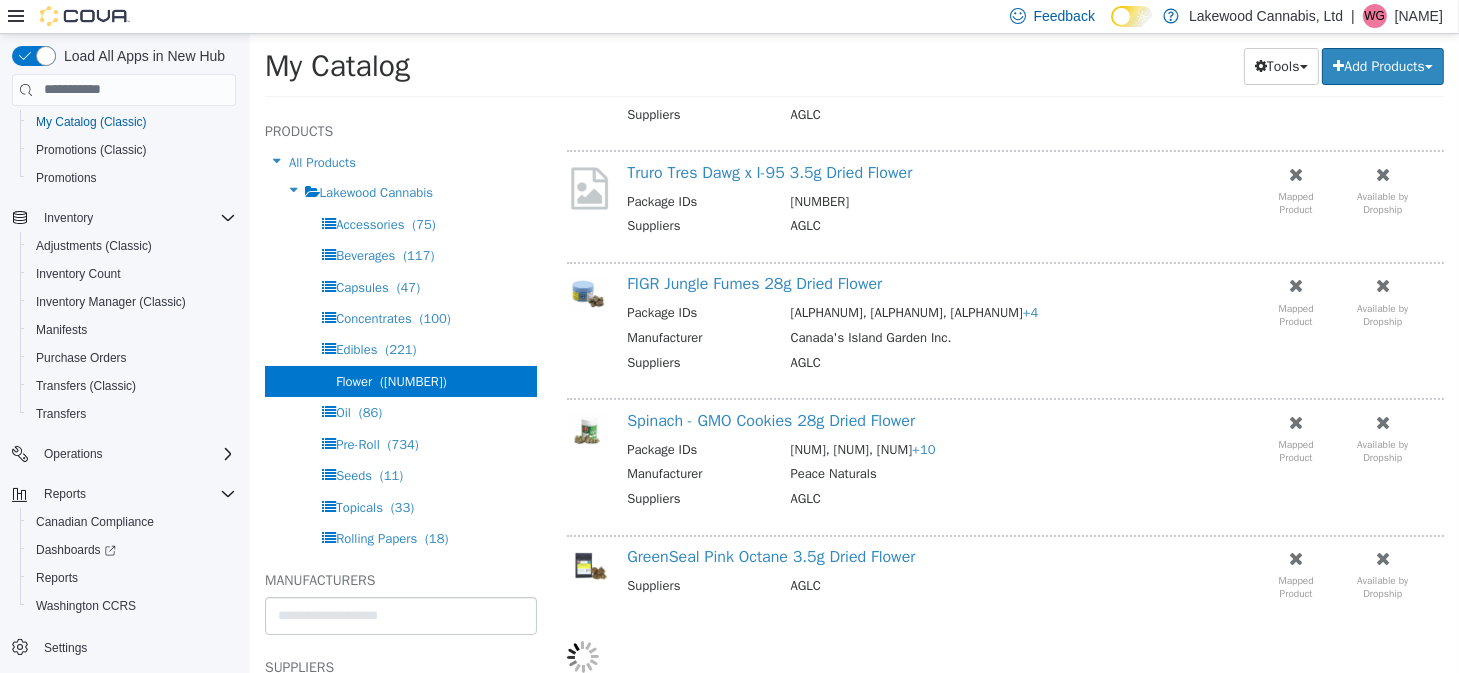 select on "**********" 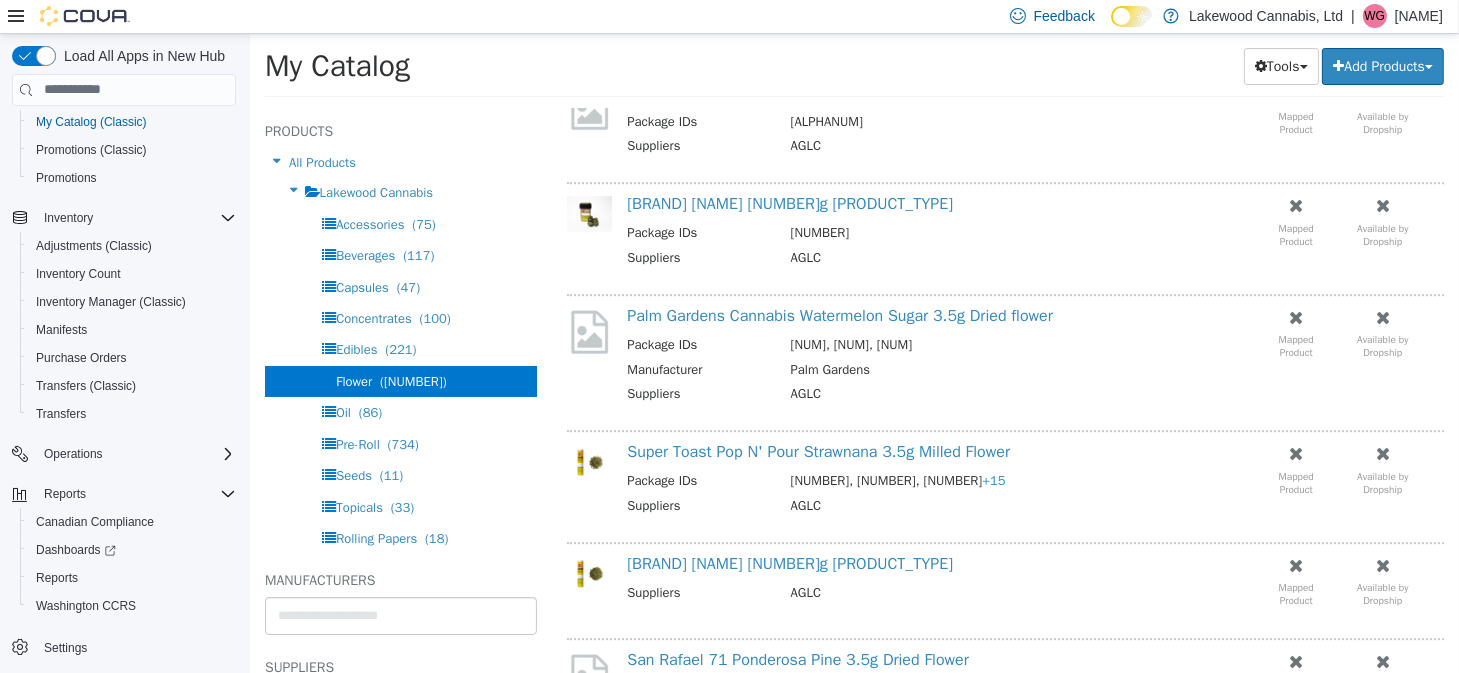 scroll, scrollTop: 6794, scrollLeft: 0, axis: vertical 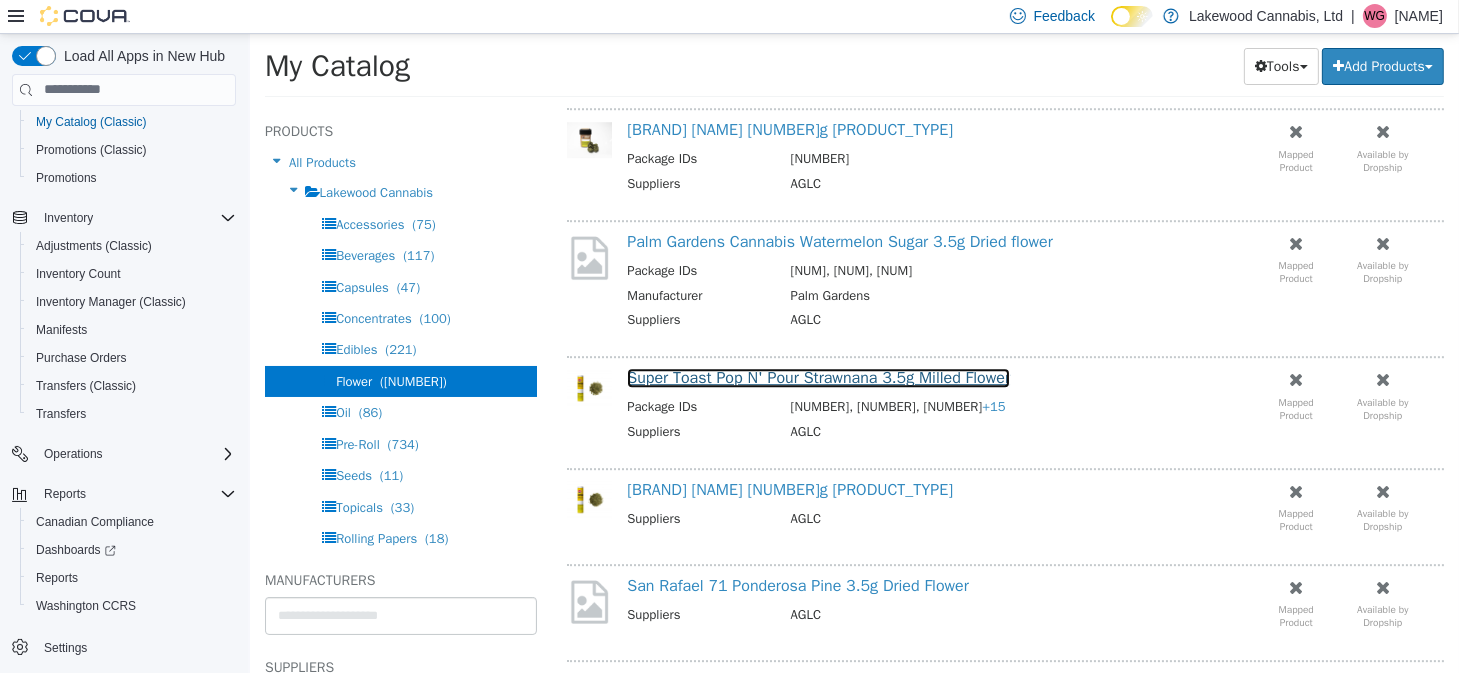 click on "Super Toast Pop N' Pour Strawnana 3.5g Milled Flower" at bounding box center [817, 377] 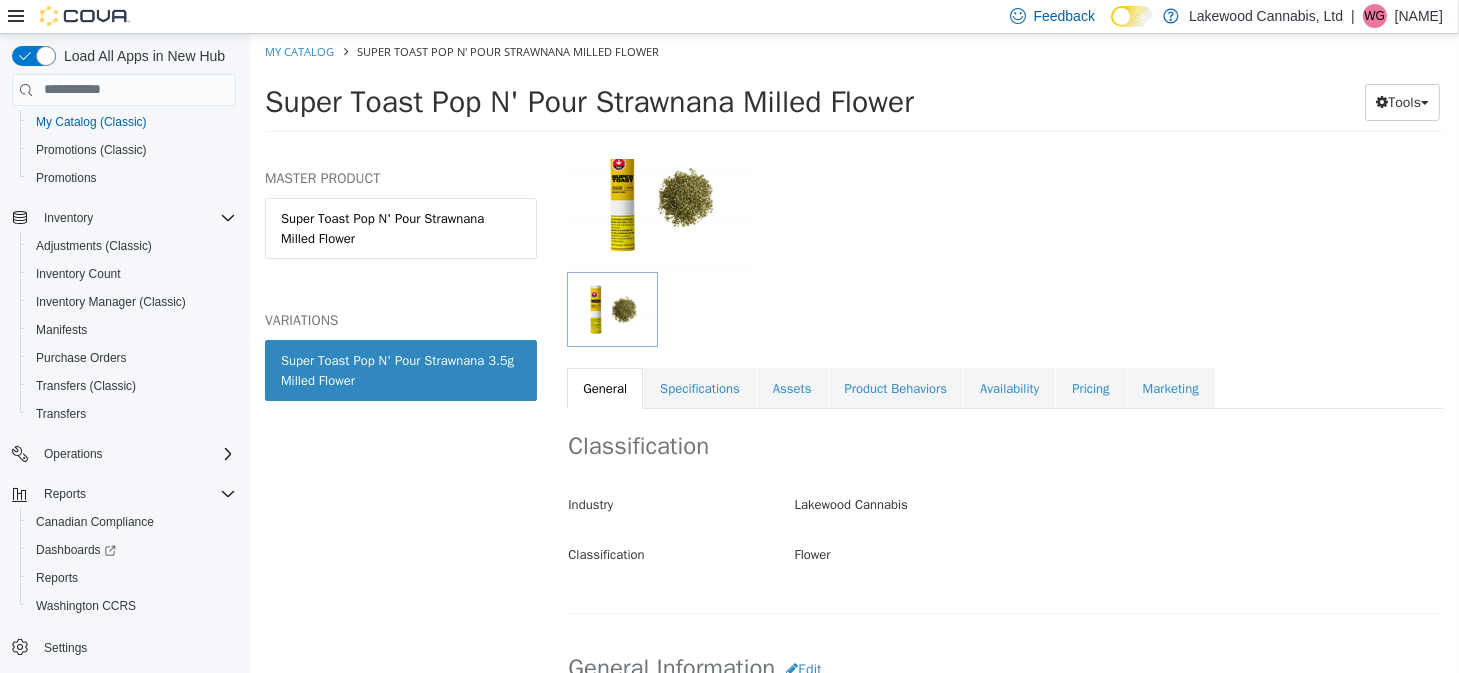 scroll, scrollTop: 99, scrollLeft: 0, axis: vertical 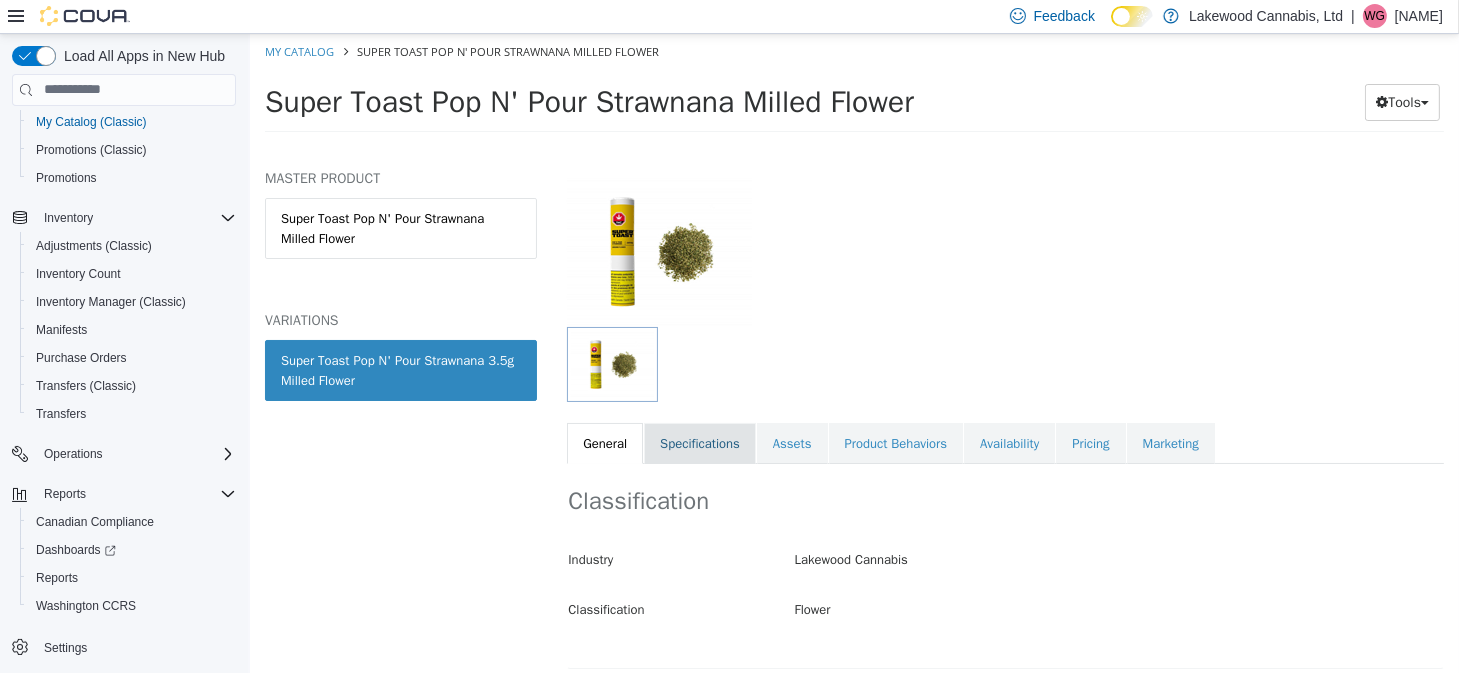 click on "Specifications" at bounding box center (699, 443) 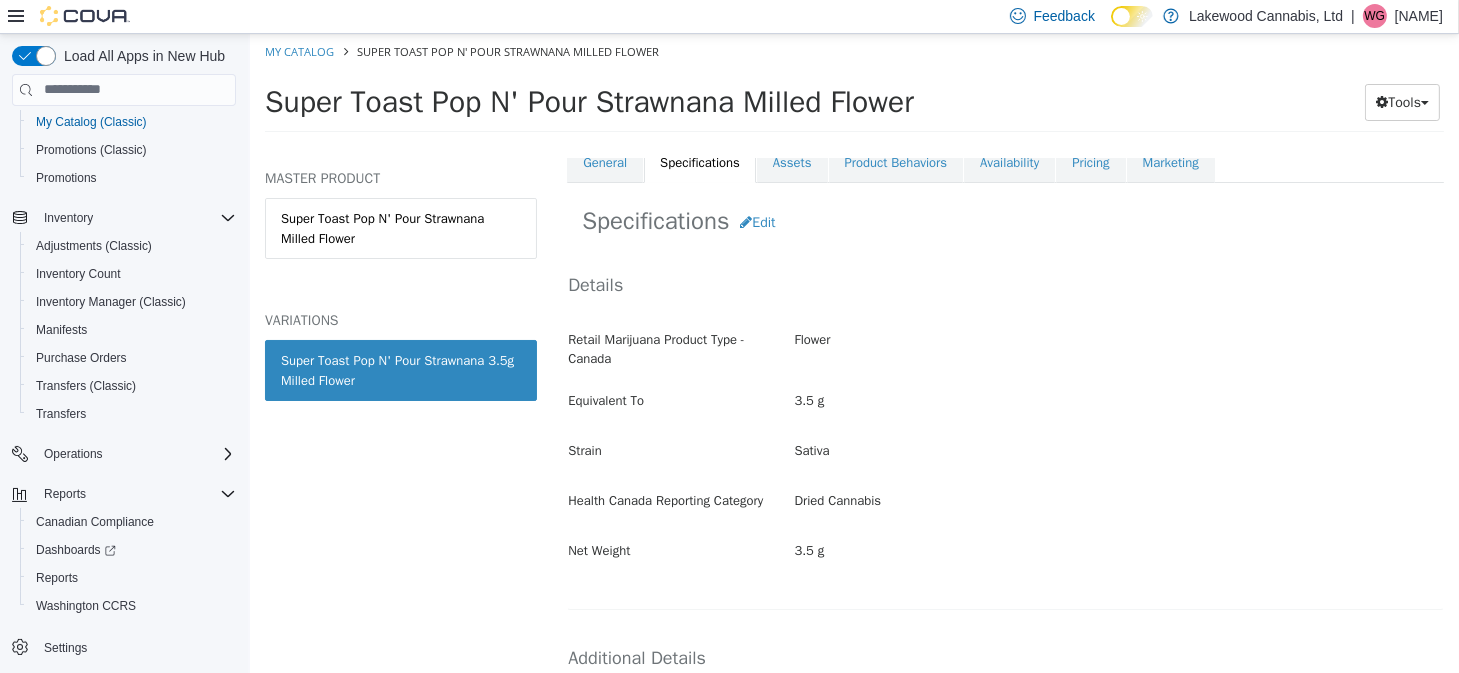 scroll, scrollTop: 399, scrollLeft: 0, axis: vertical 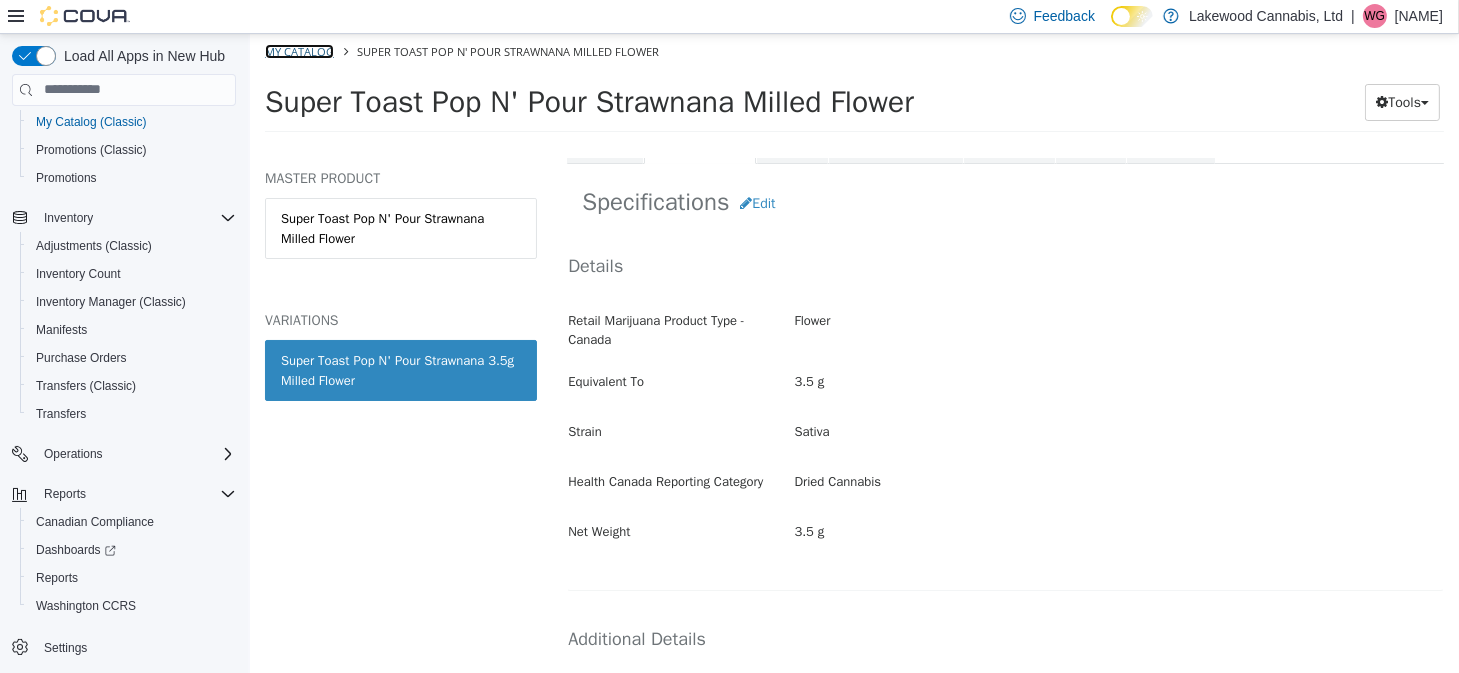 click on "My Catalog" at bounding box center (298, 50) 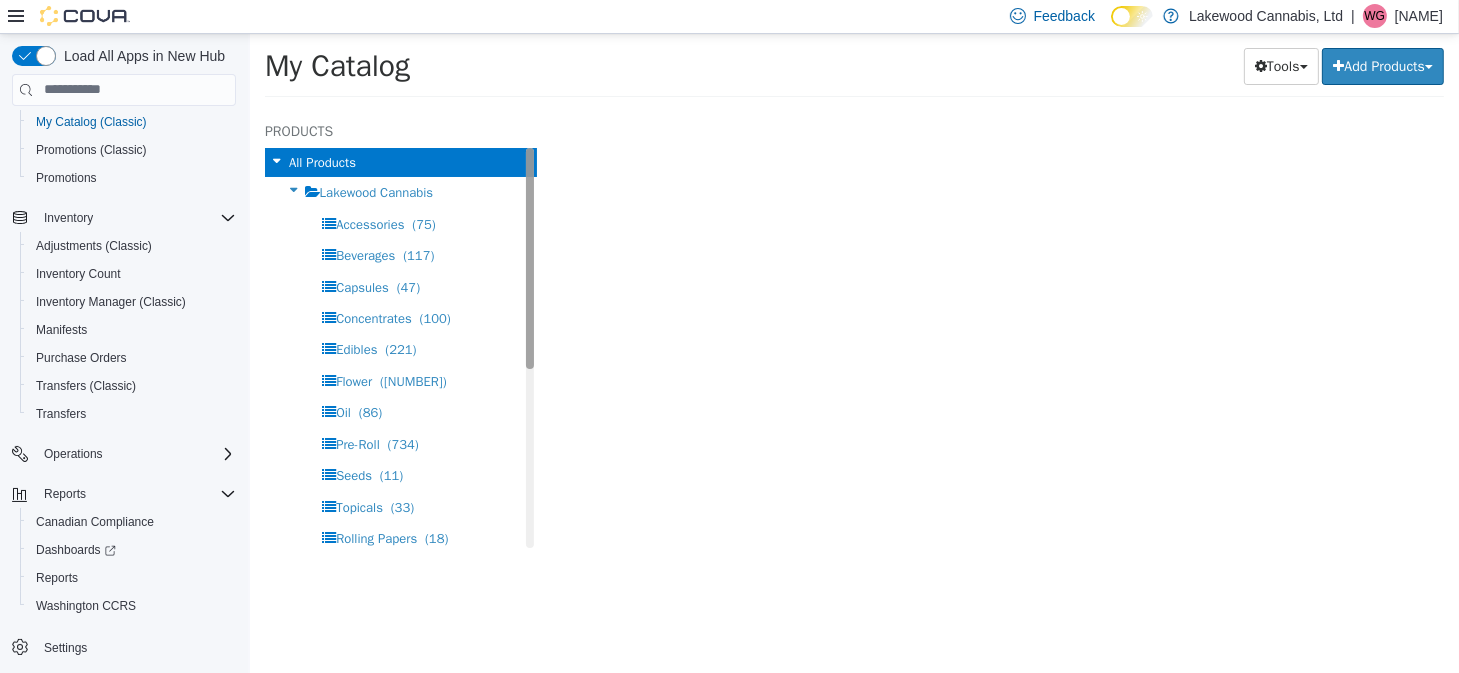 select on "**********" 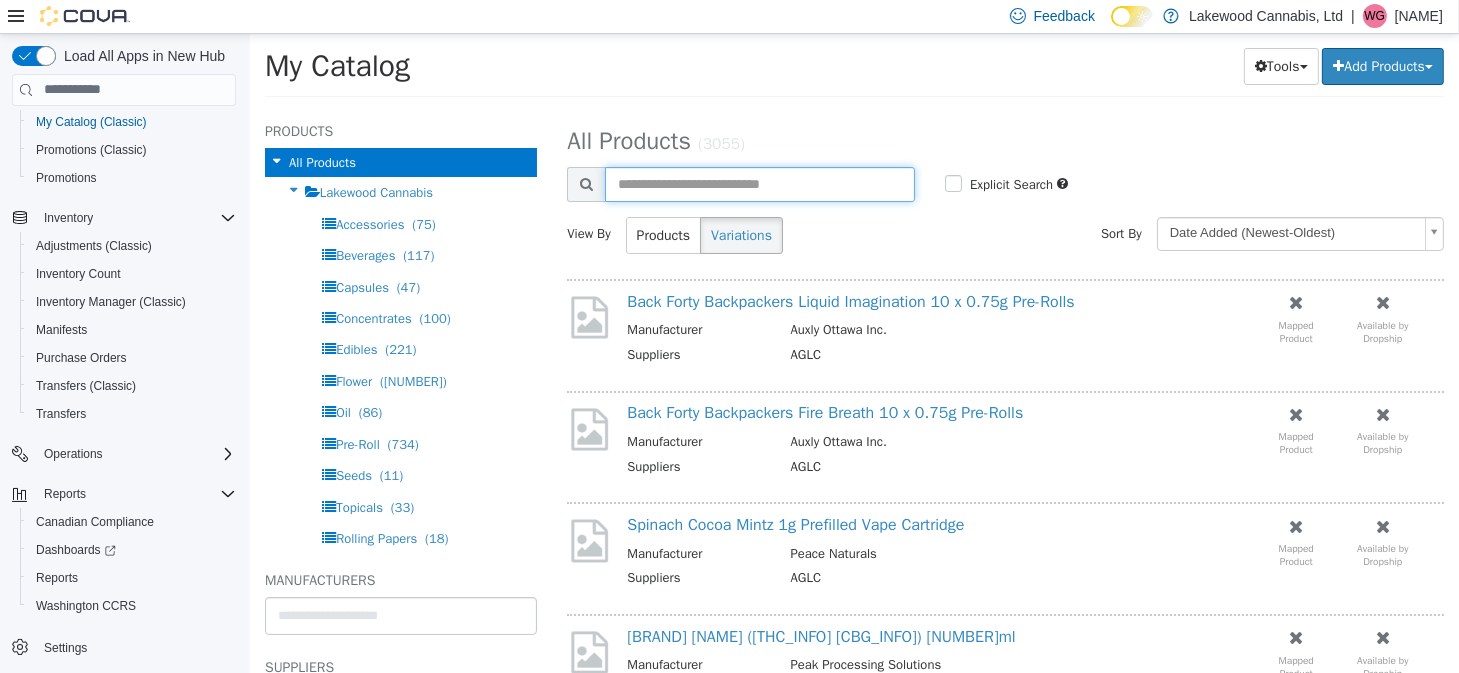 click at bounding box center [759, 183] 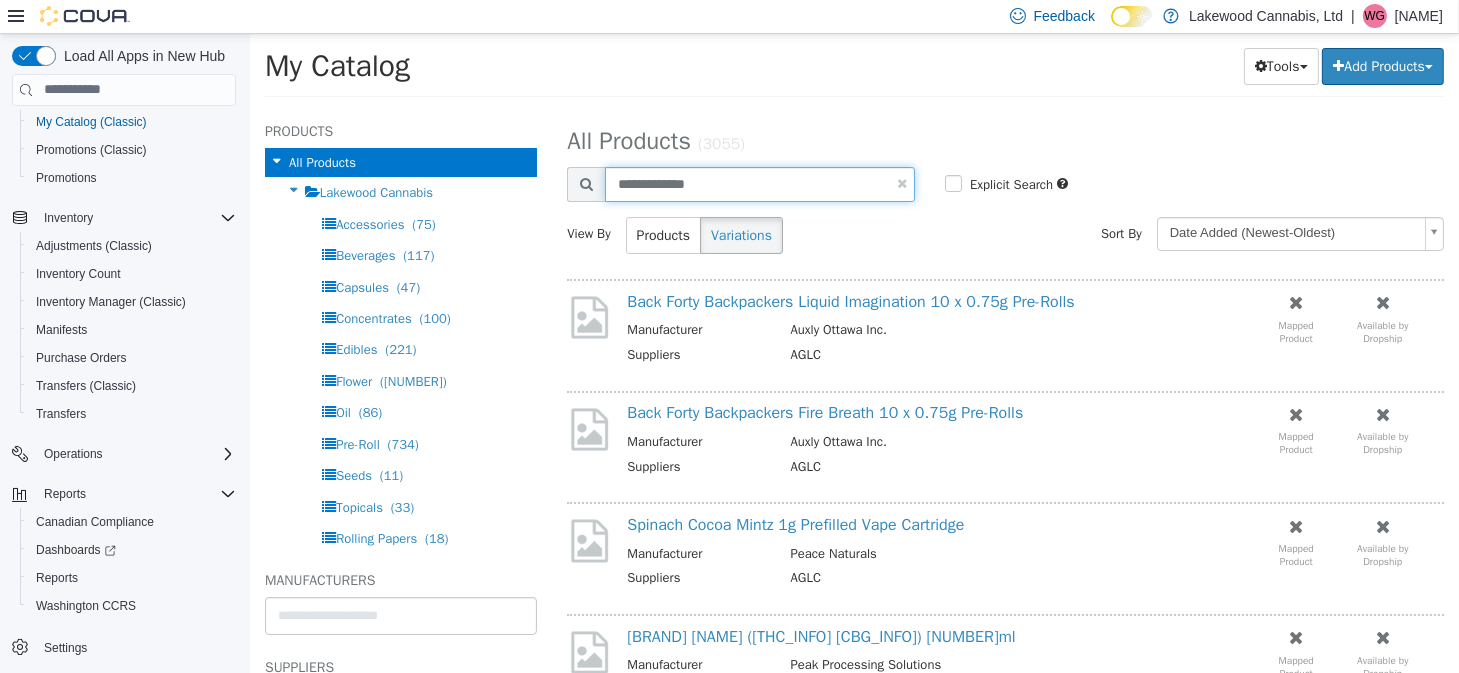 type on "**********" 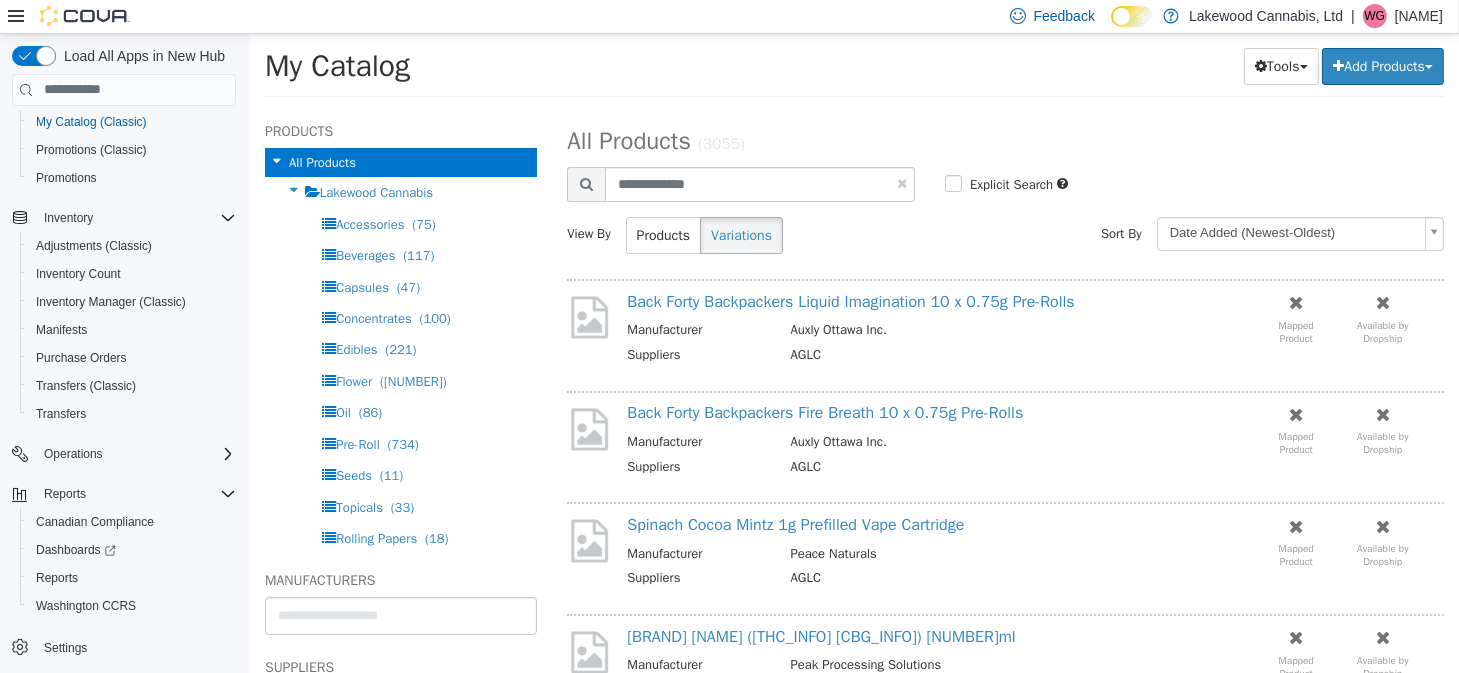 select on "**********" 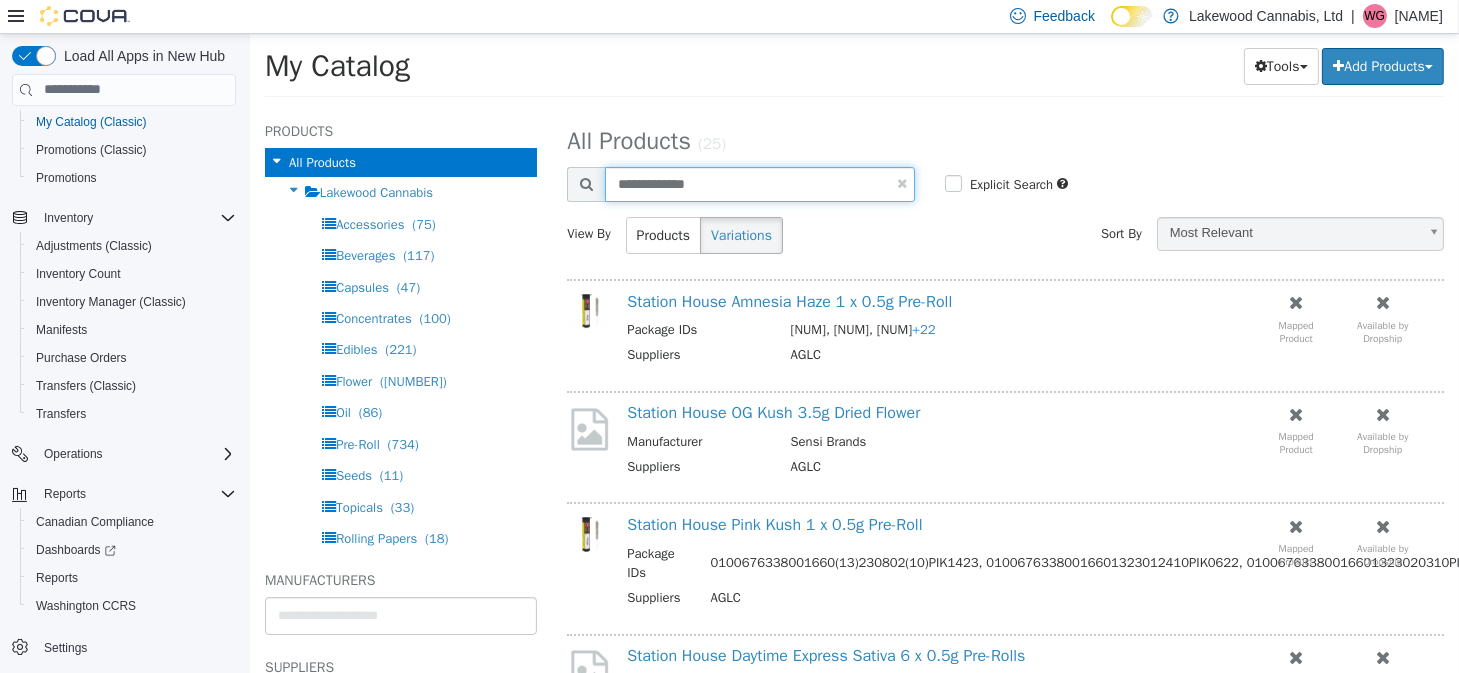 drag, startPoint x: 720, startPoint y: 183, endPoint x: 550, endPoint y: 188, distance: 170.07352 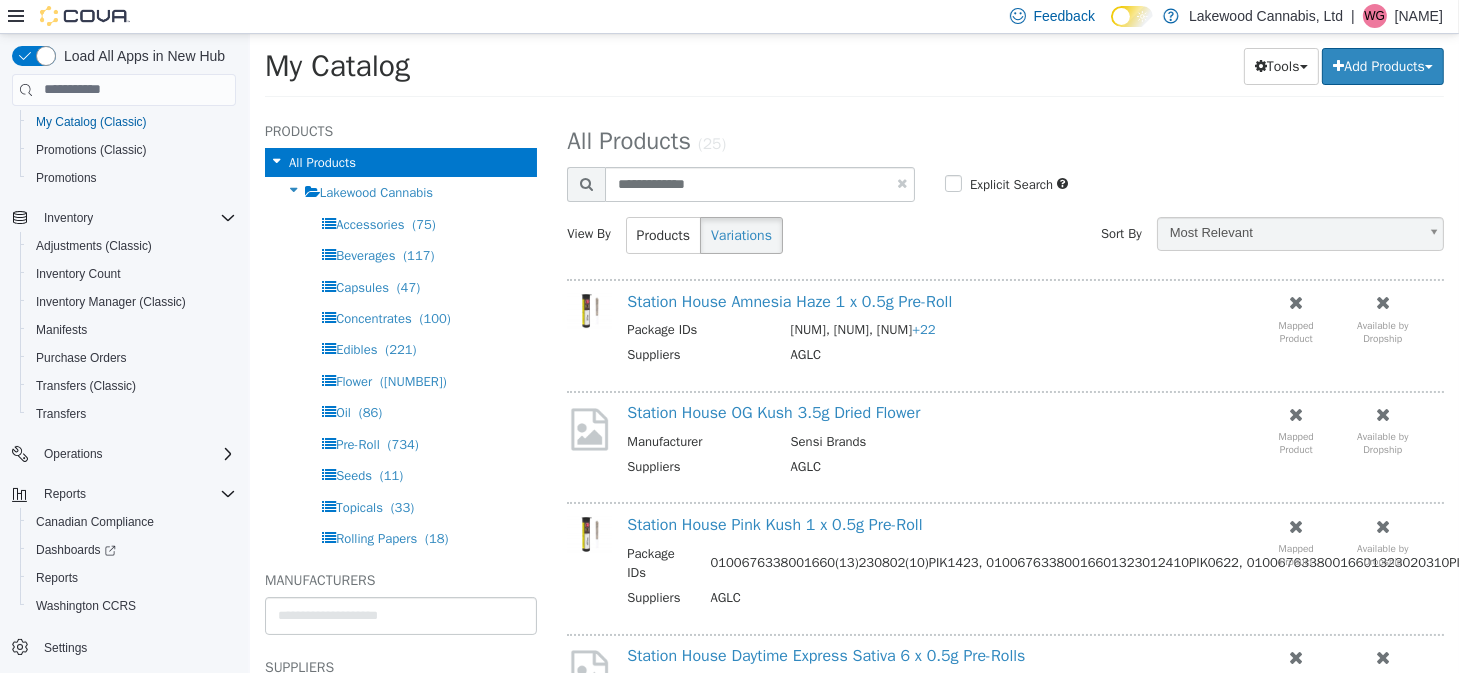 select on "**********" 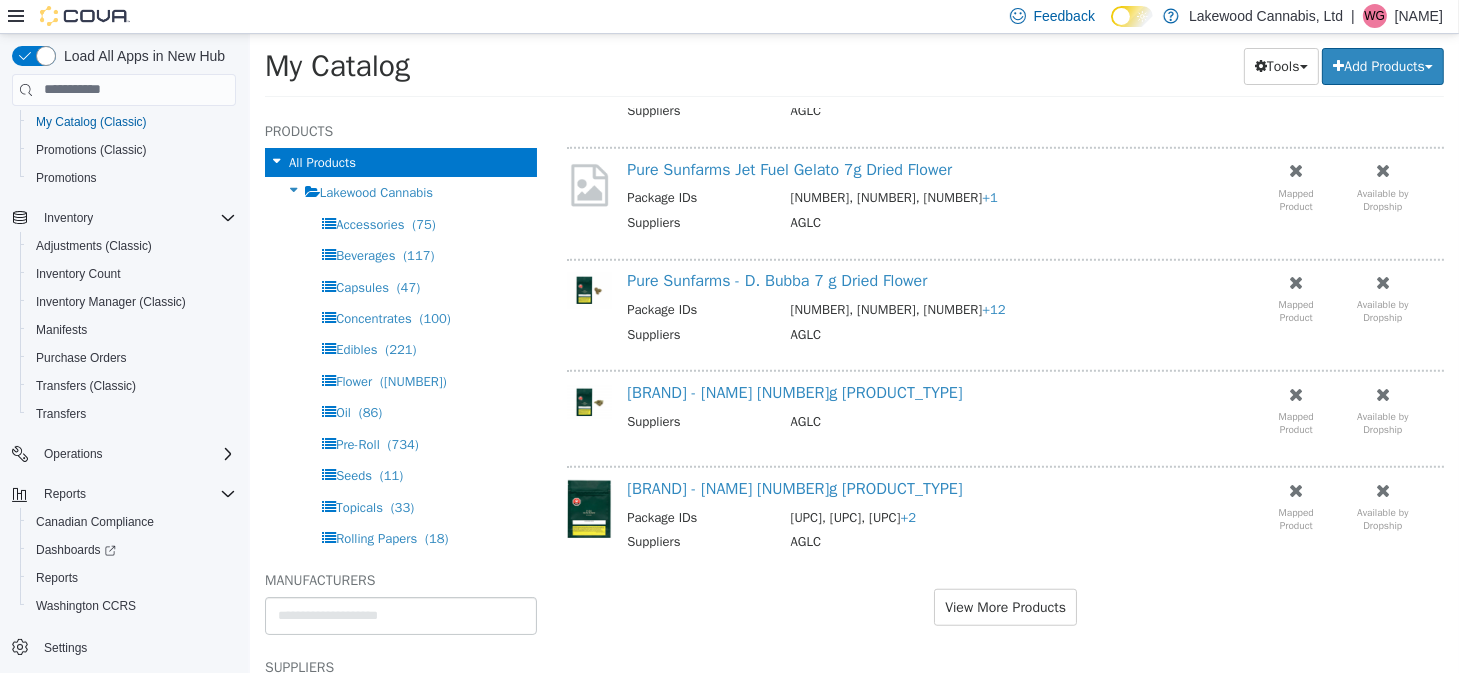 scroll, scrollTop: 1985, scrollLeft: 0, axis: vertical 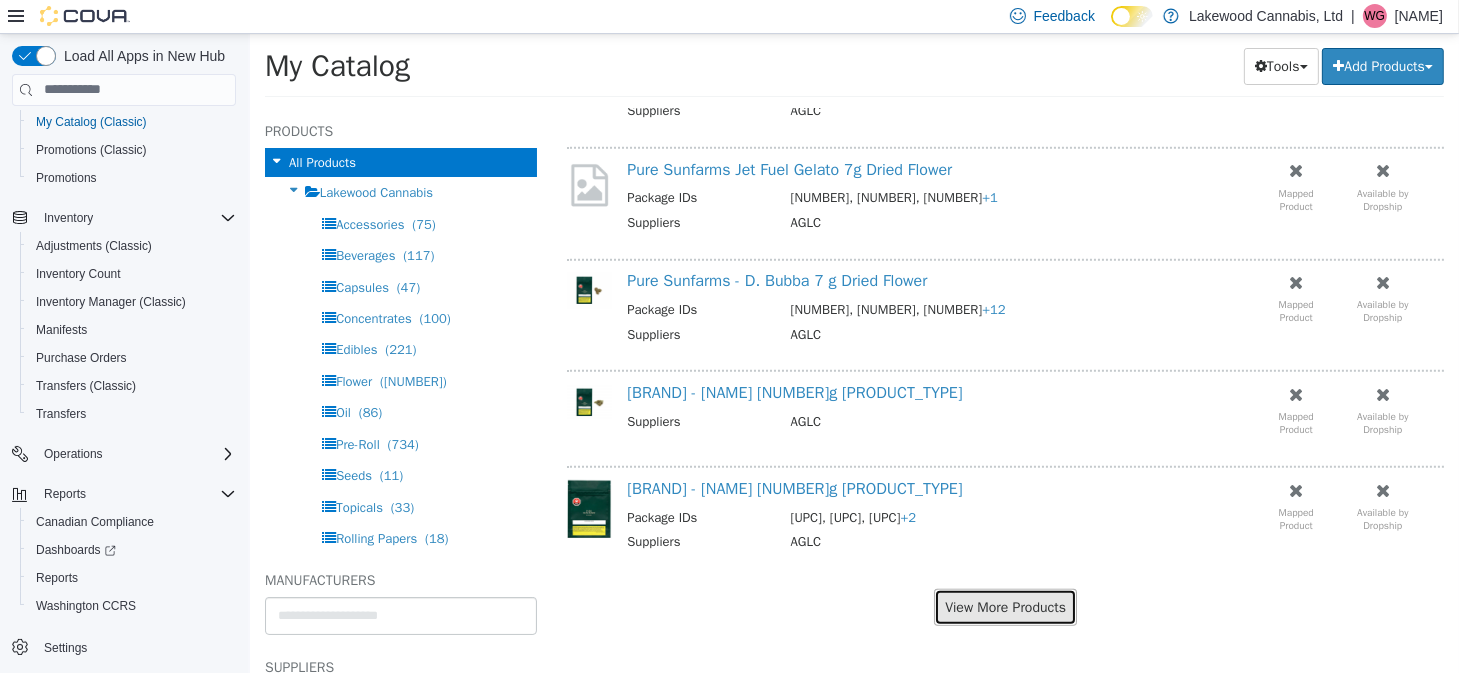 click on "View More Products" at bounding box center [1004, 606] 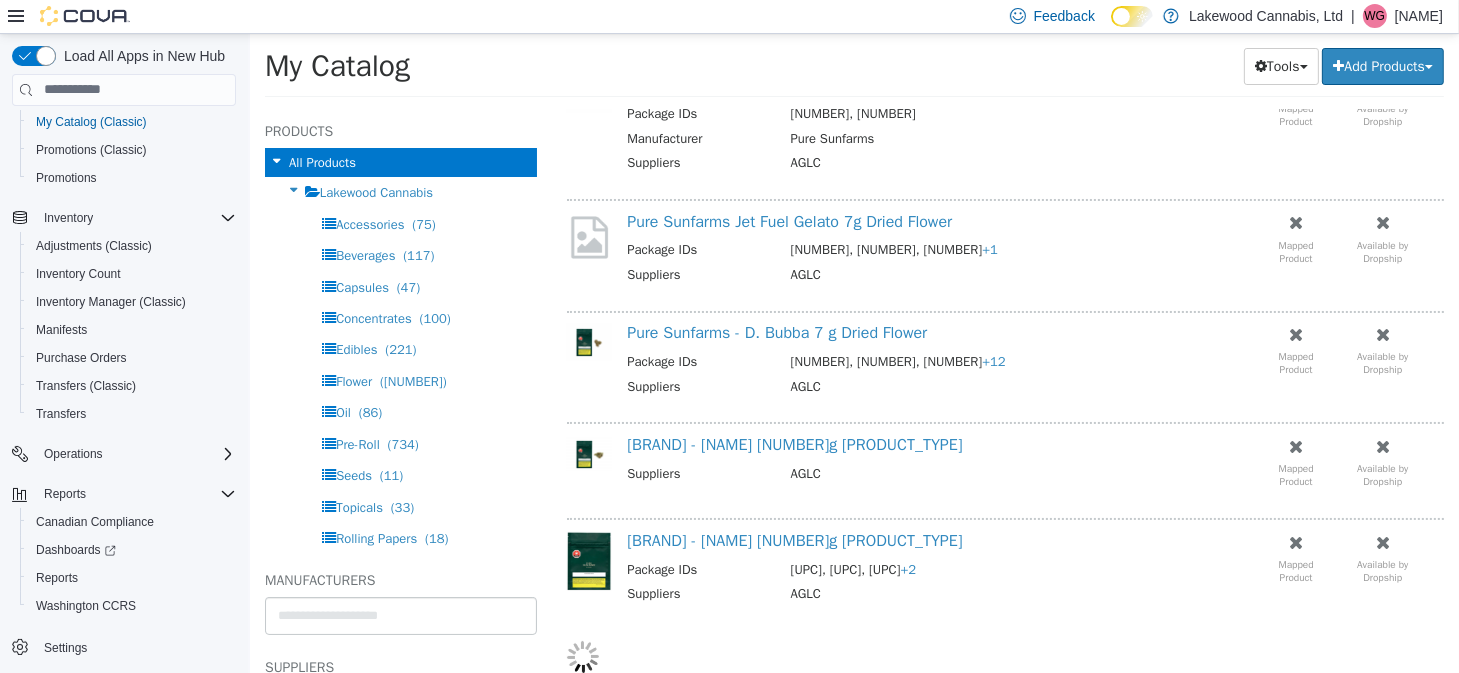 scroll, scrollTop: 1934, scrollLeft: 0, axis: vertical 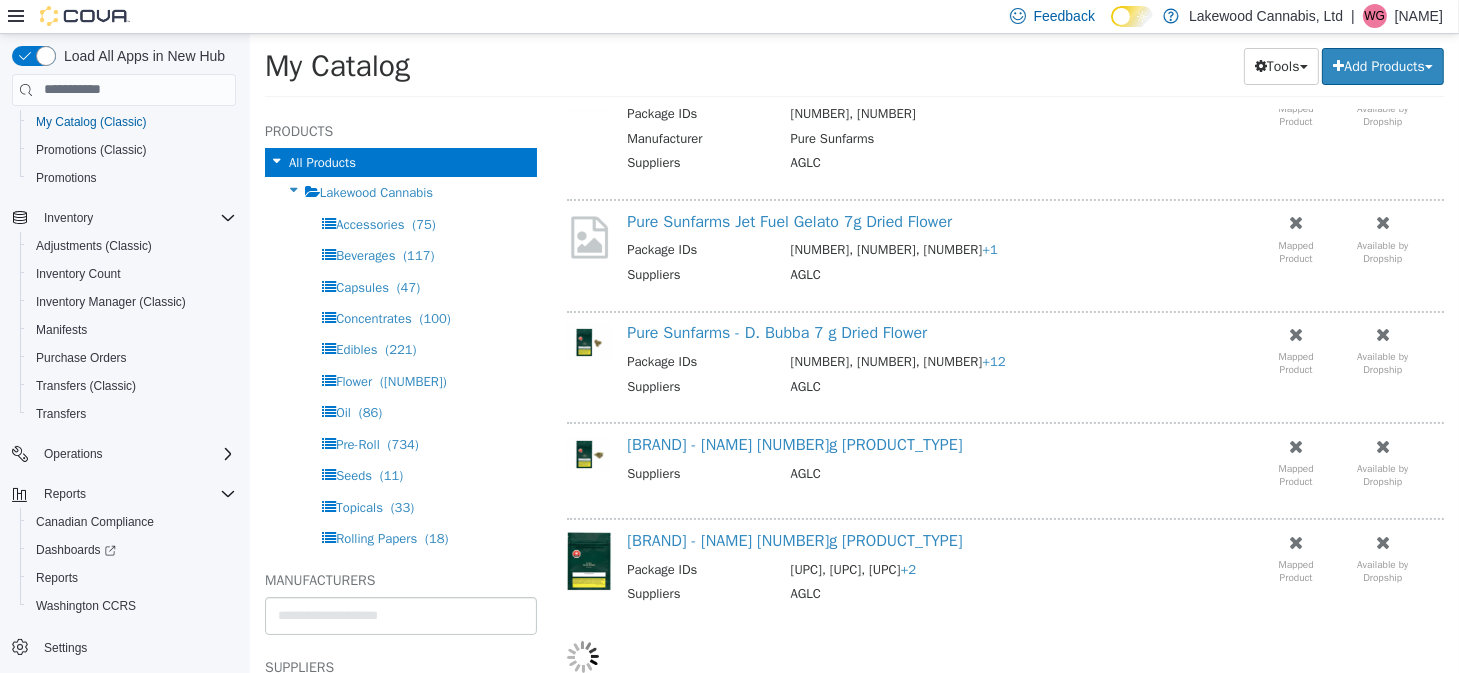select on "**********" 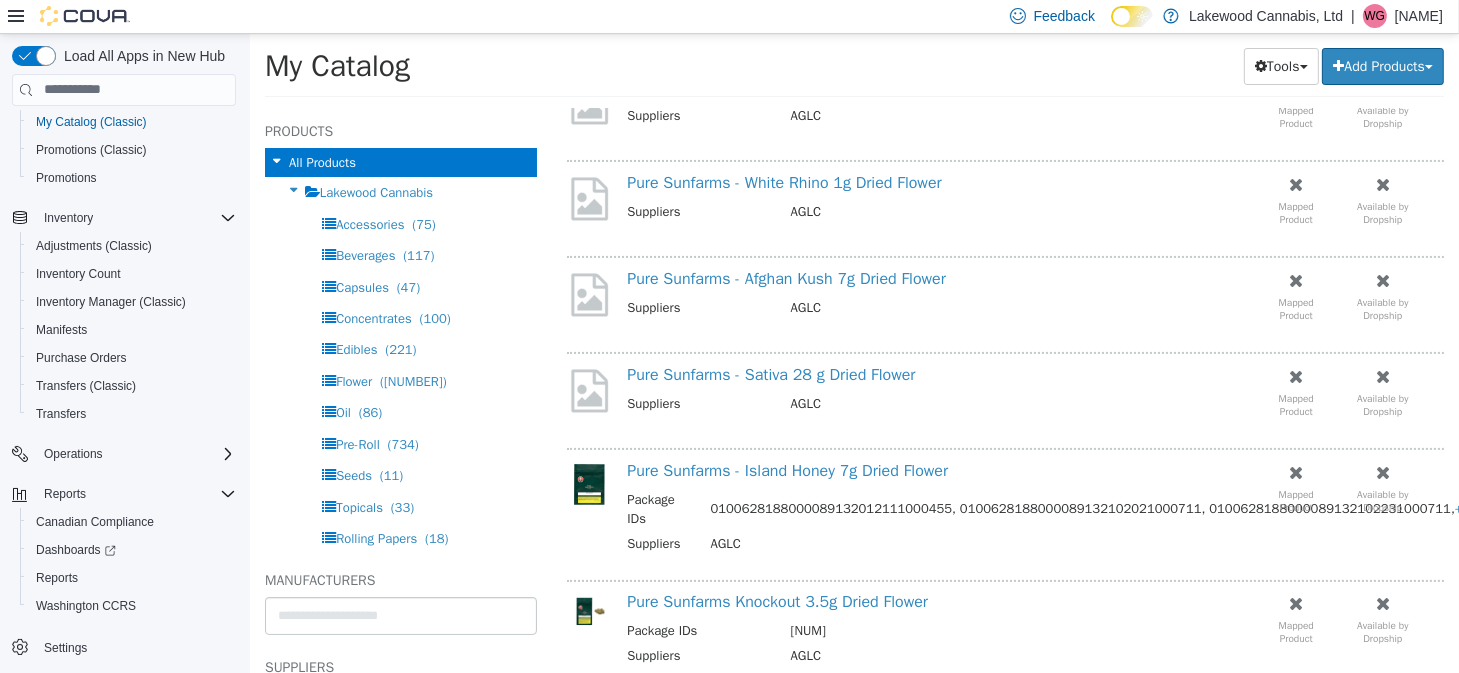 scroll, scrollTop: 0, scrollLeft: 0, axis: both 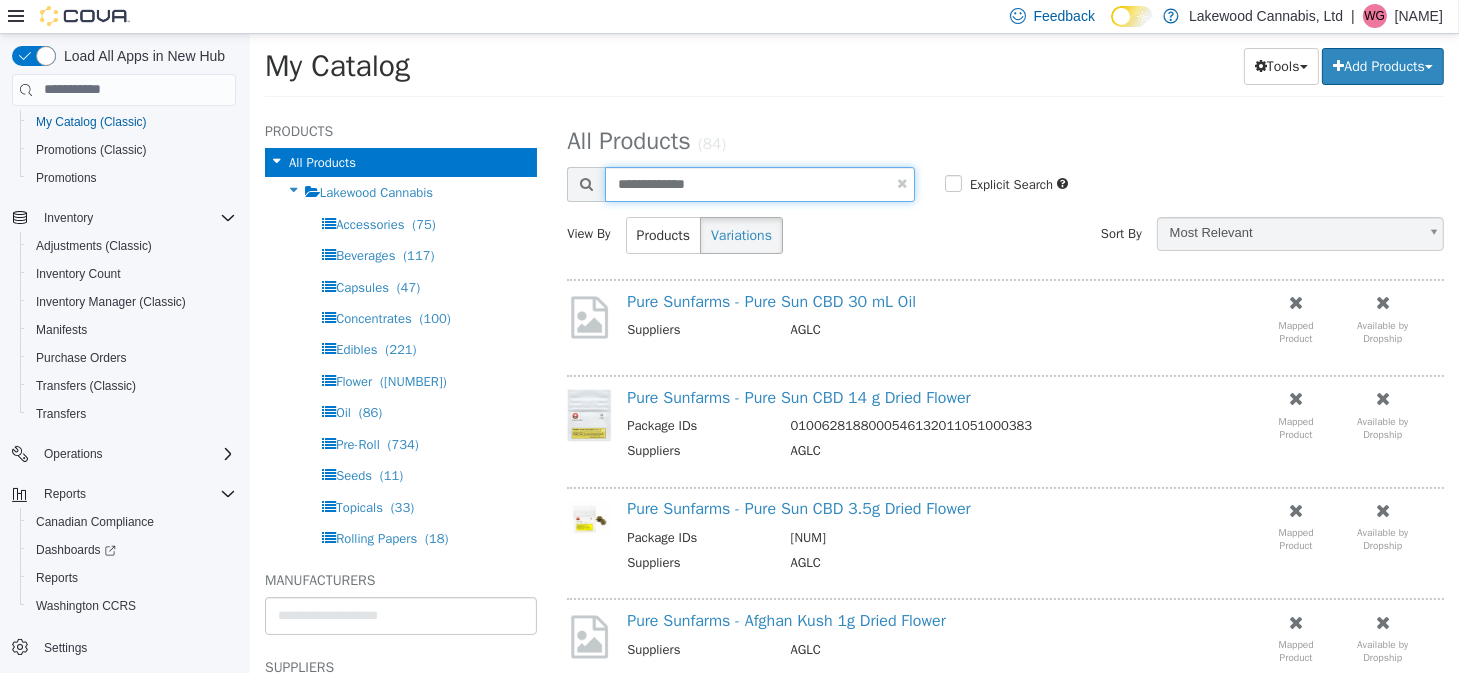 click on "**********" at bounding box center (759, 183) 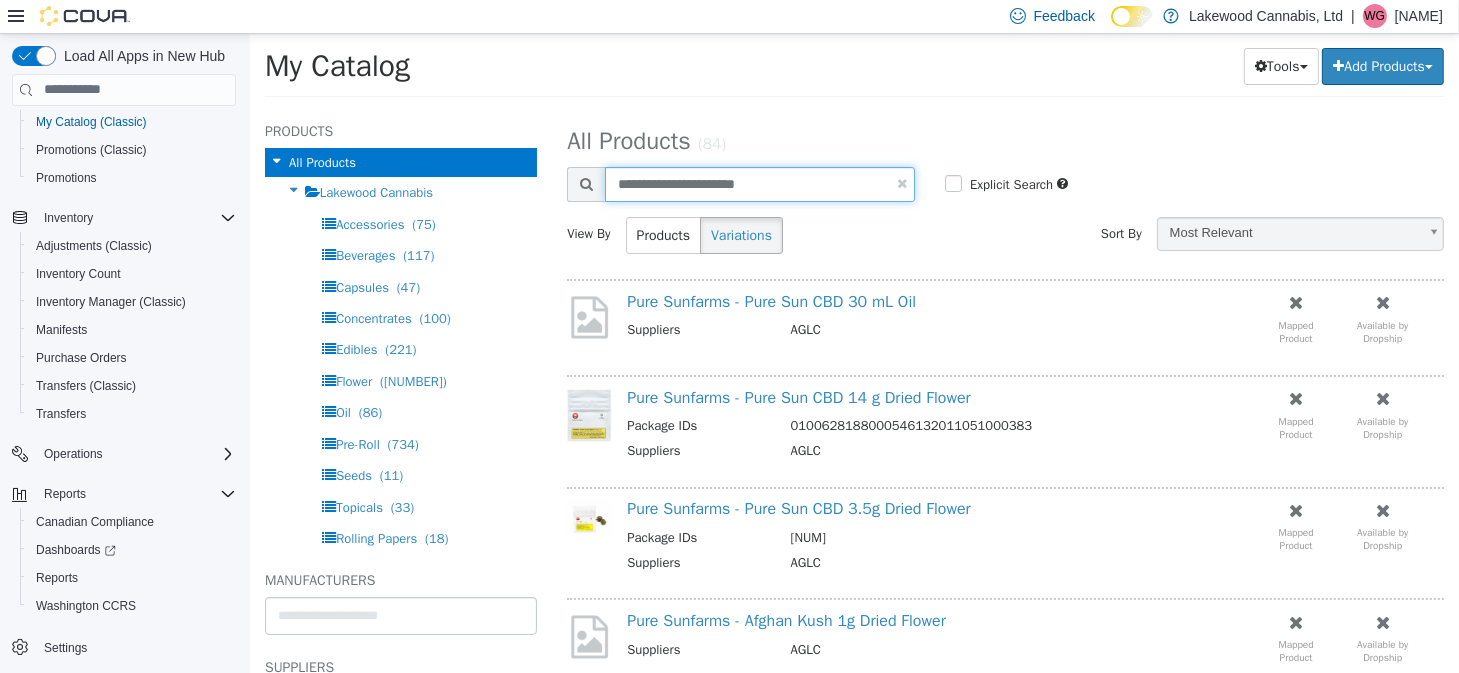 type on "**********" 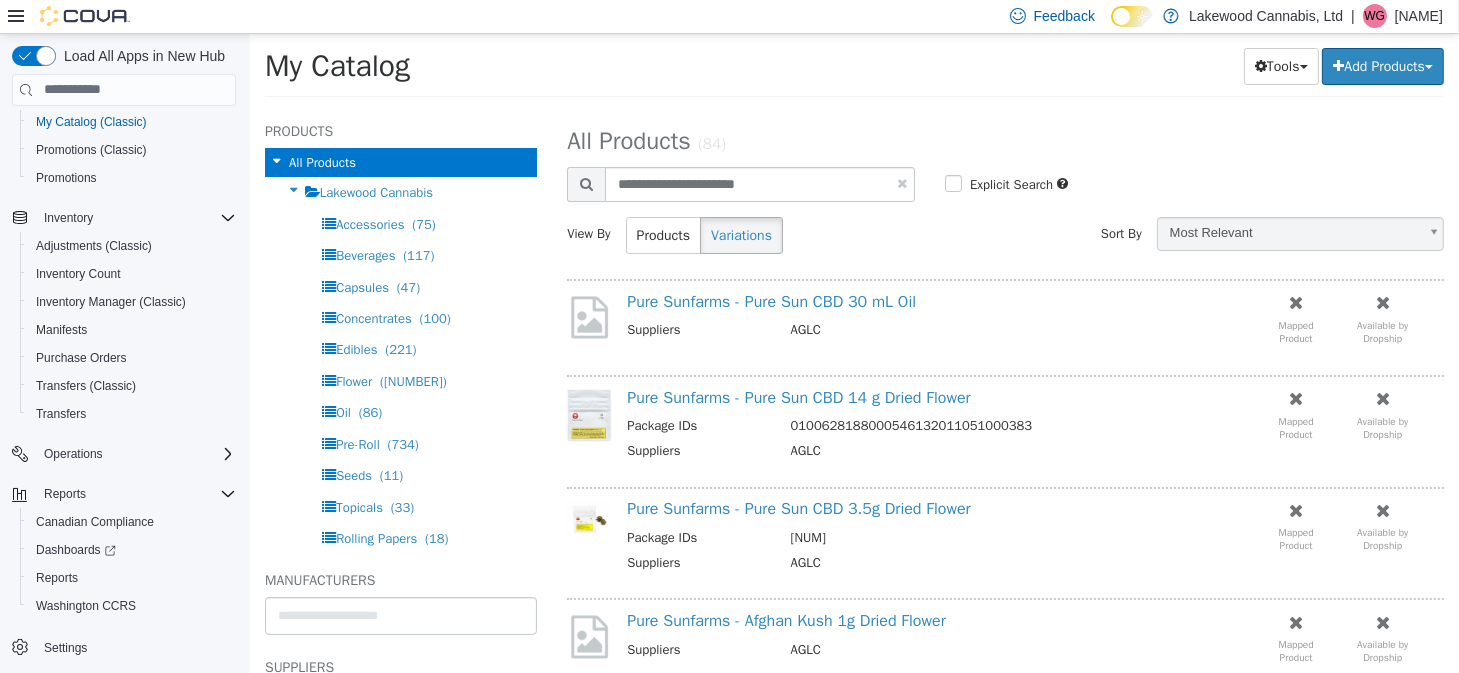 select on "**********" 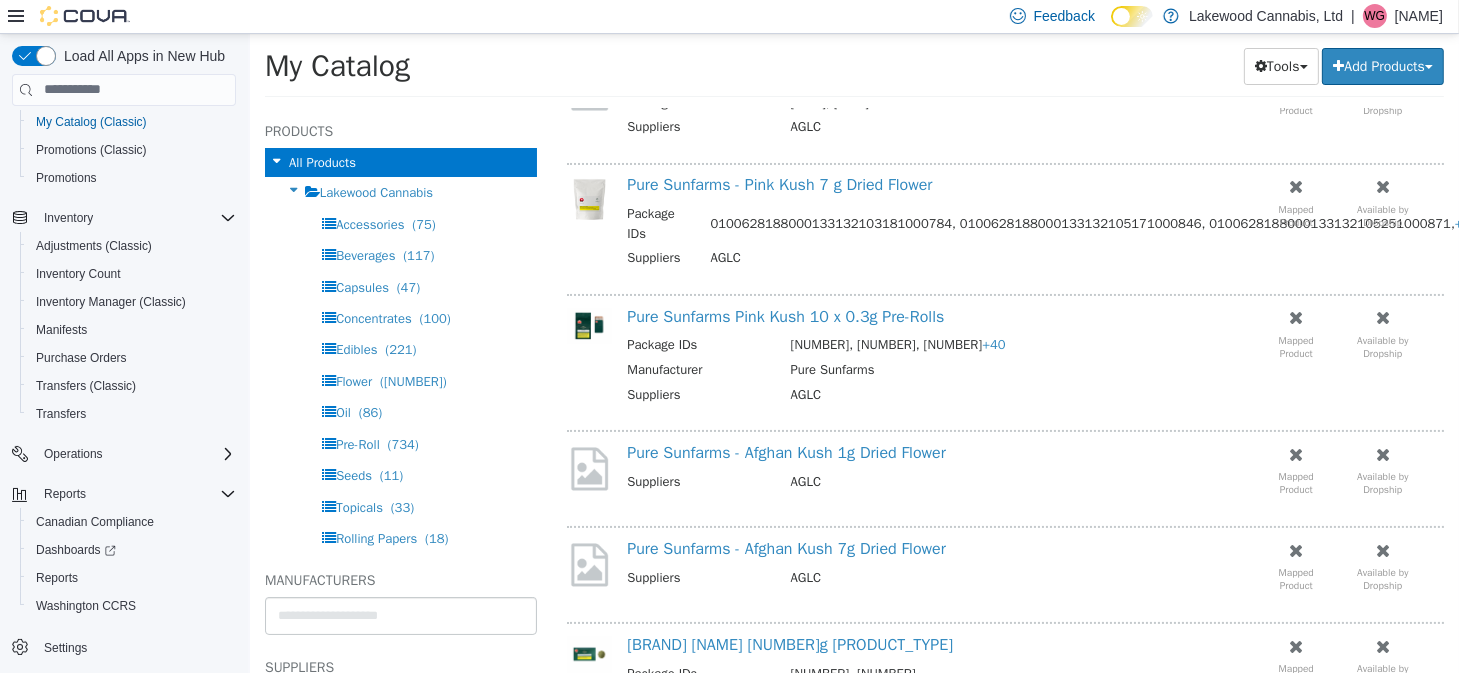 scroll, scrollTop: 399, scrollLeft: 0, axis: vertical 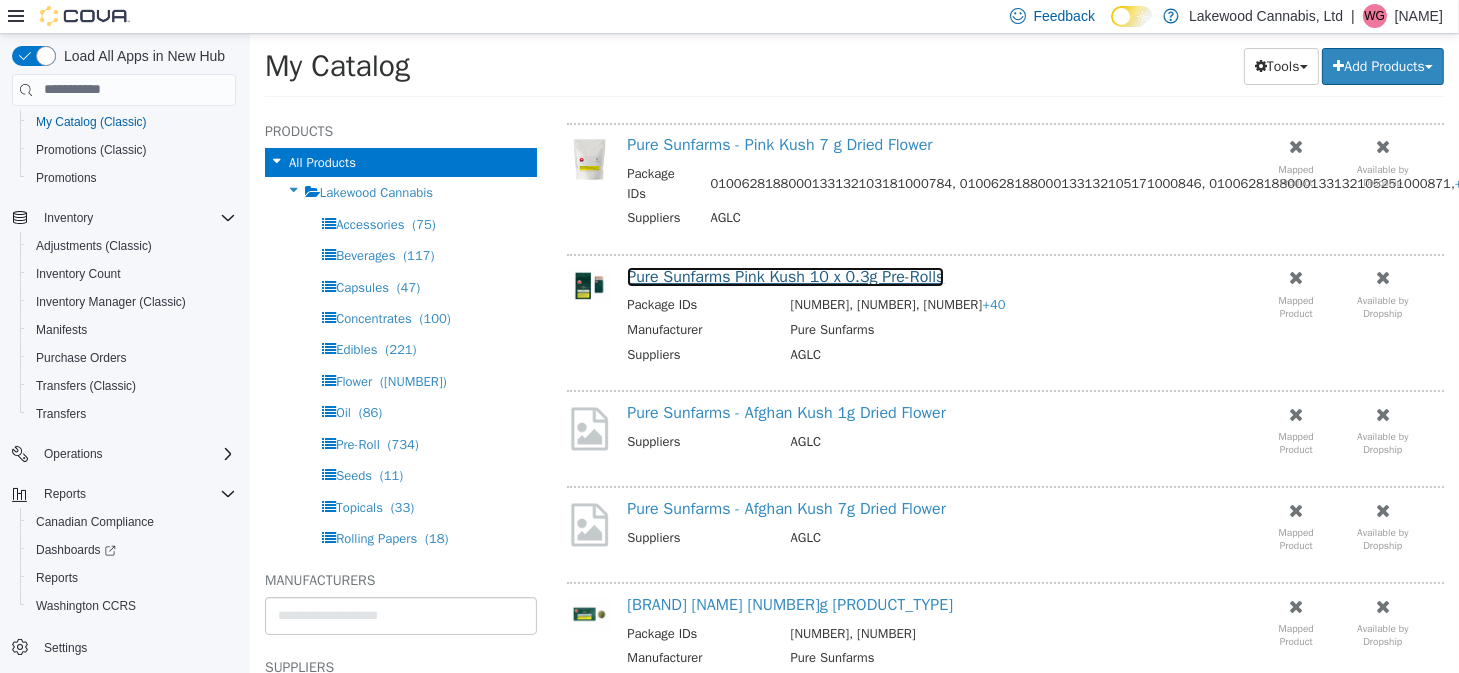 click on "Pure Sunfarms Pink Kush 10 x 0.3g Pre-Rolls" at bounding box center (784, 276) 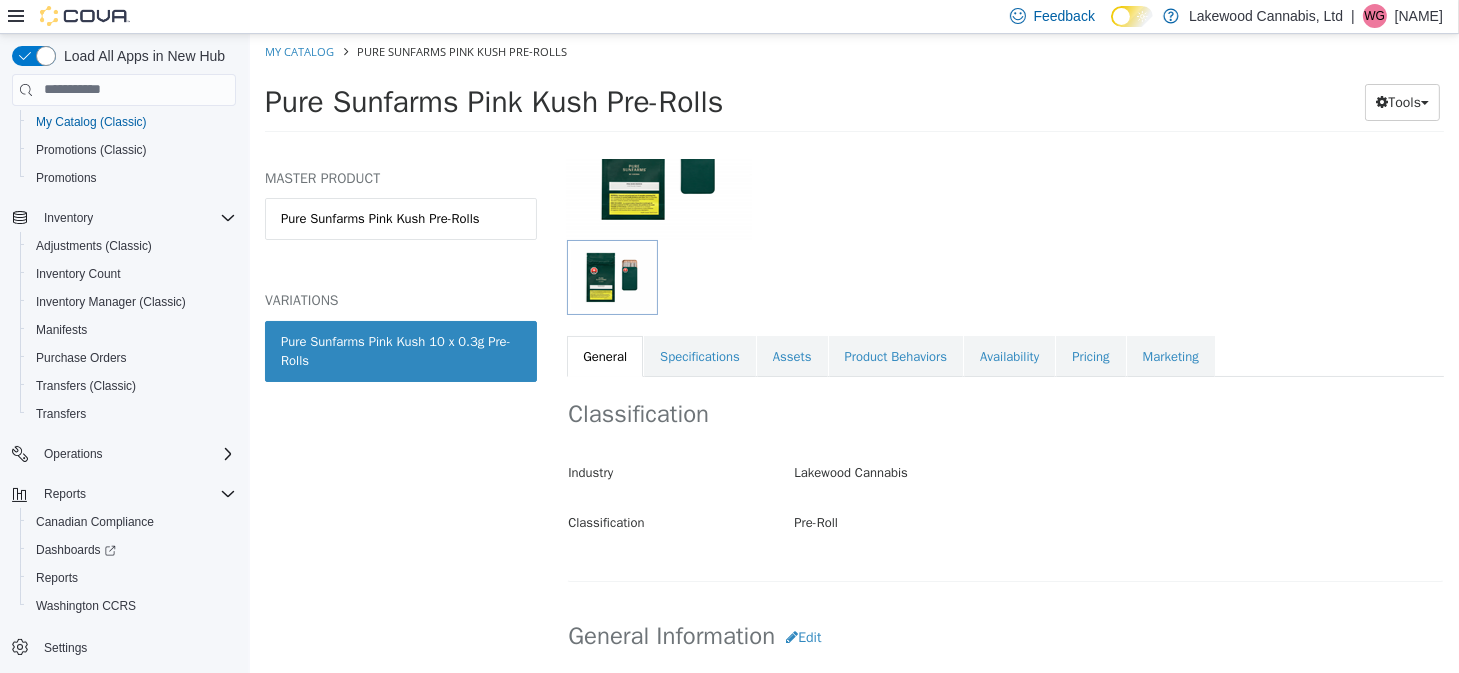 scroll, scrollTop: 199, scrollLeft: 0, axis: vertical 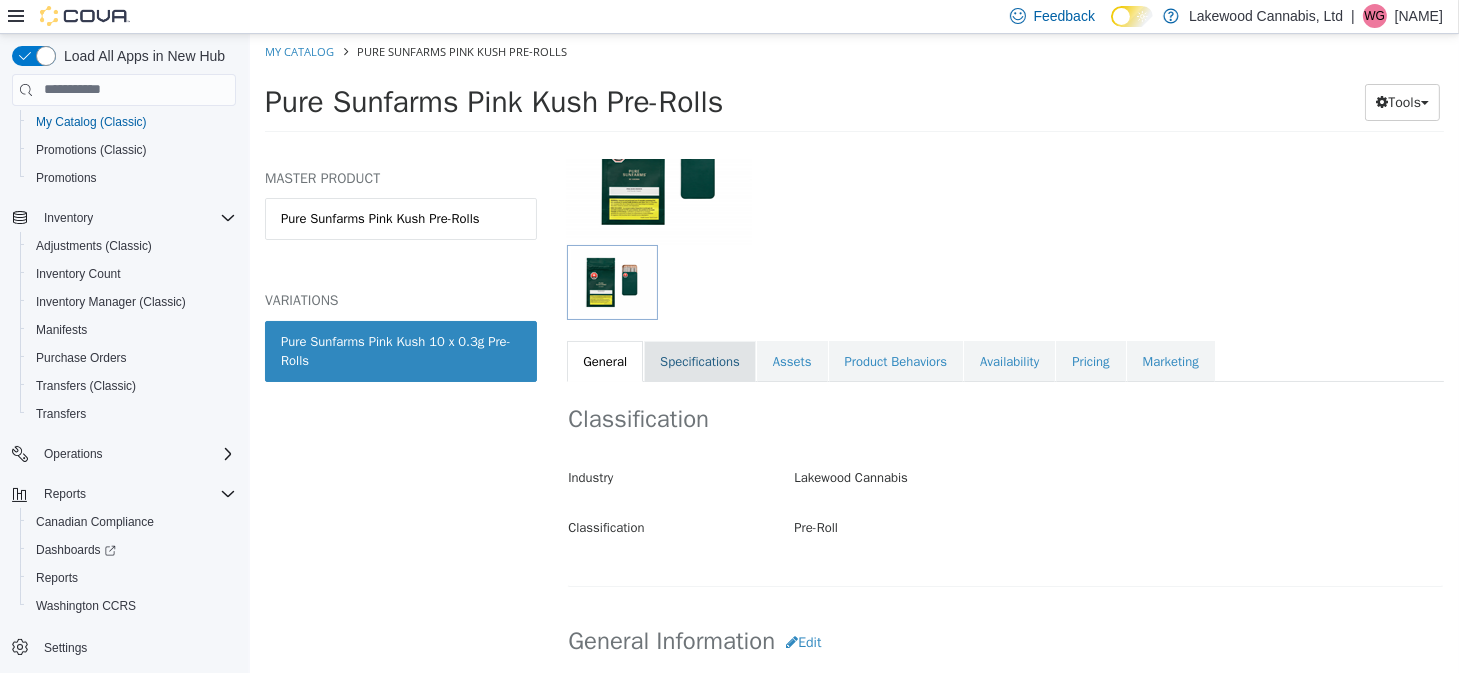 click on "Specifications" at bounding box center [699, 361] 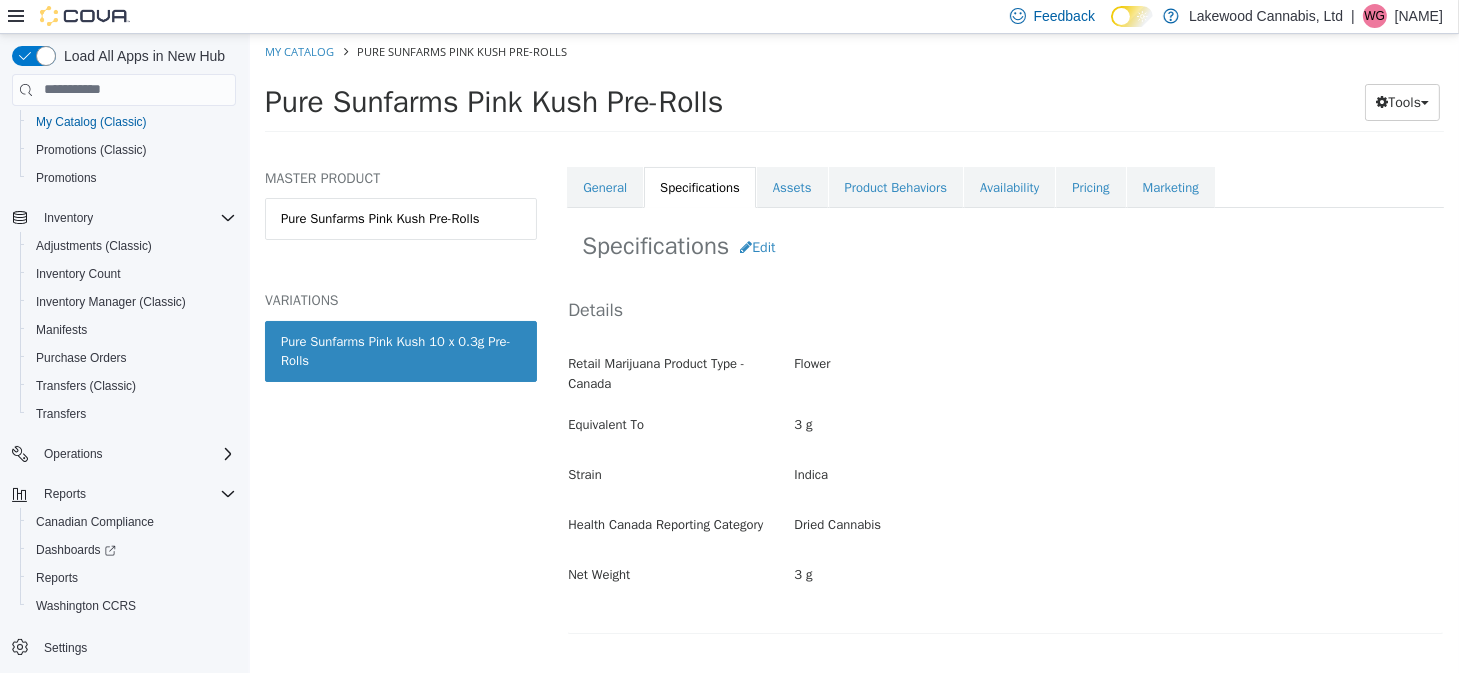scroll, scrollTop: 0, scrollLeft: 0, axis: both 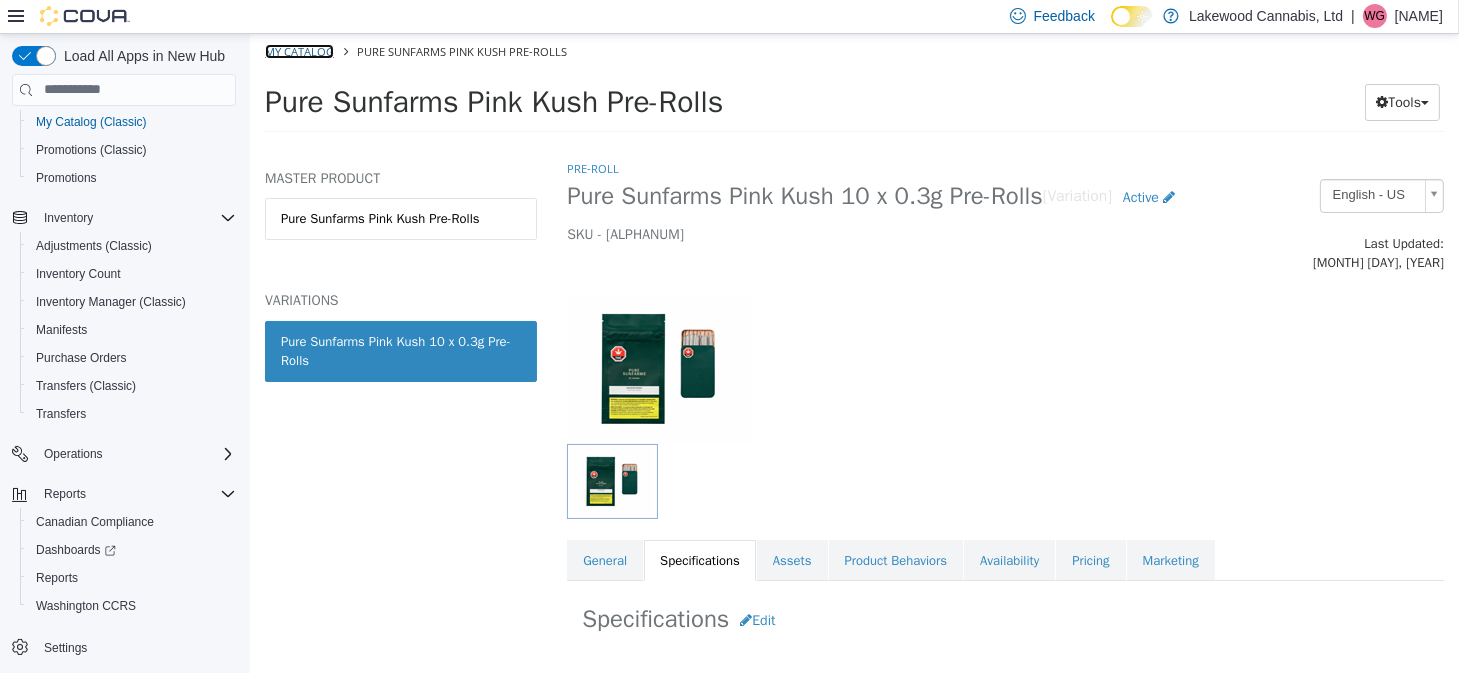 click on "My Catalog" at bounding box center [298, 50] 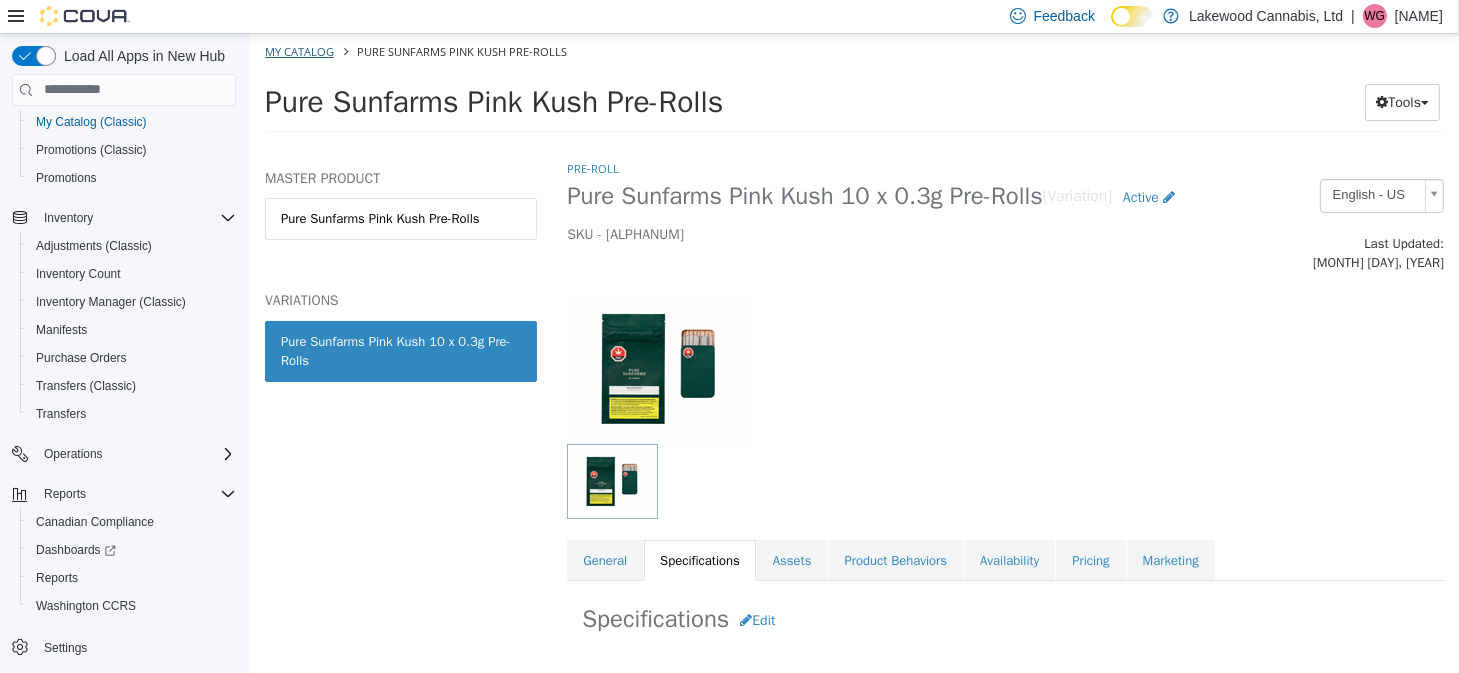 select on "**********" 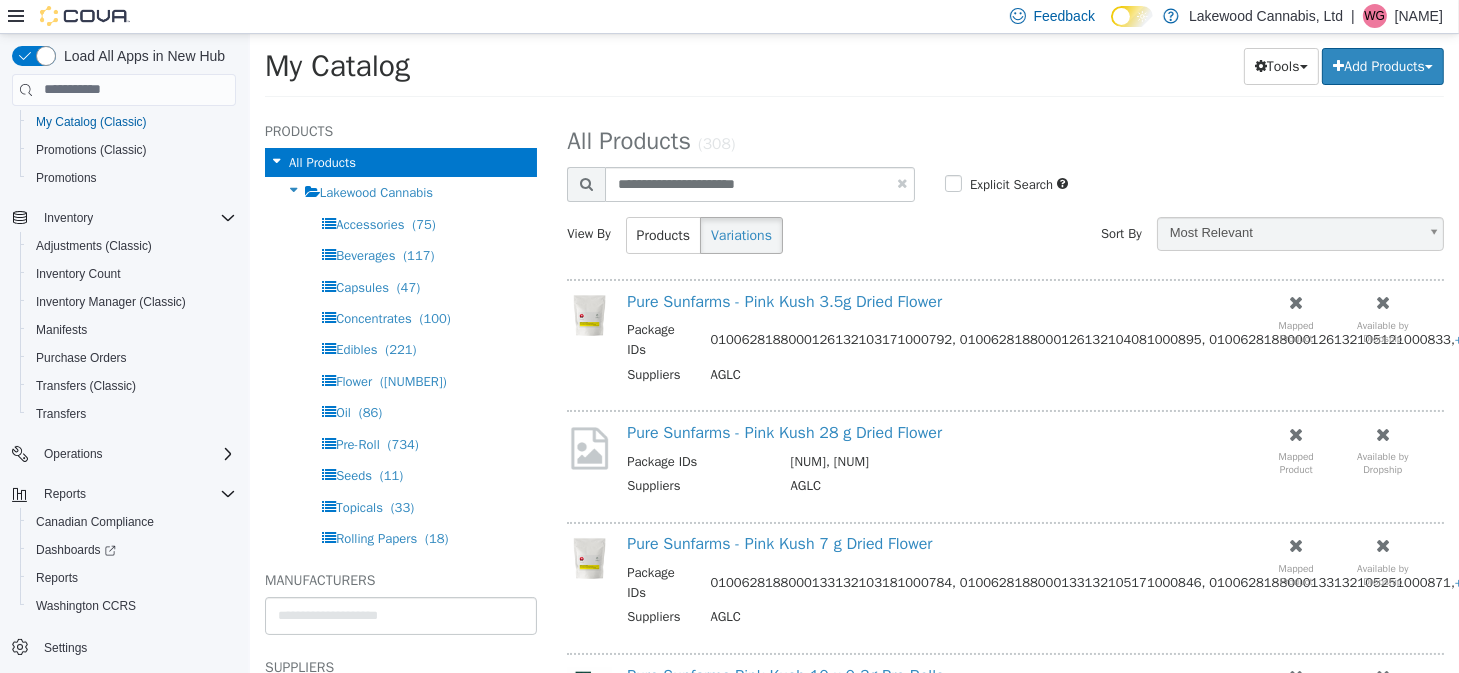 click at bounding box center [901, 182] 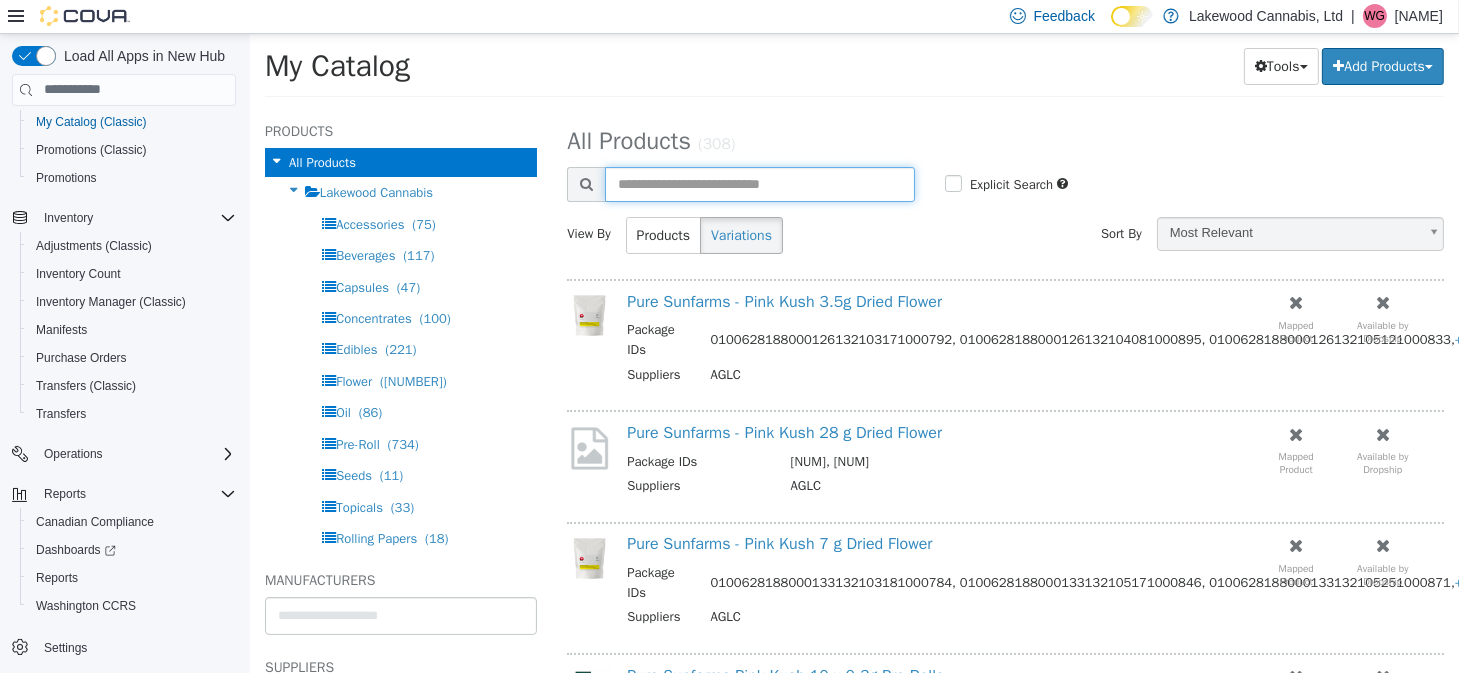 click at bounding box center (759, 183) 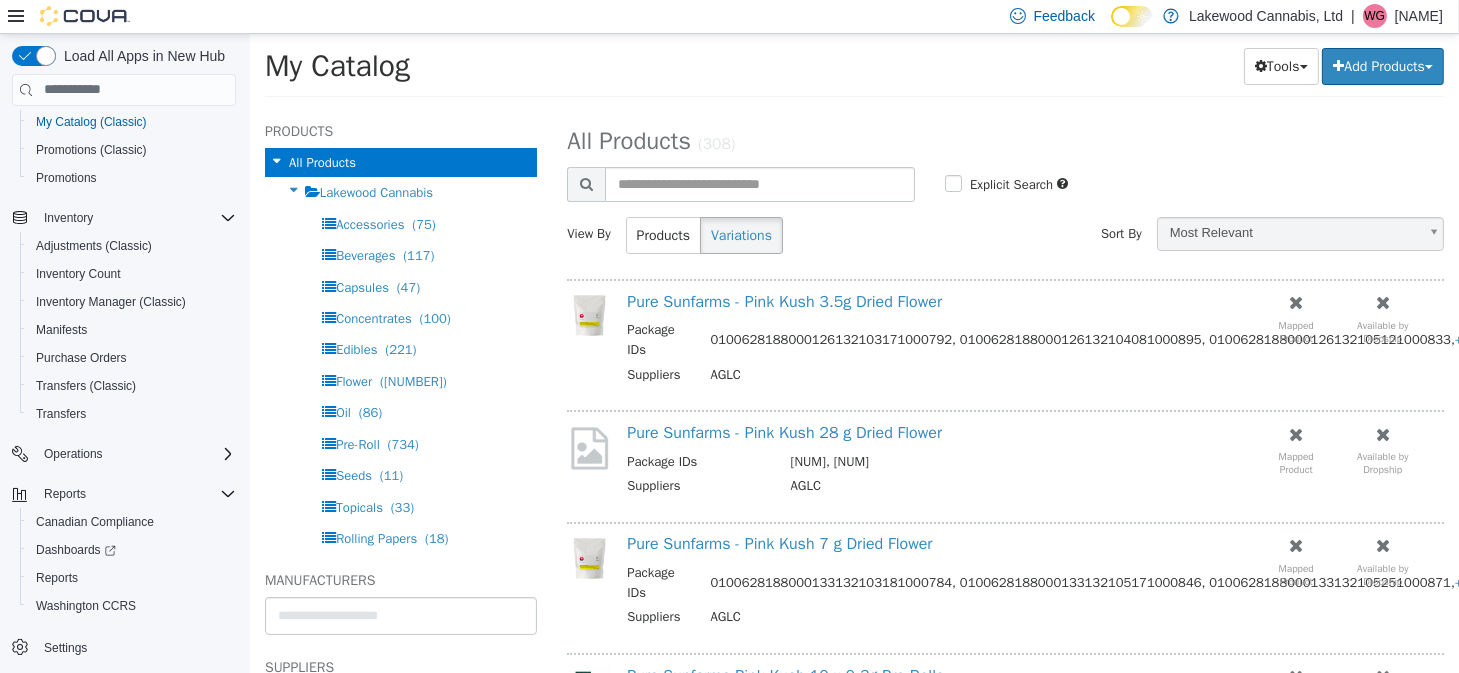 select on "**********" 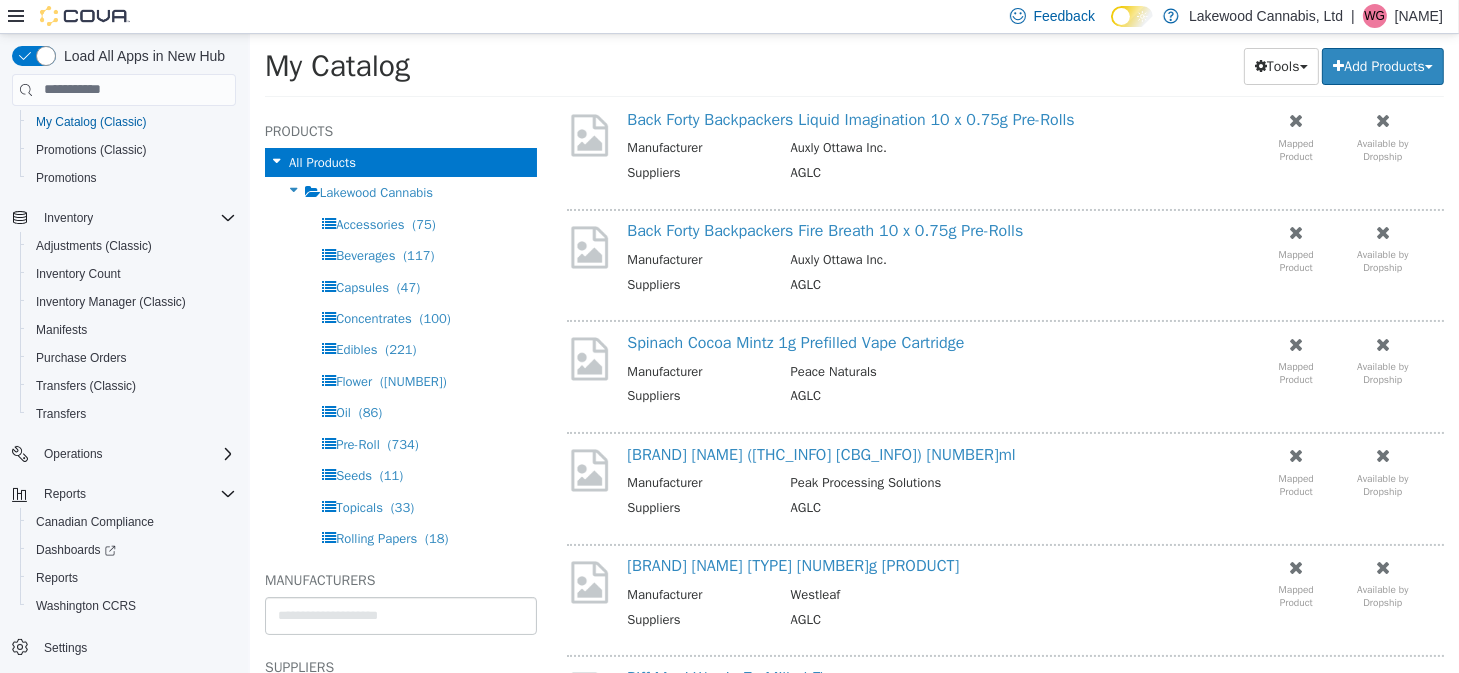 scroll, scrollTop: 0, scrollLeft: 0, axis: both 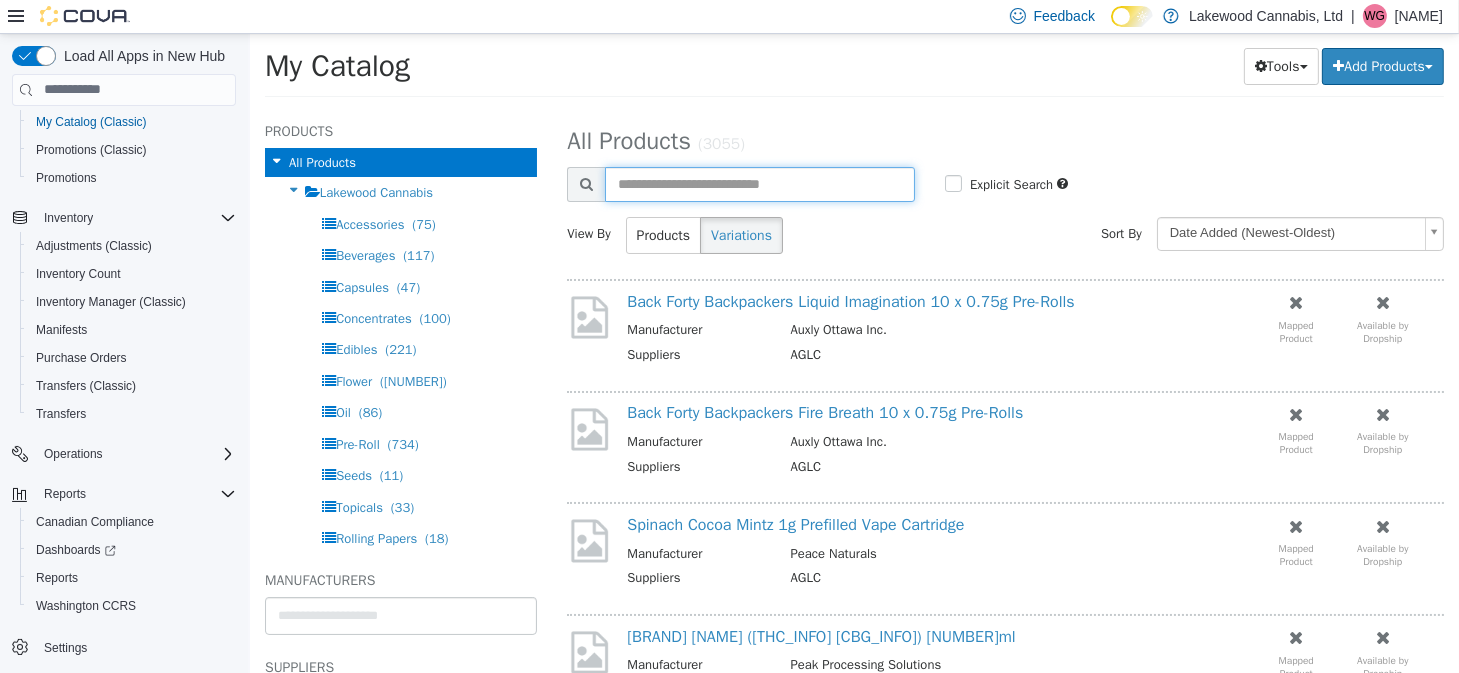 click at bounding box center (759, 183) 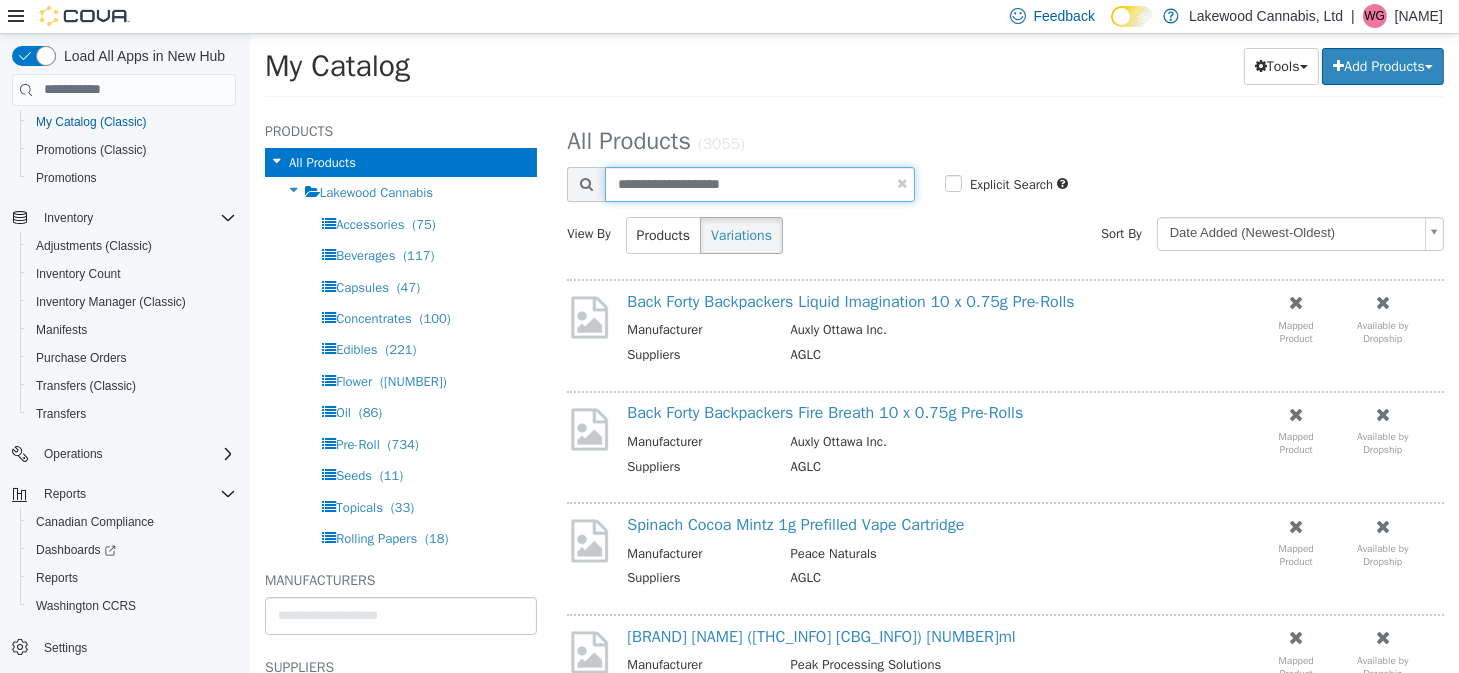 type on "**********" 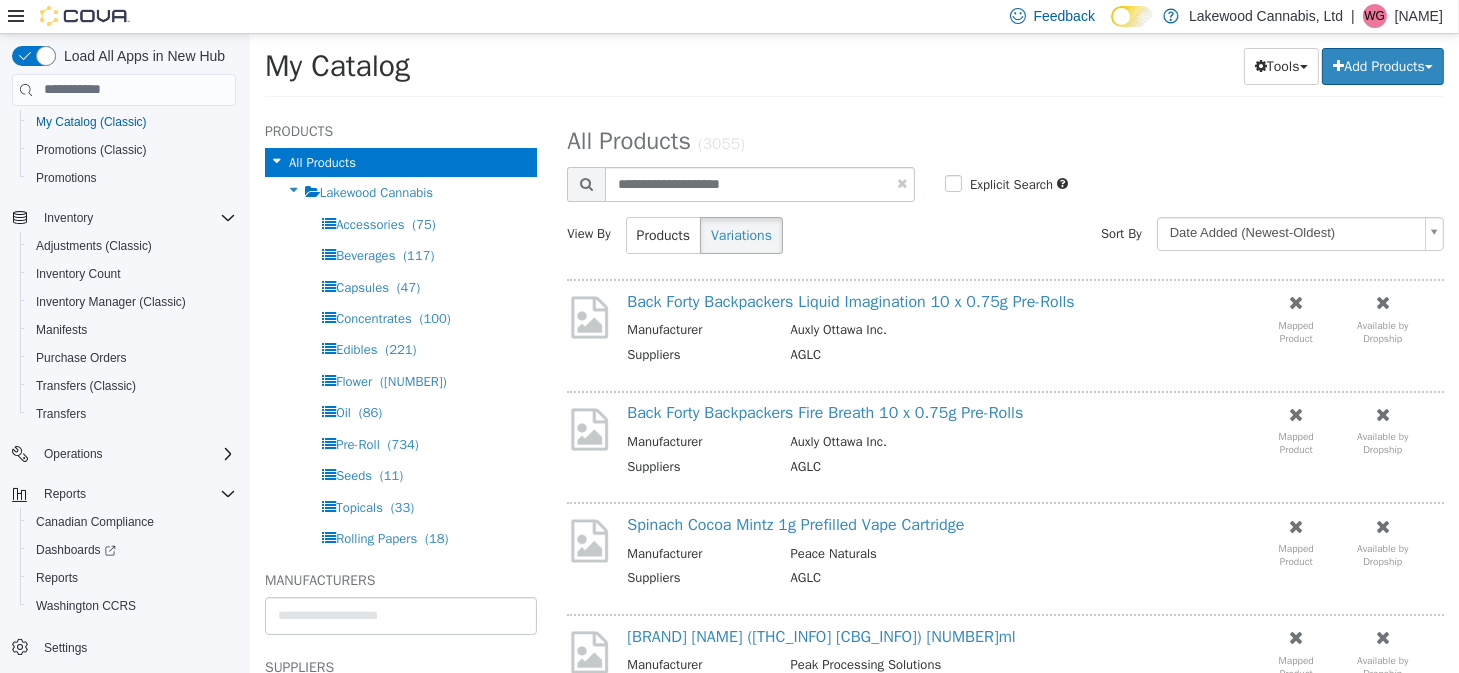 select on "**********" 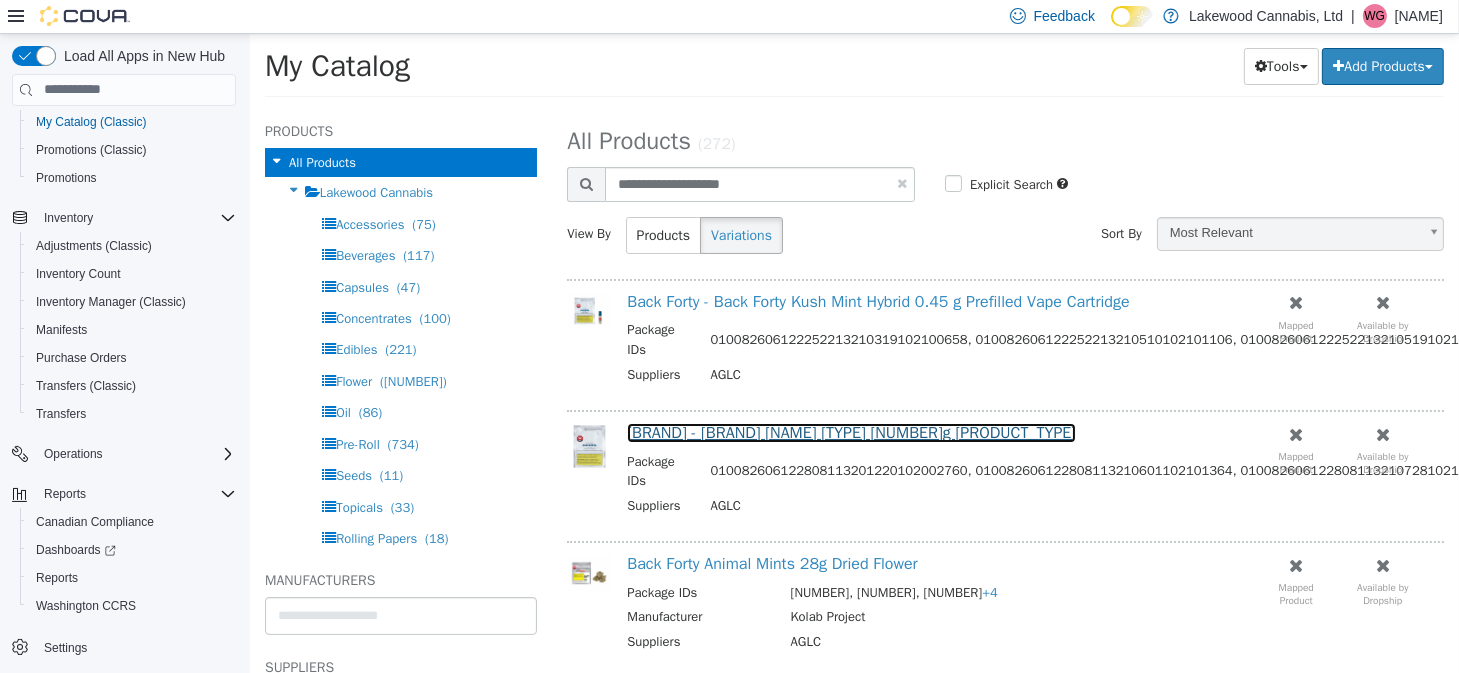 click on "Back Forty - Back Forty Kush Mint Hybrid 1.0 g Prefilled Vape Cartridge" at bounding box center (850, 432) 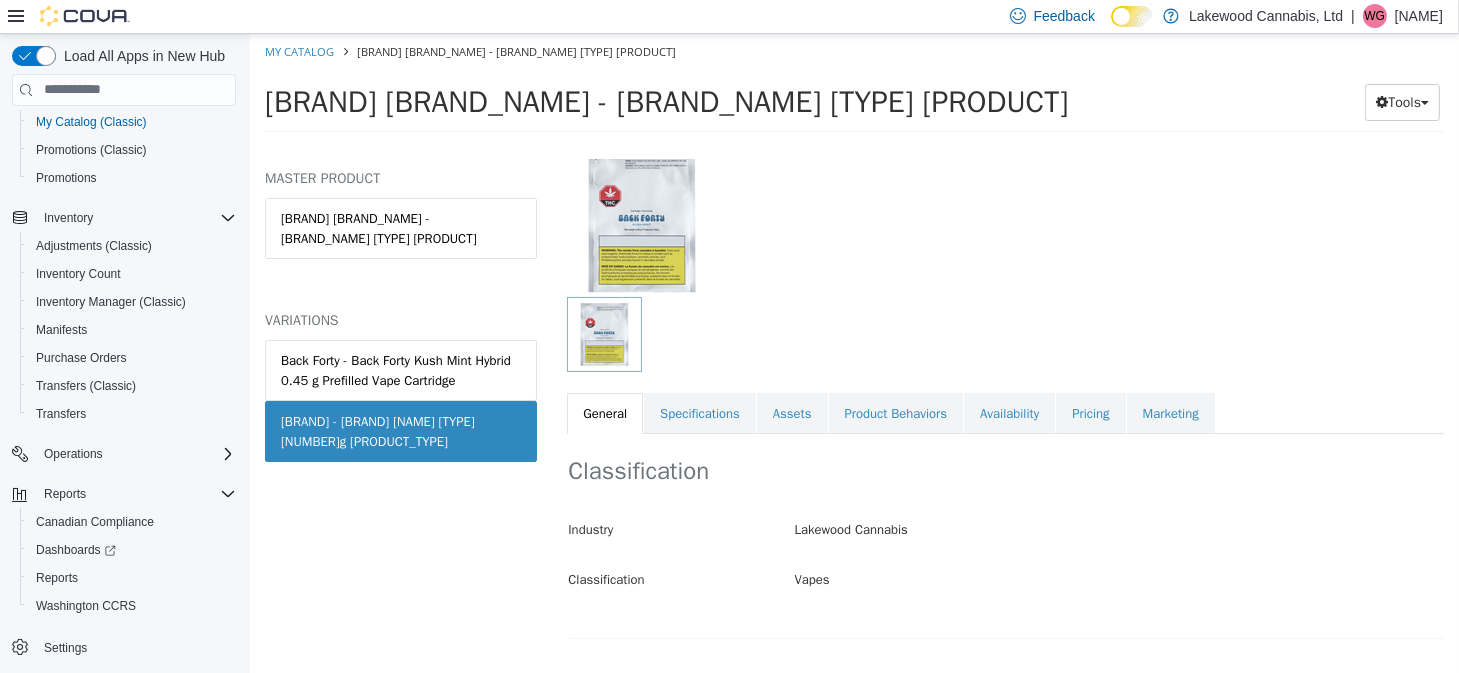 scroll, scrollTop: 99, scrollLeft: 0, axis: vertical 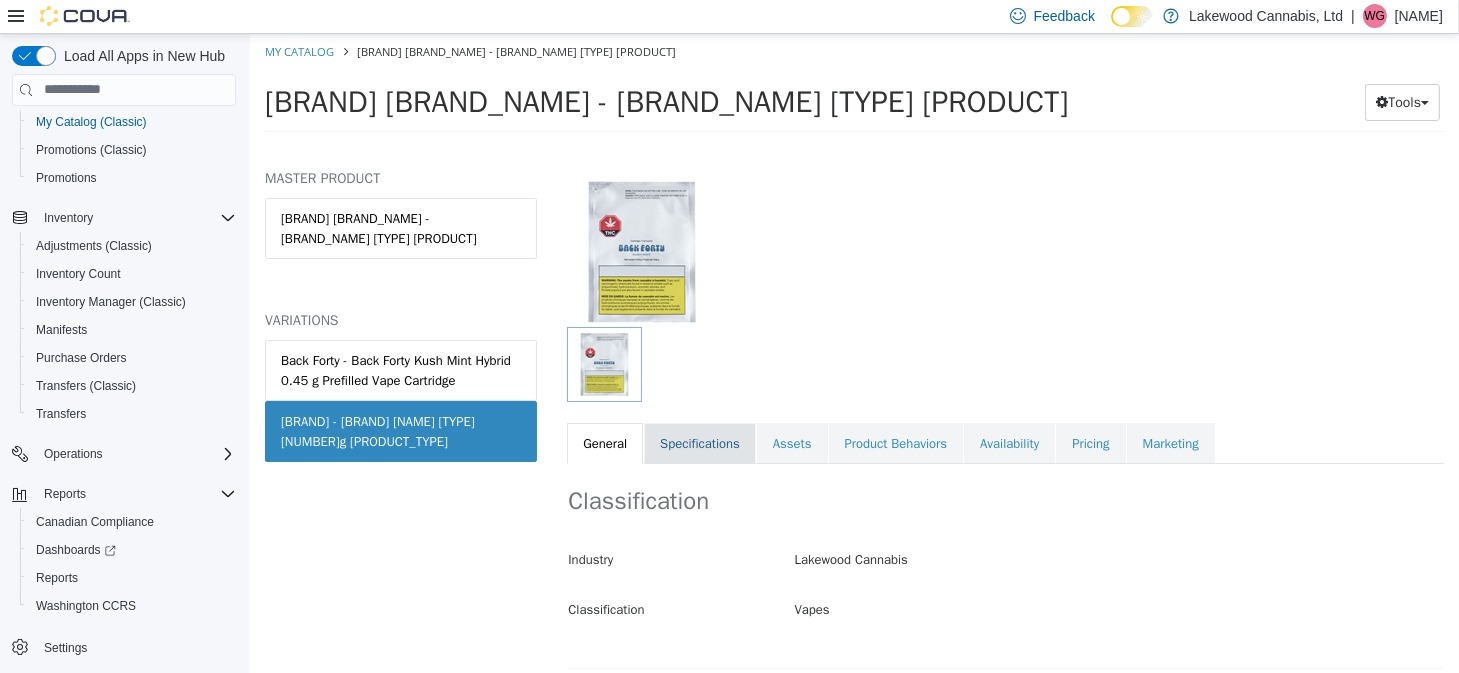 click on "Specifications" at bounding box center (699, 443) 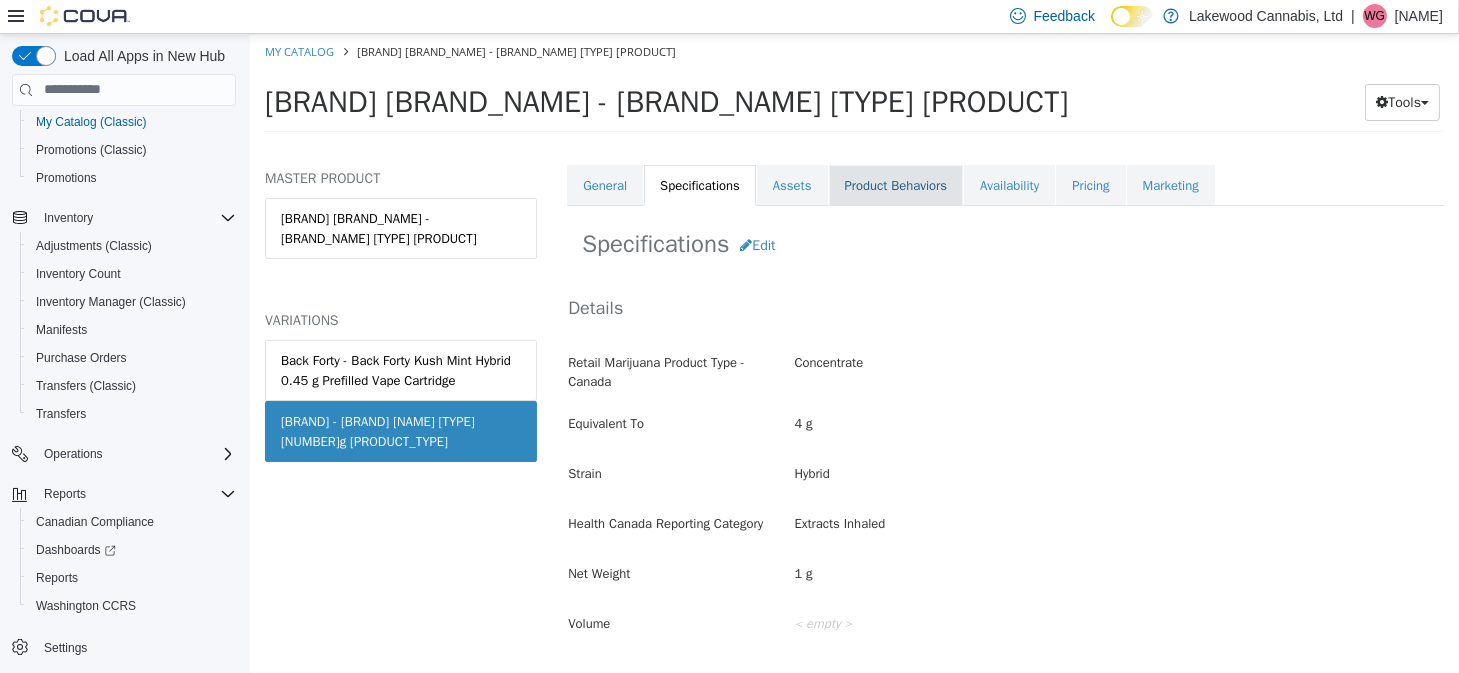 scroll, scrollTop: 399, scrollLeft: 0, axis: vertical 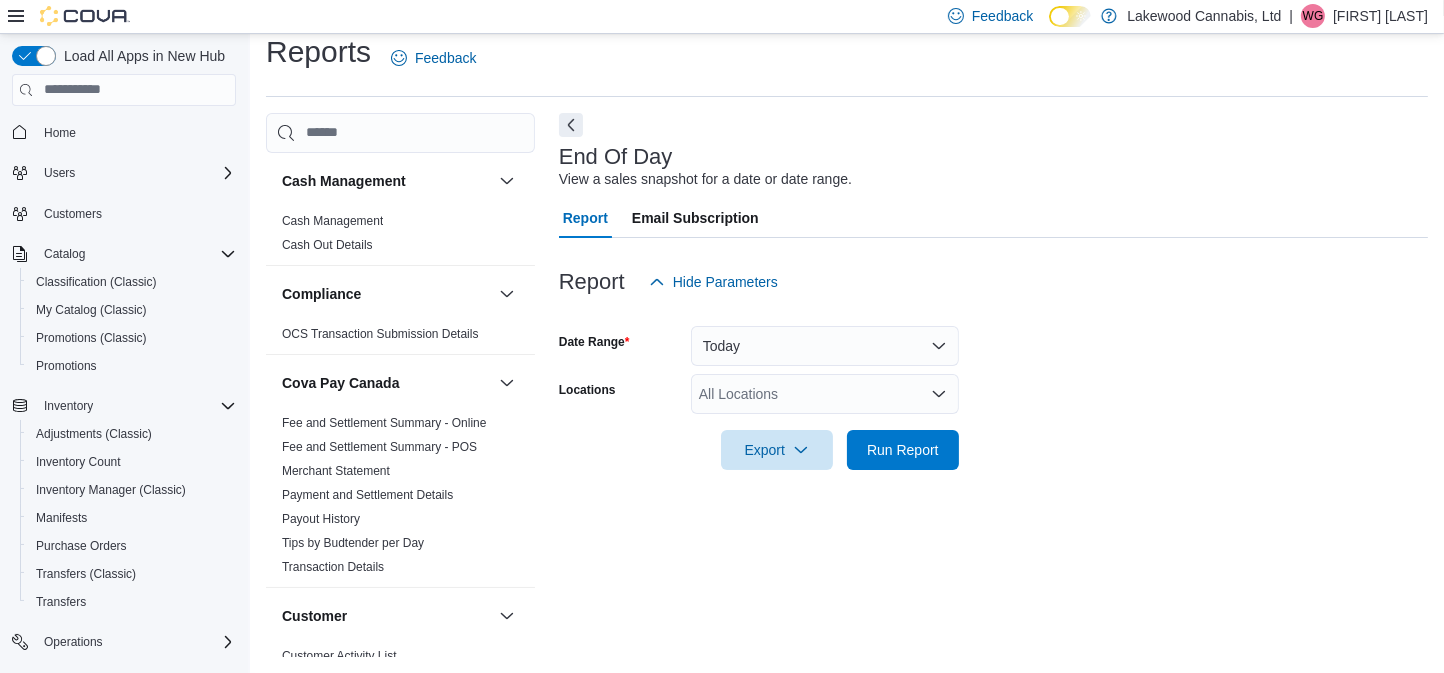 click on "All Locations" at bounding box center [825, 394] 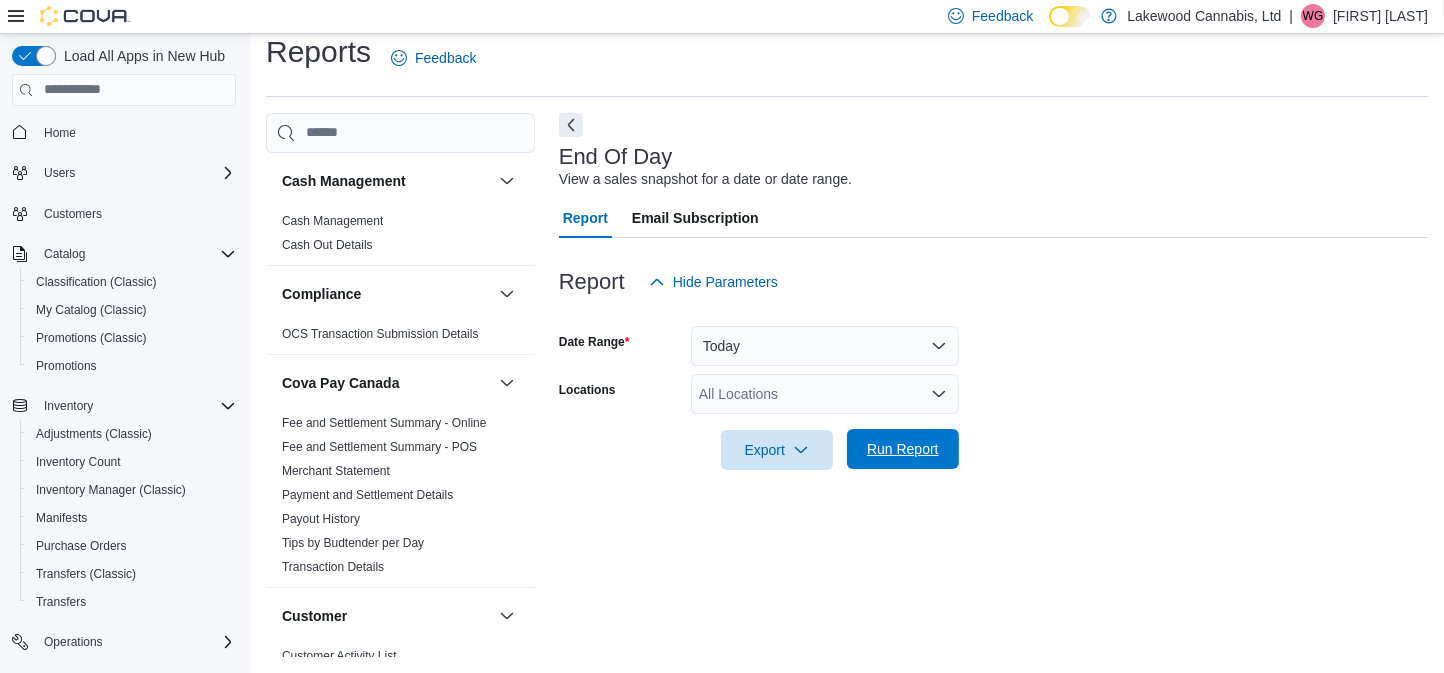click on "Run Report" at bounding box center [903, 449] 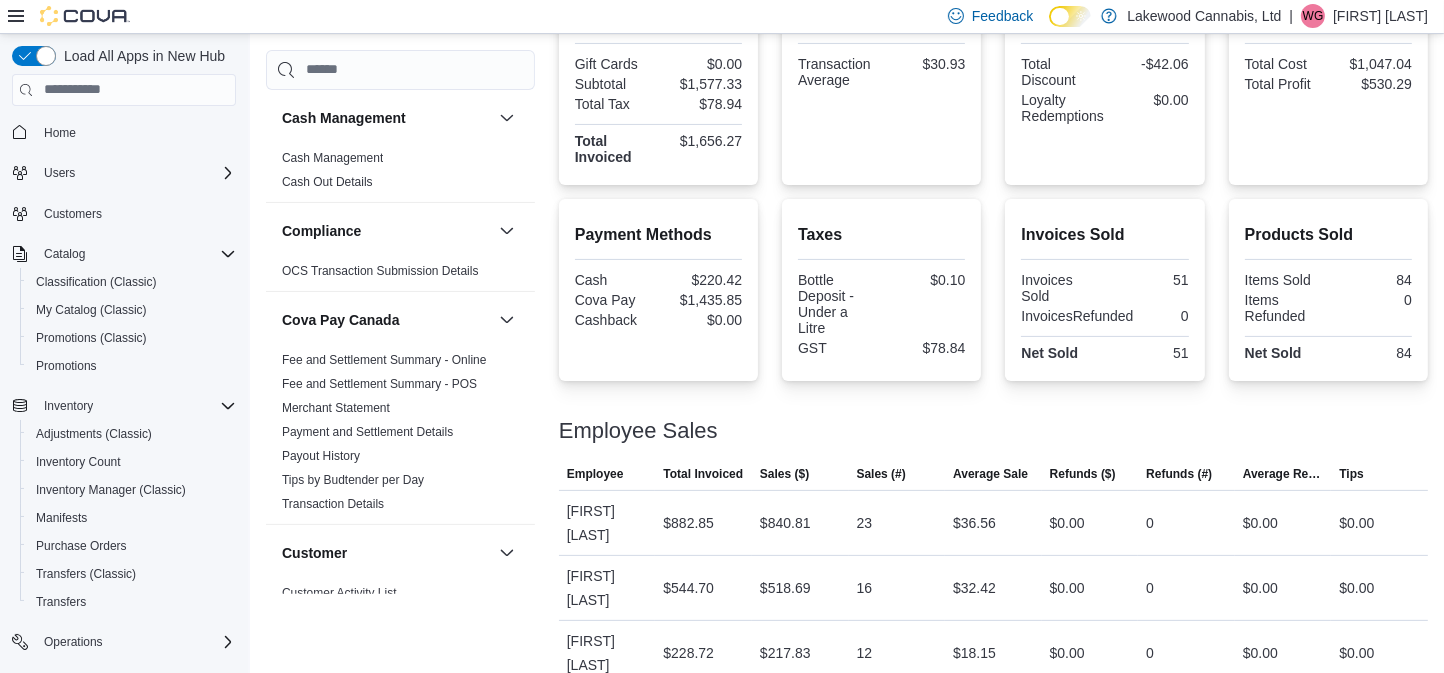 scroll, scrollTop: 555, scrollLeft: 0, axis: vertical 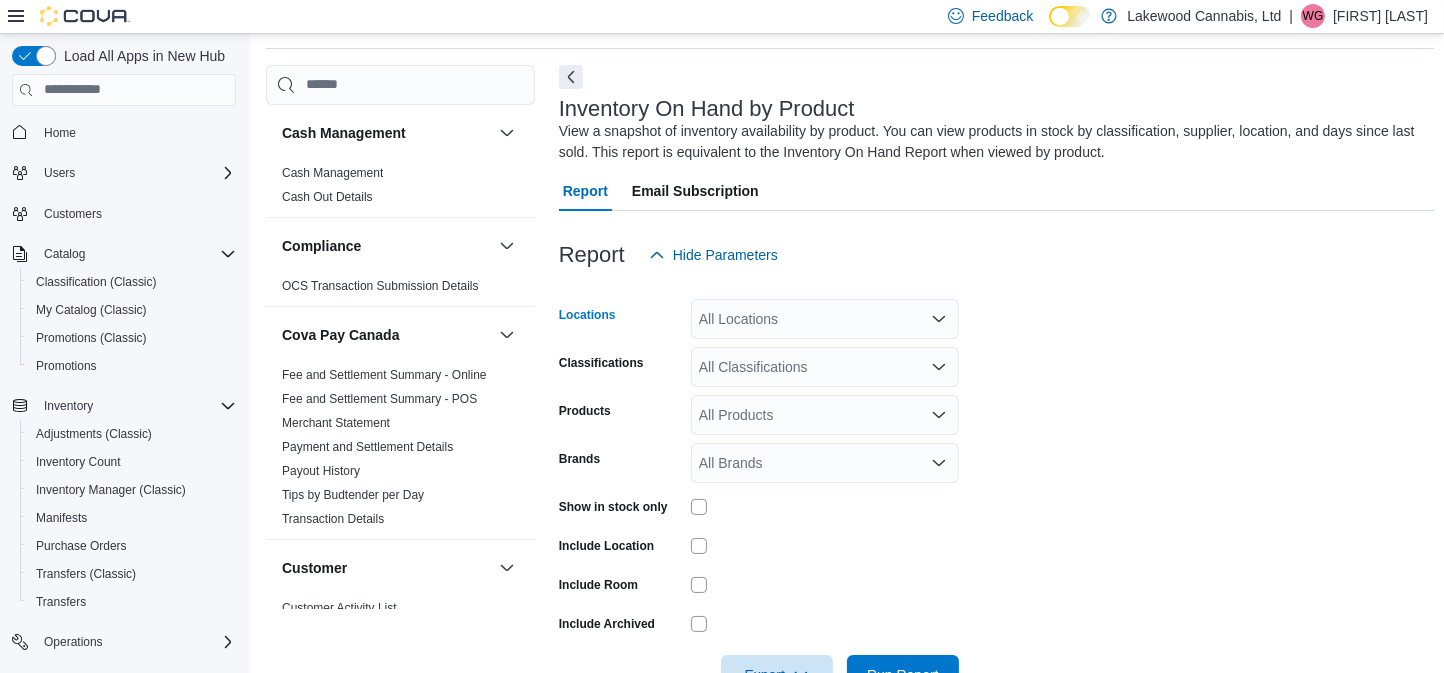 click on "All Locations" at bounding box center (825, 319) 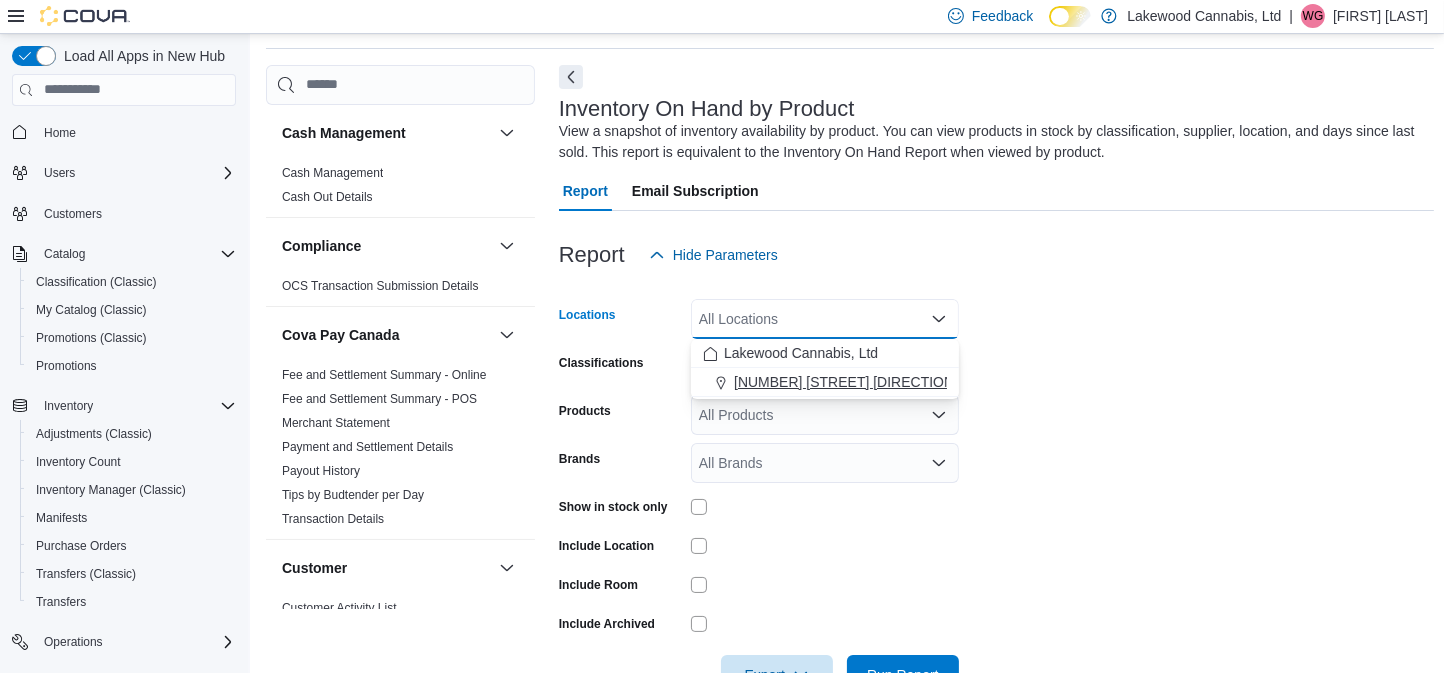 click on "1525 Lakewood Road West NW" at bounding box center [846, 382] 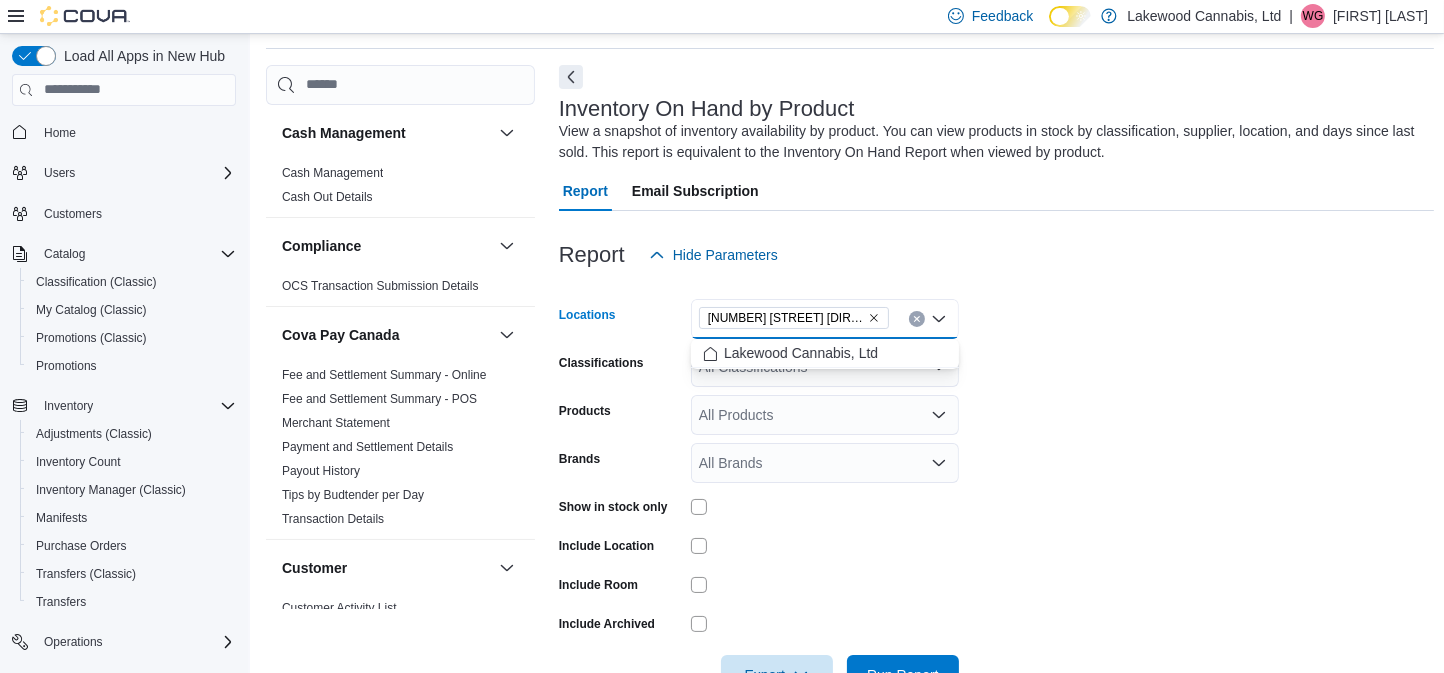 click on "Locations 1525 Lakewood Road West NW Combo box. Selected. 1525 Lakewood Road West NW. Press Backspace to delete 1525 Lakewood Road West NW. Combo box input. All Locations. Type some text or, to display a list of choices, press Down Arrow. To exit the list of choices, press Escape. Classifications All Classifications Products All Products Brands All Brands Show in stock only Include Location Include Room Include Archived Export  Run Report" at bounding box center [997, 485] 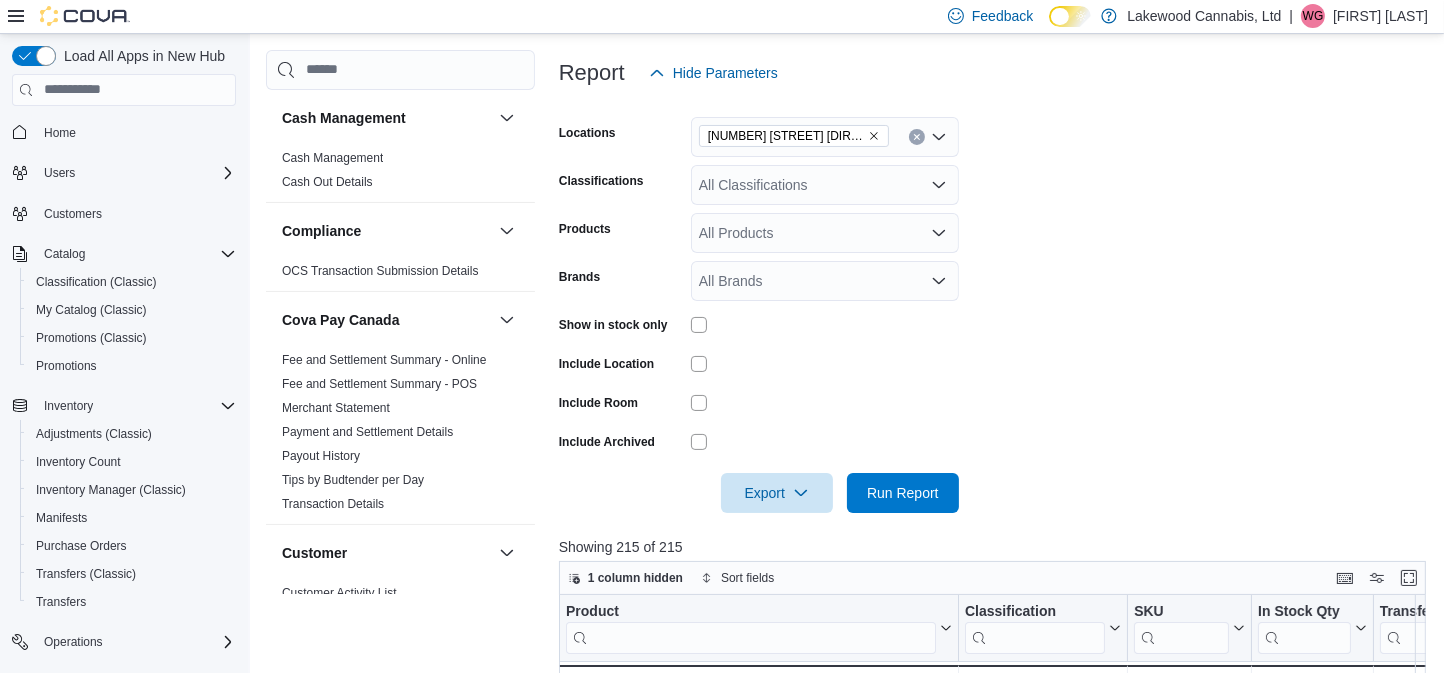 scroll, scrollTop: 266, scrollLeft: 0, axis: vertical 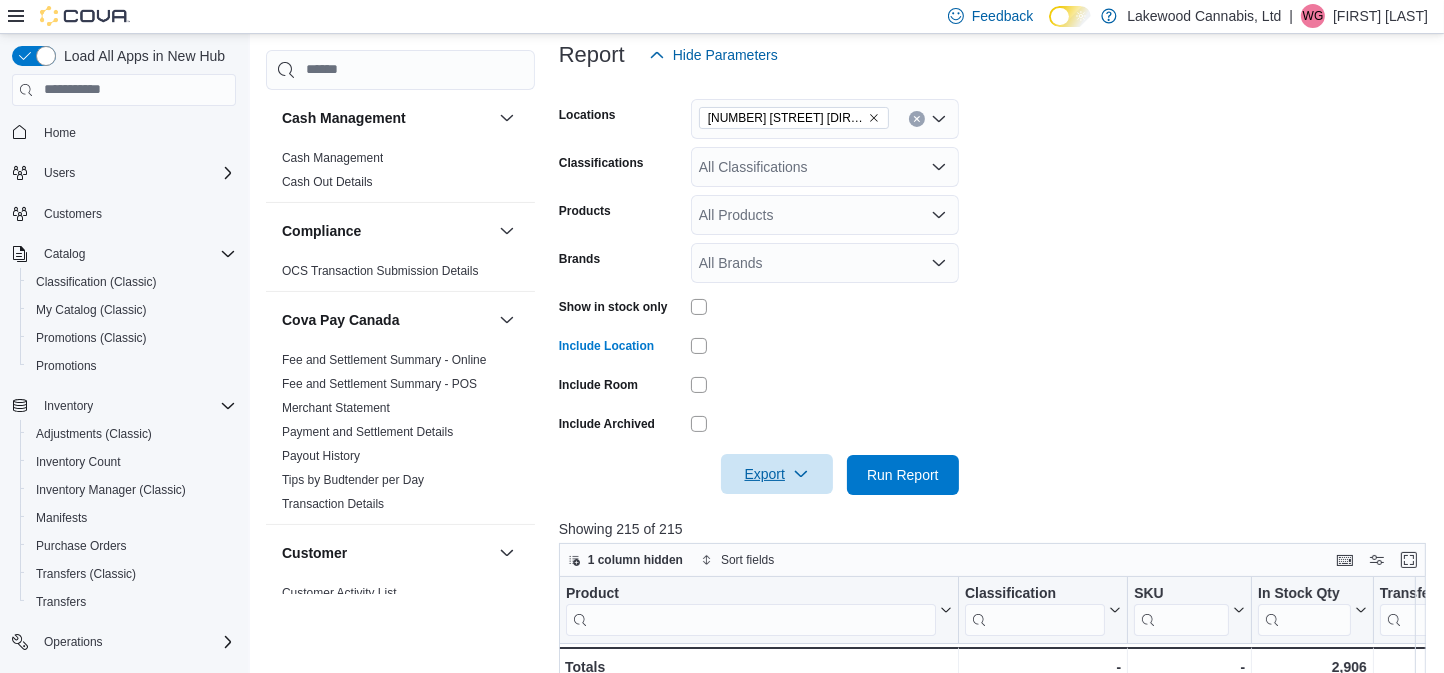 click on "Export" at bounding box center (777, 474) 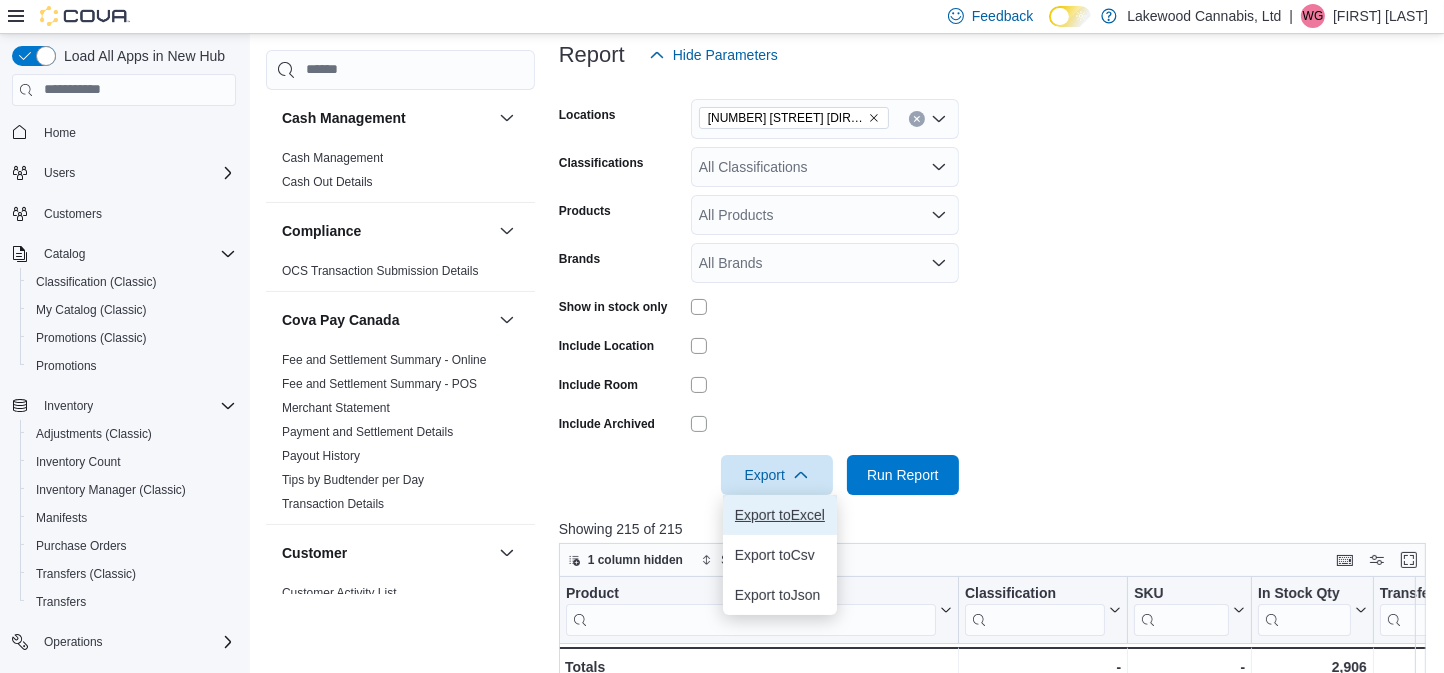click on "Export to  Excel" at bounding box center (780, 515) 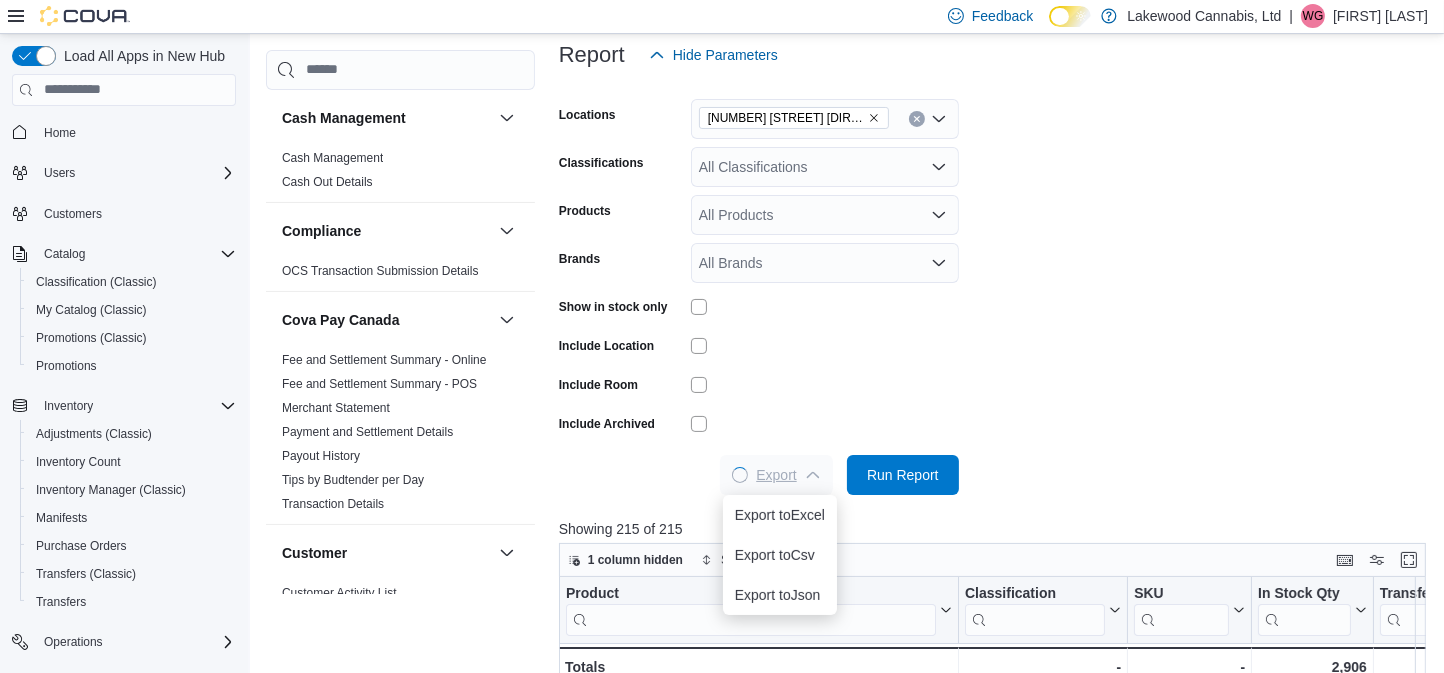 scroll, scrollTop: 0, scrollLeft: 0, axis: both 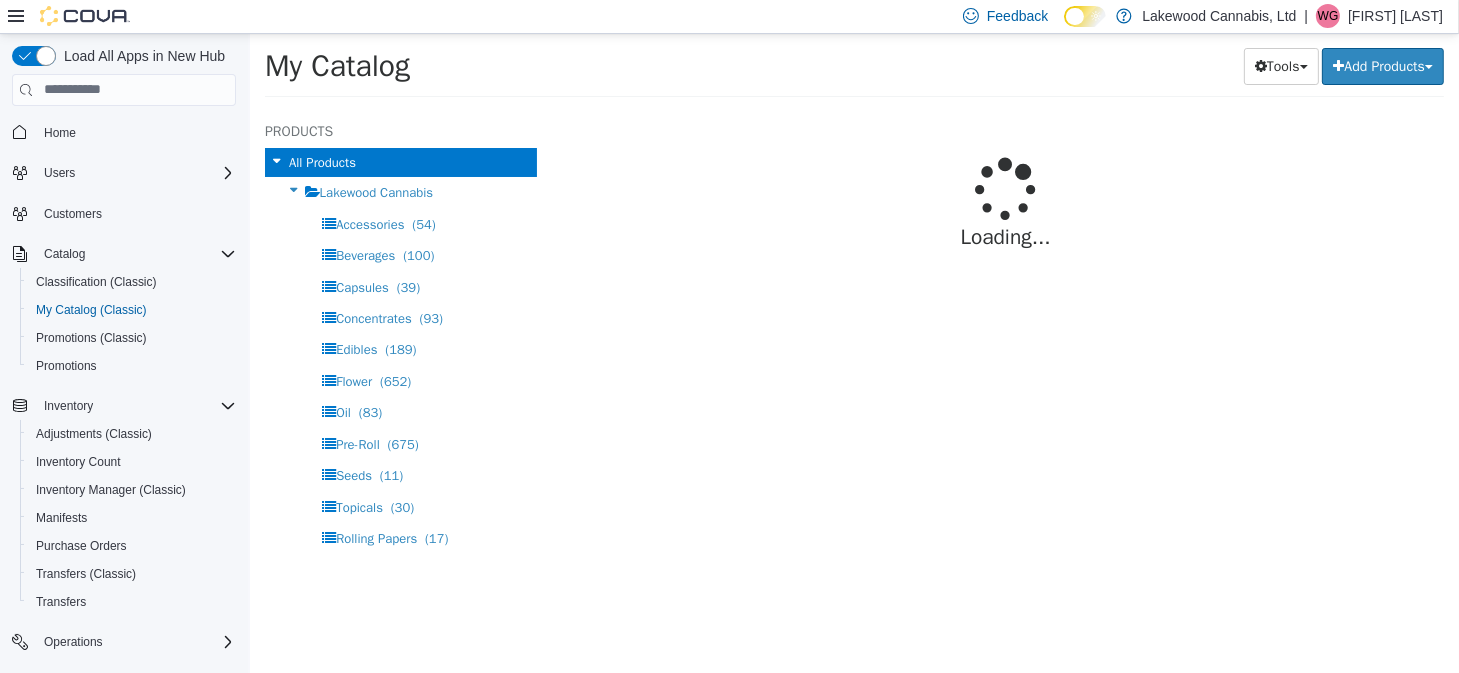 select on "**********" 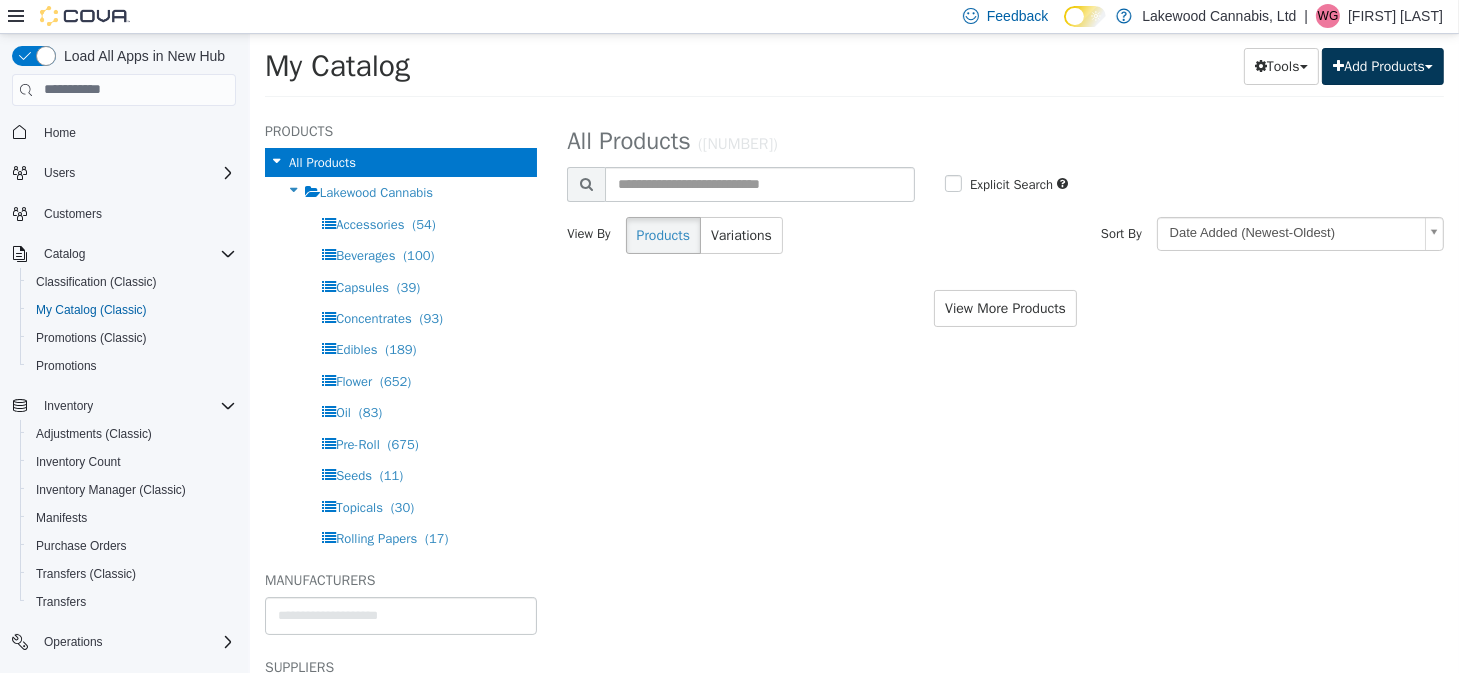 click on "Add Products" at bounding box center (1382, 65) 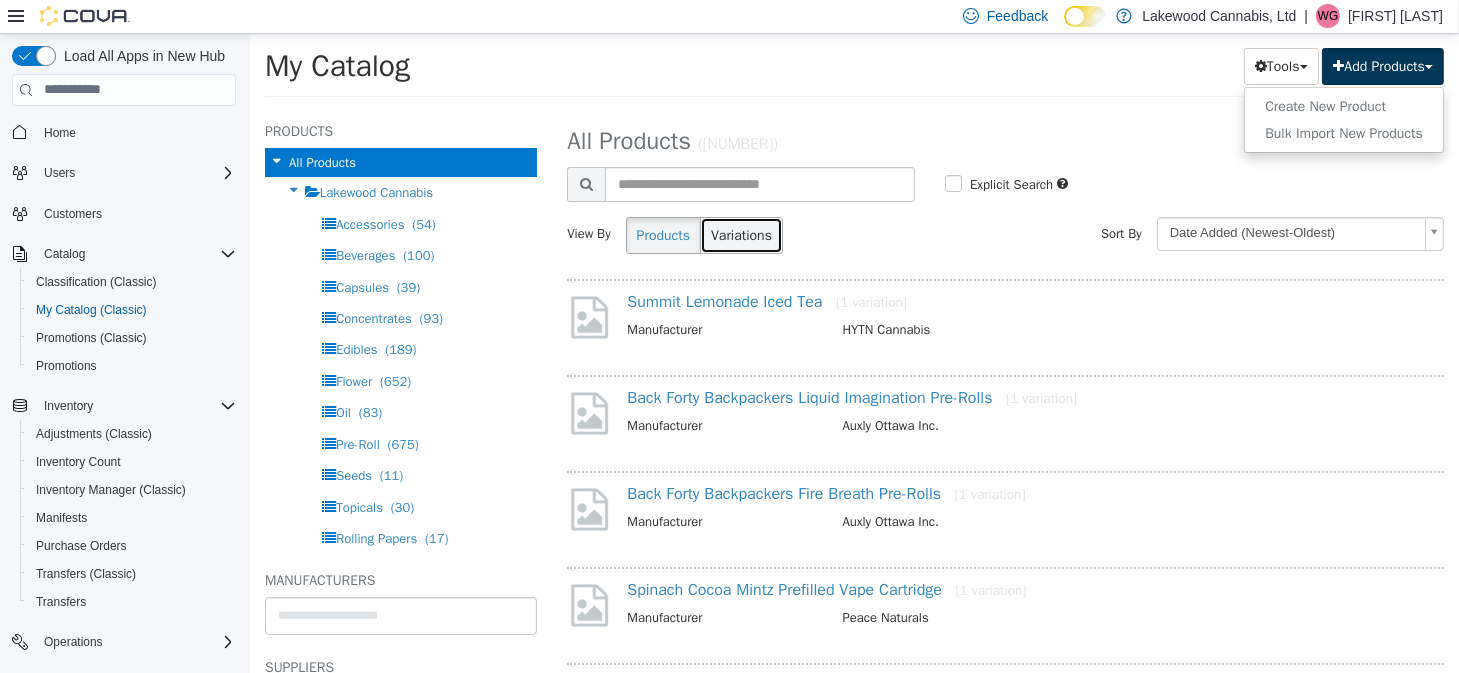 click on "Variations" at bounding box center [740, 234] 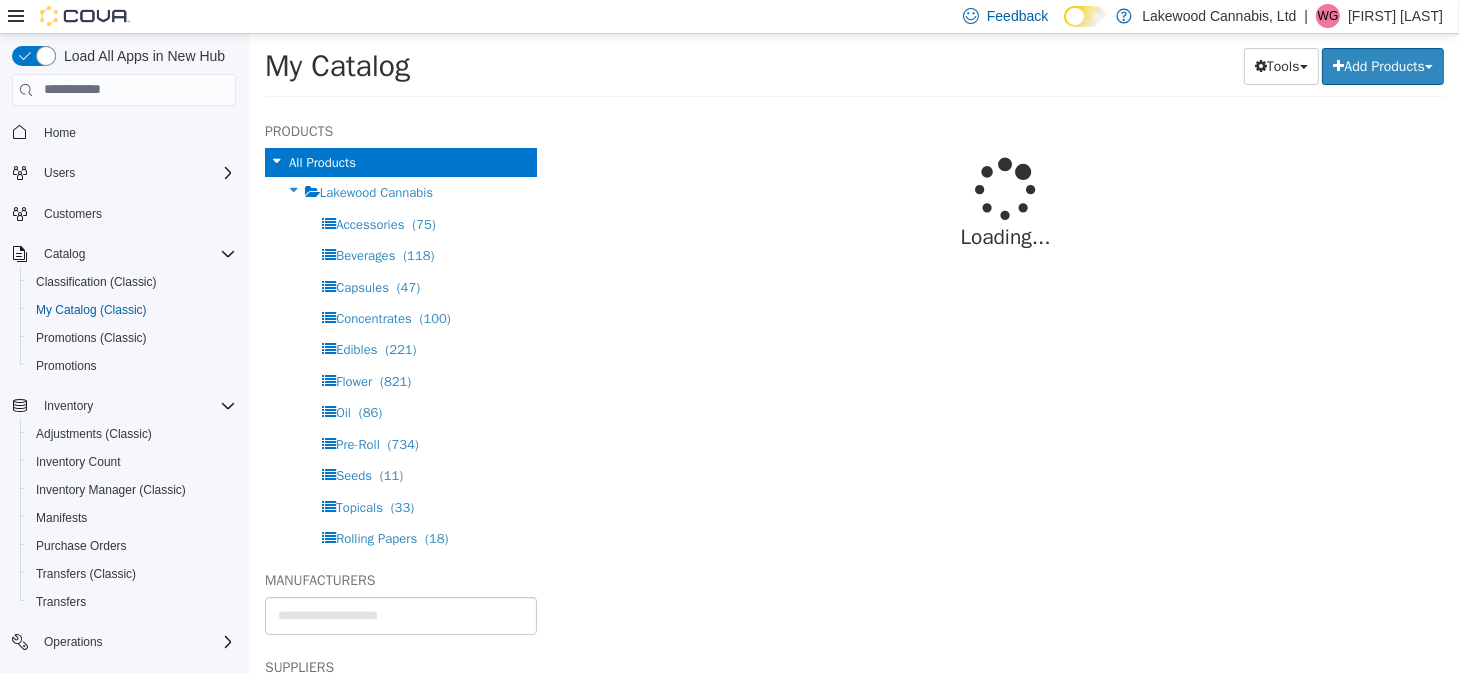 select on "**********" 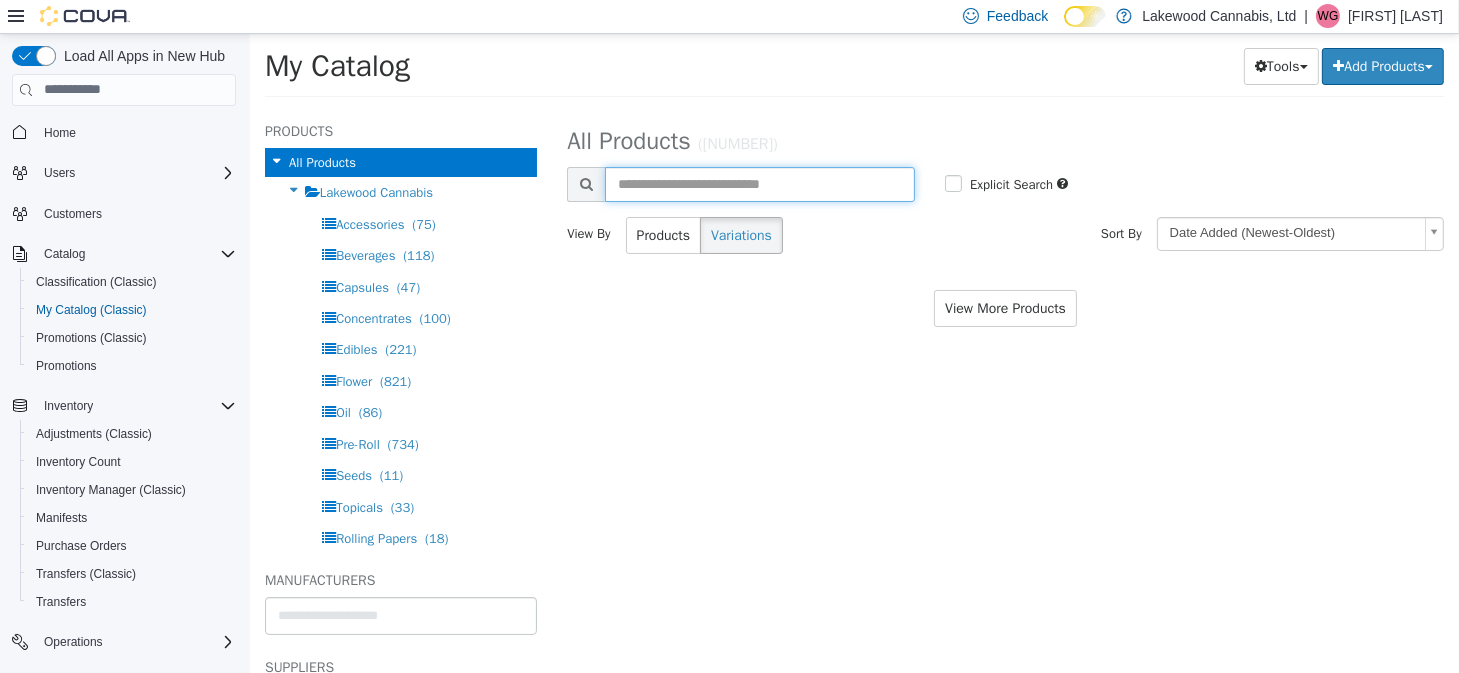 click at bounding box center [759, 183] 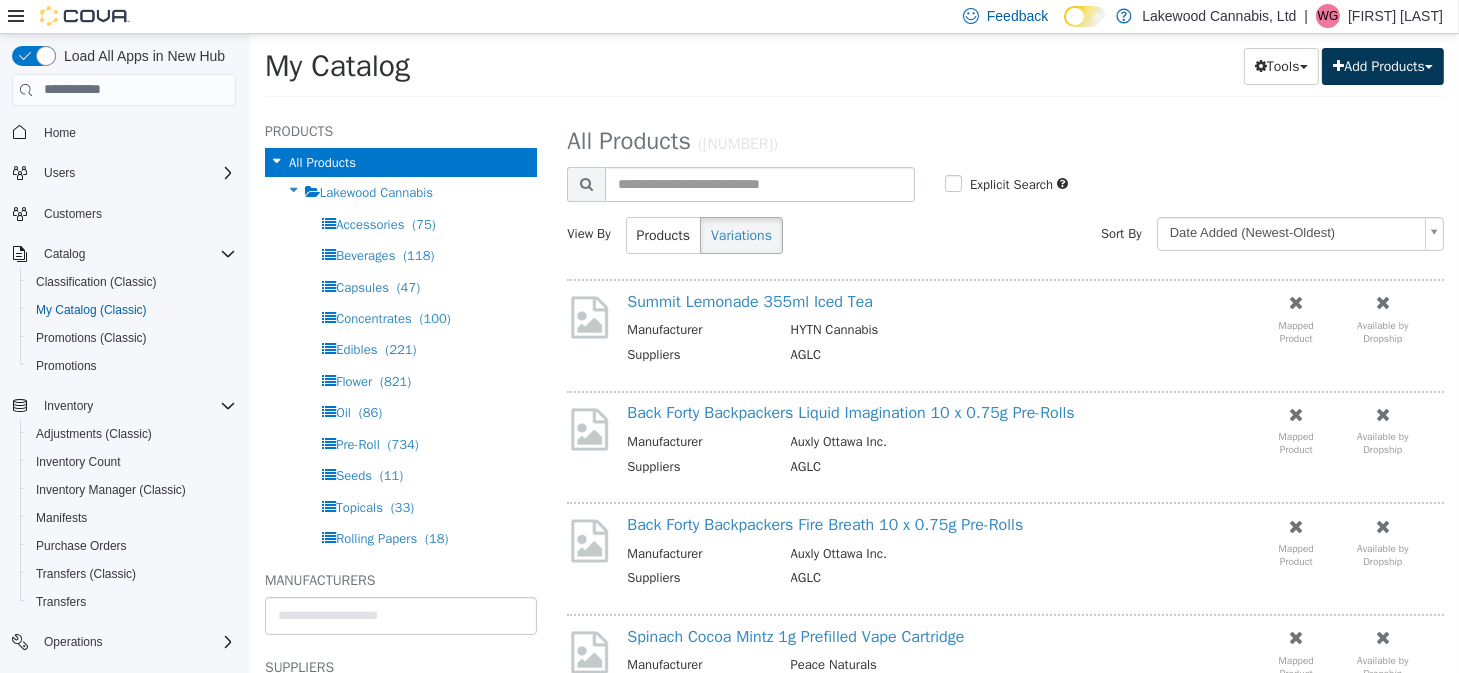 click on "Add Products" at bounding box center [1382, 65] 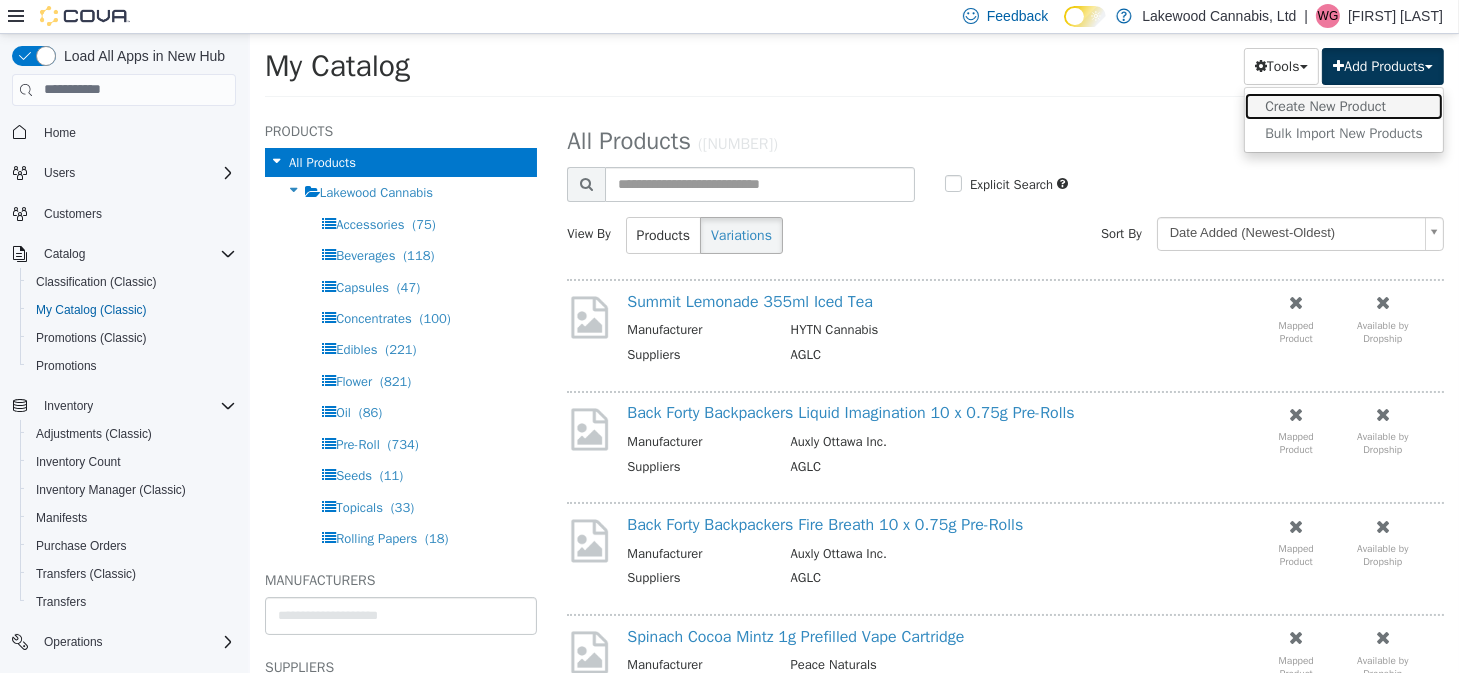 click on "Create New Product" at bounding box center (1343, 105) 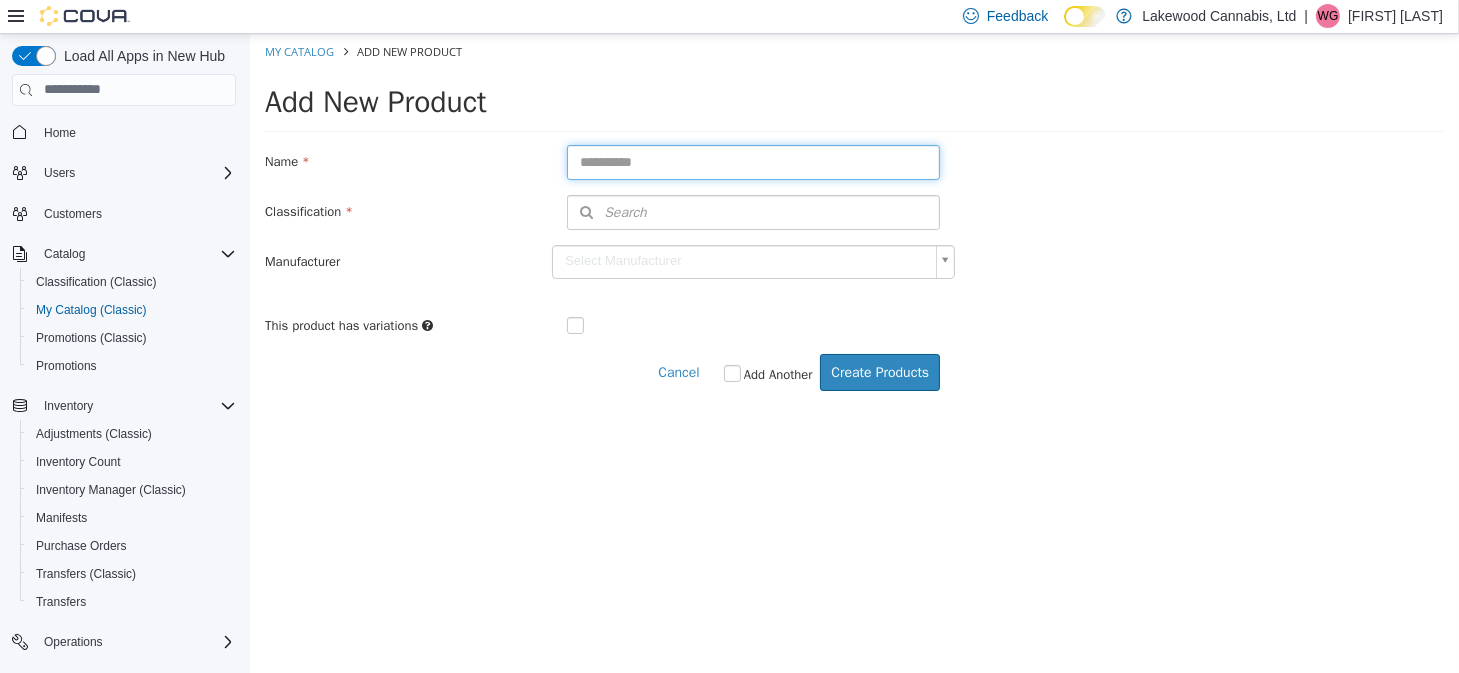 click at bounding box center [752, 161] 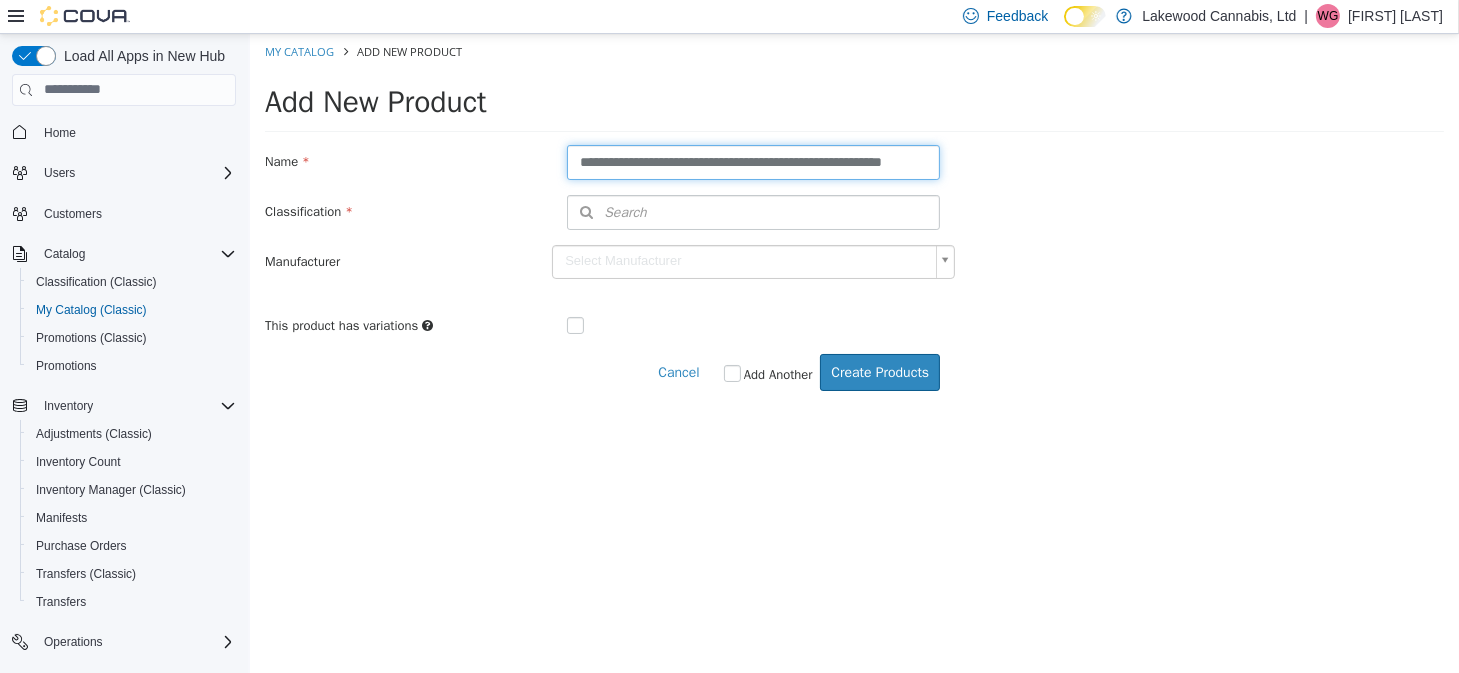 scroll, scrollTop: 0, scrollLeft: 43, axis: horizontal 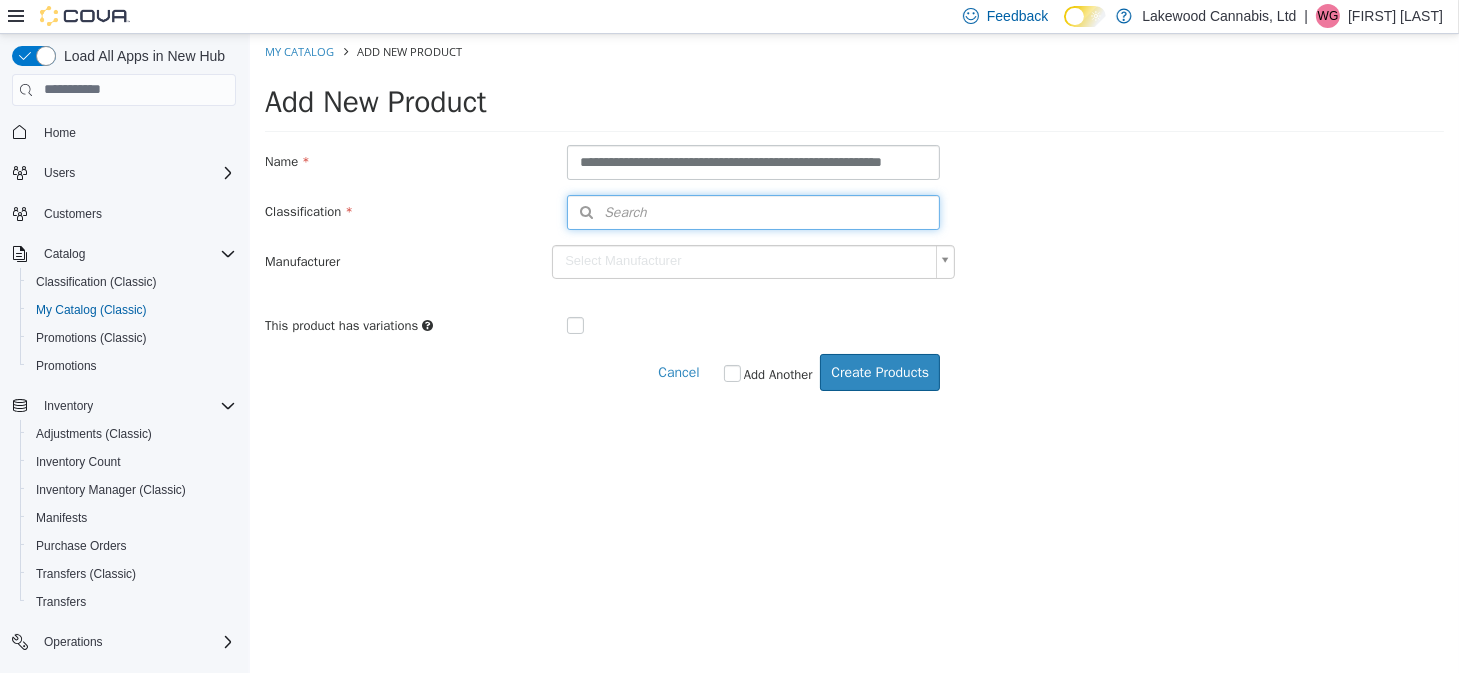 click on "Search" at bounding box center (752, 211) 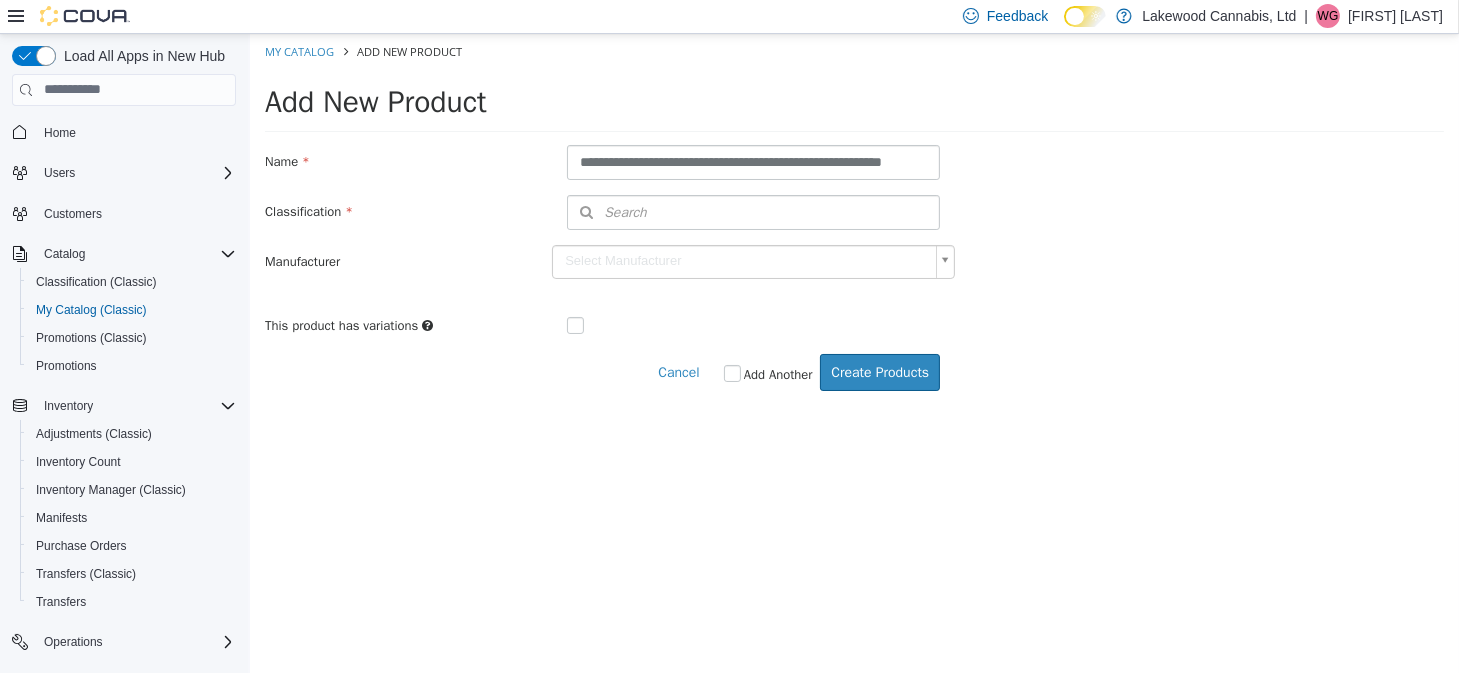 scroll, scrollTop: 0, scrollLeft: 0, axis: both 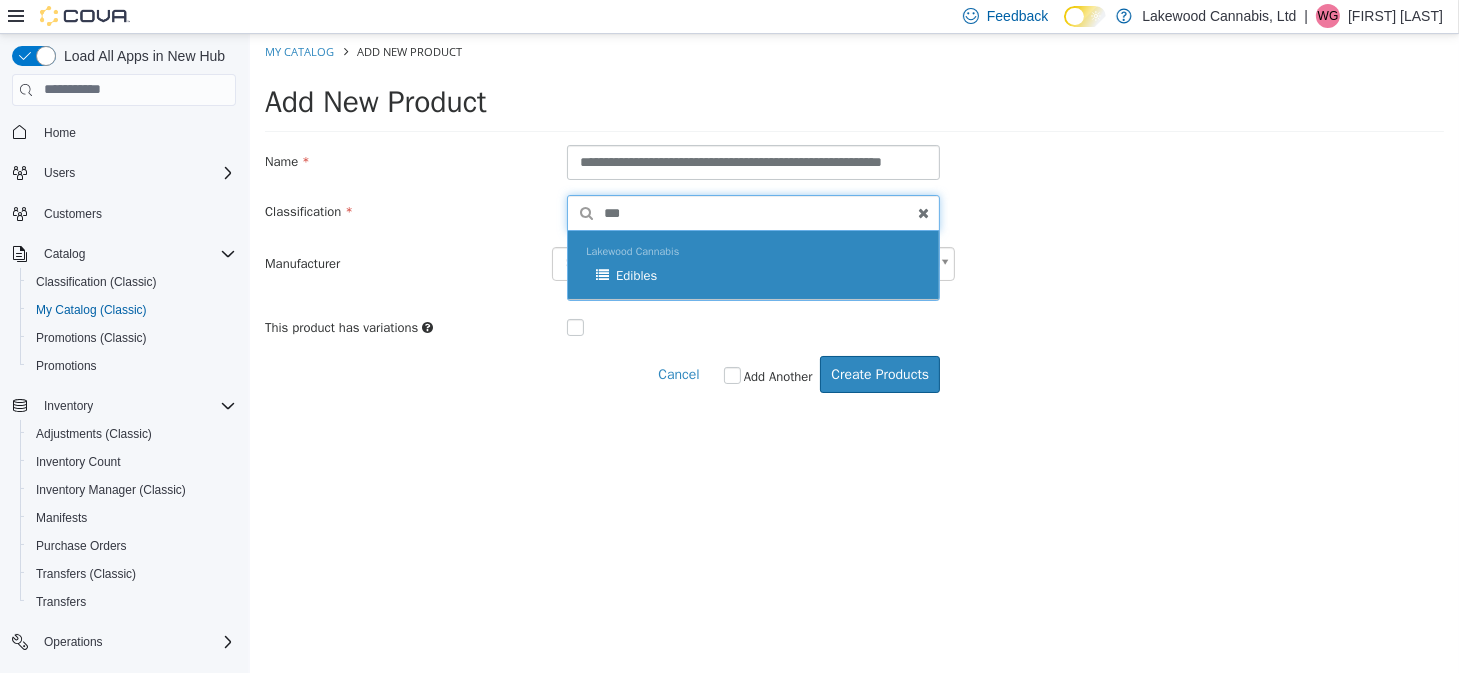 type on "***" 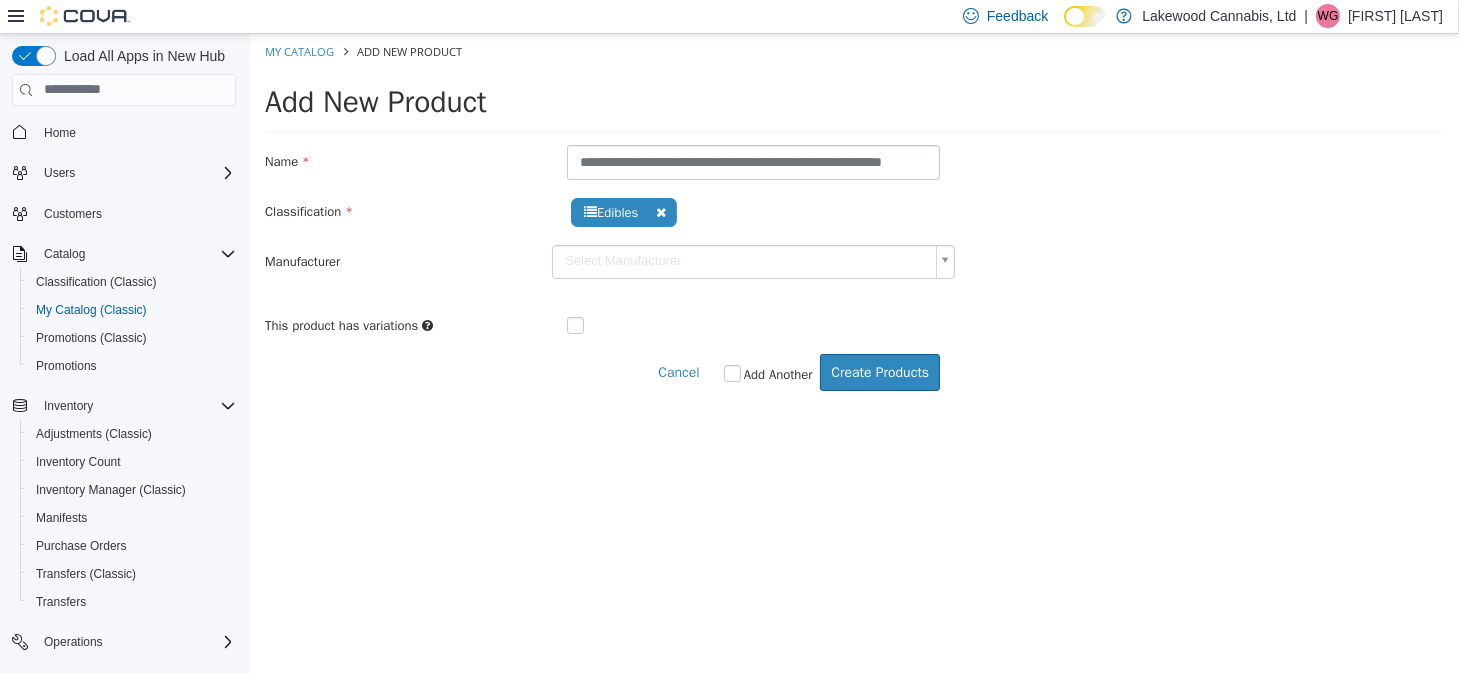 click on "**********" at bounding box center [853, 222] 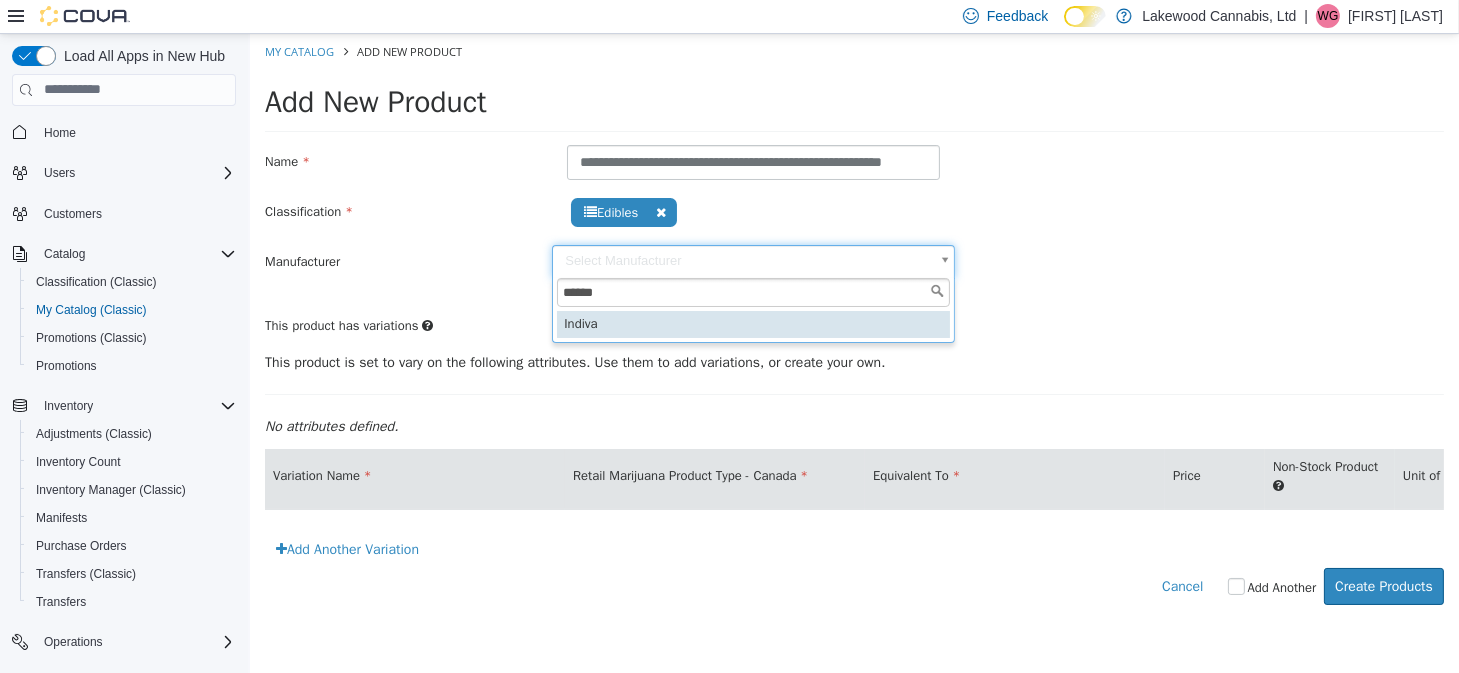 type on "******" 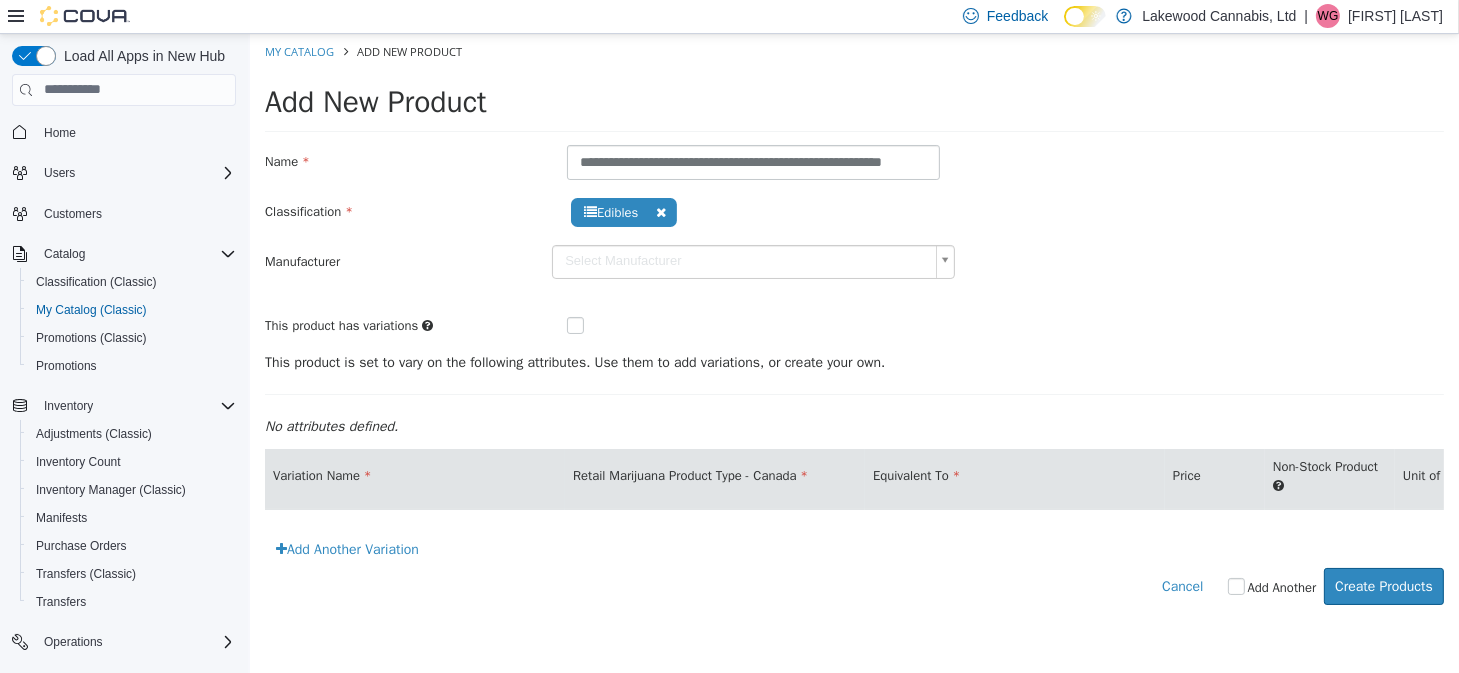 type on "******" 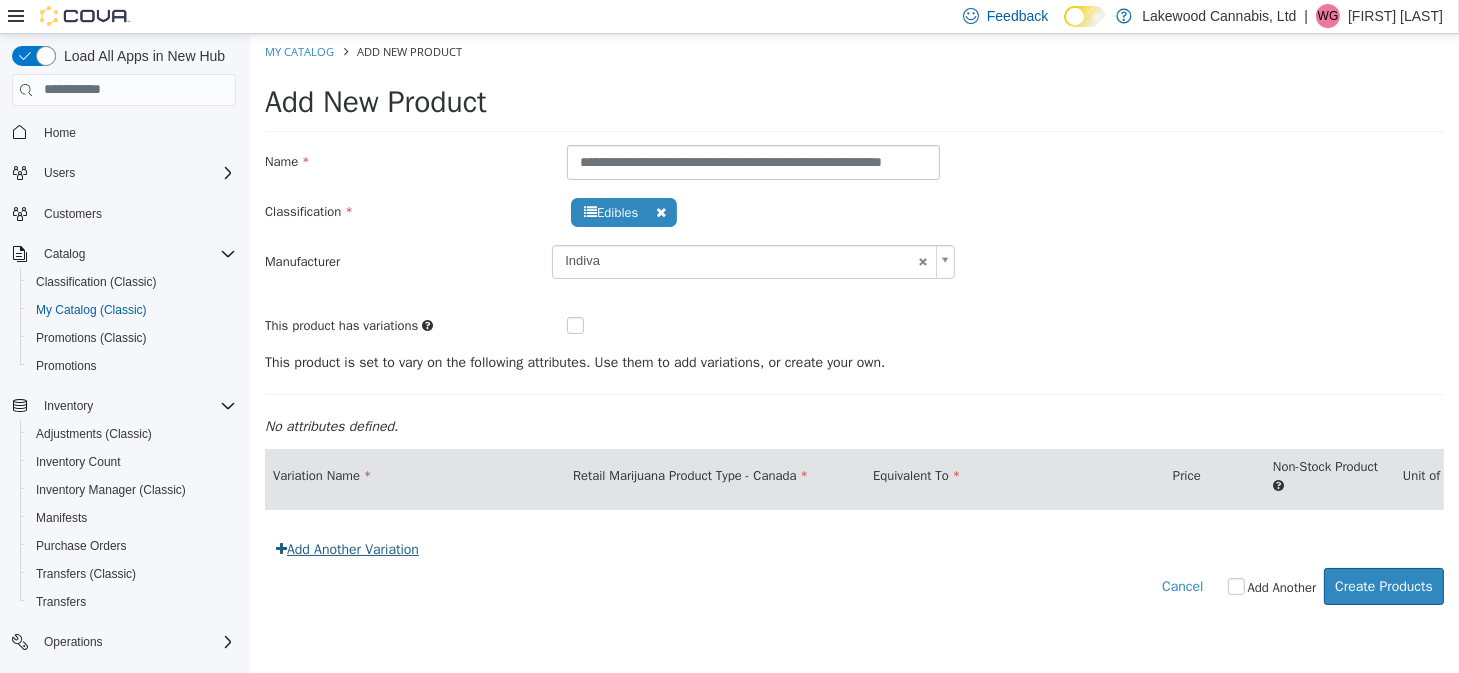 click on "Add Another Variation" at bounding box center (346, 548) 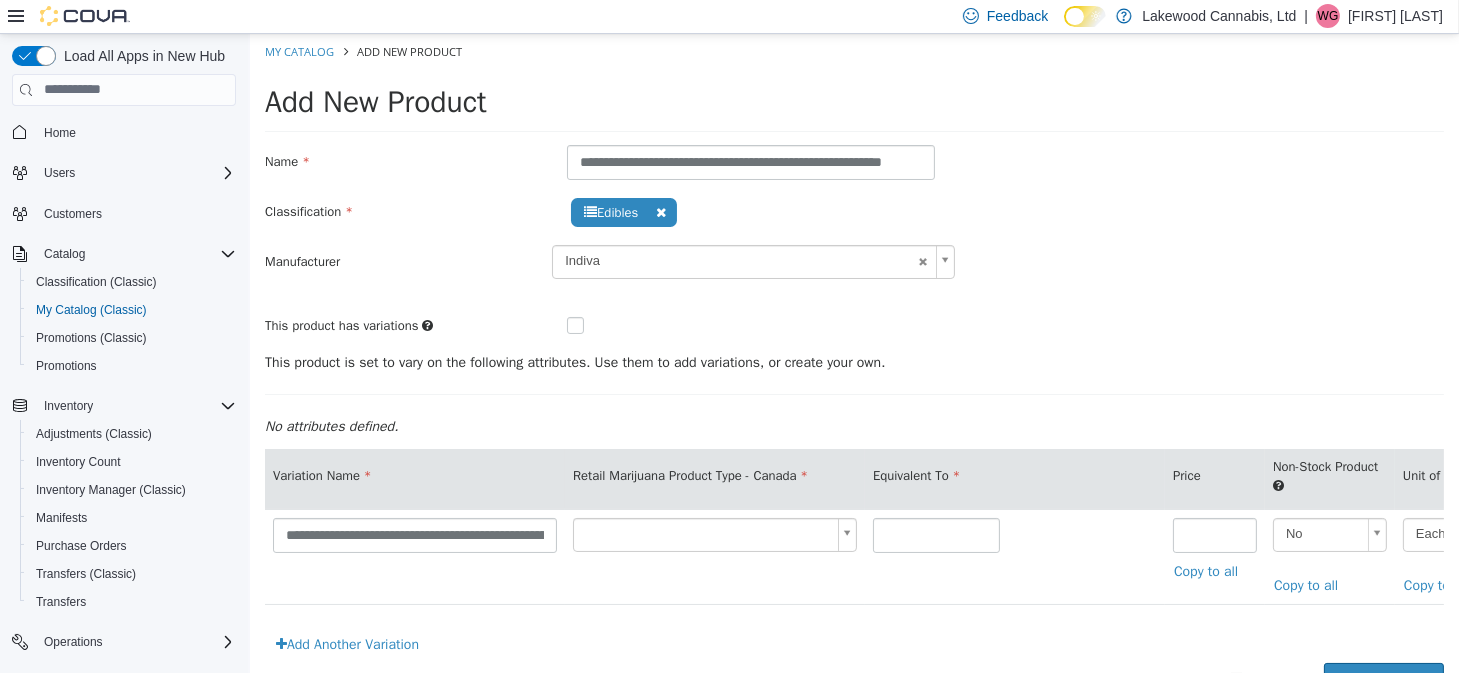 click on "**********" at bounding box center [853, 376] 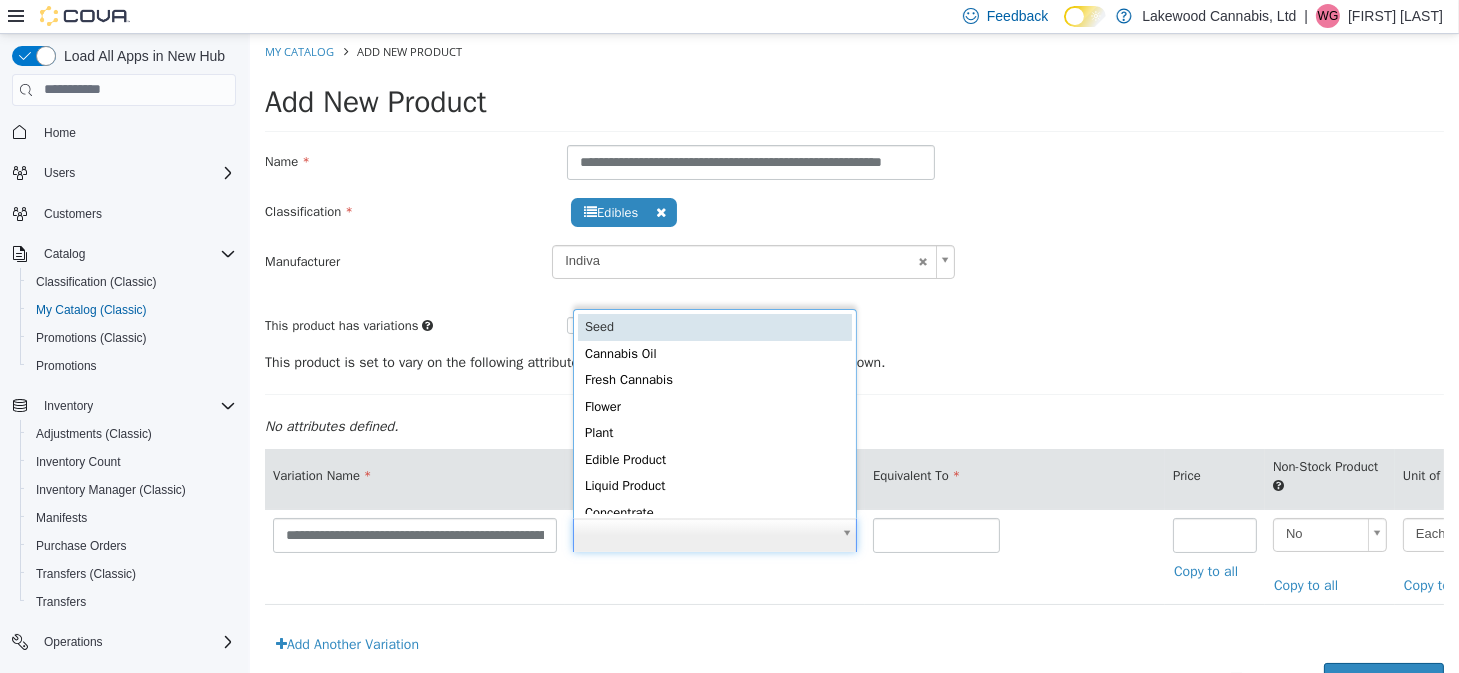 scroll, scrollTop: 3, scrollLeft: 0, axis: vertical 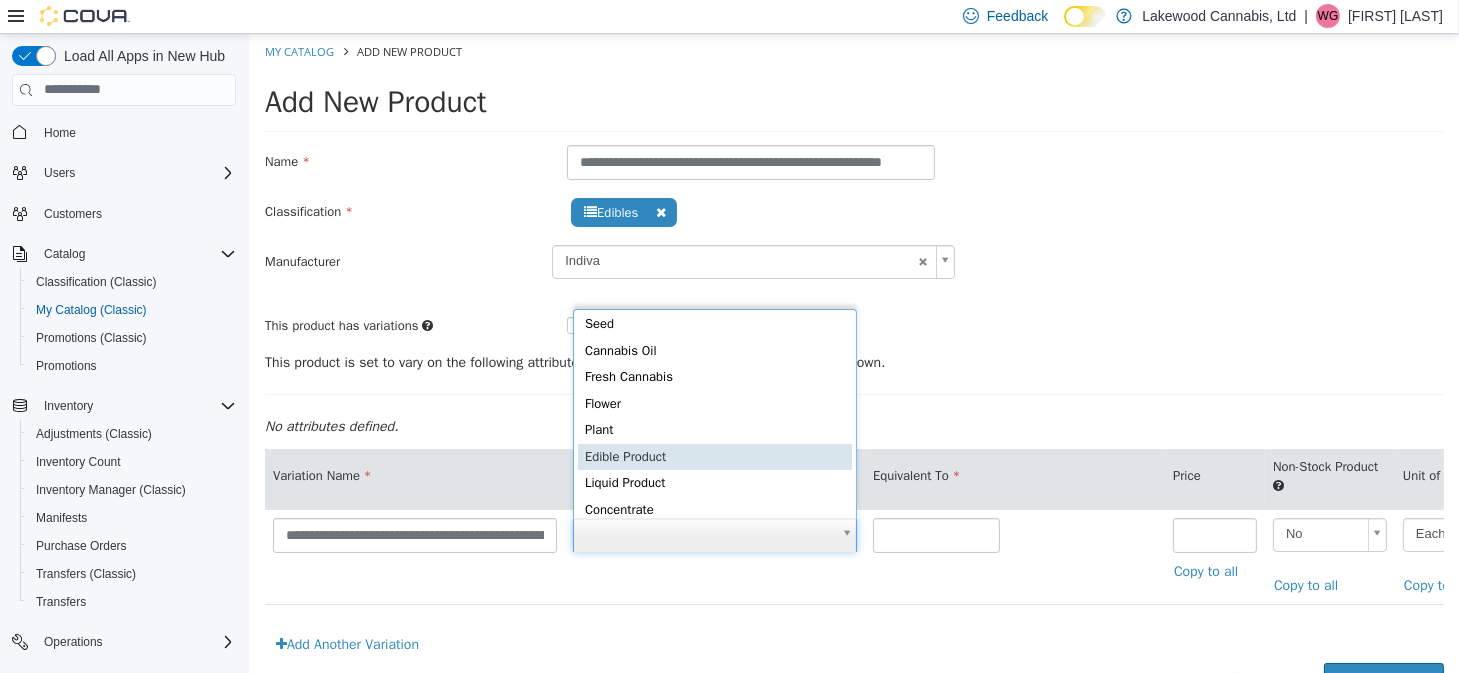 type on "*" 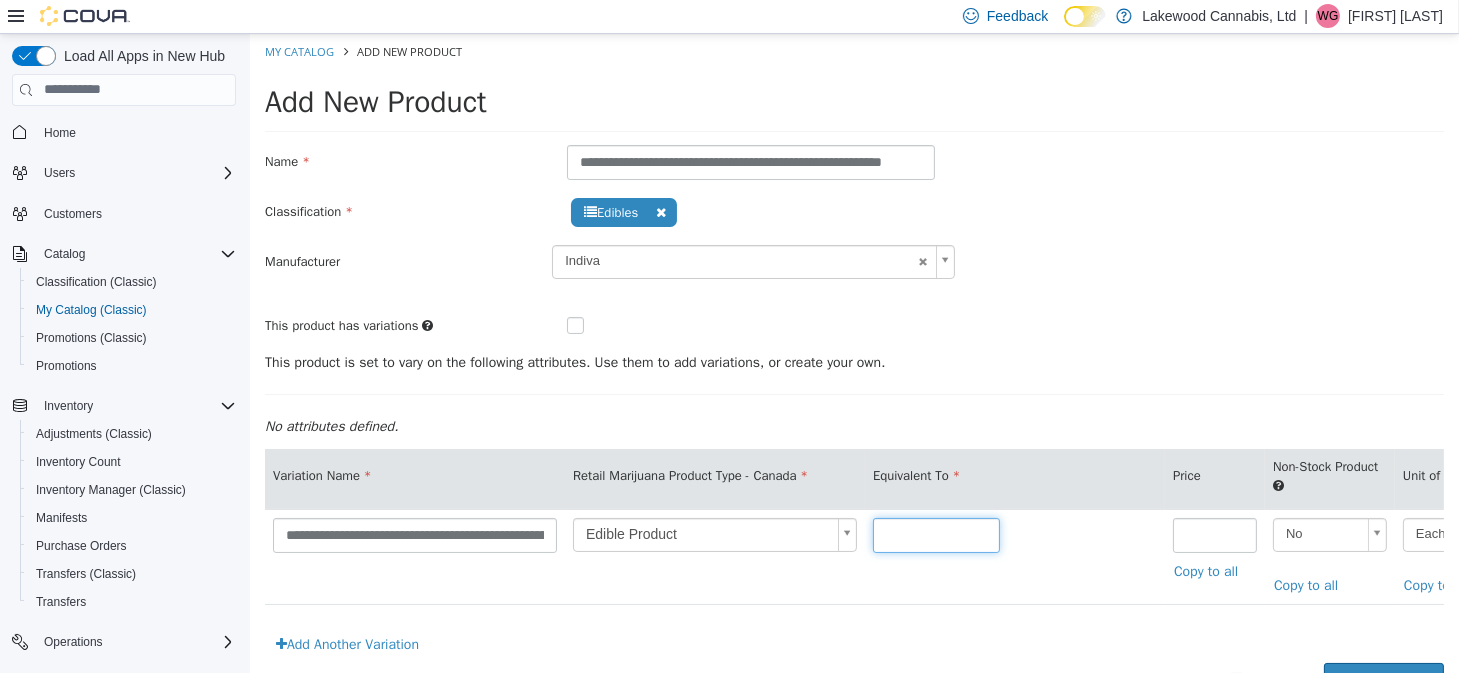 click at bounding box center [935, 534] 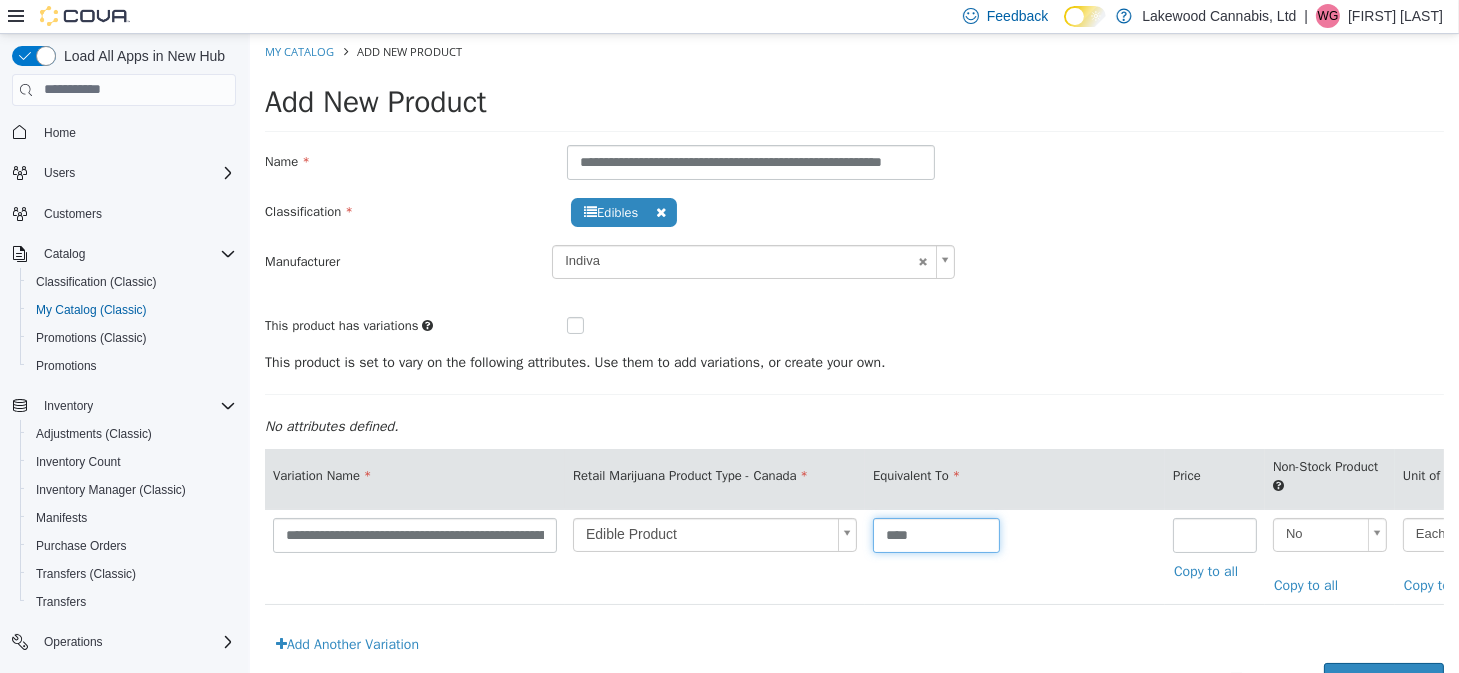 type on "****" 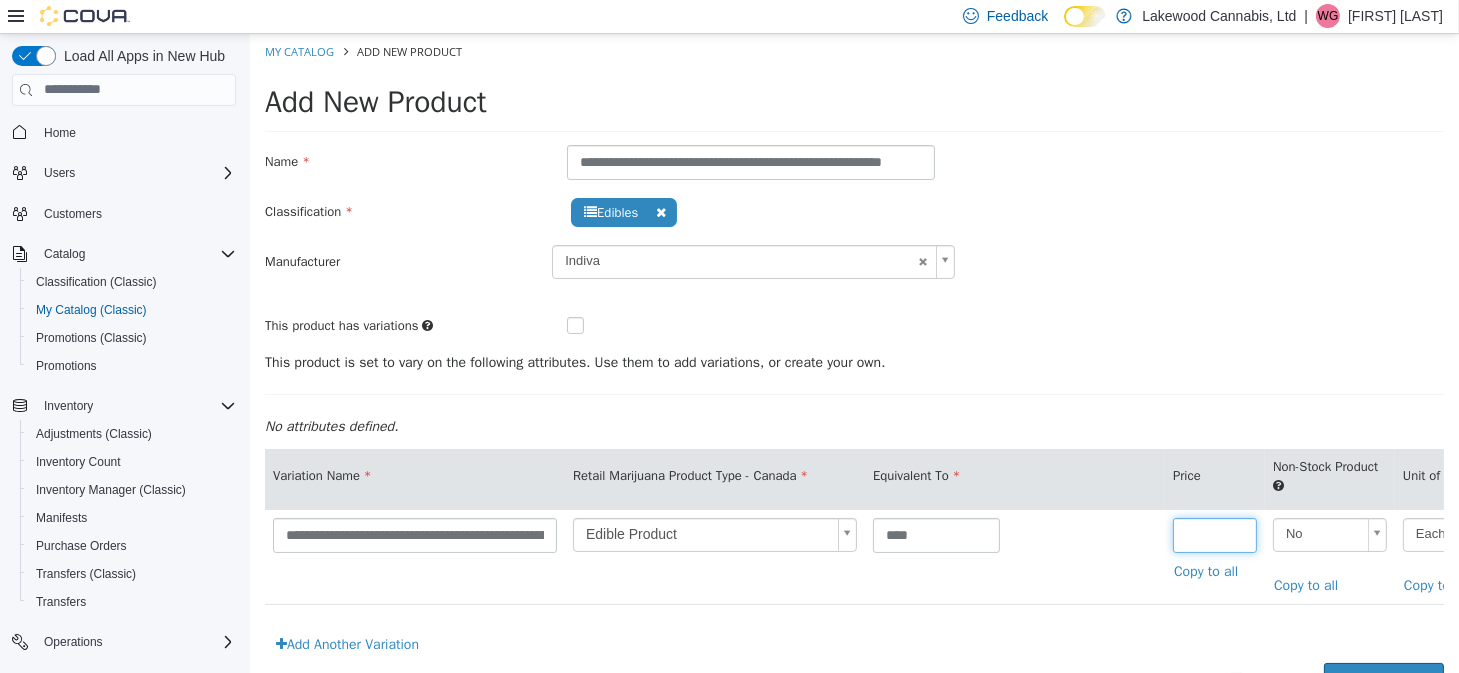 type on "****" 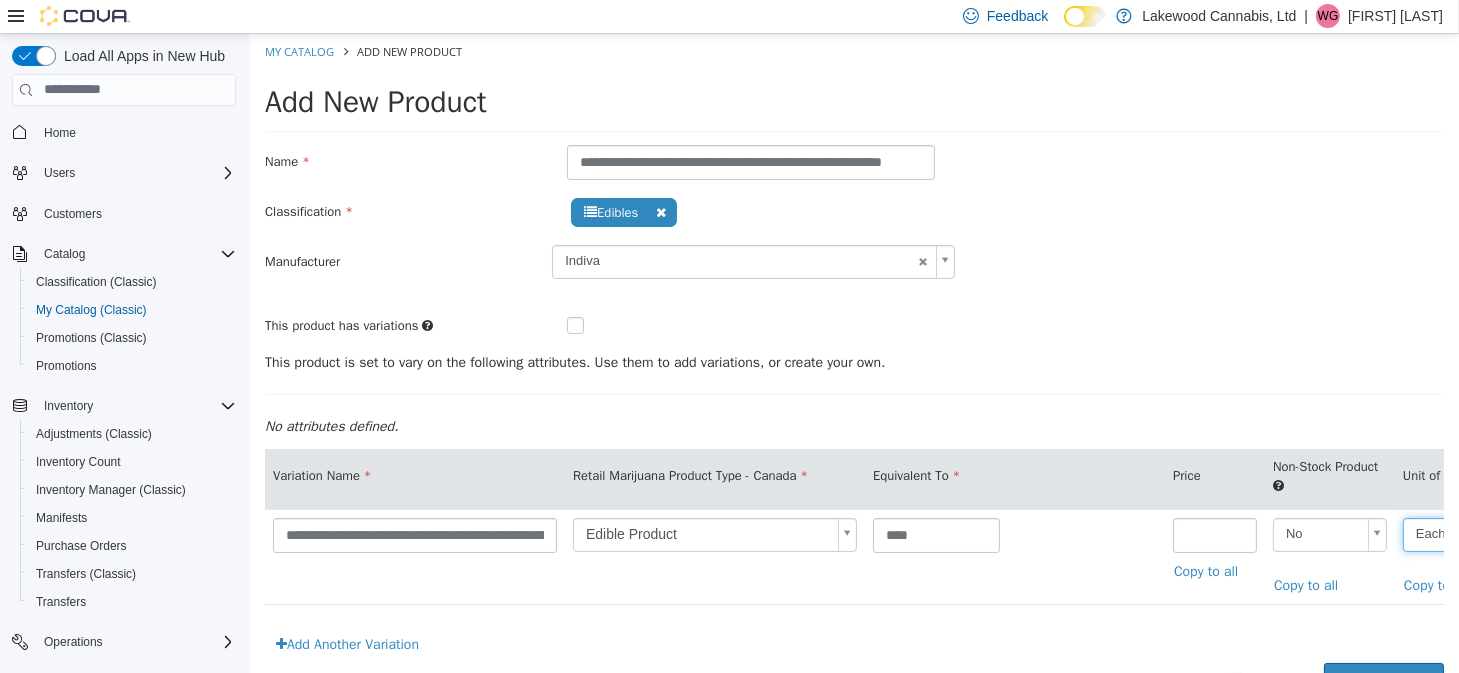 scroll, scrollTop: 0, scrollLeft: 686, axis: horizontal 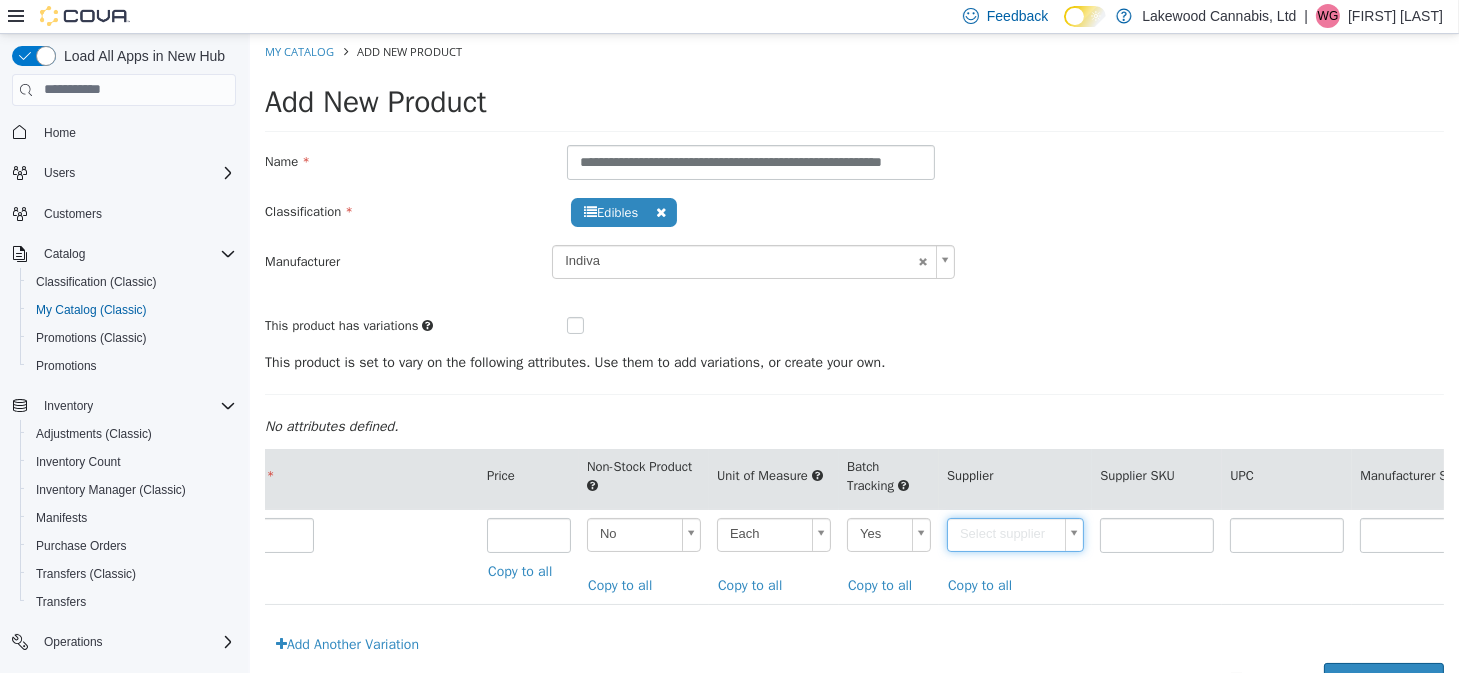 type on "*" 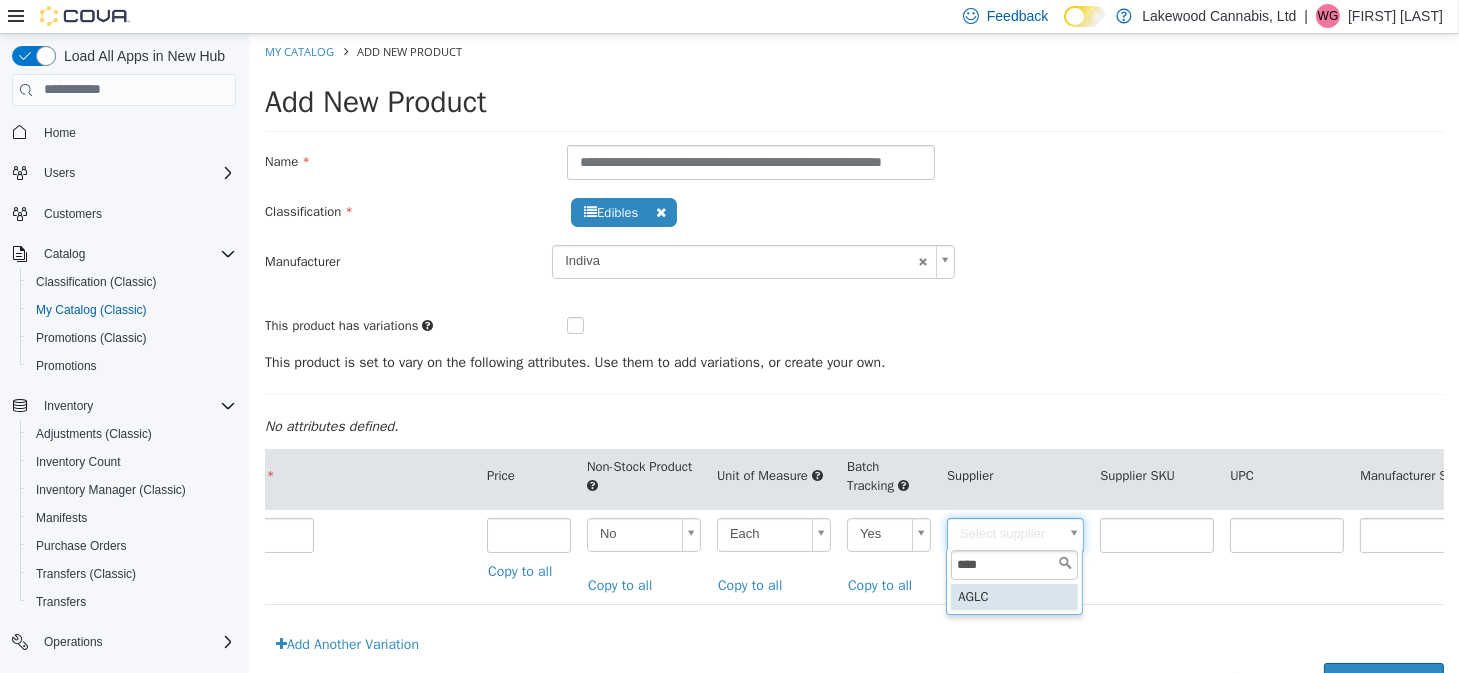 type on "****" 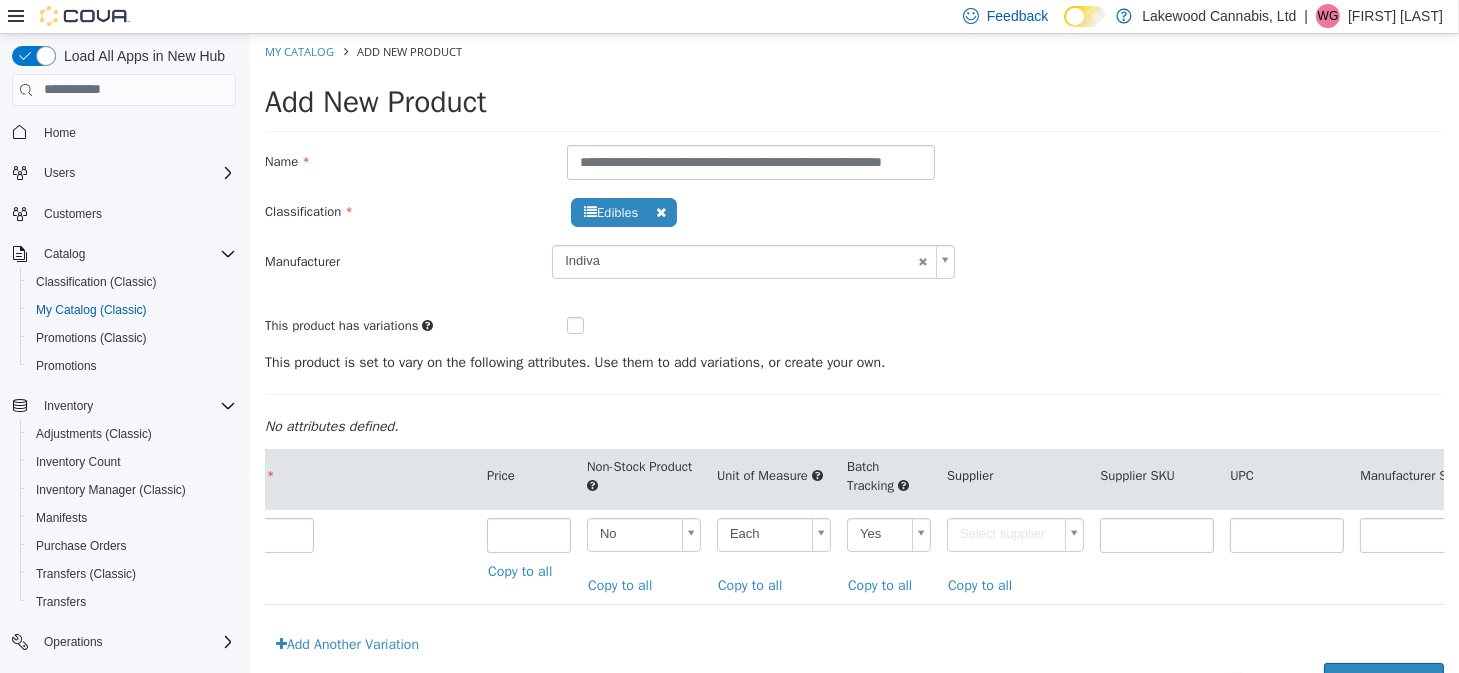 type on "******" 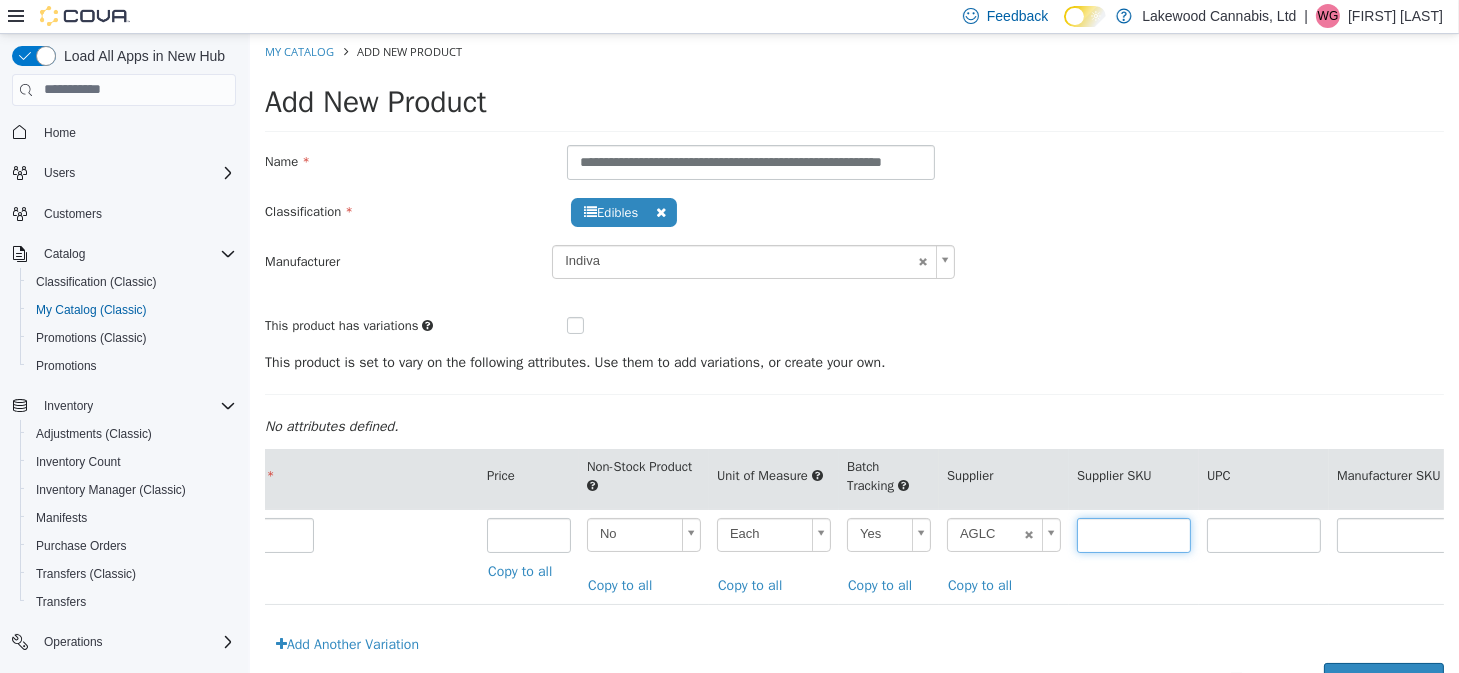 click at bounding box center (1133, 534) 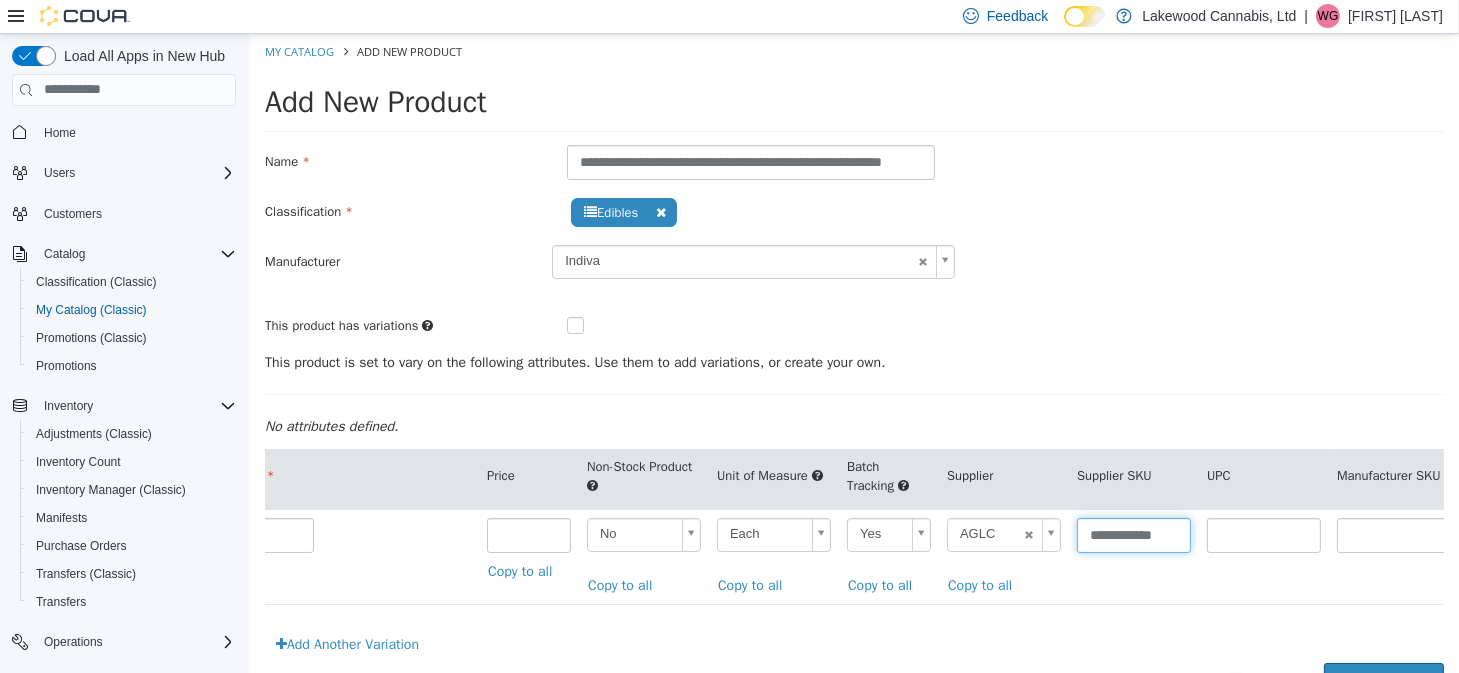 scroll, scrollTop: 0, scrollLeft: 5, axis: horizontal 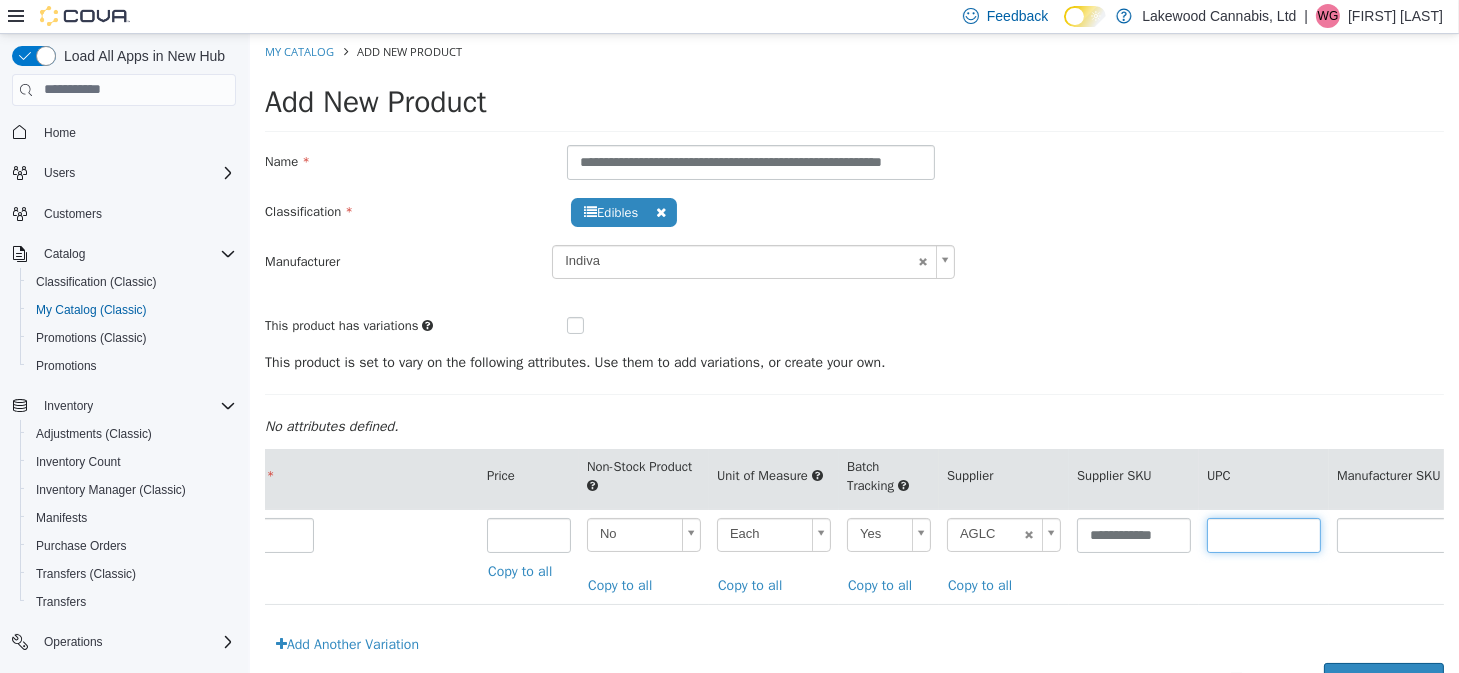 paste on "**********" 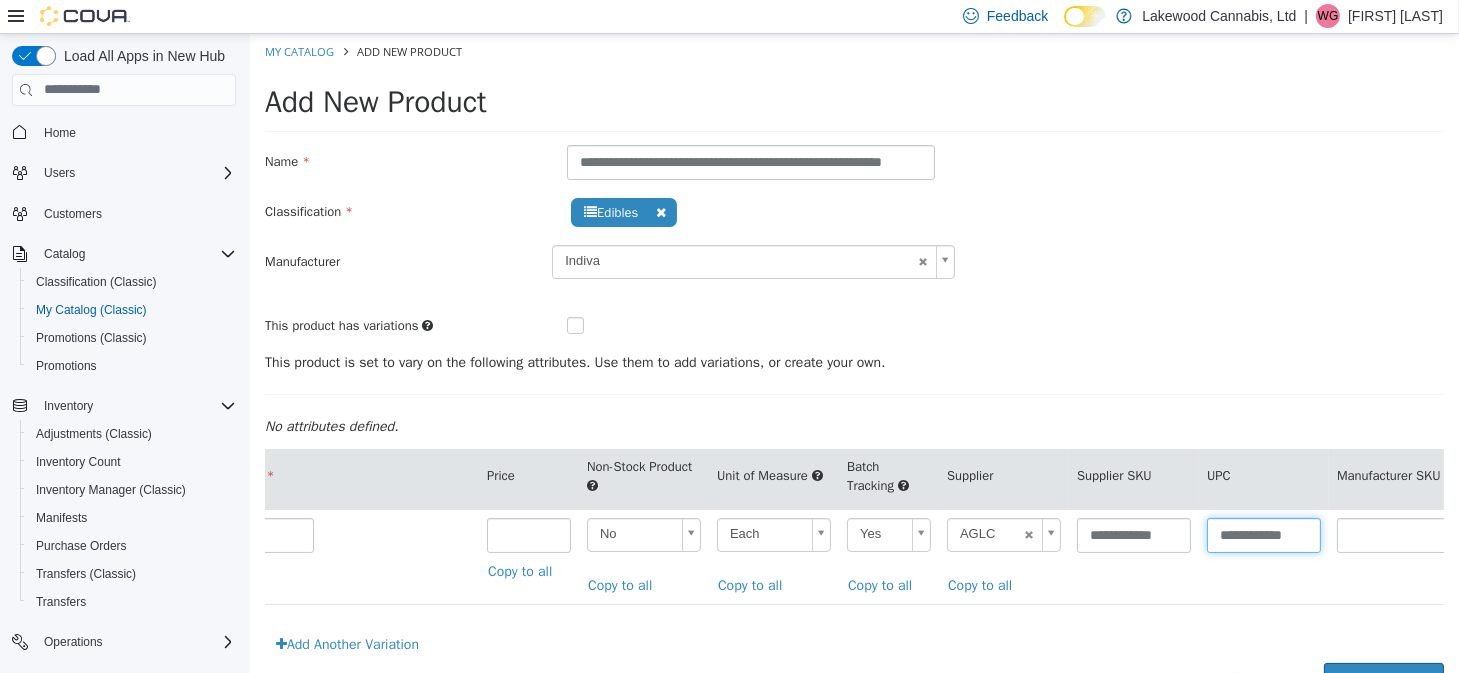 scroll, scrollTop: 0, scrollLeft: 2, axis: horizontal 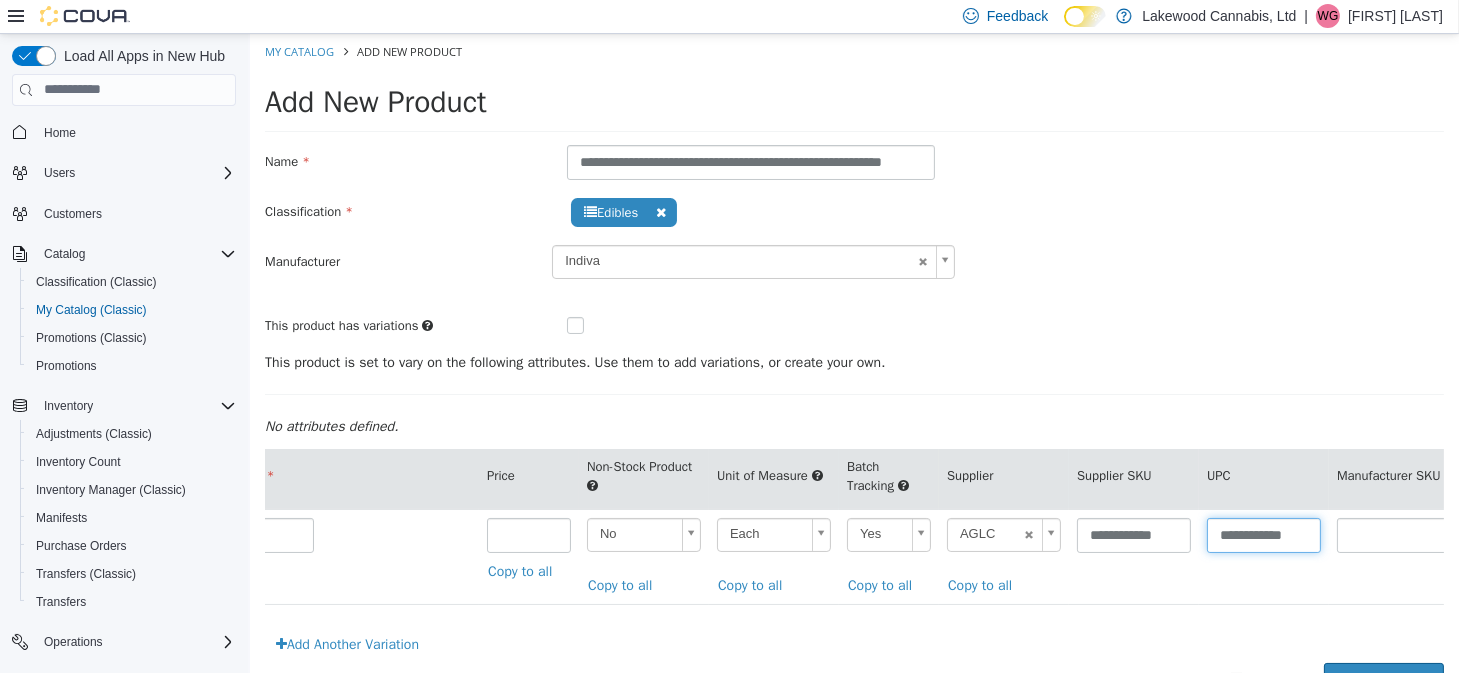 type on "**********" 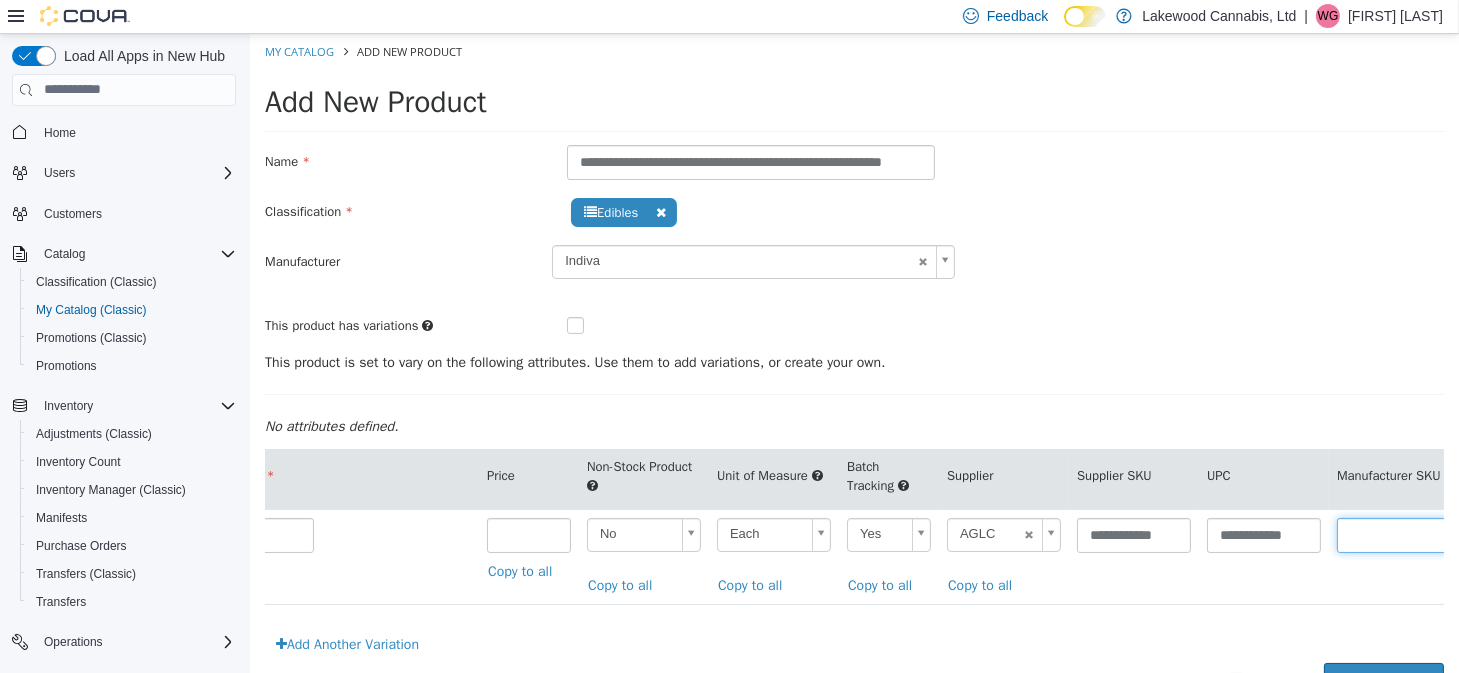 scroll, scrollTop: 0, scrollLeft: 0, axis: both 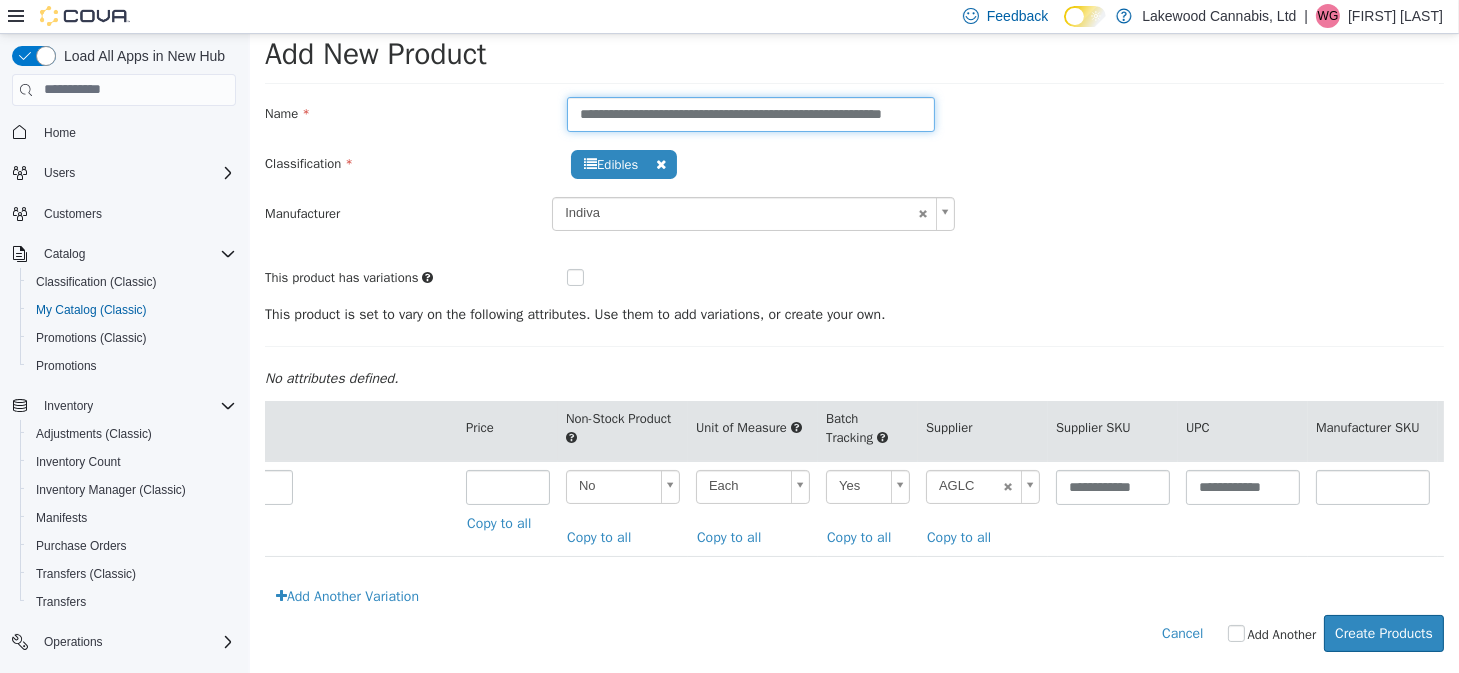 drag, startPoint x: 896, startPoint y: 98, endPoint x: 853, endPoint y: 108, distance: 44.14748 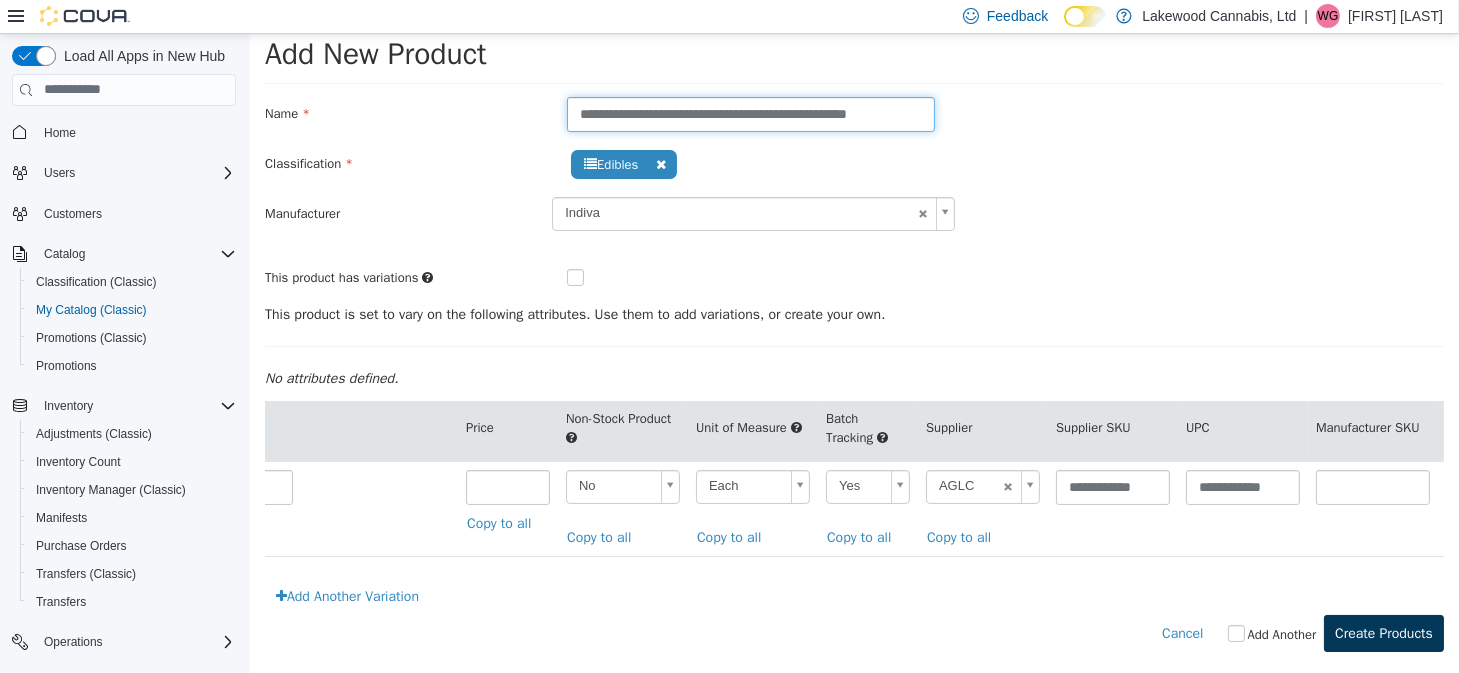 type on "**********" 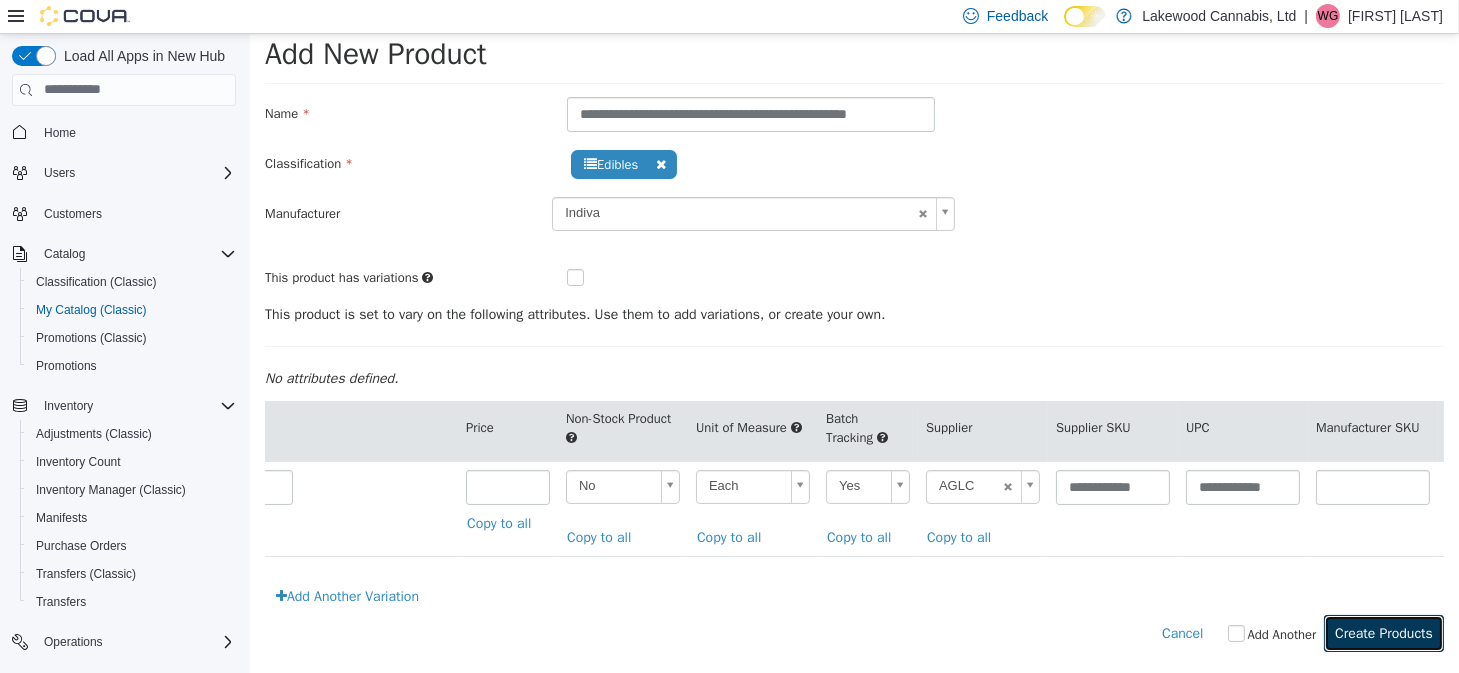 click on "Create Products" at bounding box center [1383, 632] 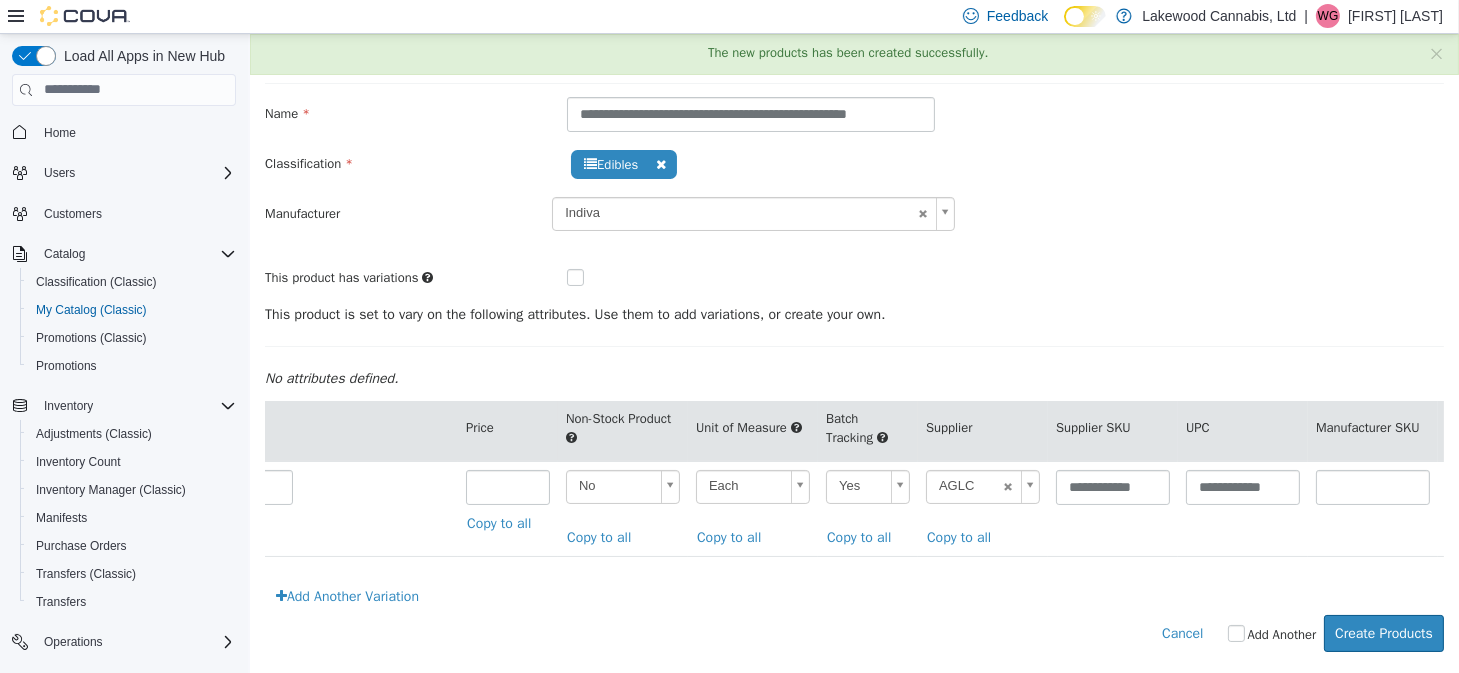scroll, scrollTop: 0, scrollLeft: 0, axis: both 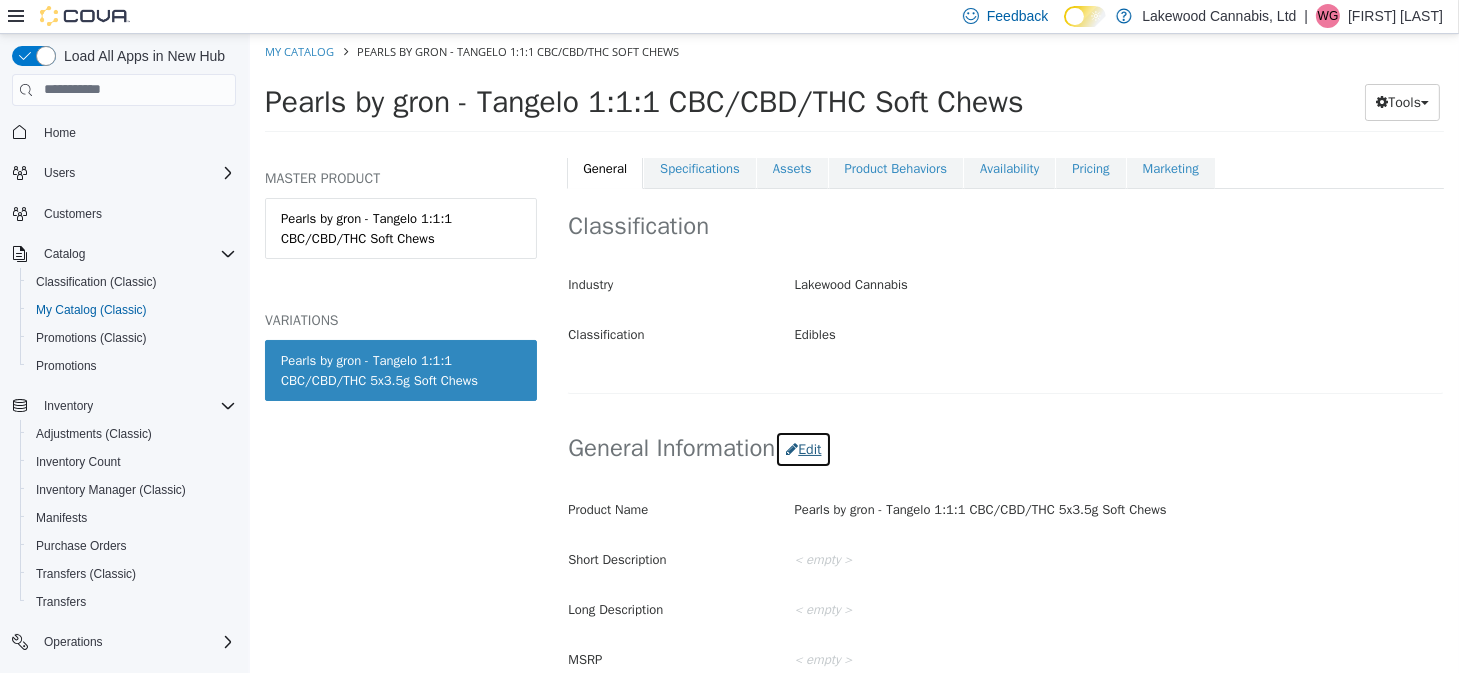 click on "Edit" at bounding box center (802, 448) 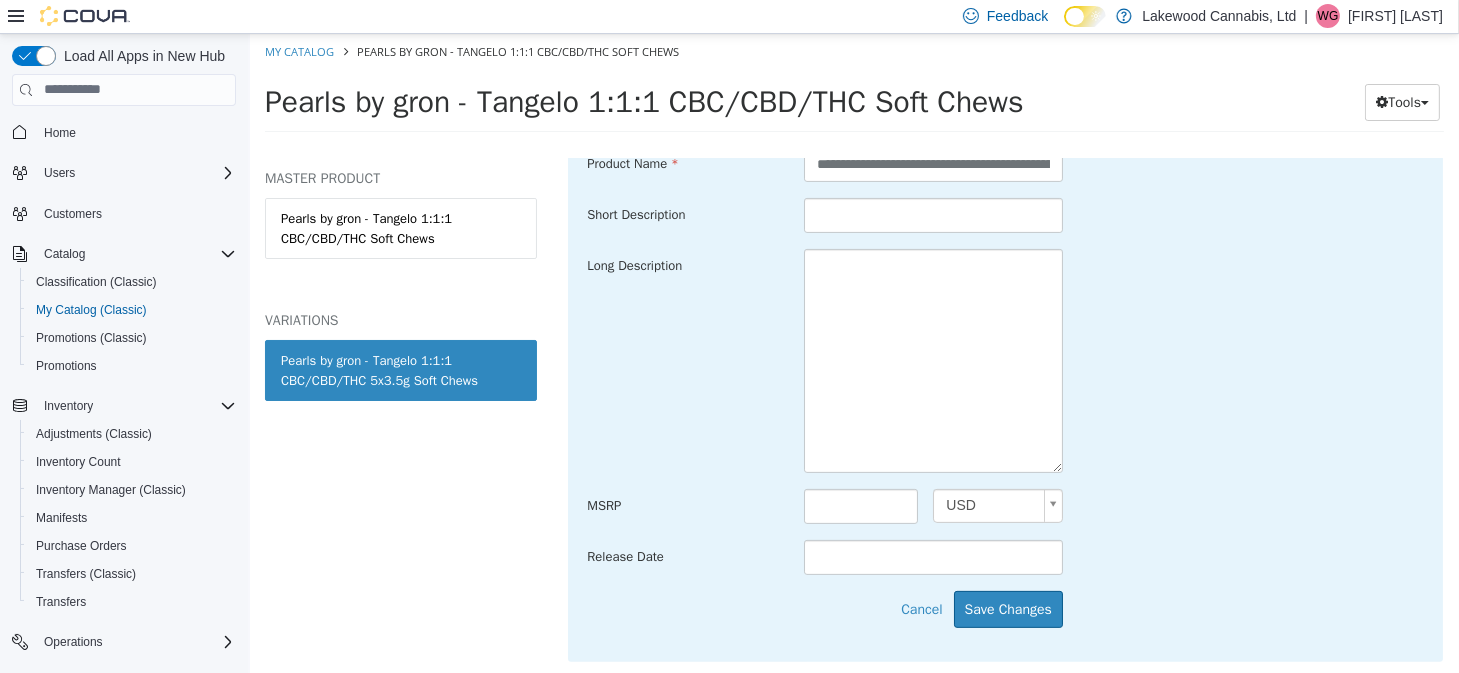 scroll, scrollTop: 700, scrollLeft: 0, axis: vertical 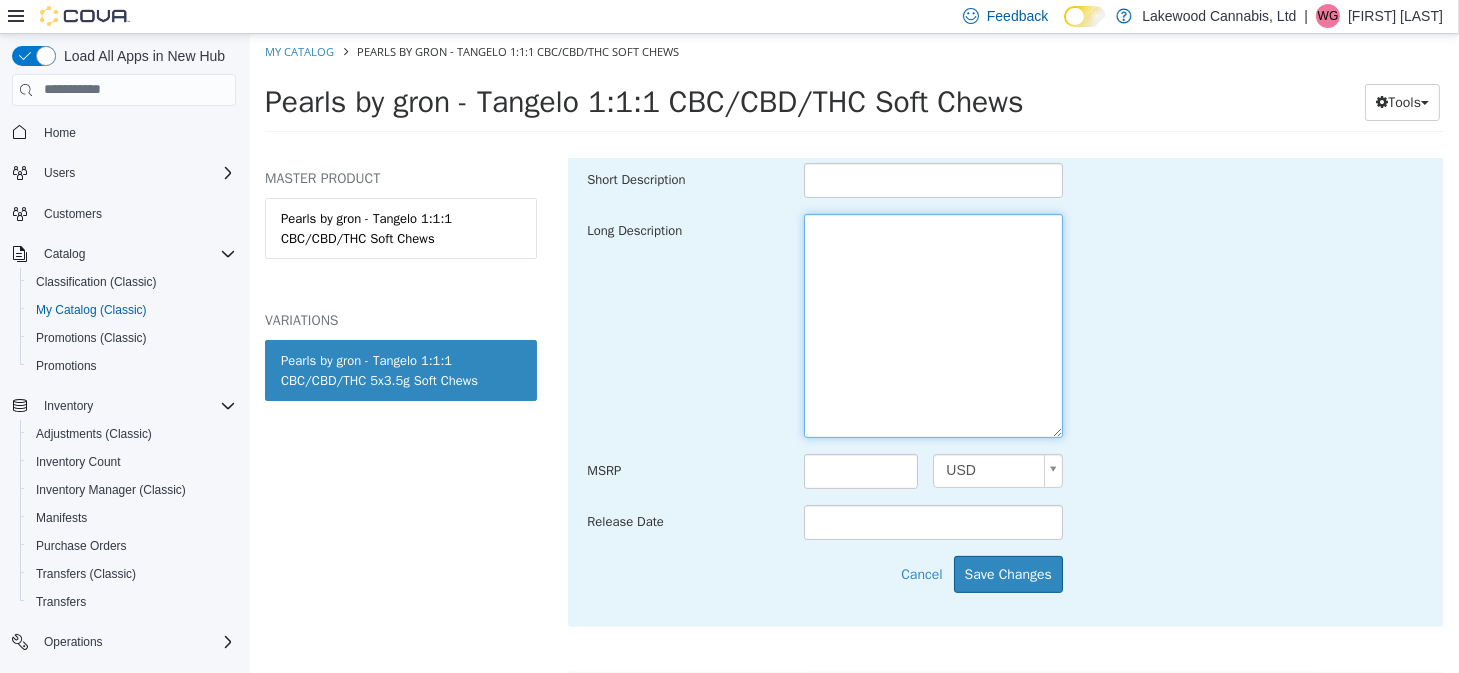 click at bounding box center [932, 325] 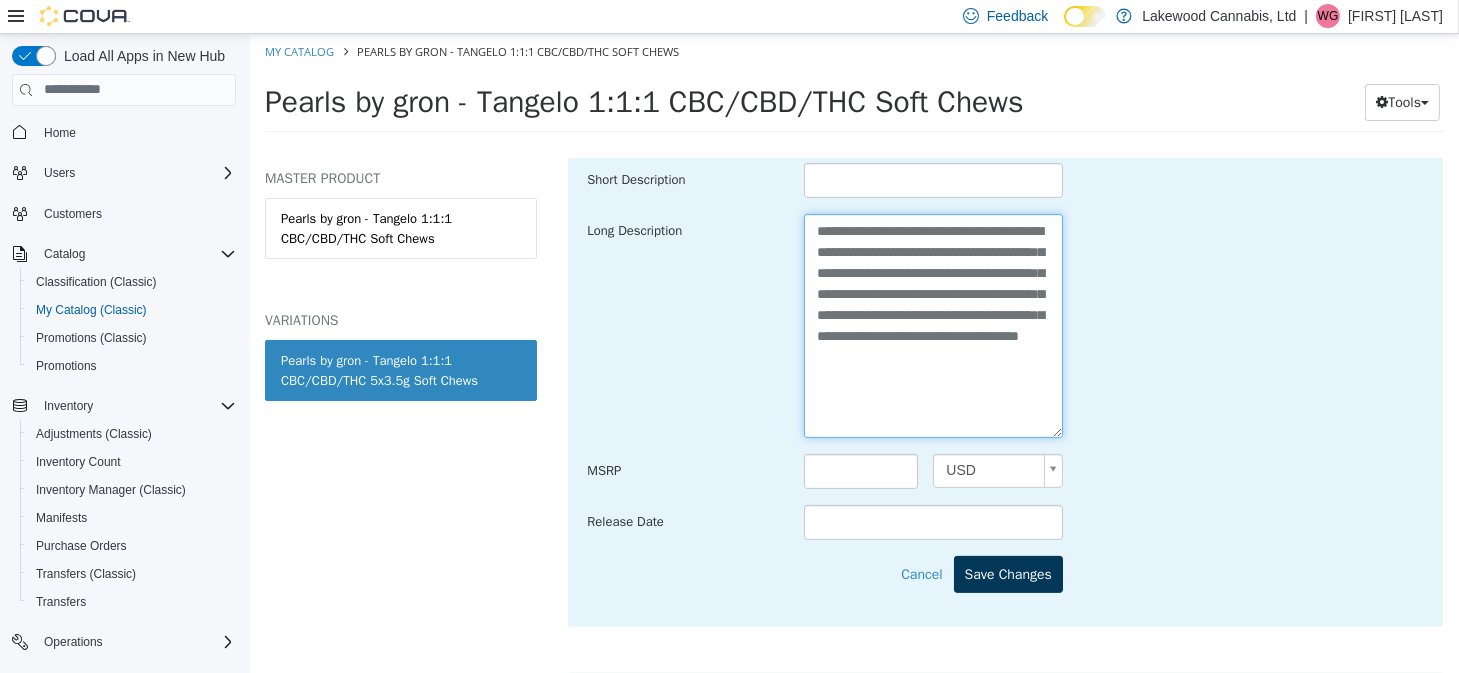 type on "**********" 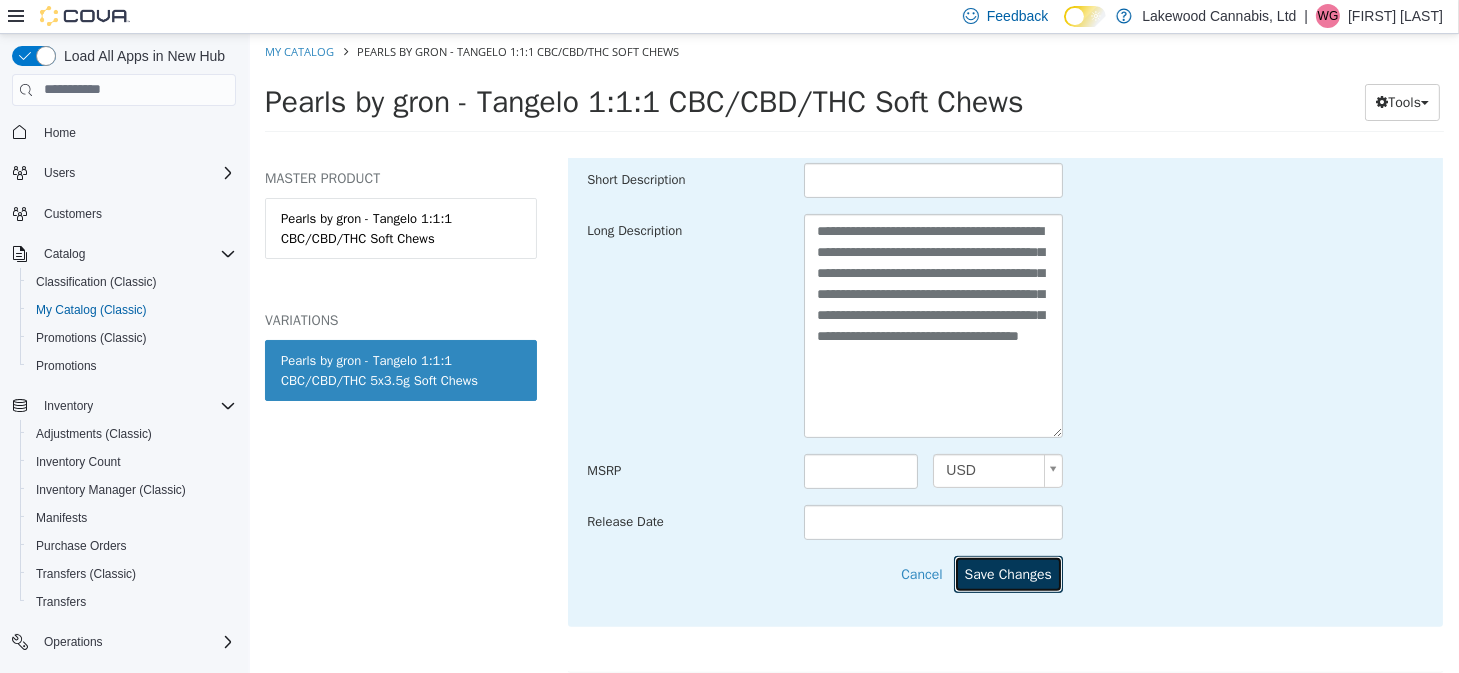 click on "Save Changes" at bounding box center (1007, 573) 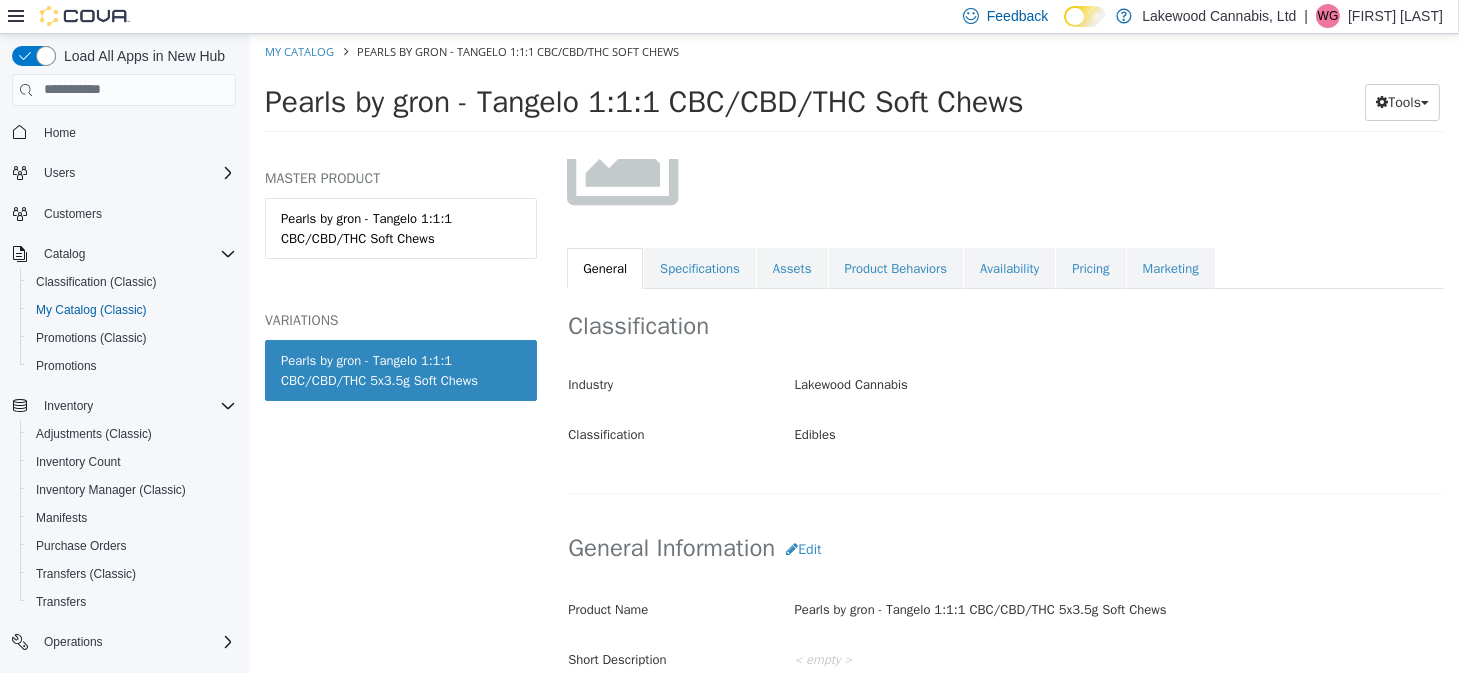 scroll, scrollTop: 199, scrollLeft: 0, axis: vertical 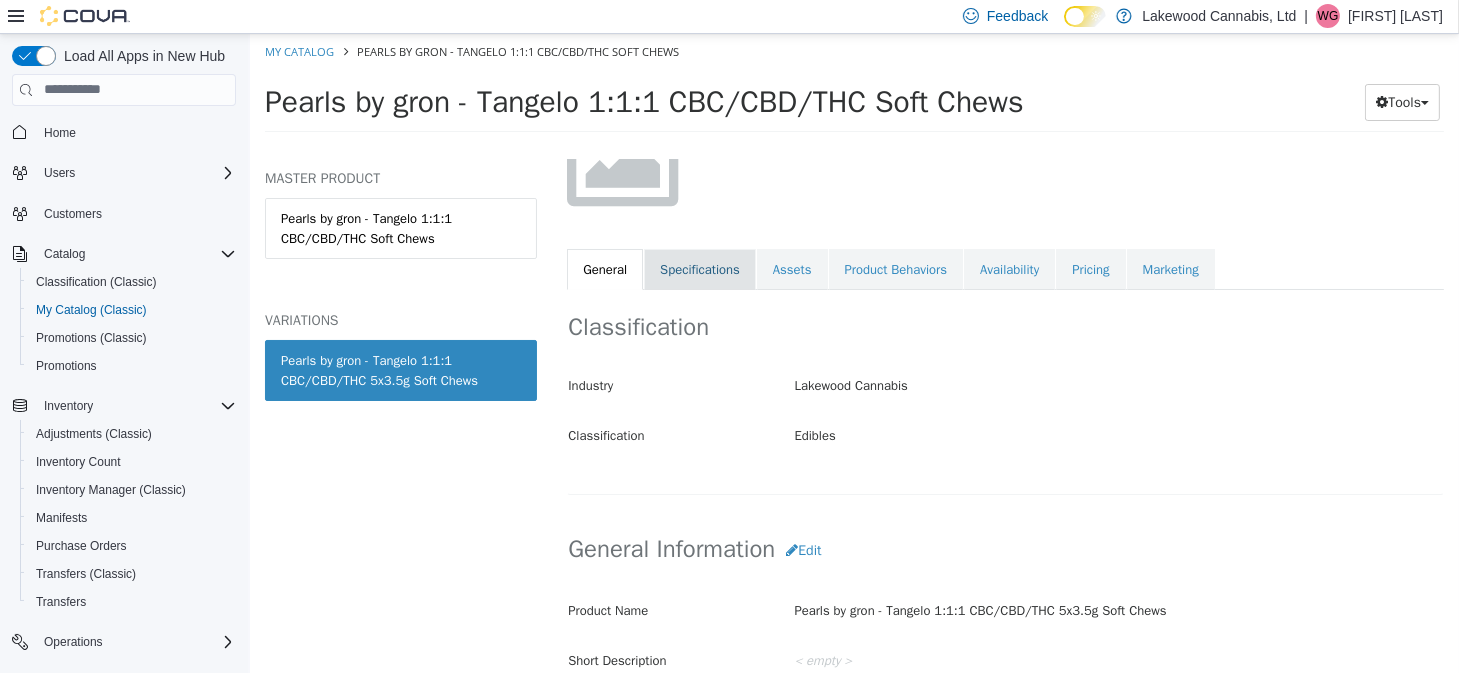 click on "Specifications" at bounding box center (699, 269) 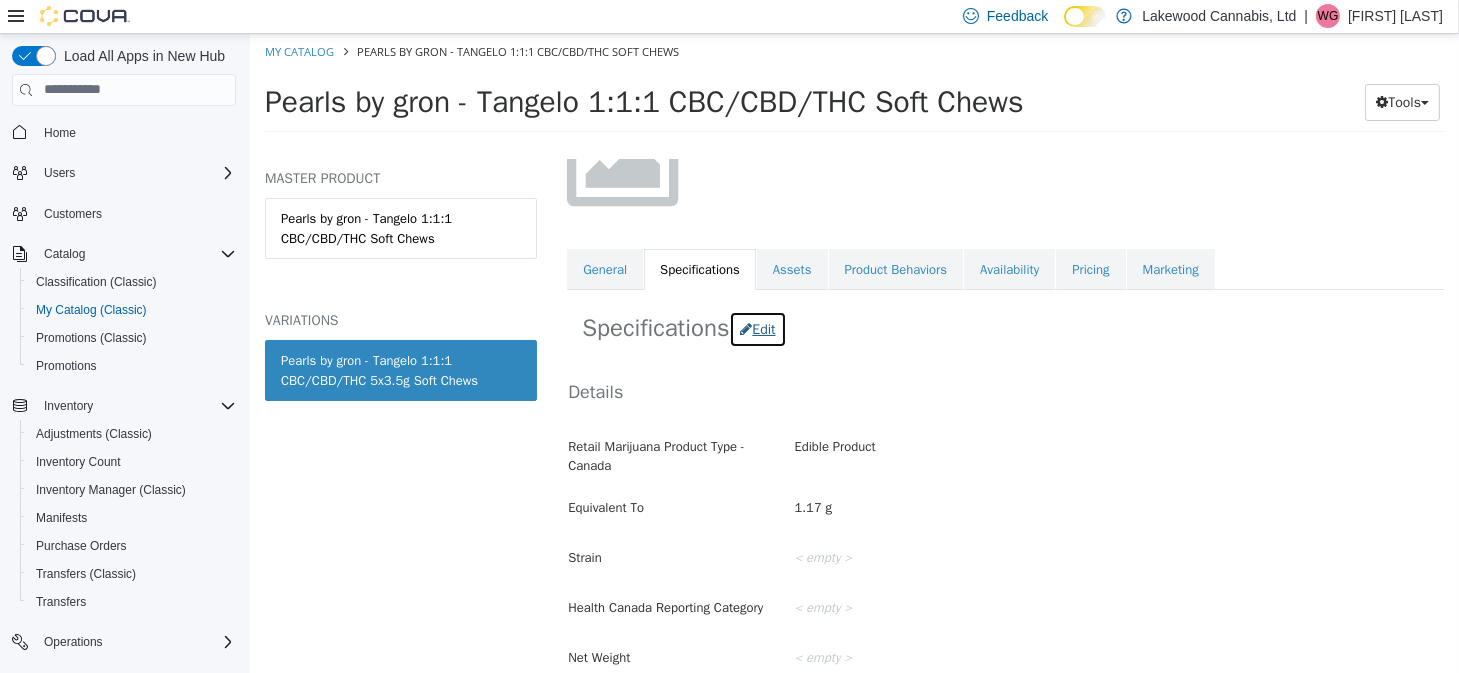click on "Edit" at bounding box center (756, 328) 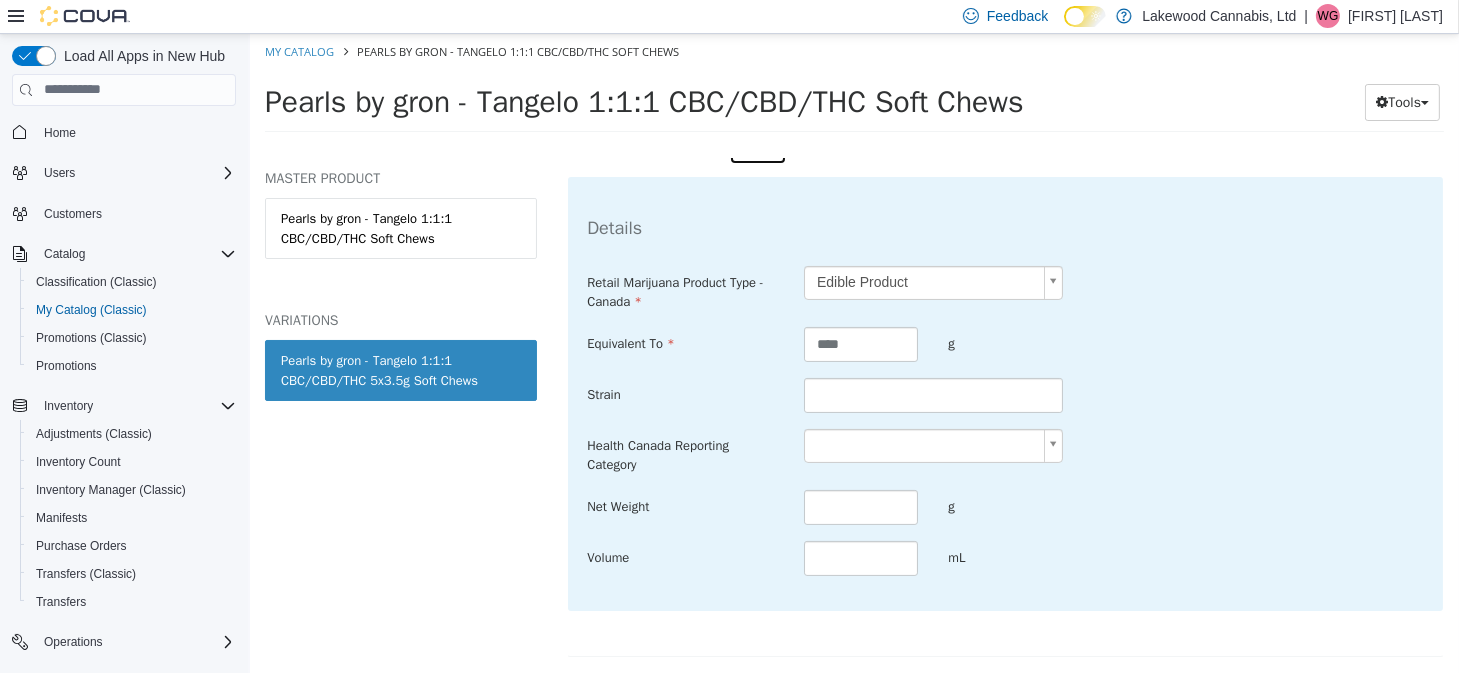 scroll, scrollTop: 399, scrollLeft: 0, axis: vertical 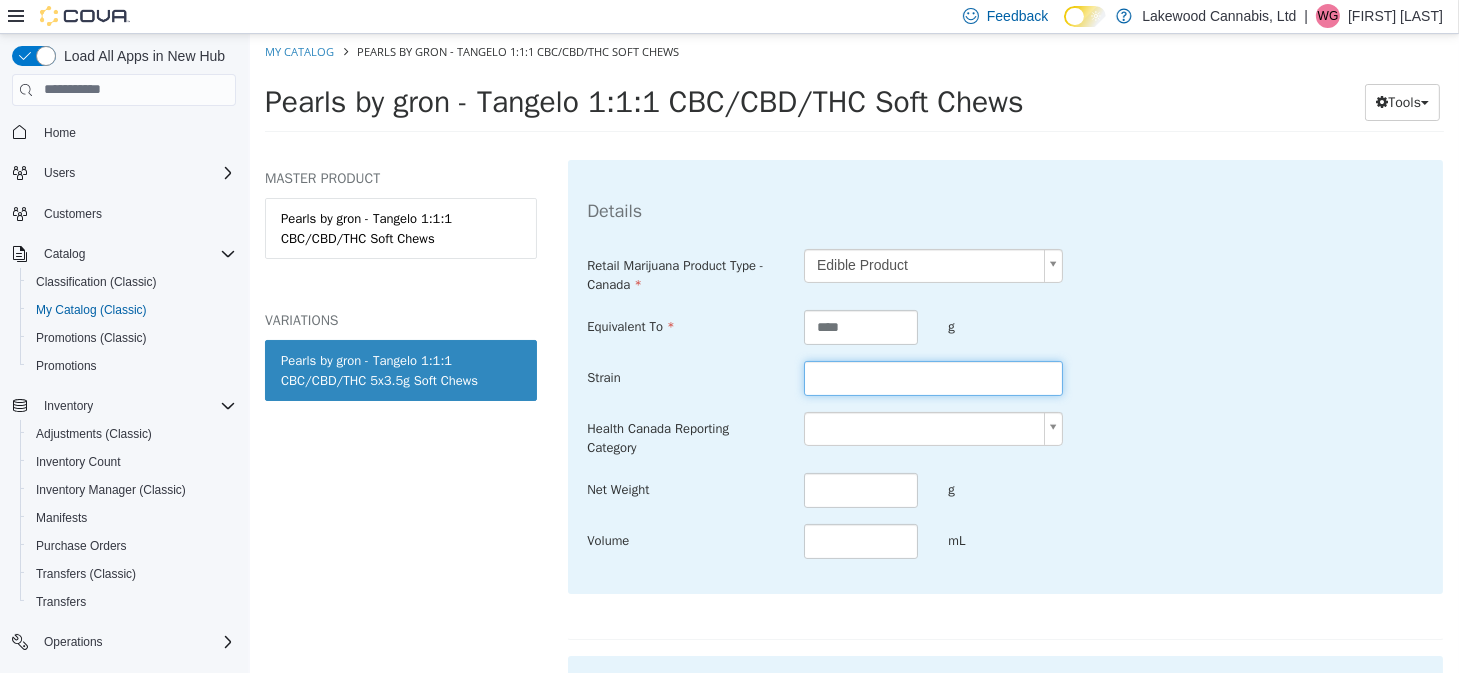 click at bounding box center [932, 377] 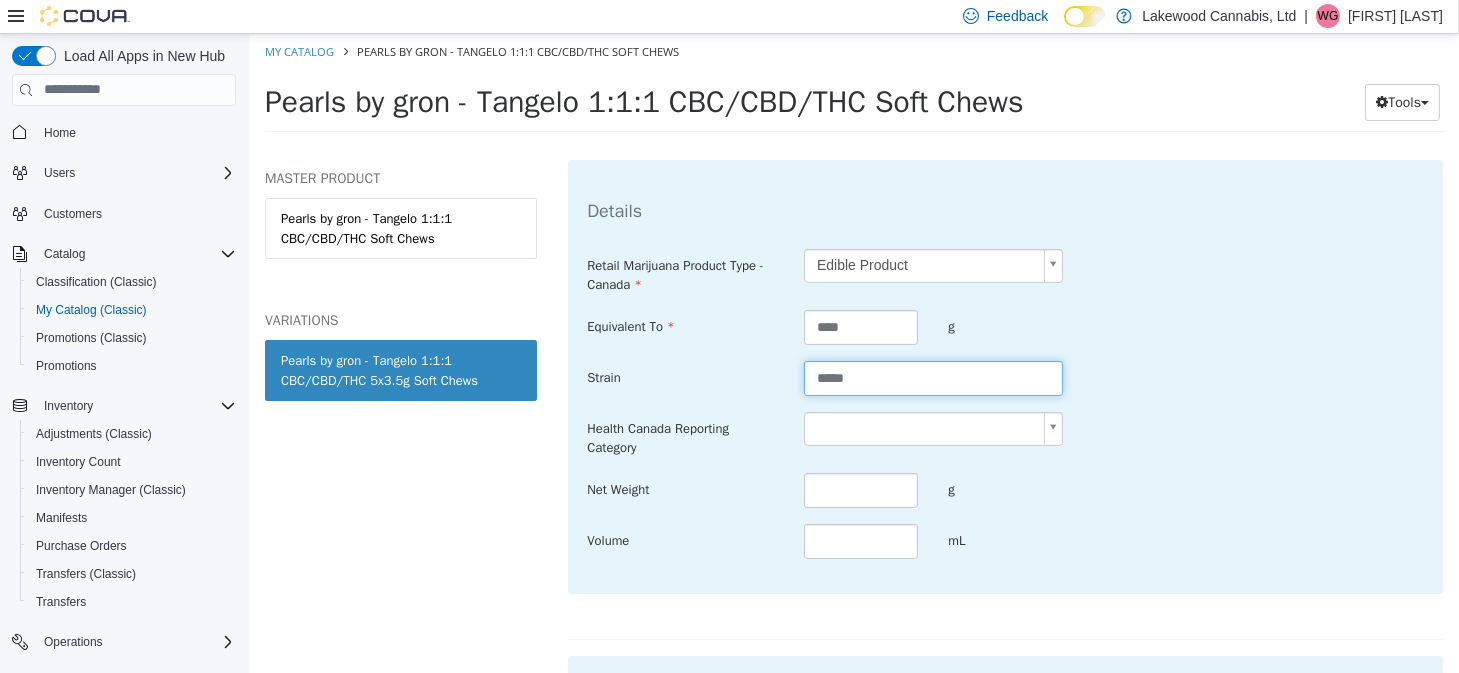 type on "*****" 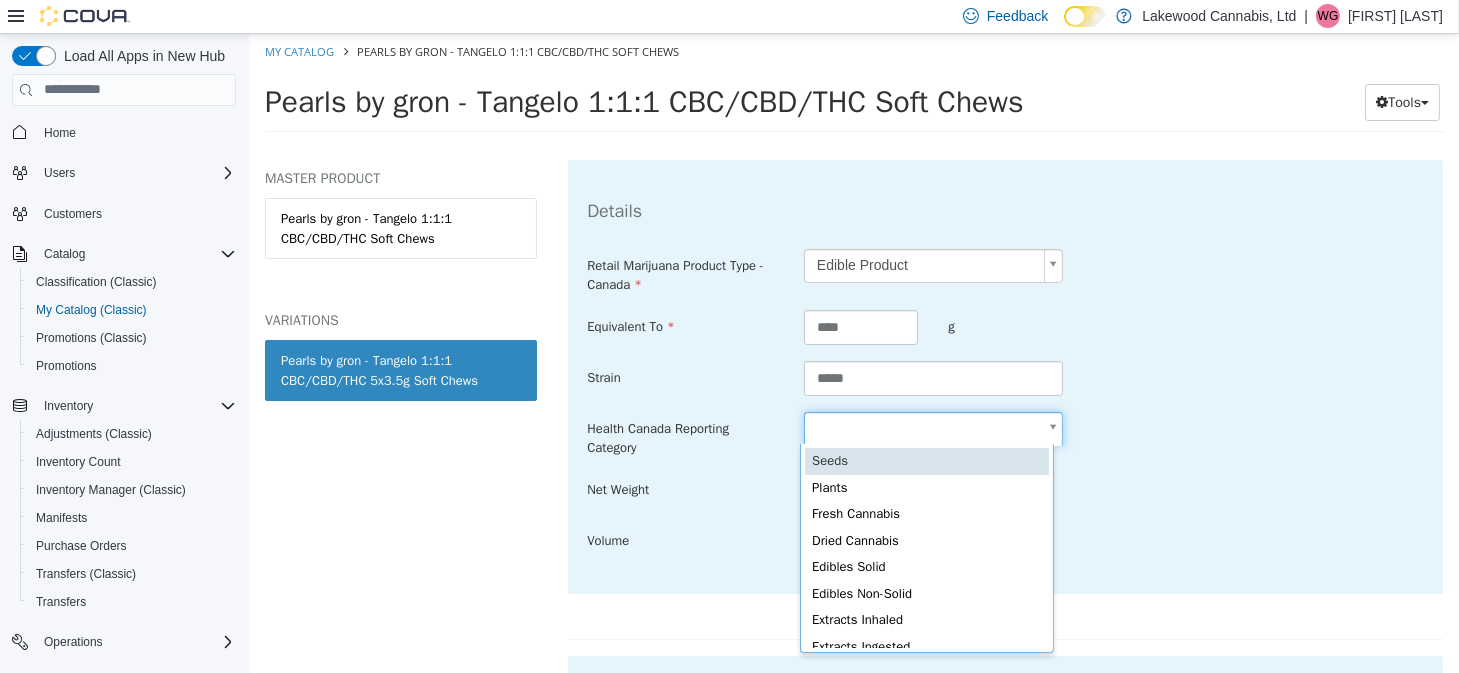 click on "**********" at bounding box center [853, 88] 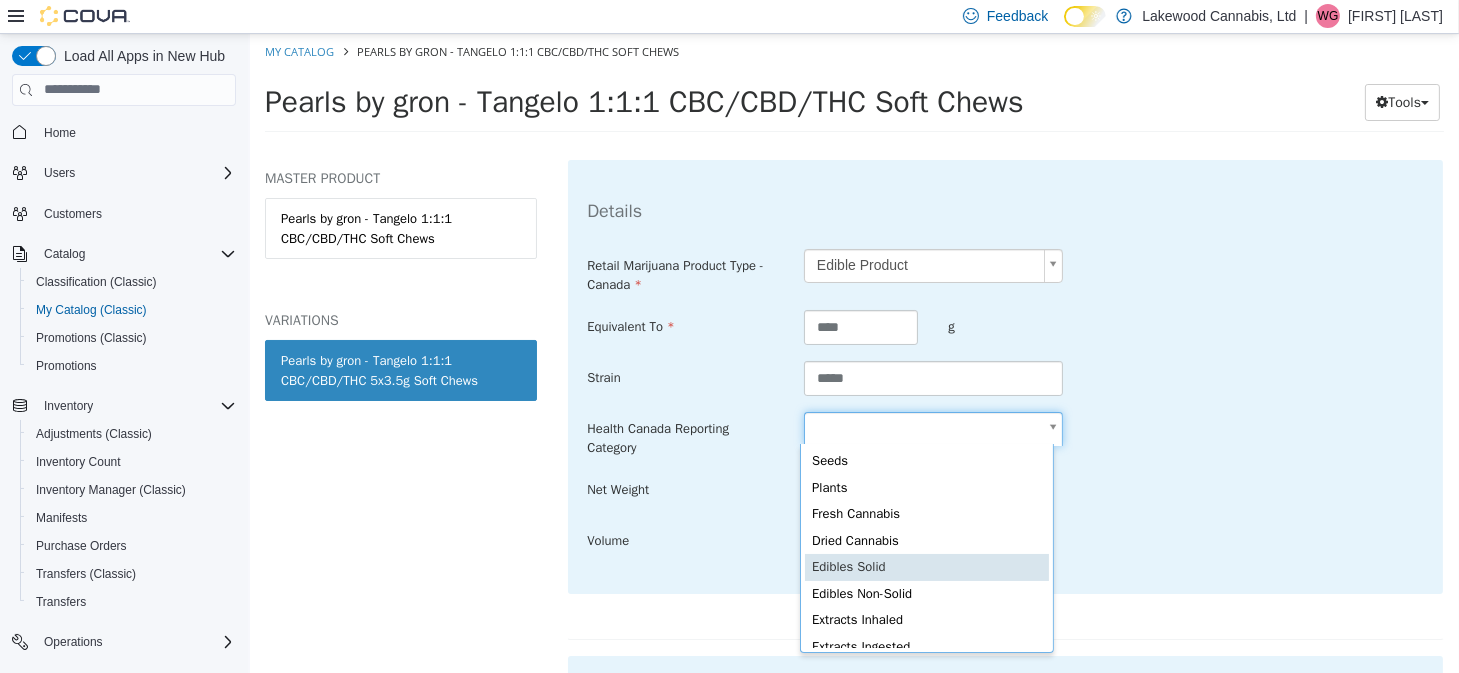 type on "**********" 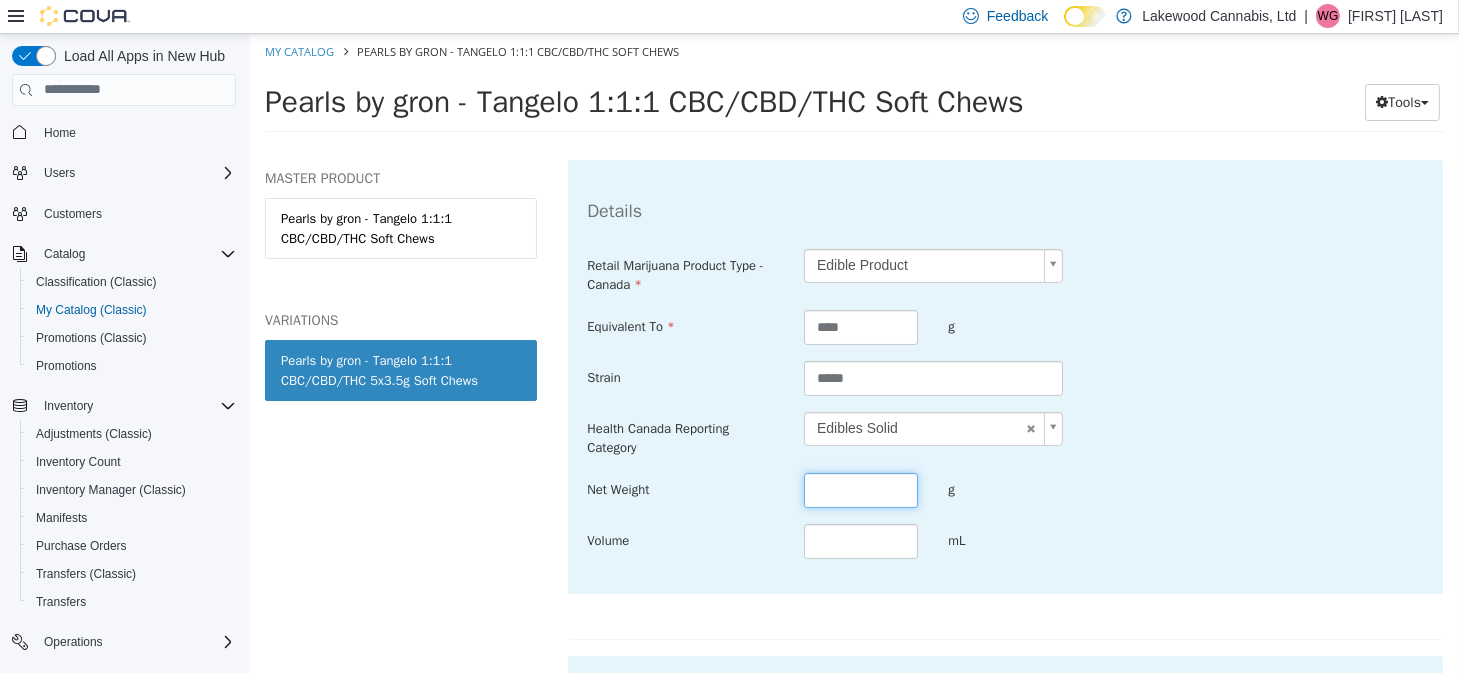 click at bounding box center (860, 489) 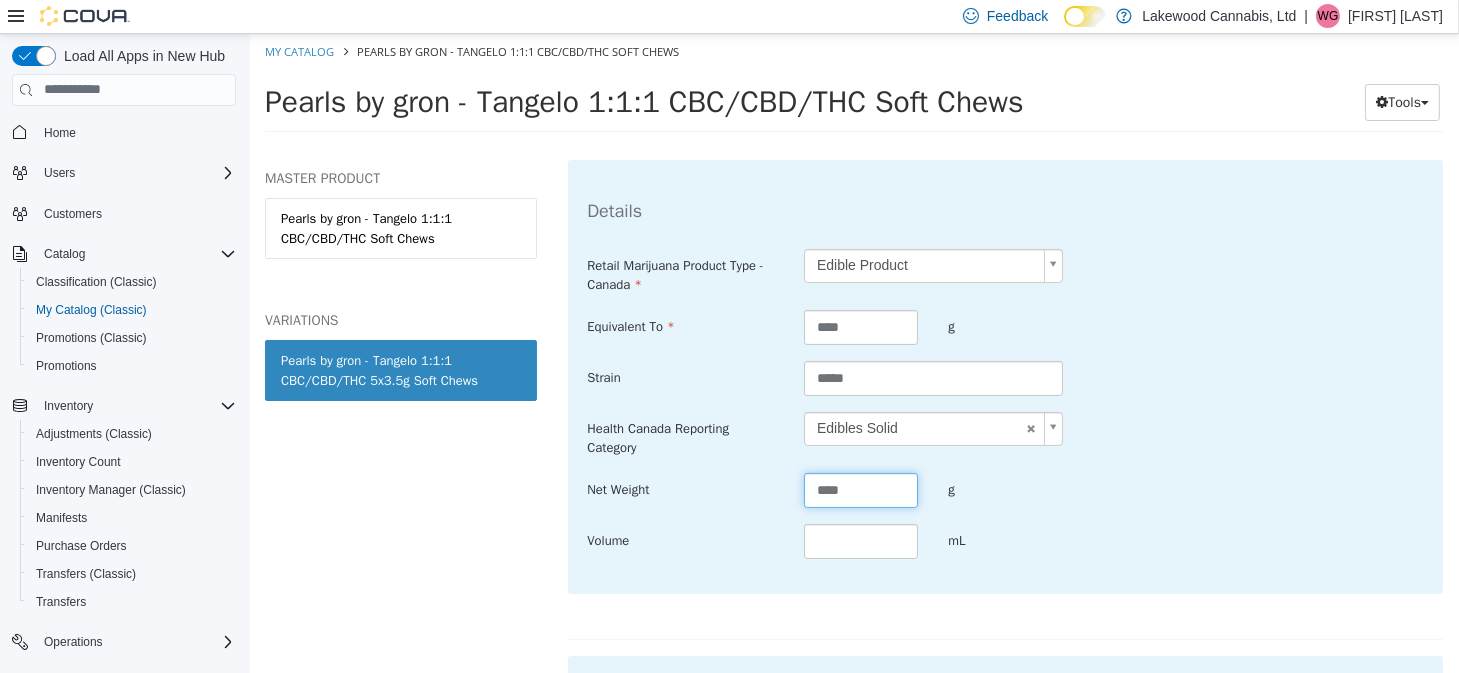 type on "****" 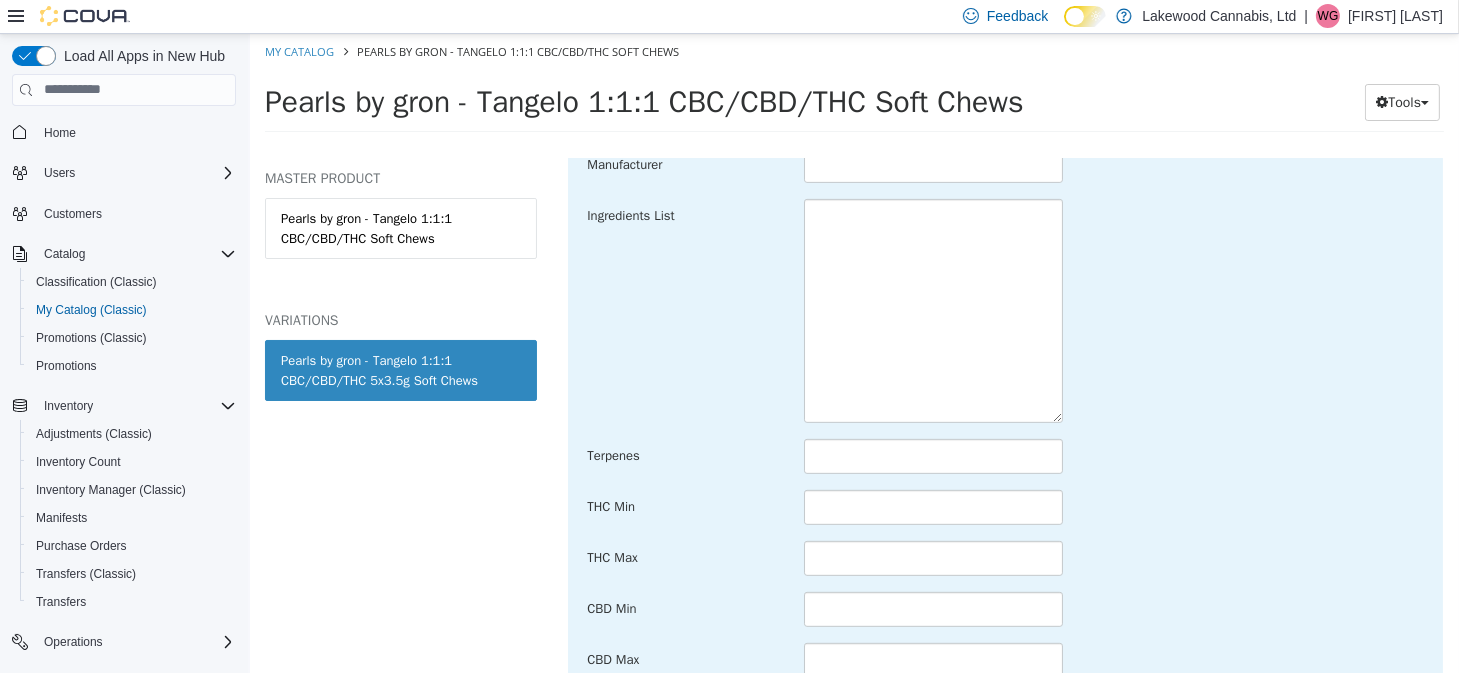 scroll, scrollTop: 1100, scrollLeft: 0, axis: vertical 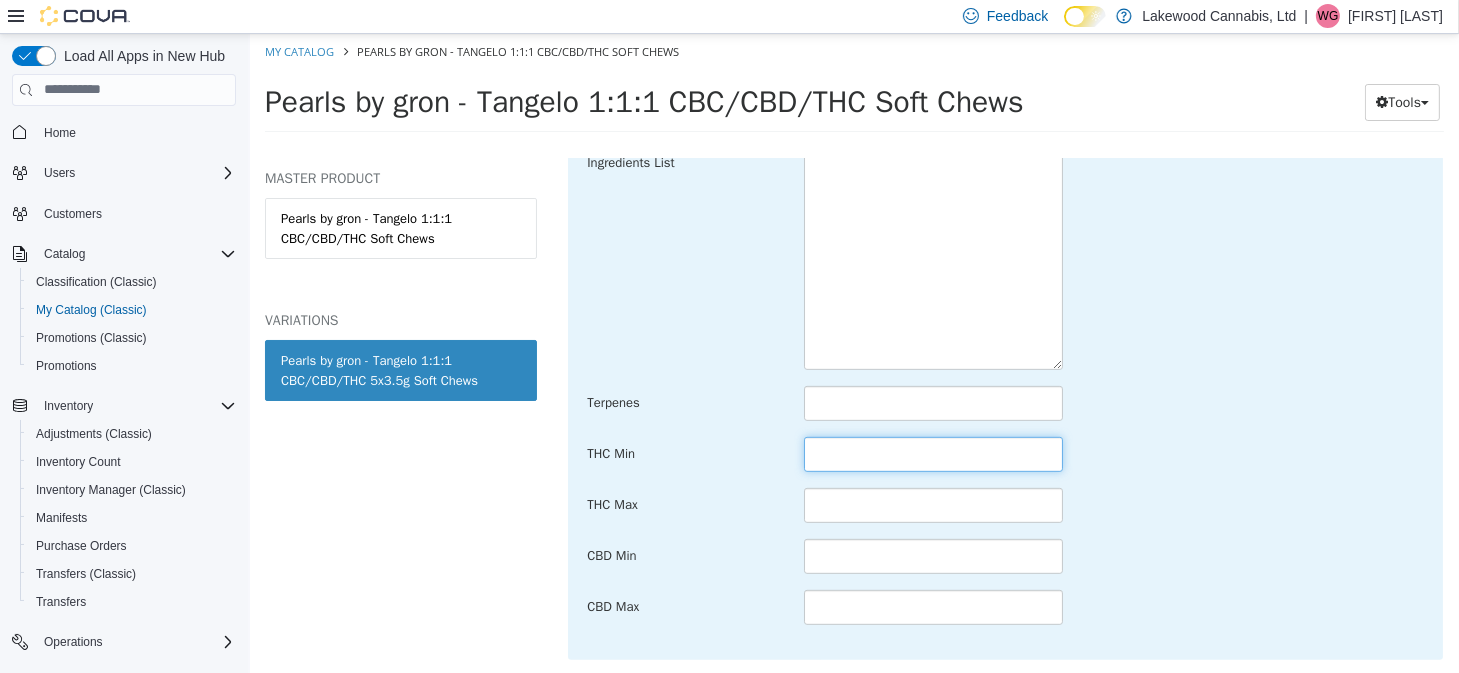 click at bounding box center (932, 453) 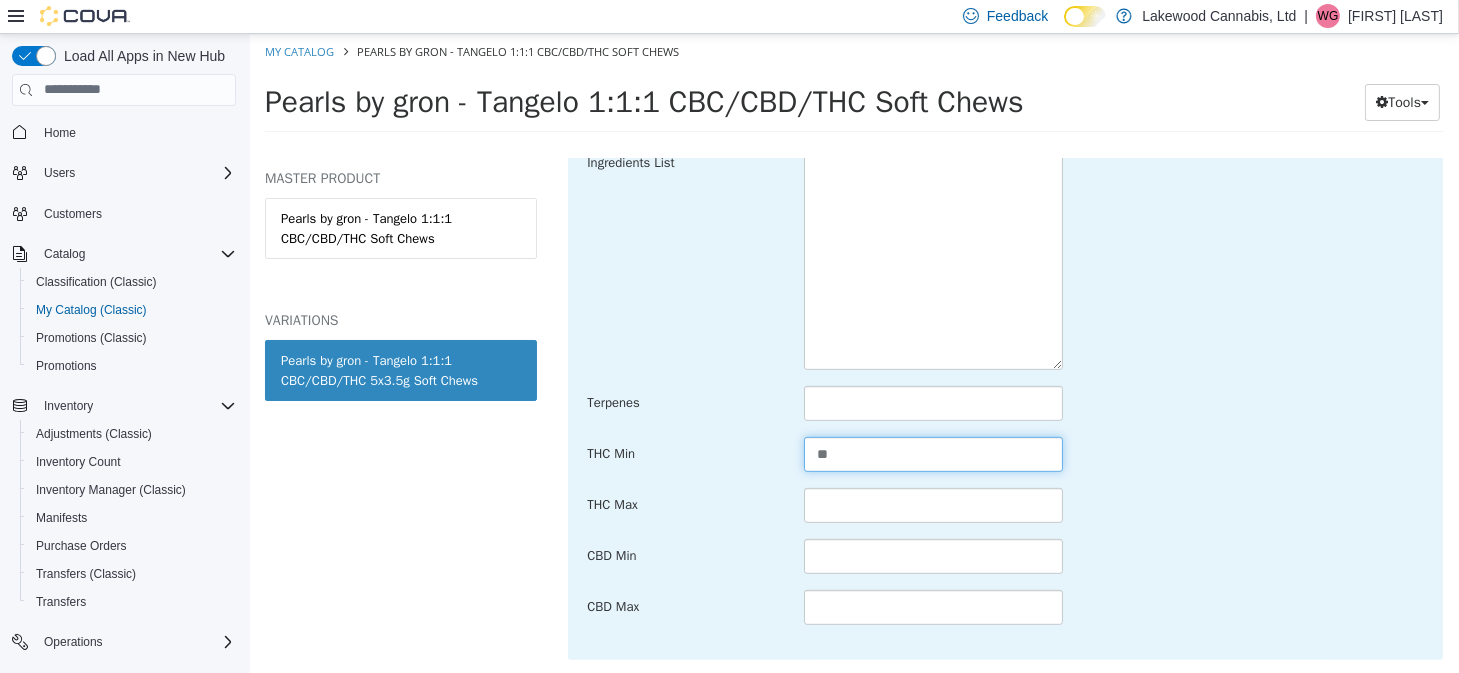 type on "**" 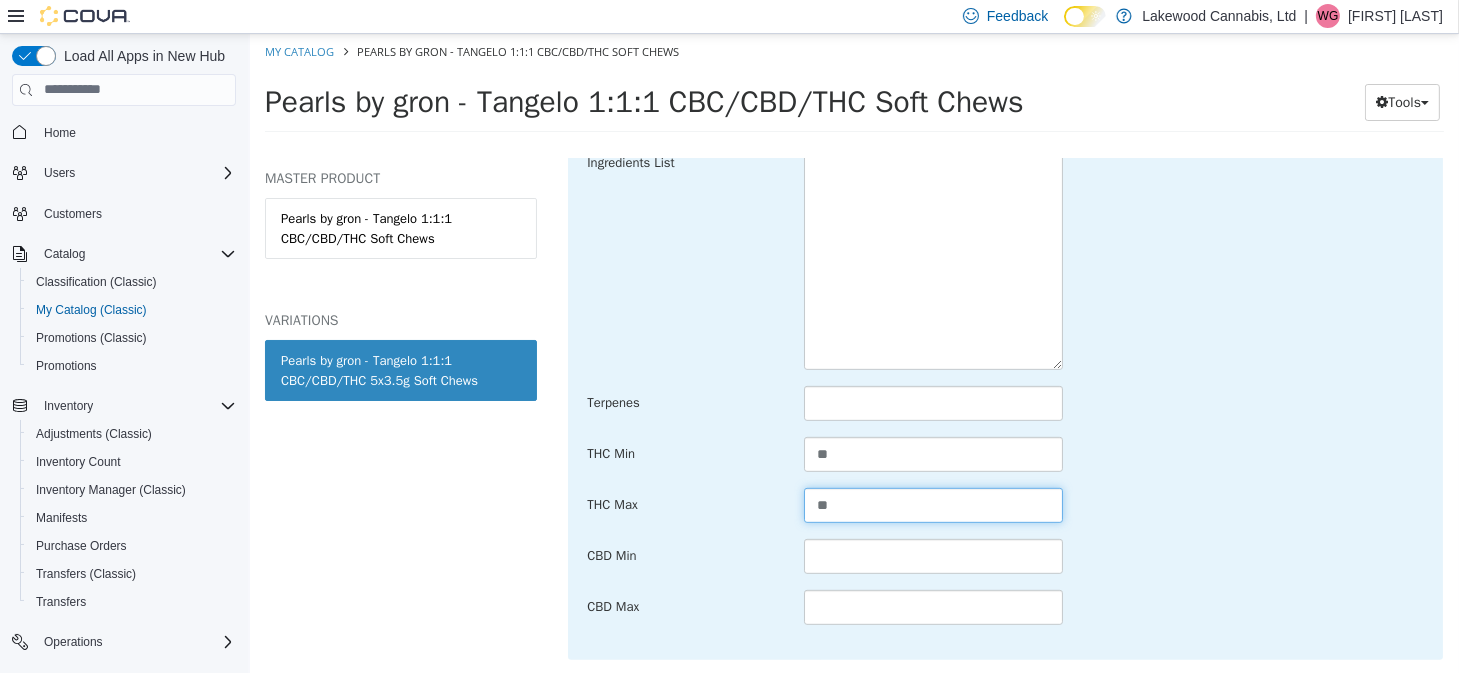 type on "**" 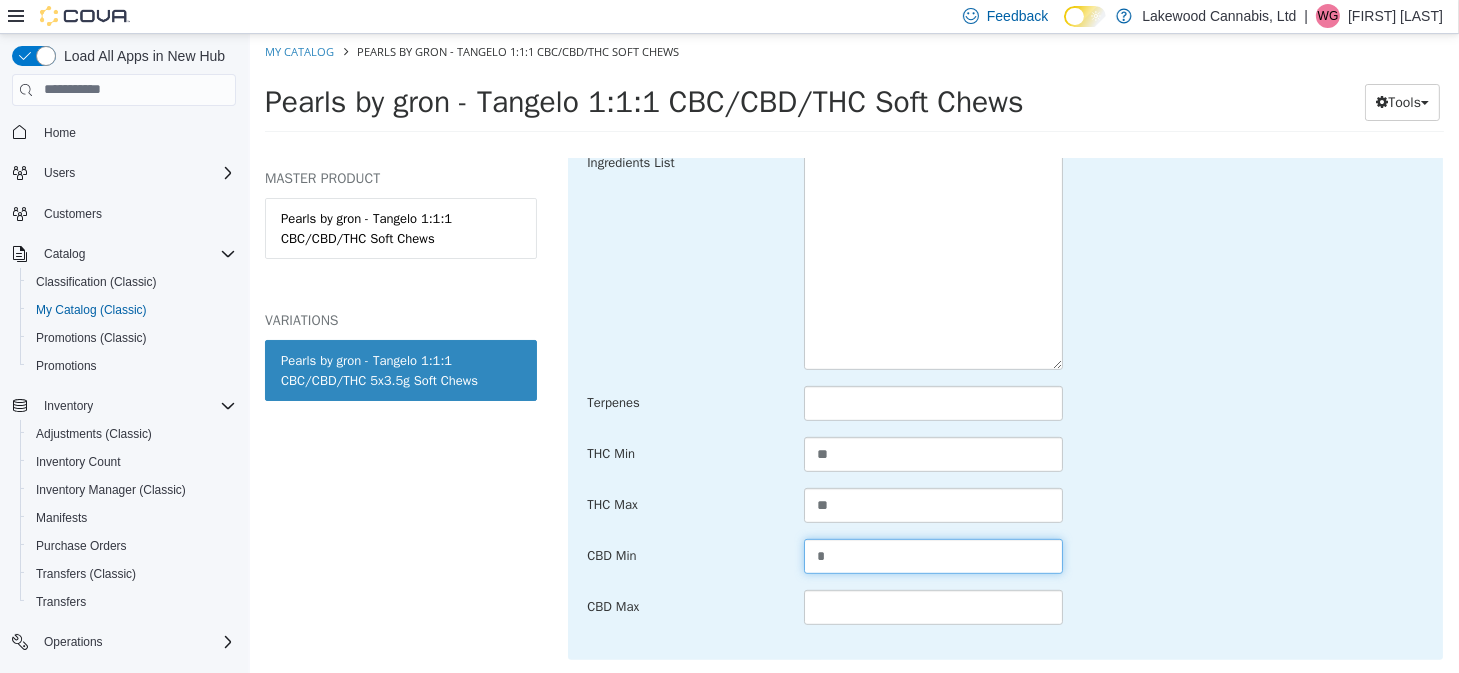 type on "*" 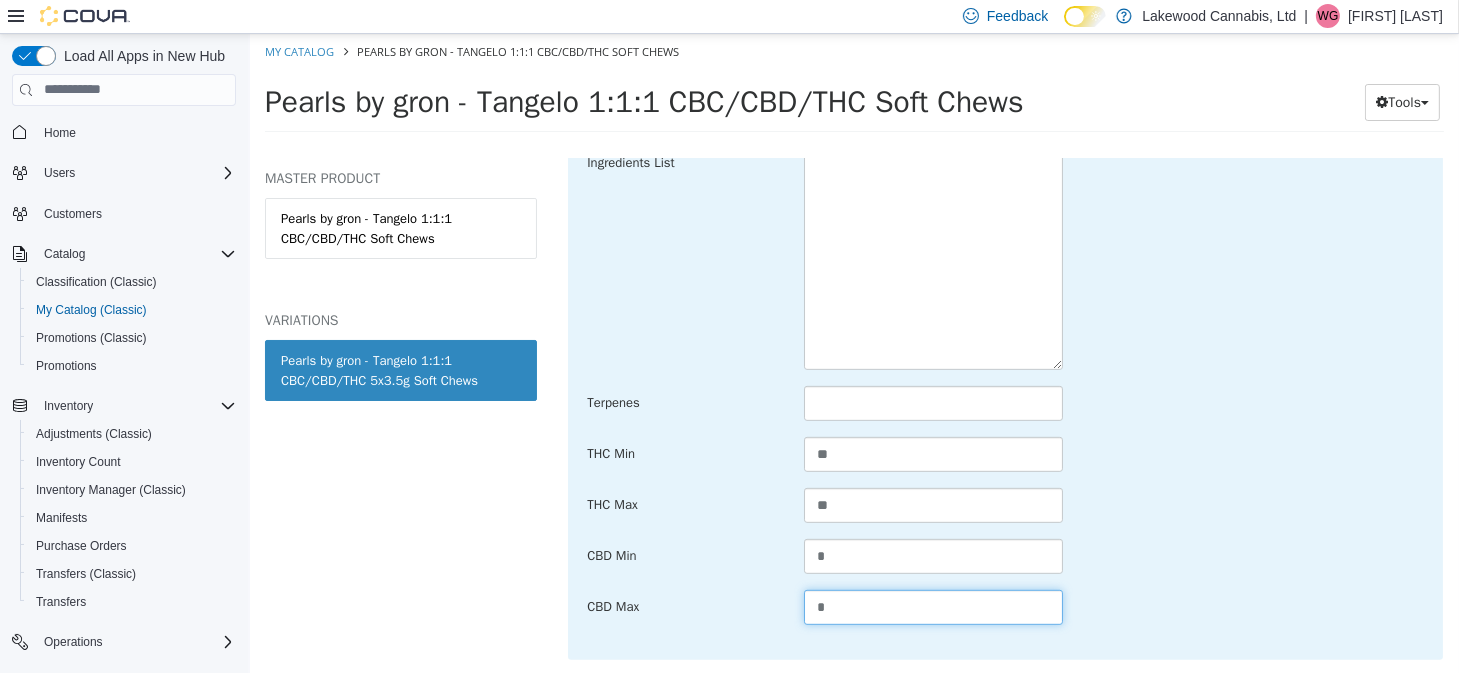 type on "*" 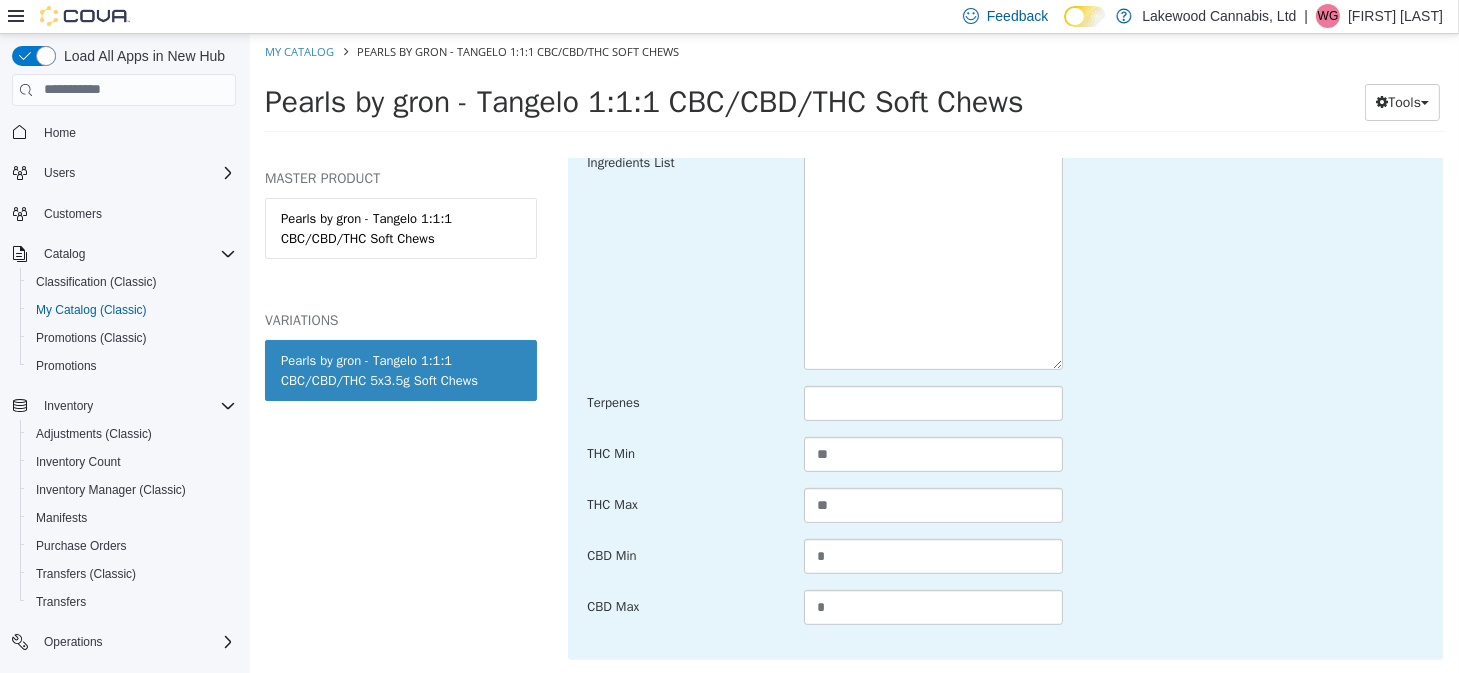 scroll, scrollTop: 1181, scrollLeft: 0, axis: vertical 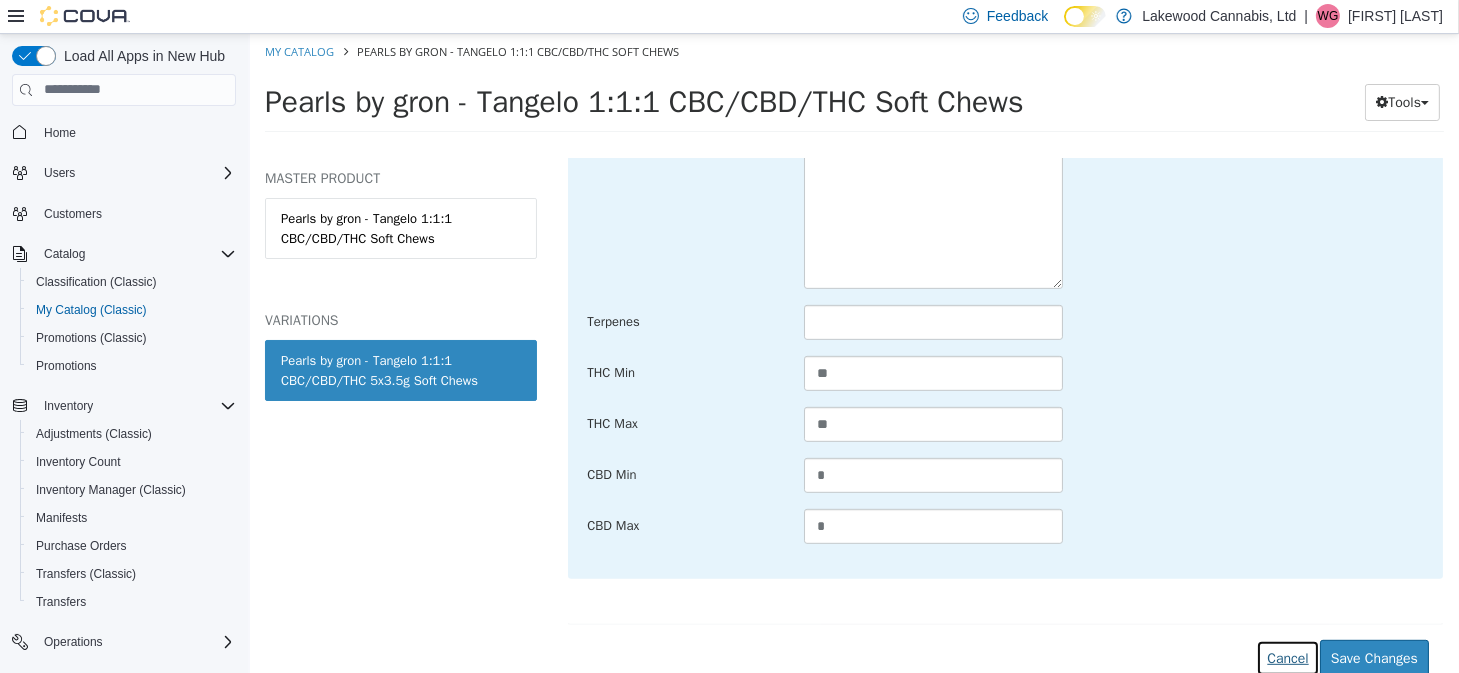 type 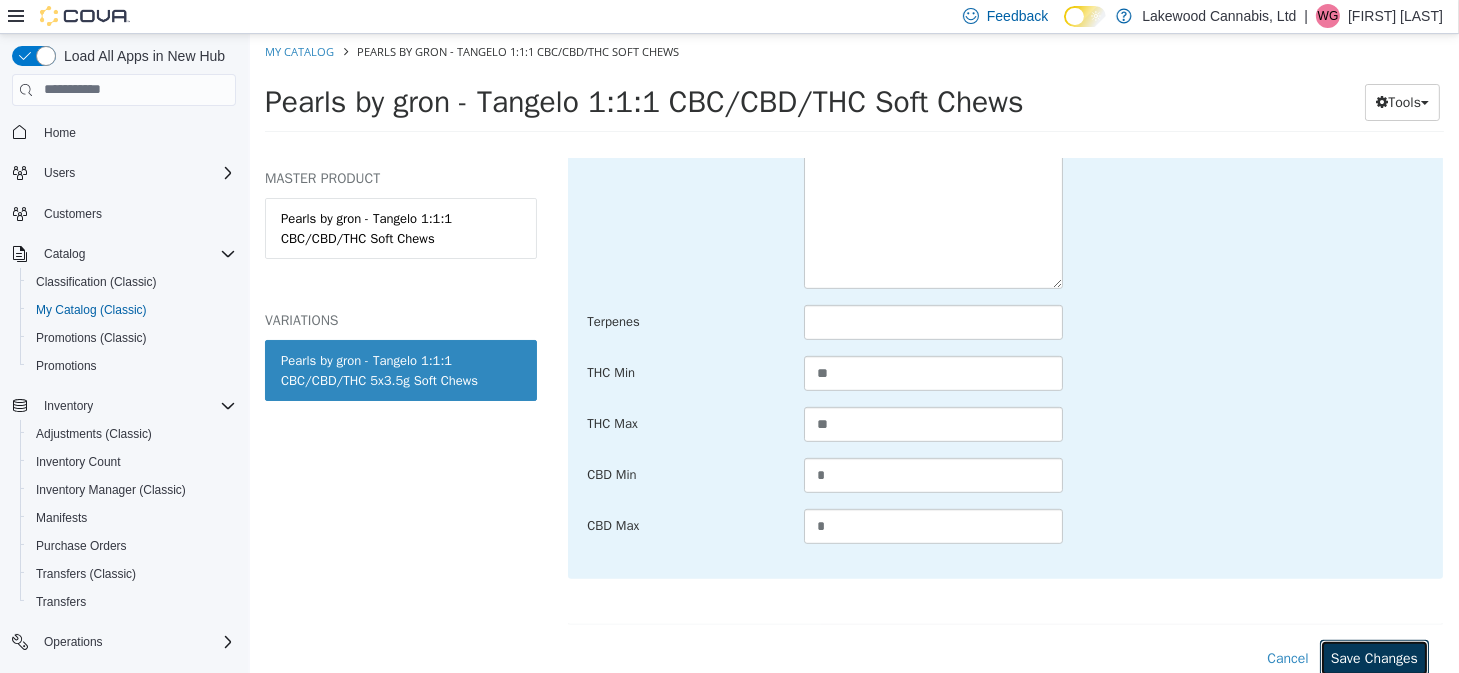 click on "Save Changes" at bounding box center [1373, 657] 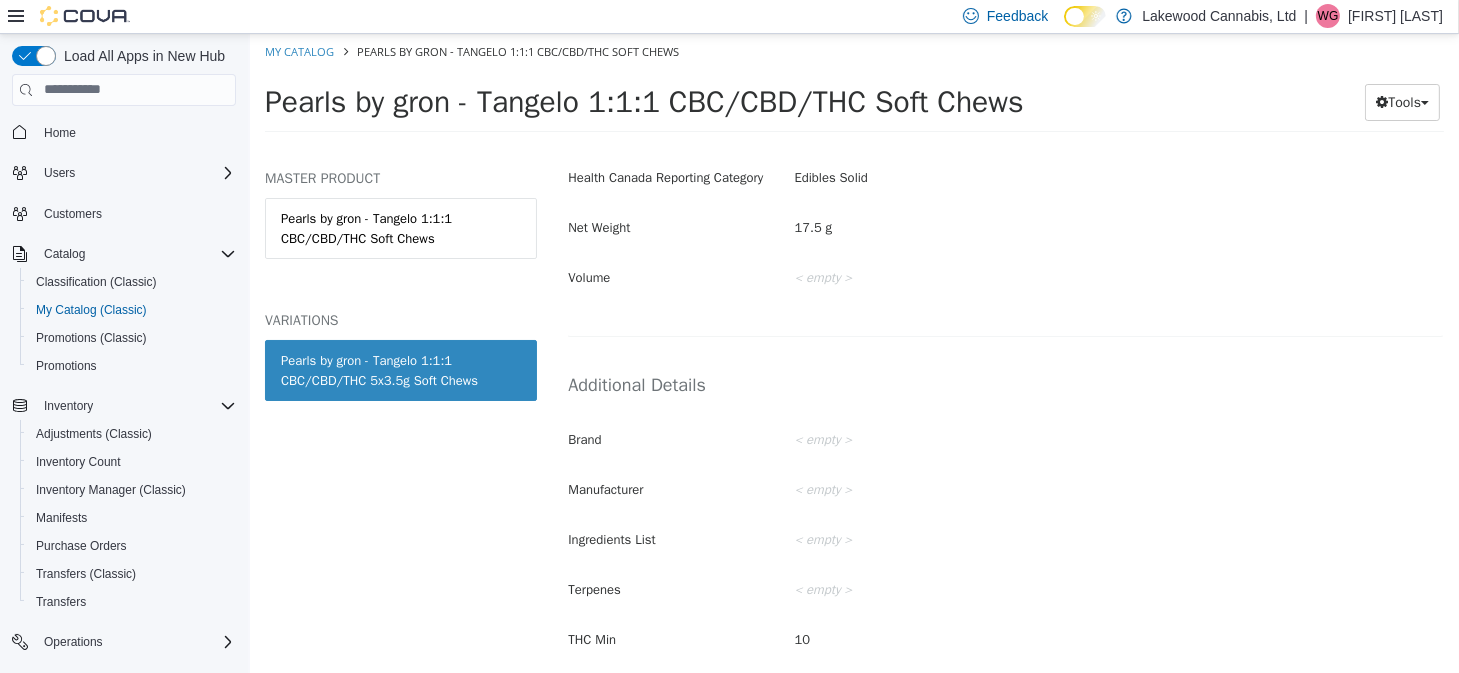 scroll, scrollTop: 329, scrollLeft: 0, axis: vertical 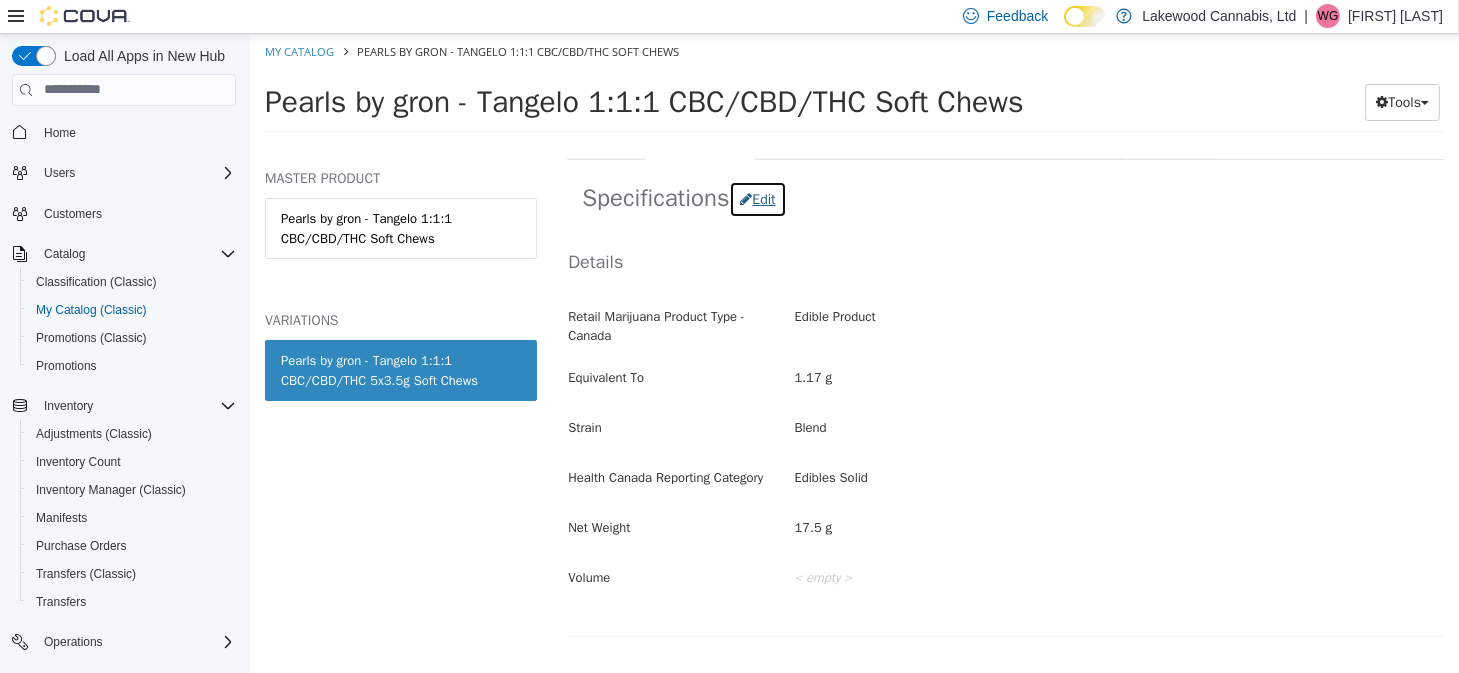 click on "Edit" at bounding box center [756, 198] 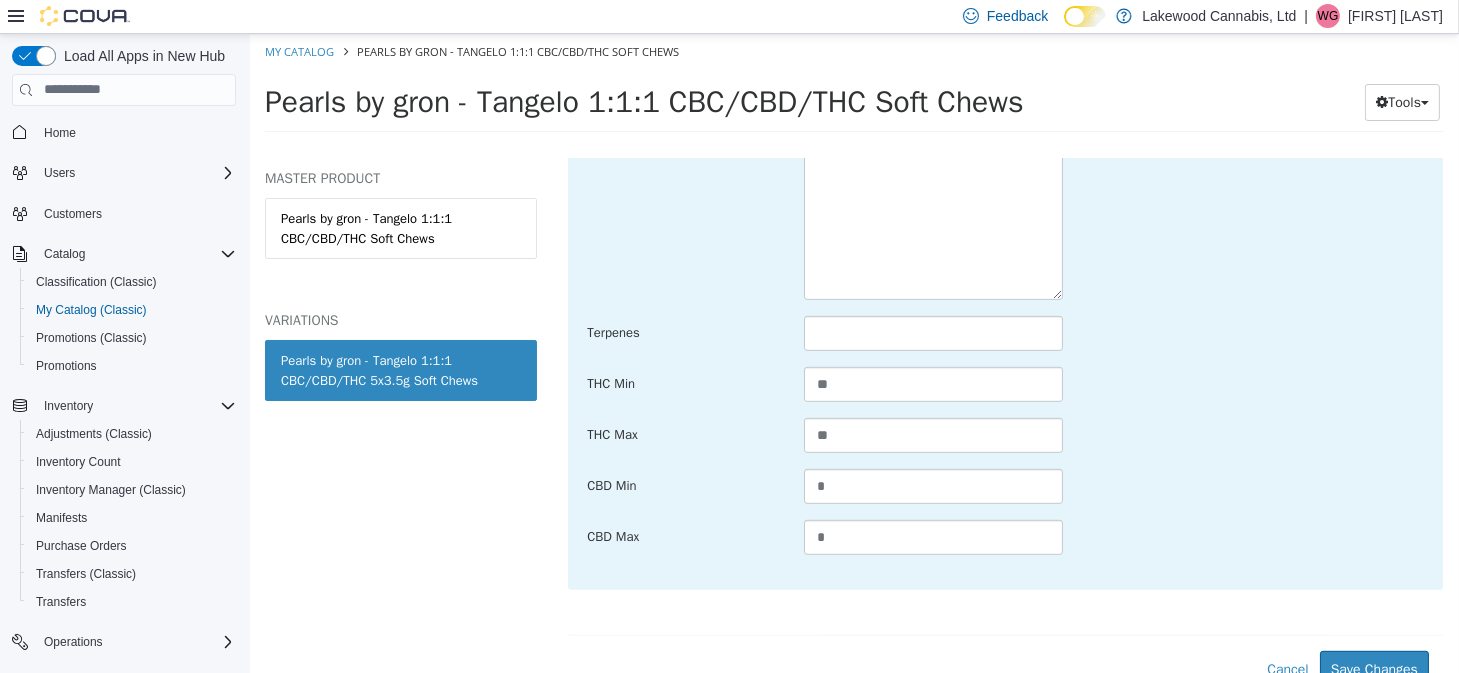 scroll, scrollTop: 1181, scrollLeft: 0, axis: vertical 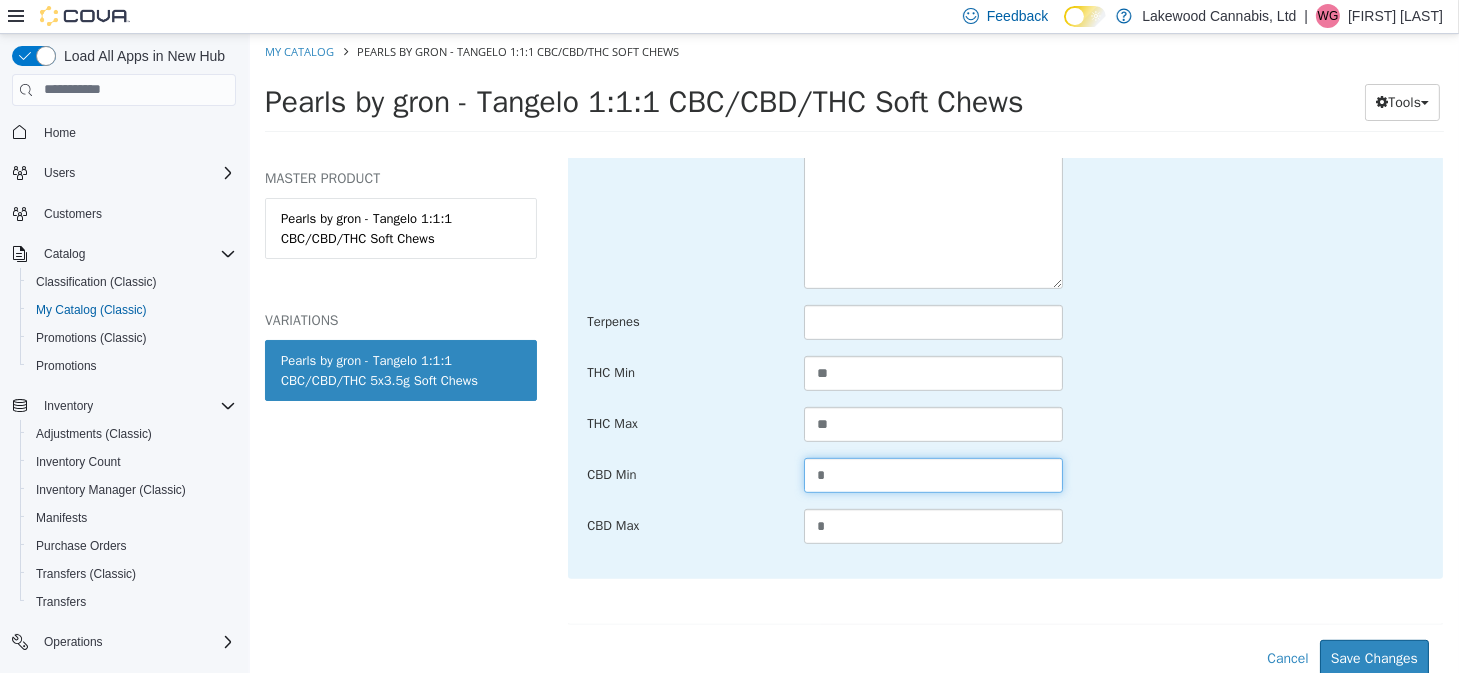 click on "*" at bounding box center (932, 474) 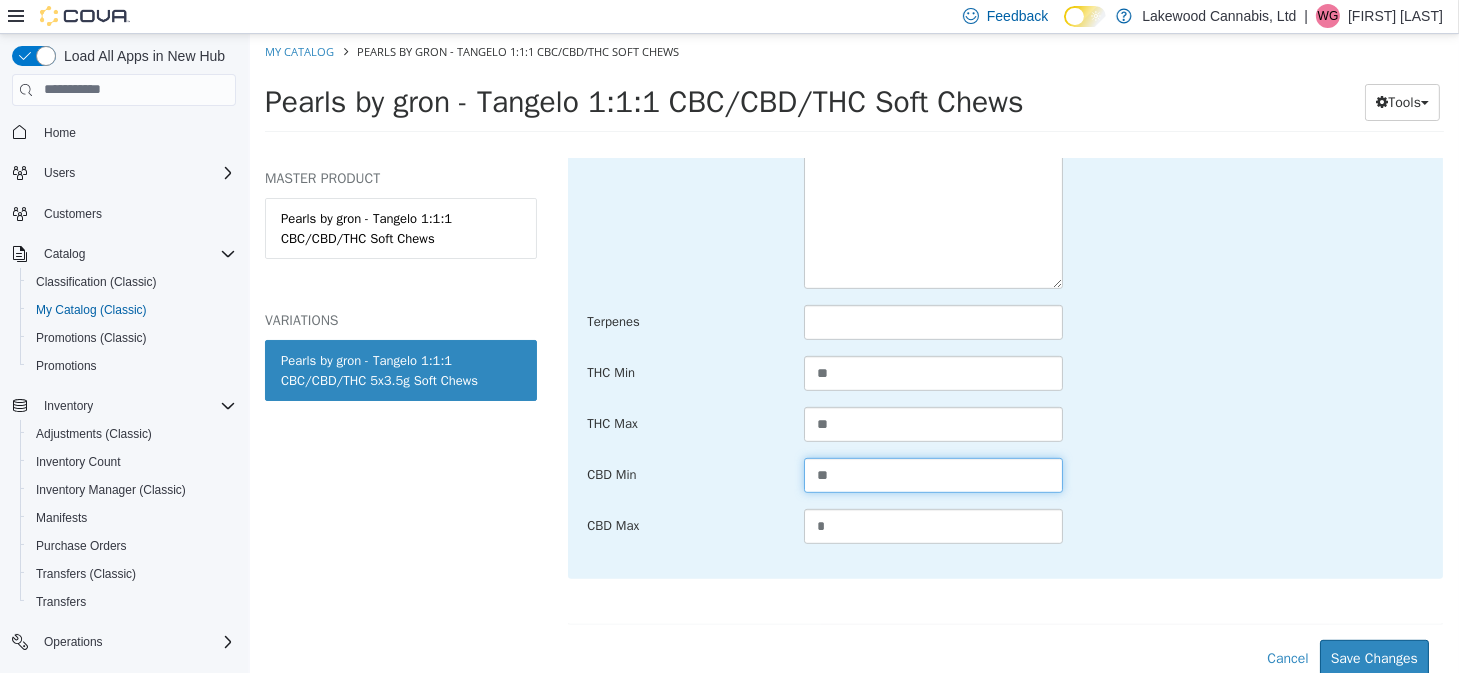 type on "**" 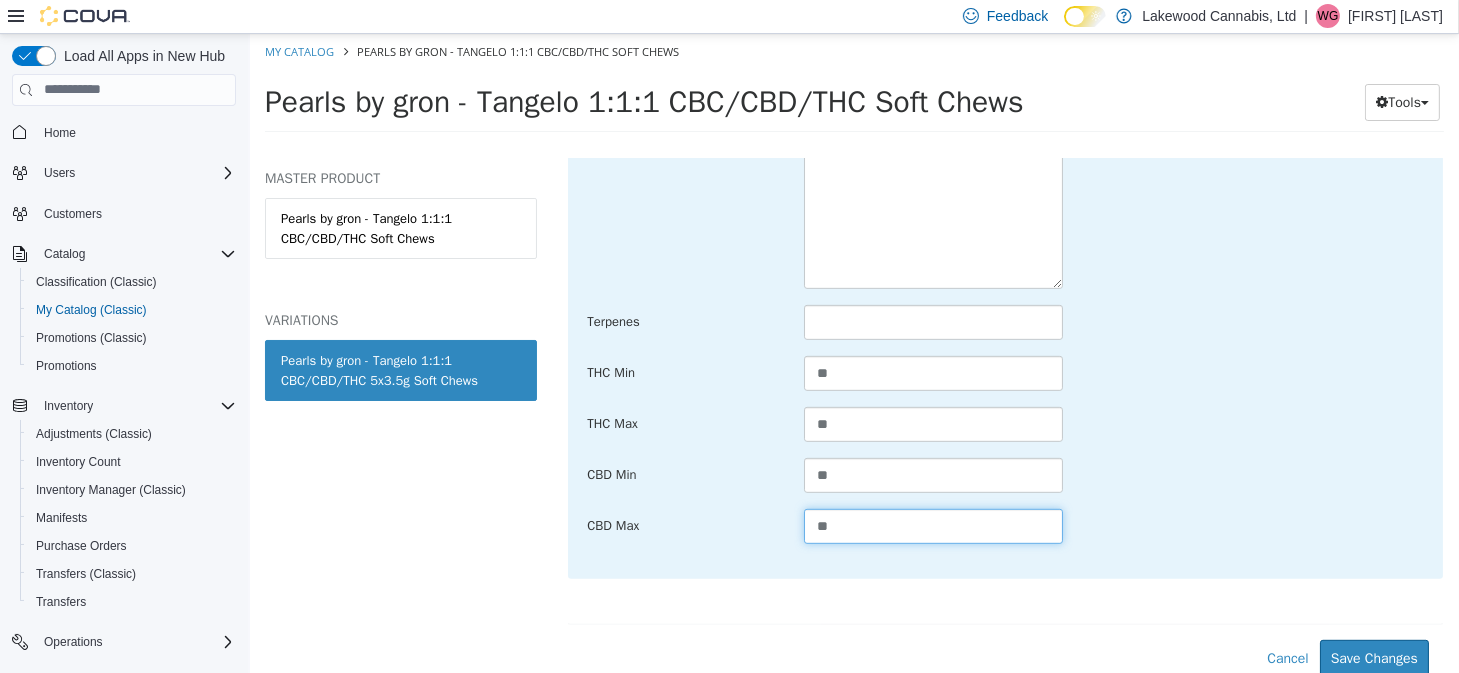 type on "**" 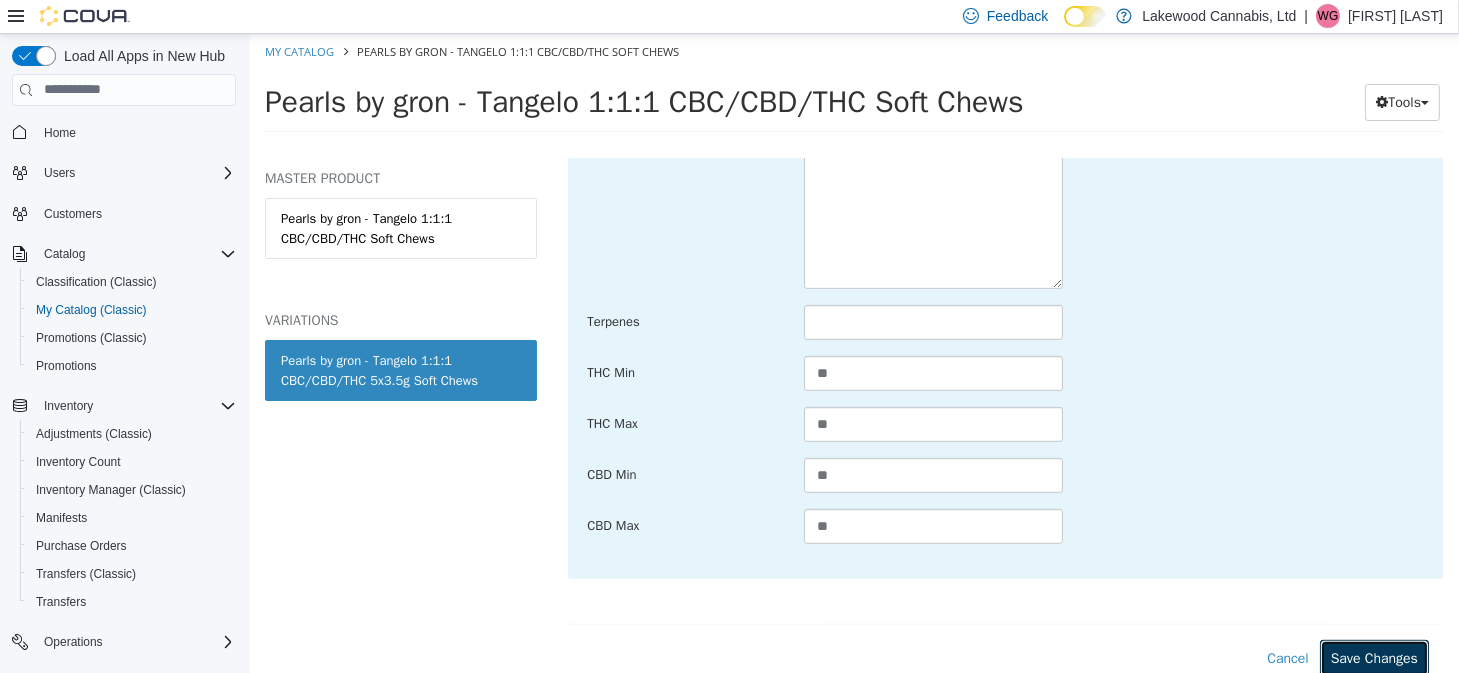 click on "Save Changes" at bounding box center [1373, 657] 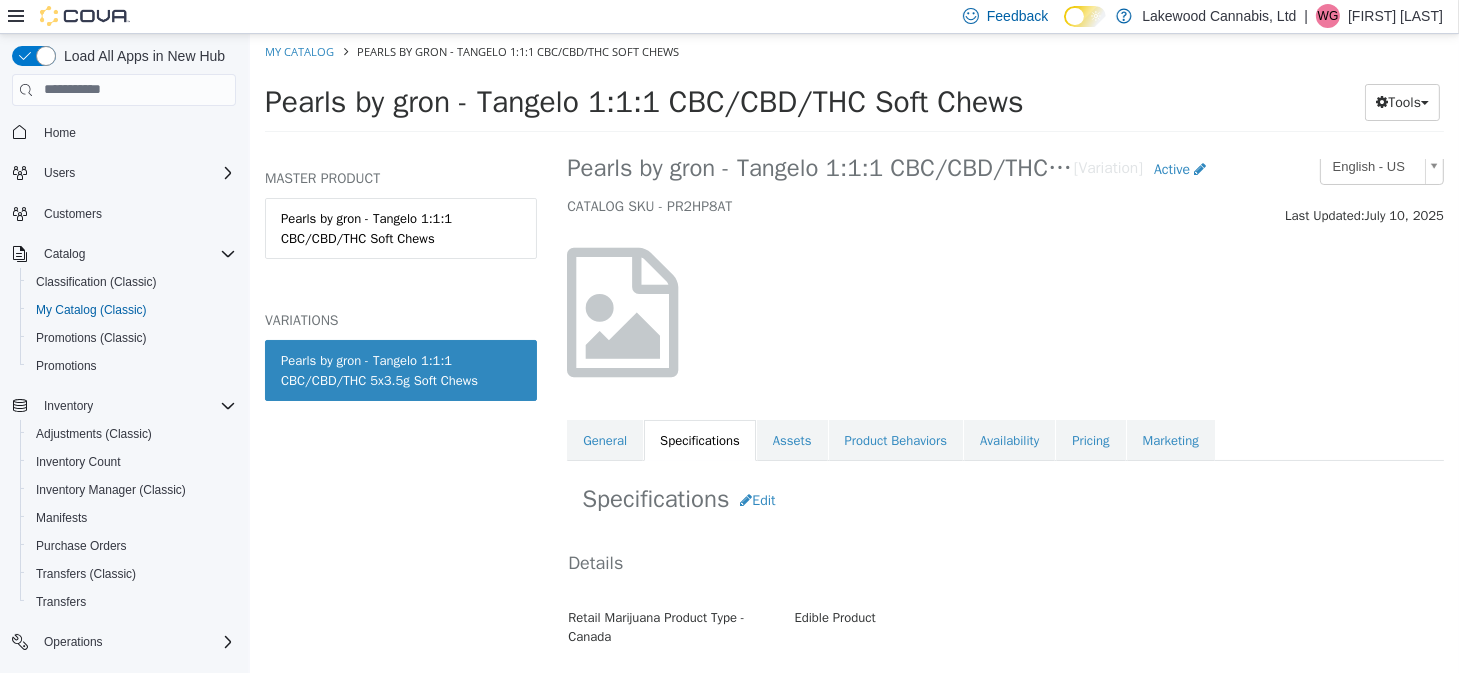 scroll, scrollTop: 0, scrollLeft: 0, axis: both 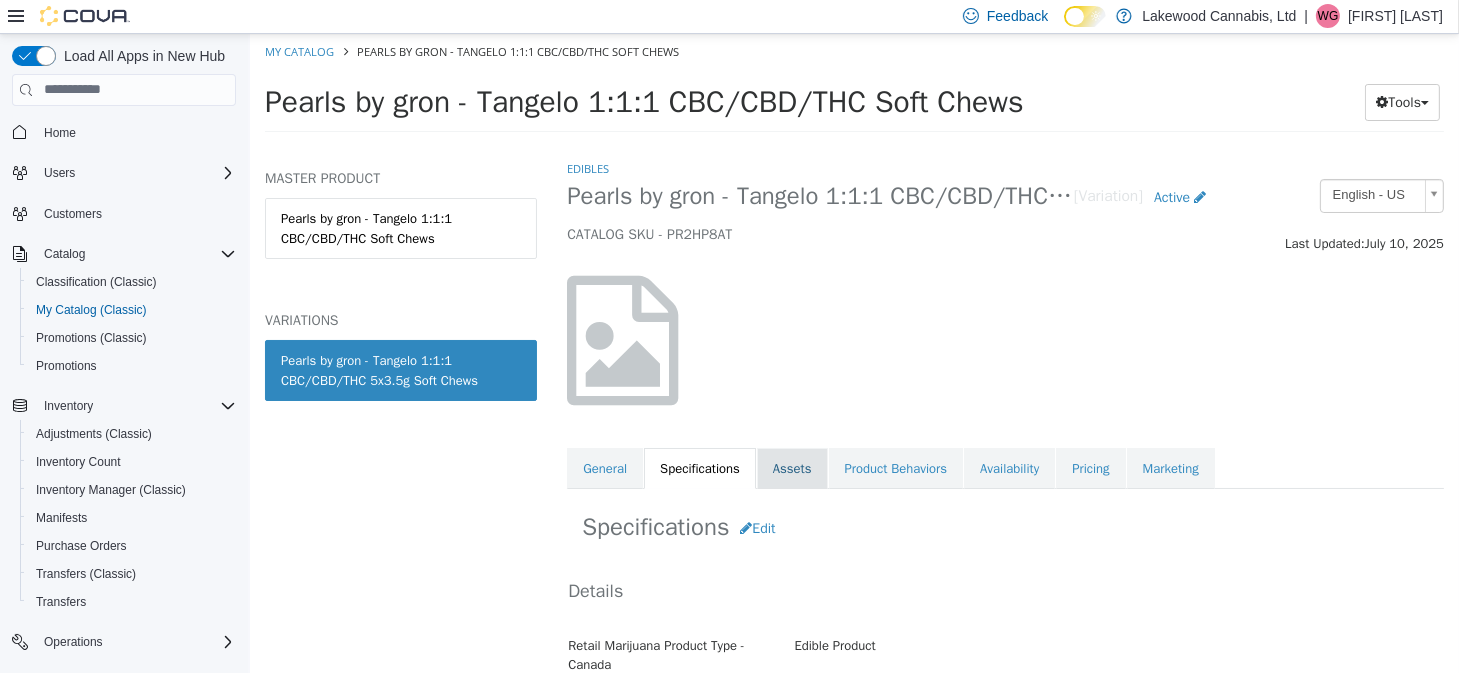click on "Assets" at bounding box center [791, 468] 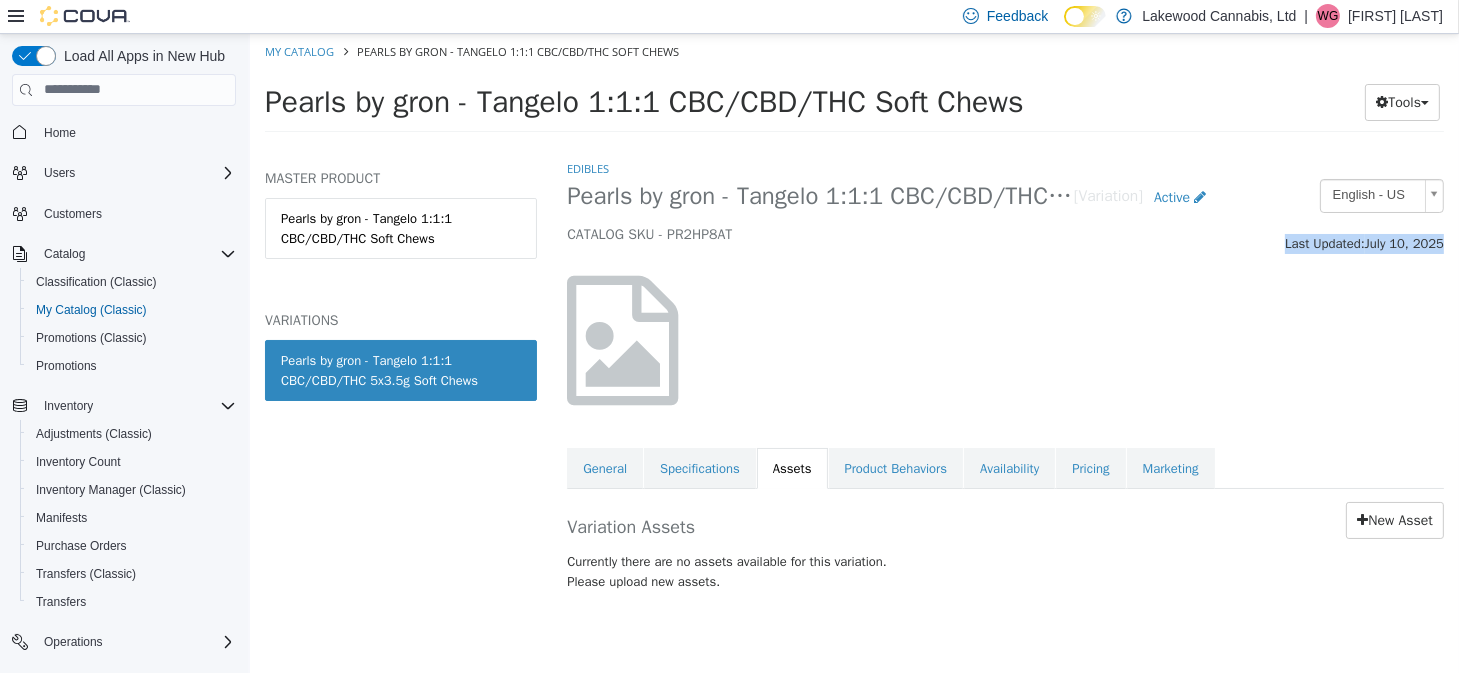 drag, startPoint x: 736, startPoint y: 238, endPoint x: 675, endPoint y: 254, distance: 63.06346 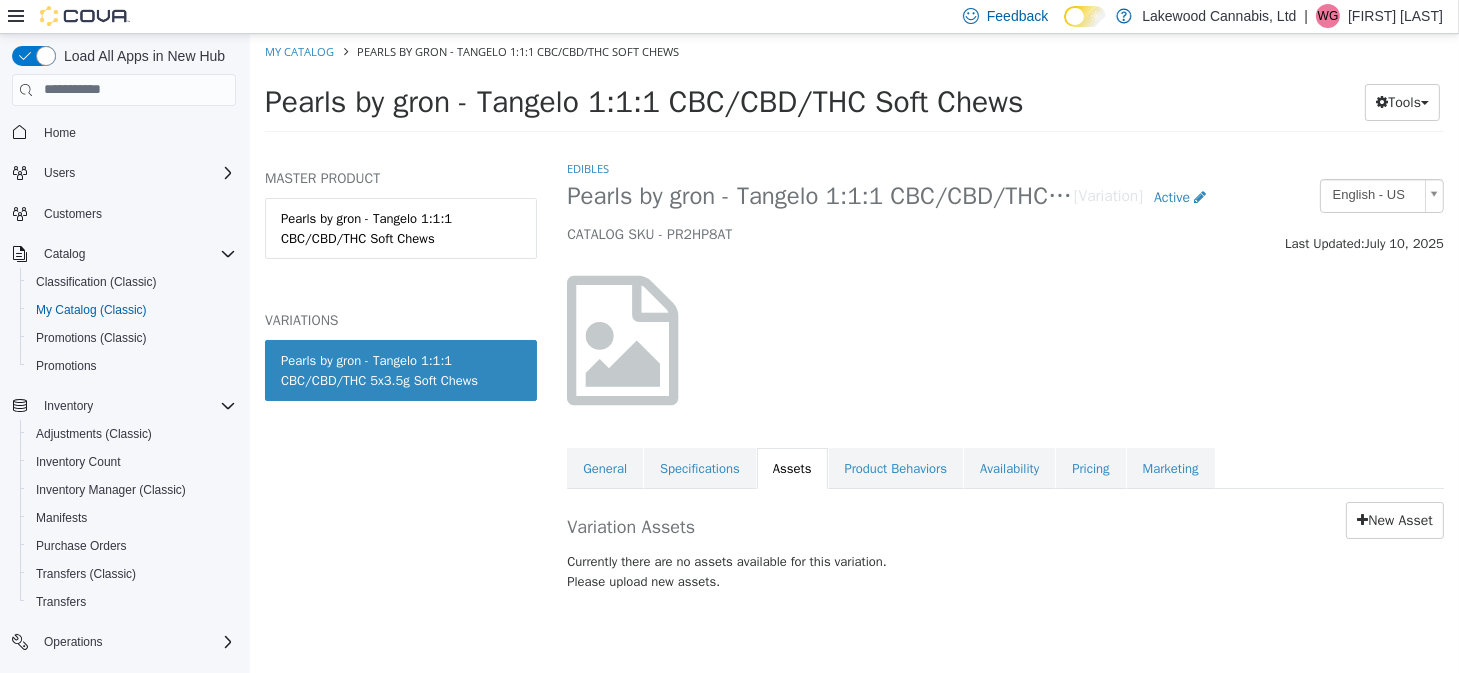 drag, startPoint x: 675, startPoint y: 254, endPoint x: 780, endPoint y: 288, distance: 110.36757 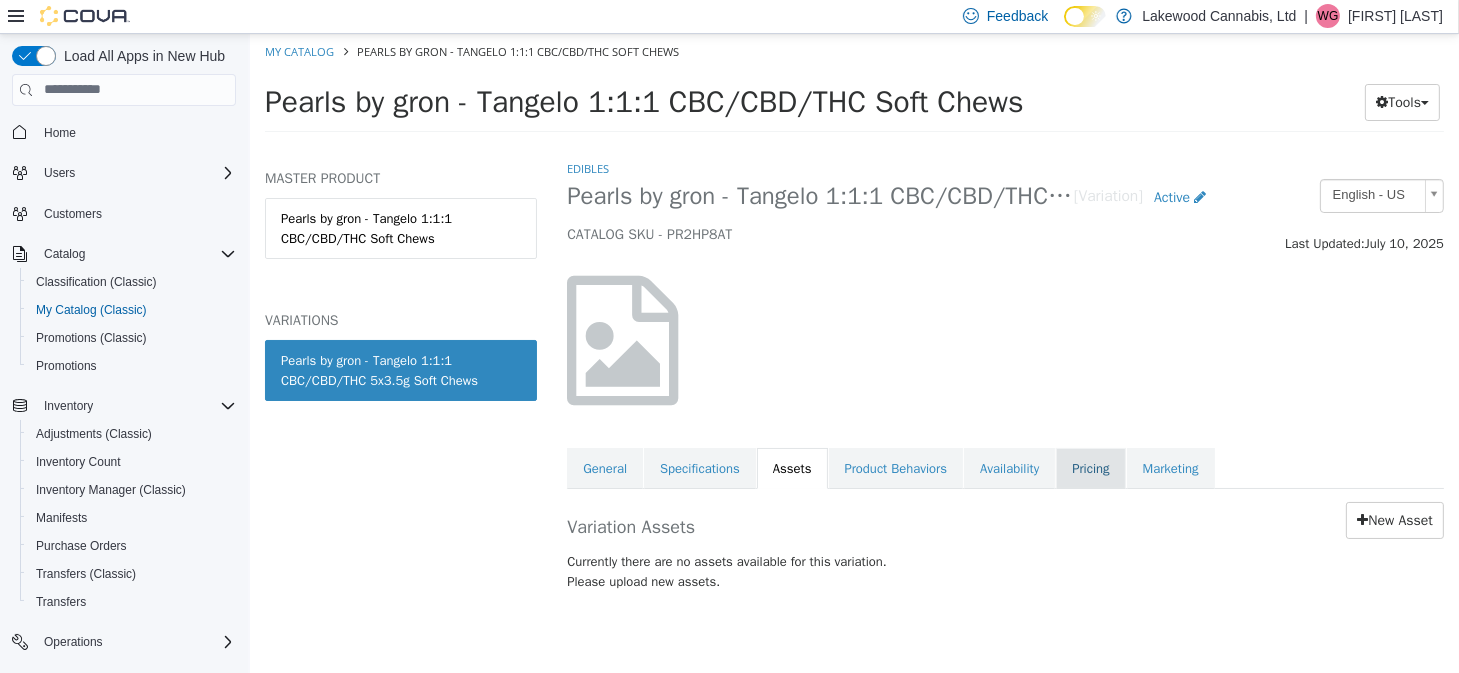 click on "Pricing" at bounding box center [1089, 468] 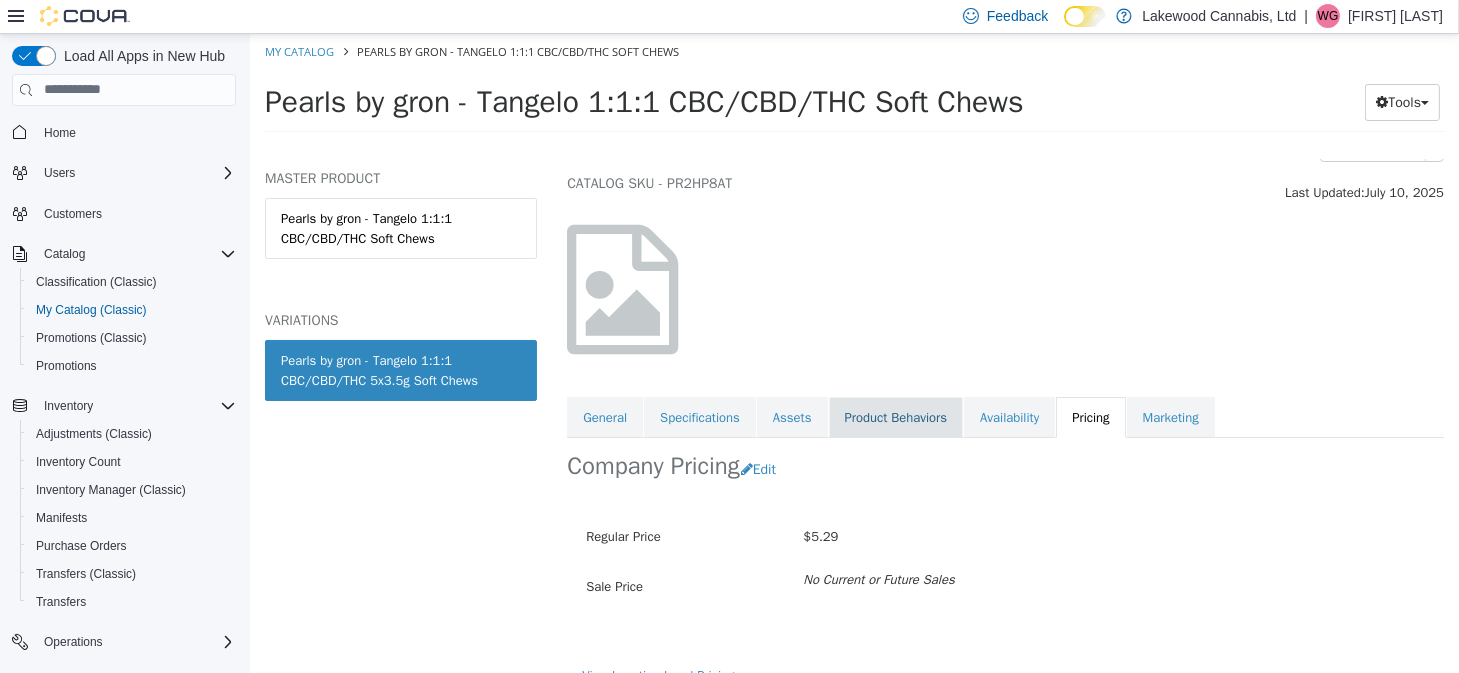 scroll, scrollTop: 76, scrollLeft: 0, axis: vertical 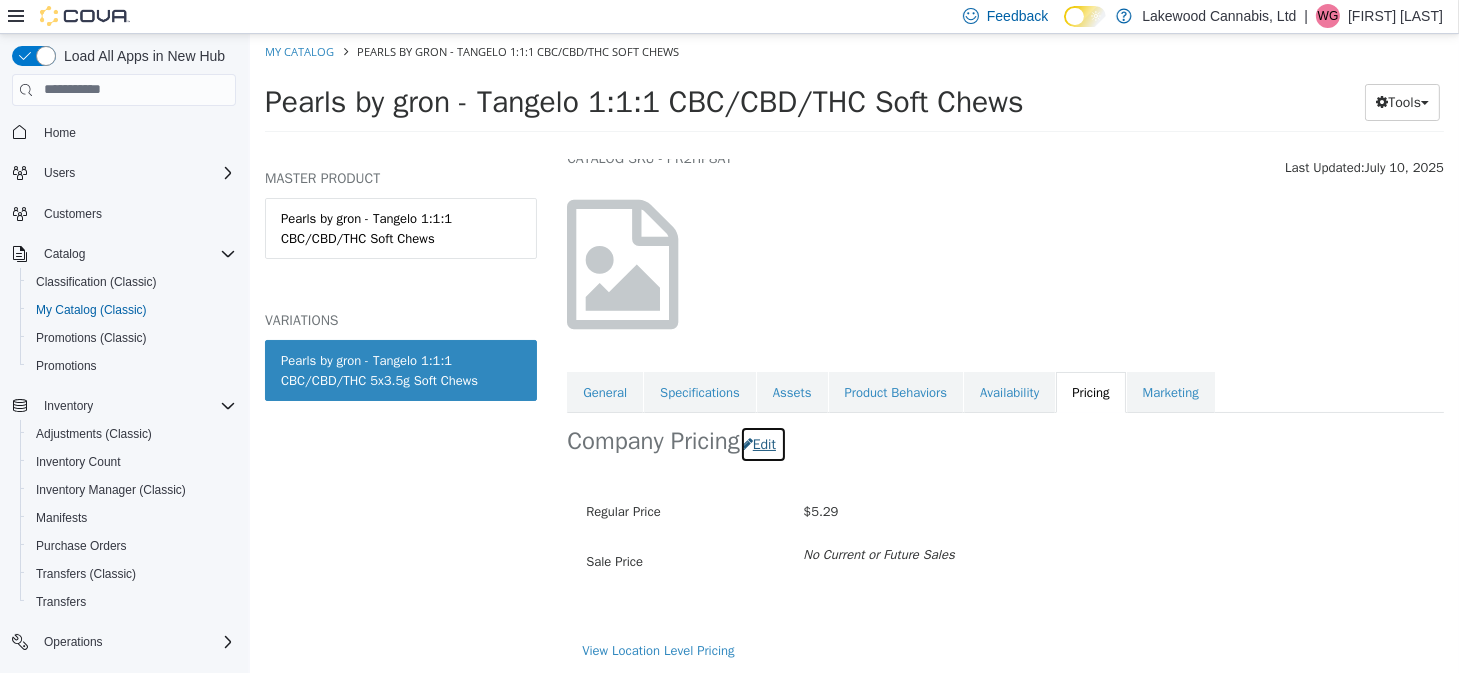 click on "Edit" at bounding box center [762, 443] 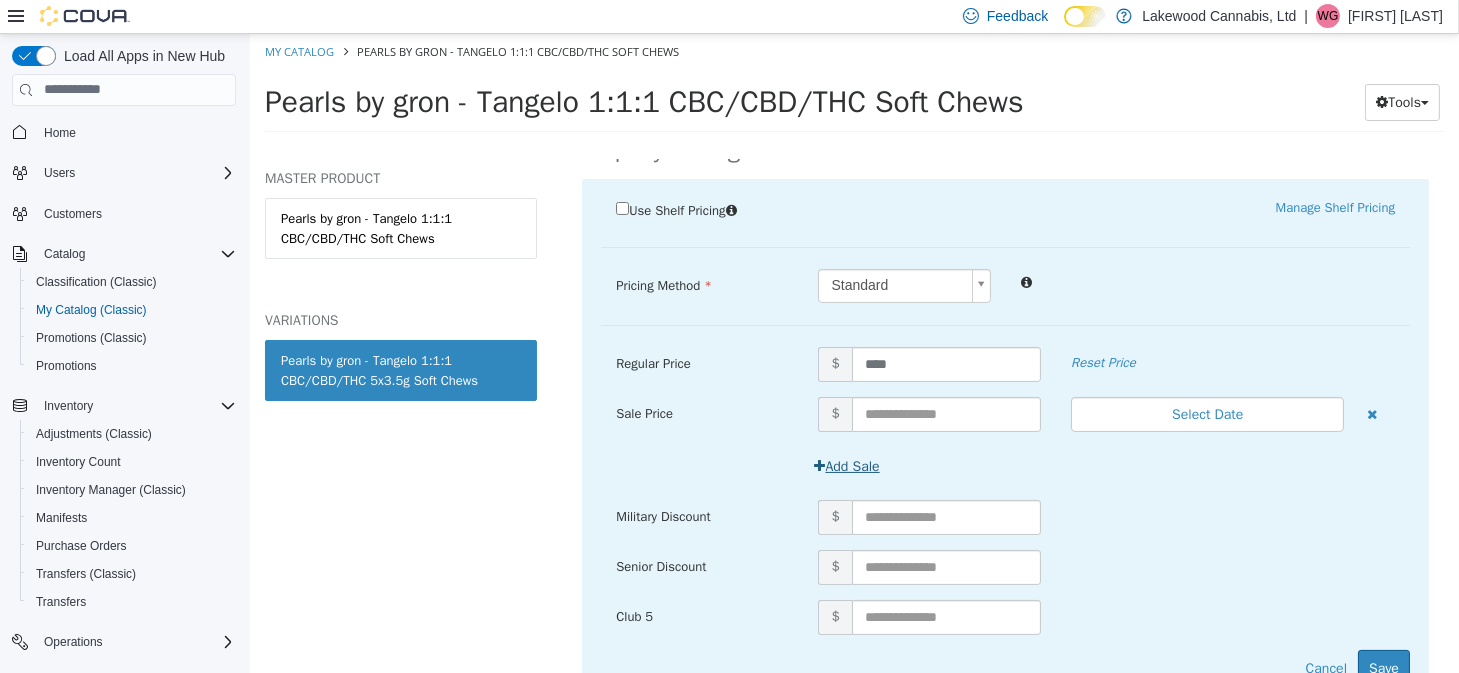 scroll, scrollTop: 399, scrollLeft: 0, axis: vertical 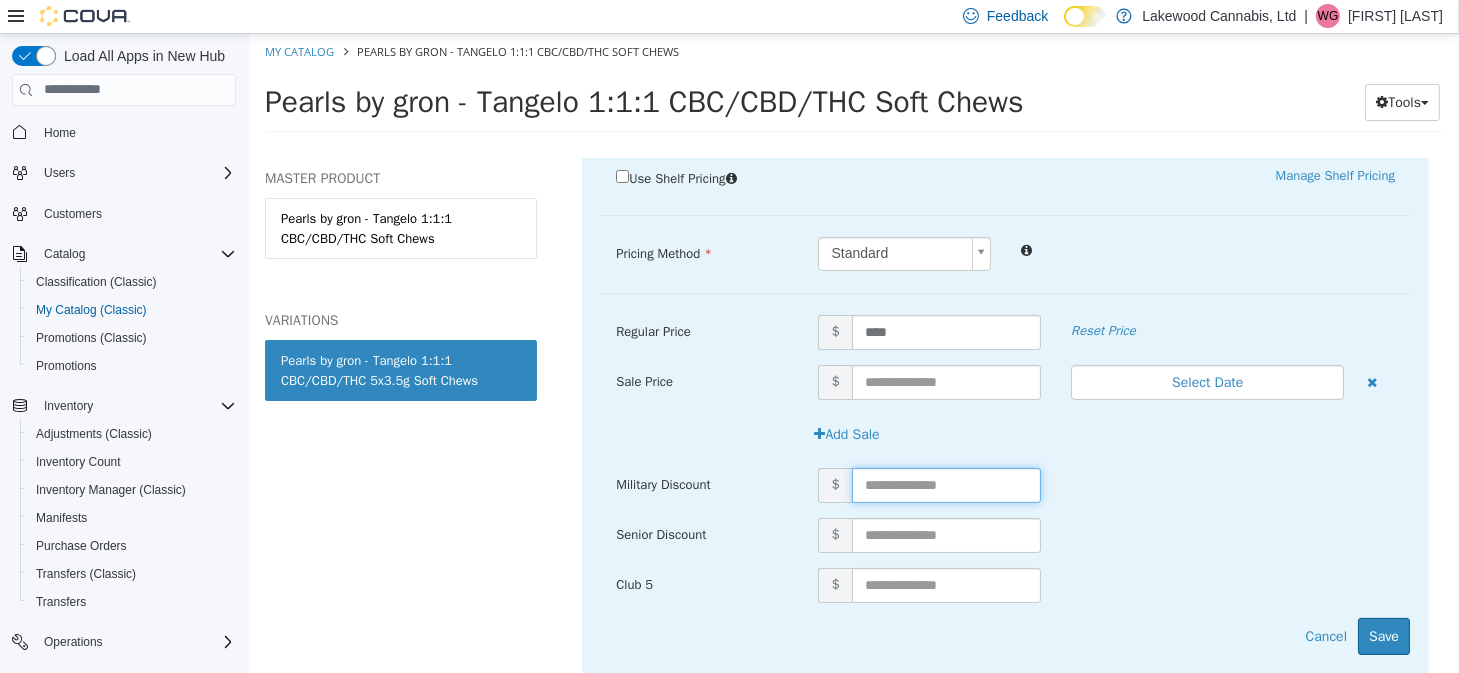 click at bounding box center (945, 484) 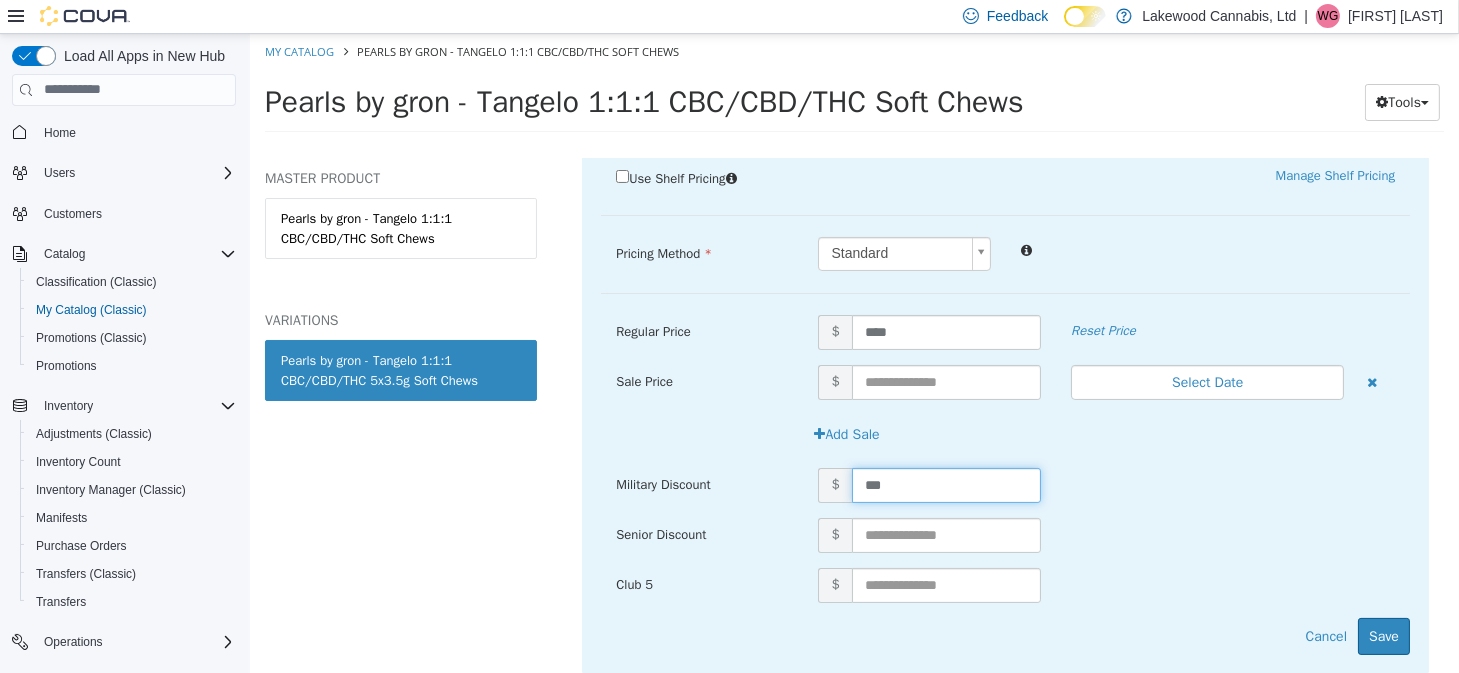 type on "****" 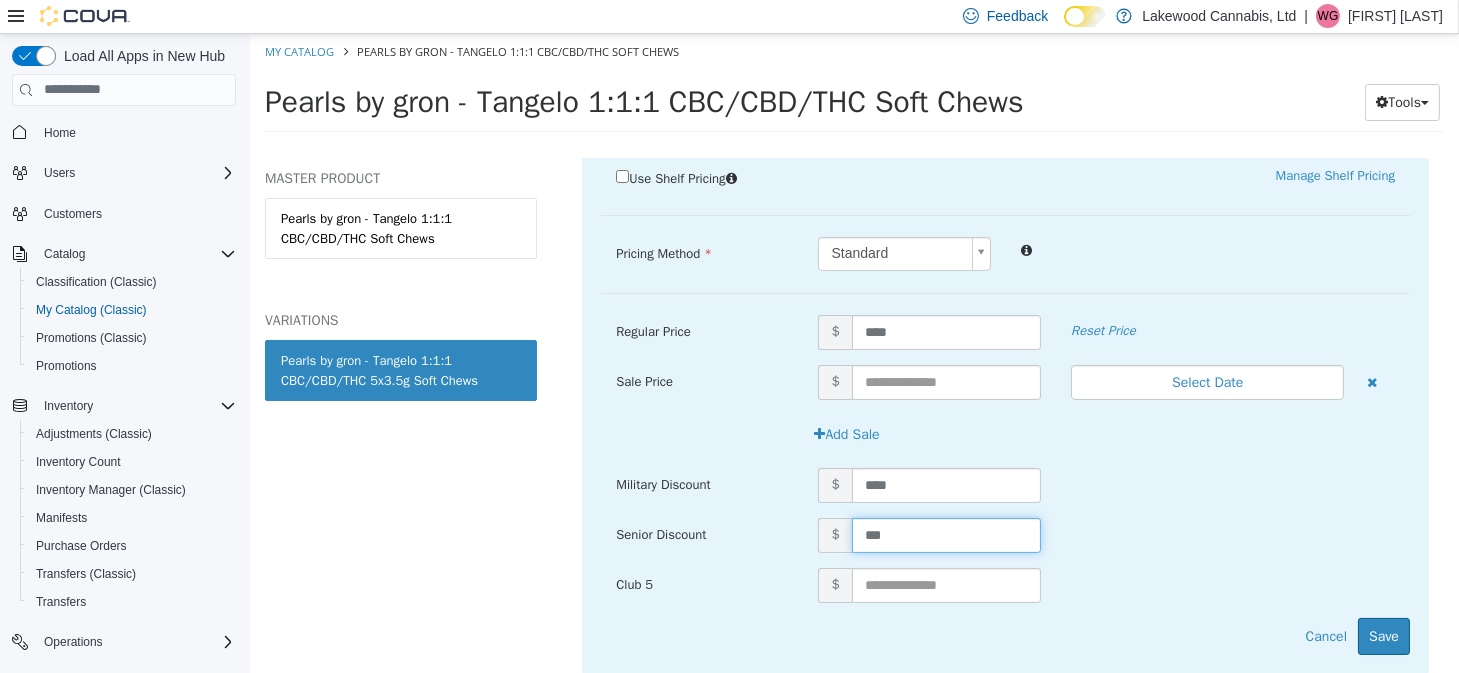 type on "****" 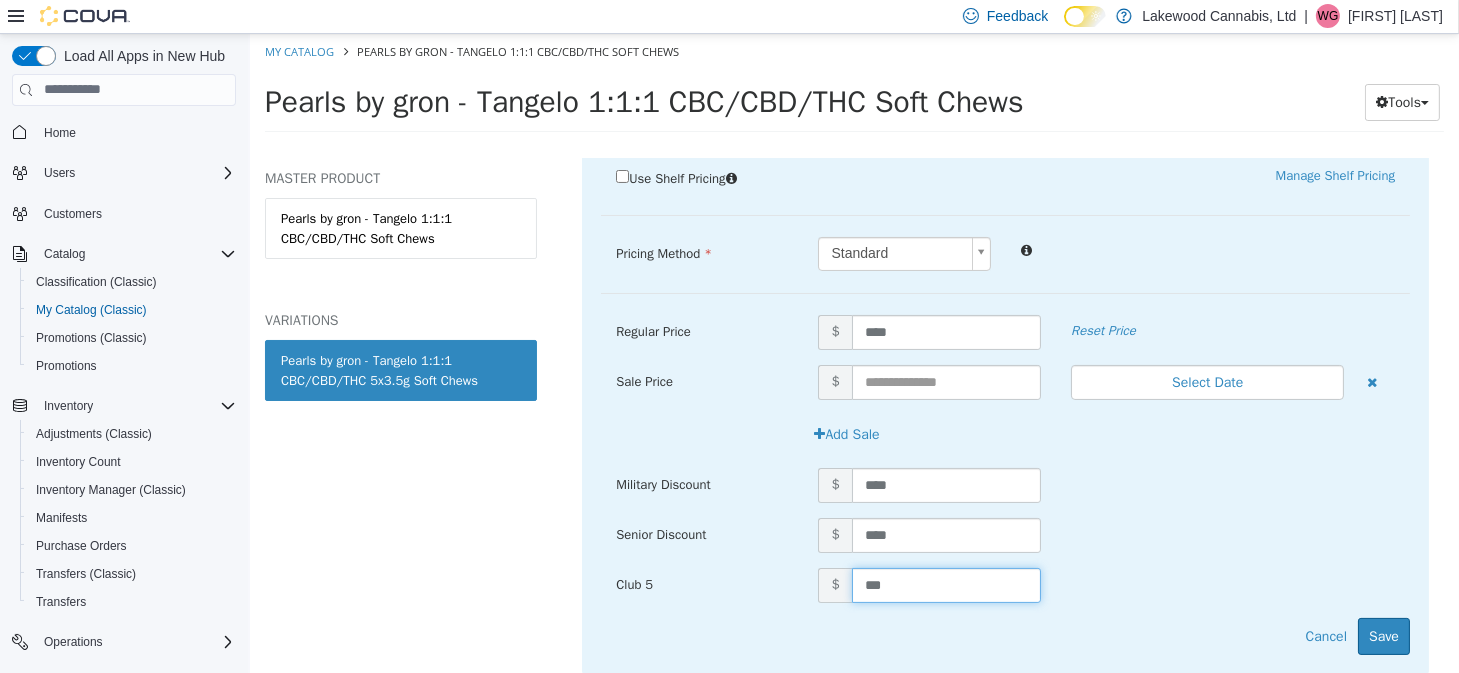 type on "****" 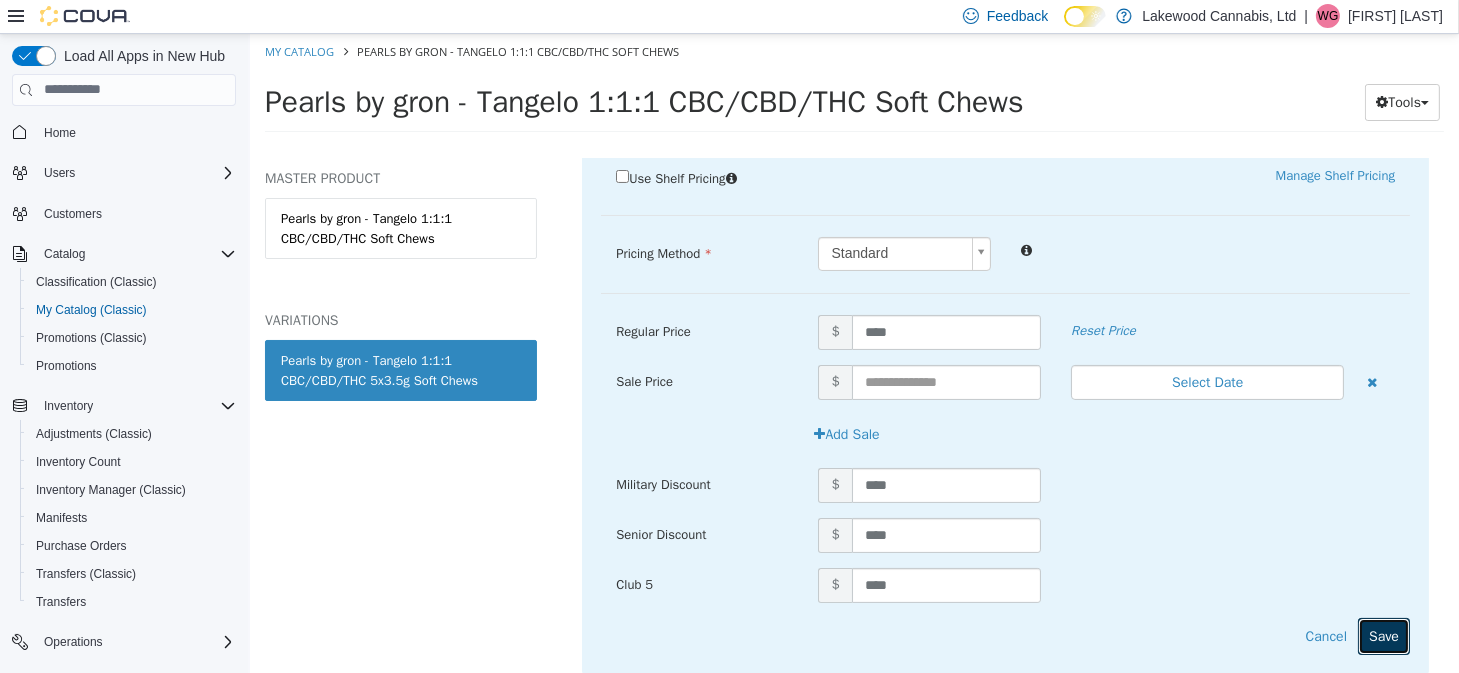 click on "Save" at bounding box center (1383, 635) 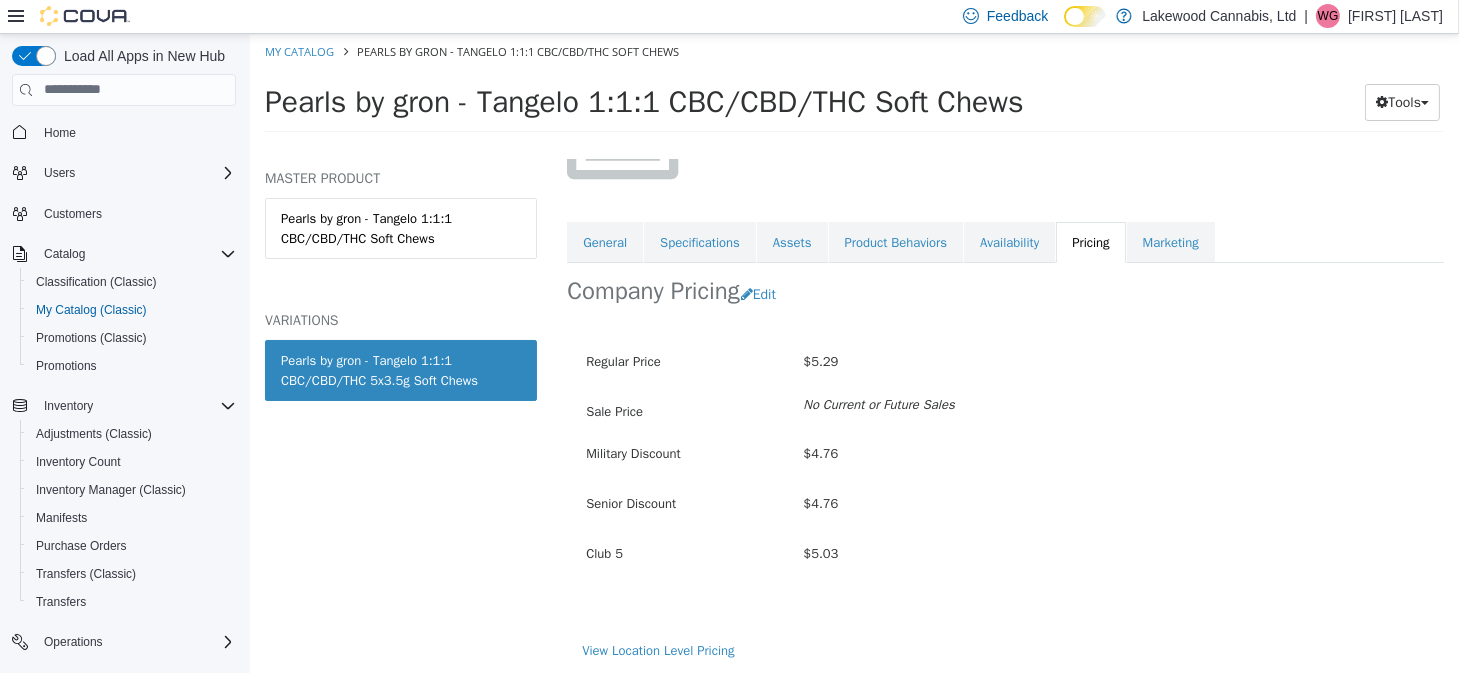 scroll, scrollTop: 0, scrollLeft: 0, axis: both 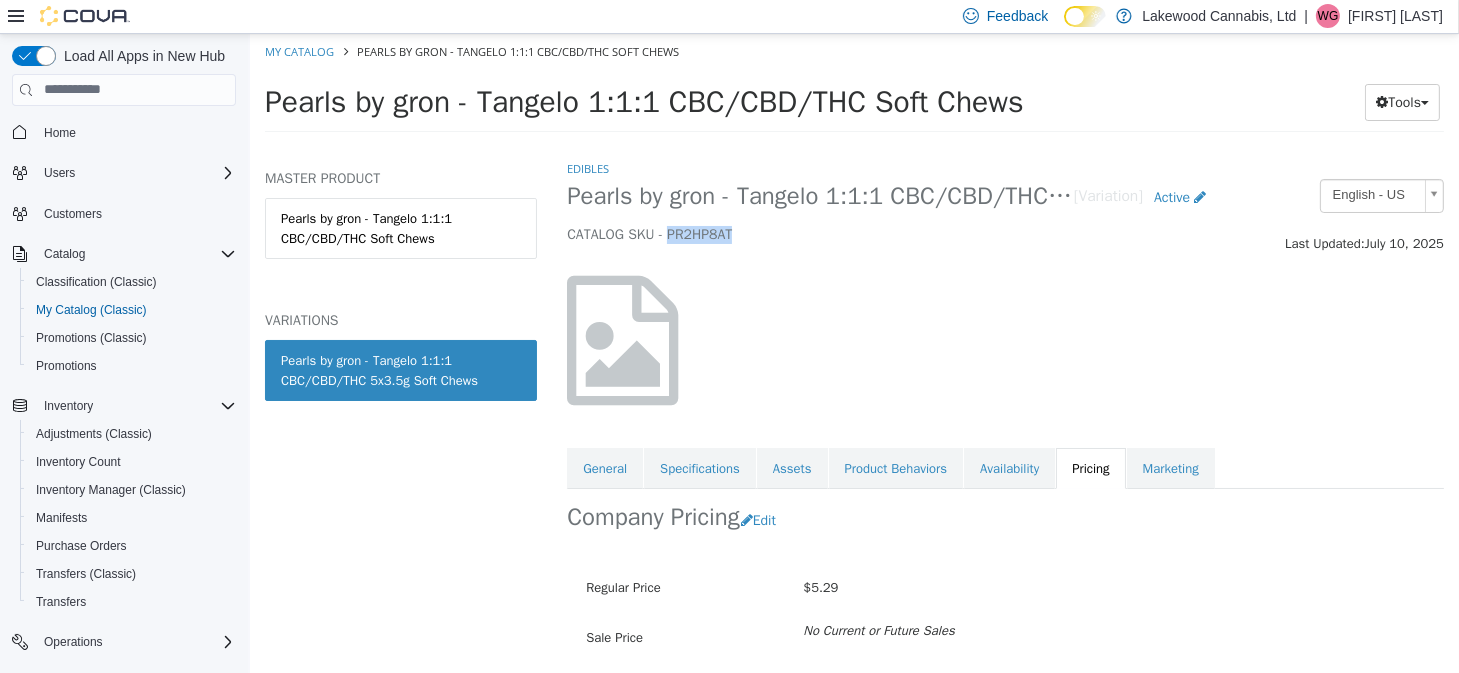 drag, startPoint x: 737, startPoint y: 231, endPoint x: 669, endPoint y: 249, distance: 70.34202 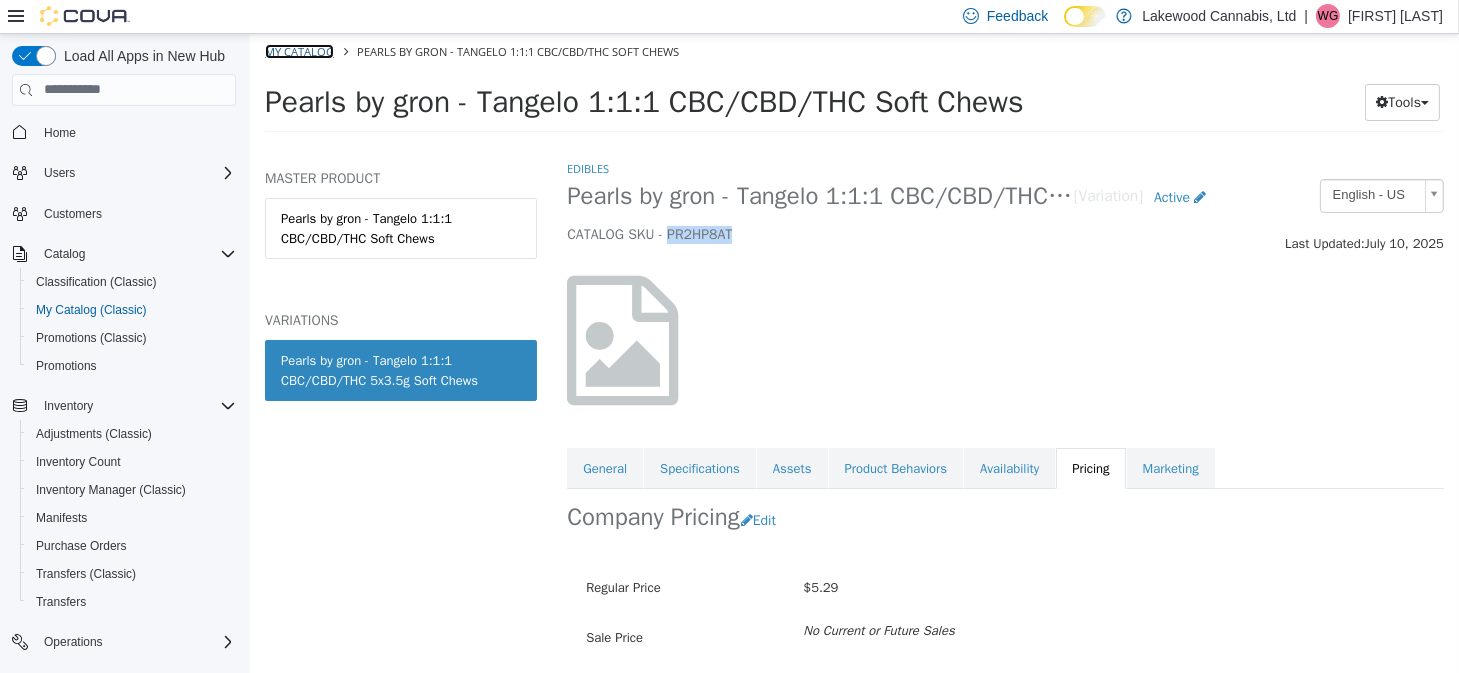 click on "My Catalog" at bounding box center (298, 50) 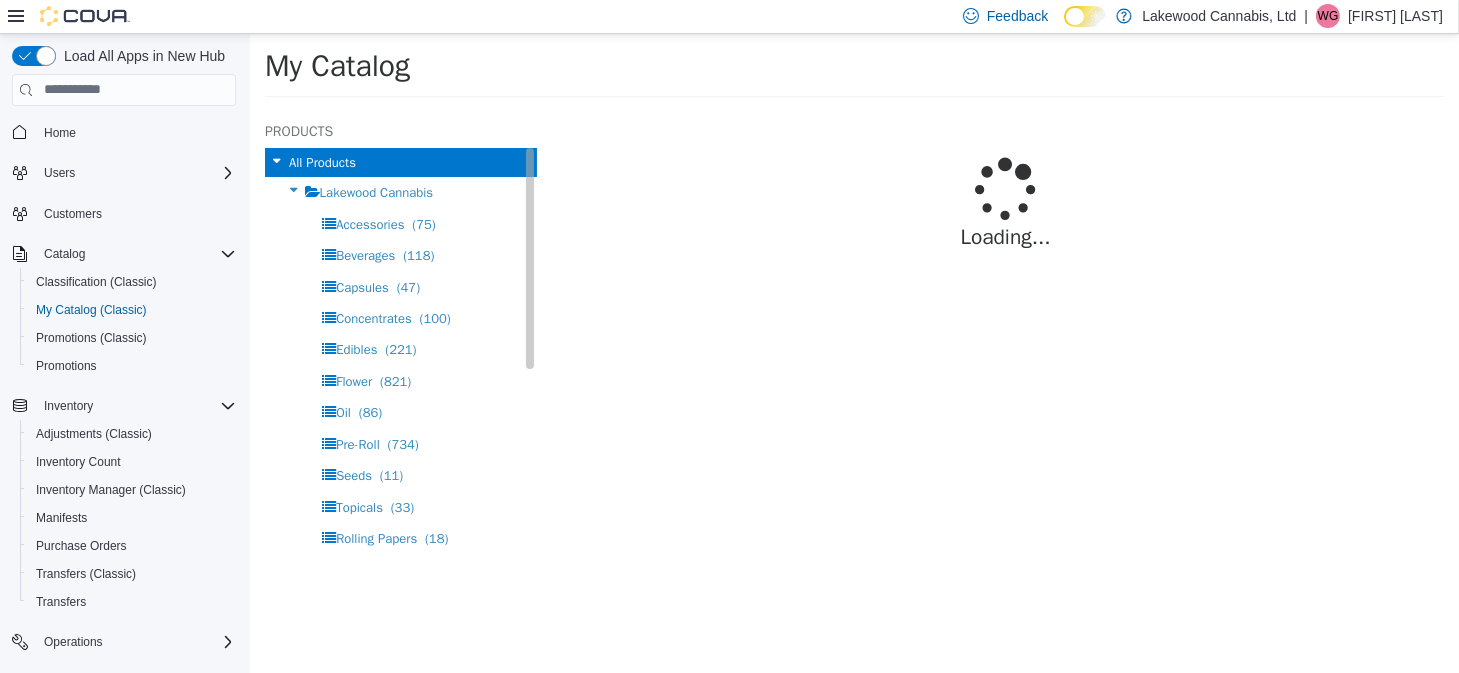 select on "**********" 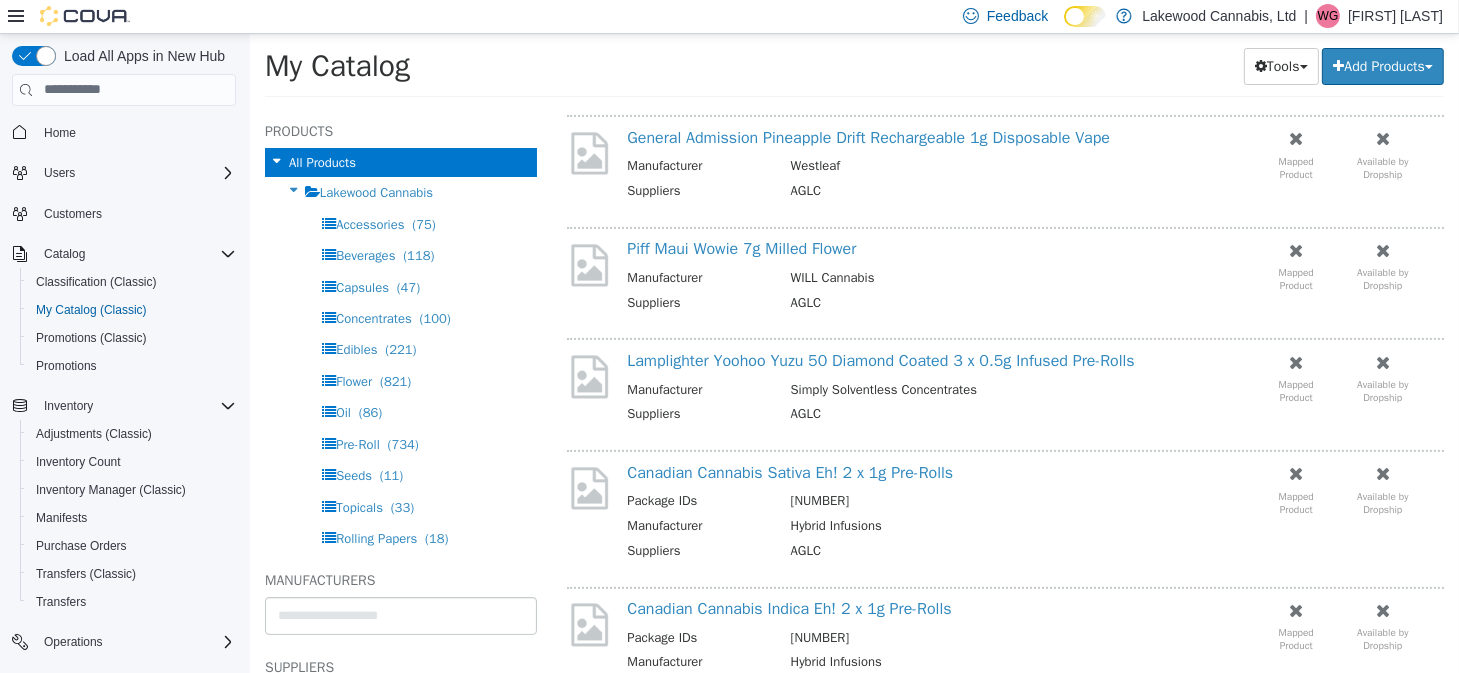 scroll, scrollTop: 724, scrollLeft: 0, axis: vertical 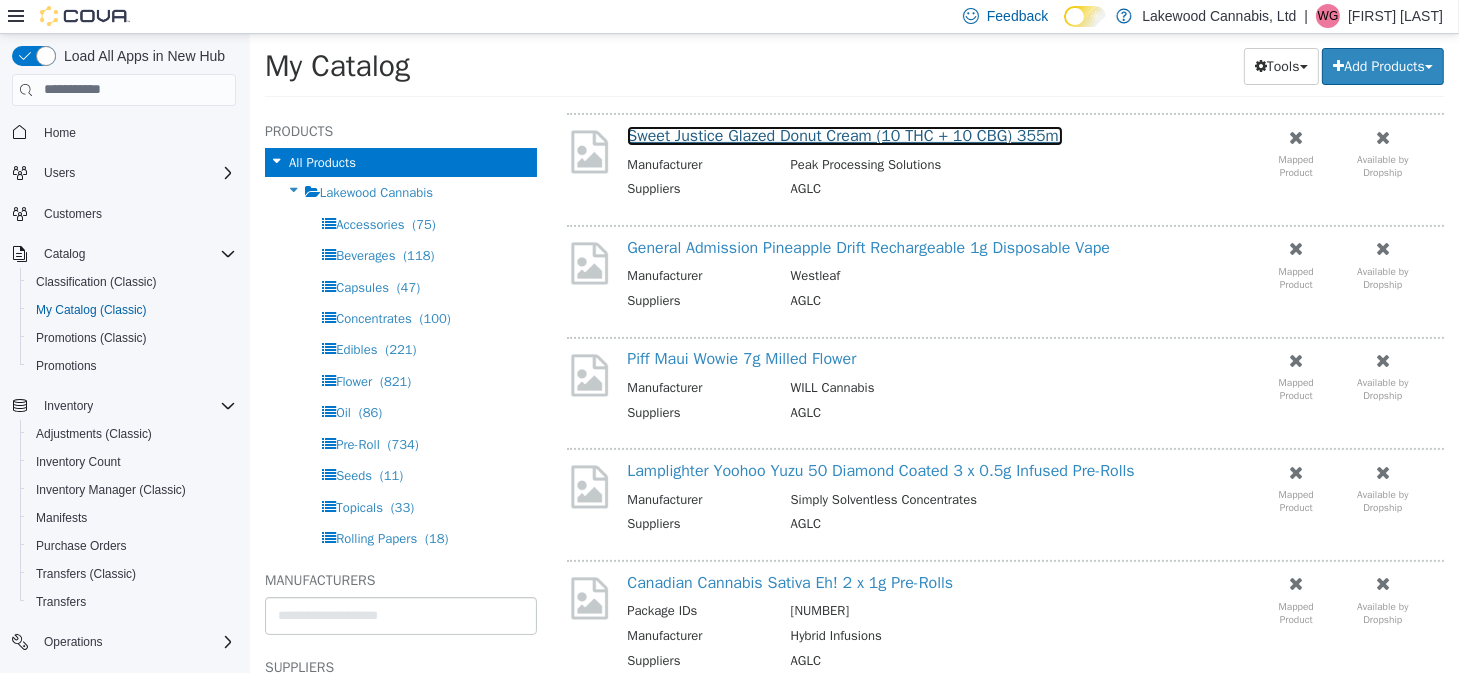 click on "Sweet Justice Glazed Donut Cream (10 THC + 10 CBG) 355ml" at bounding box center (843, 135) 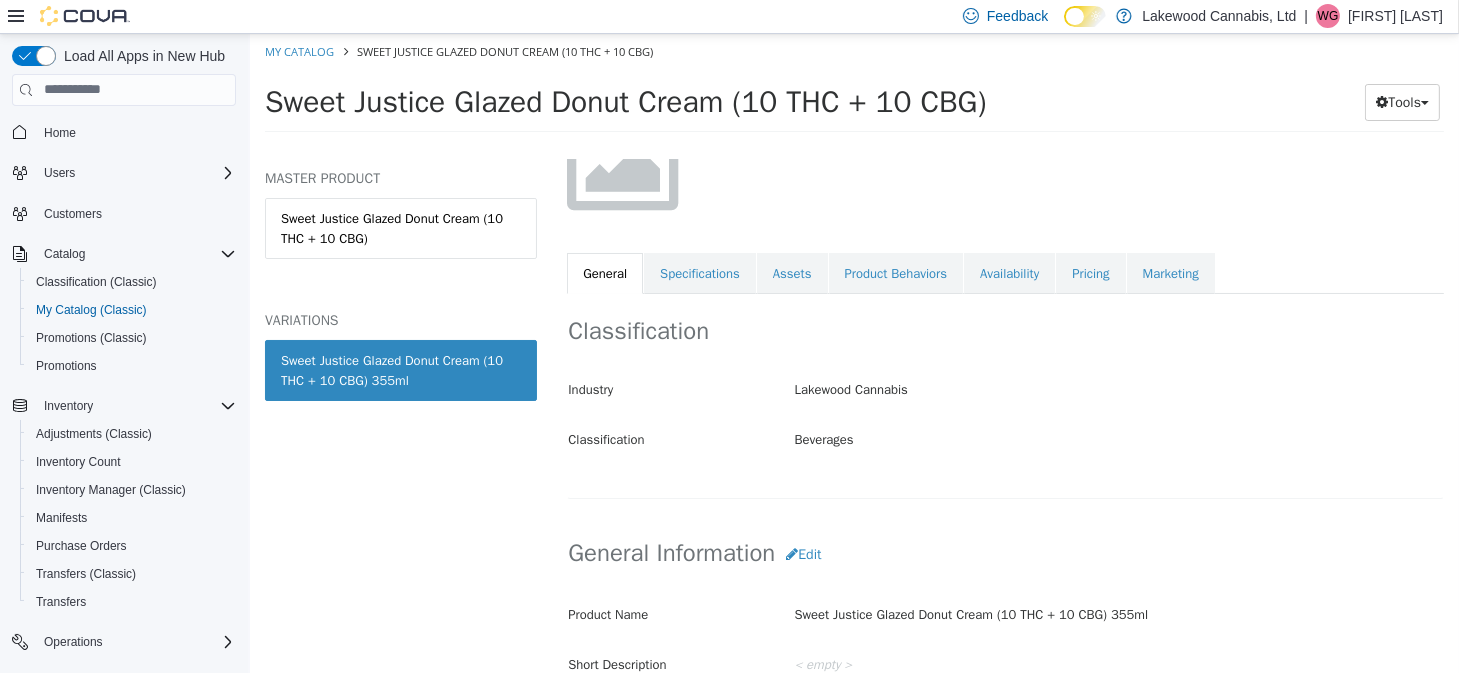 scroll, scrollTop: 99, scrollLeft: 0, axis: vertical 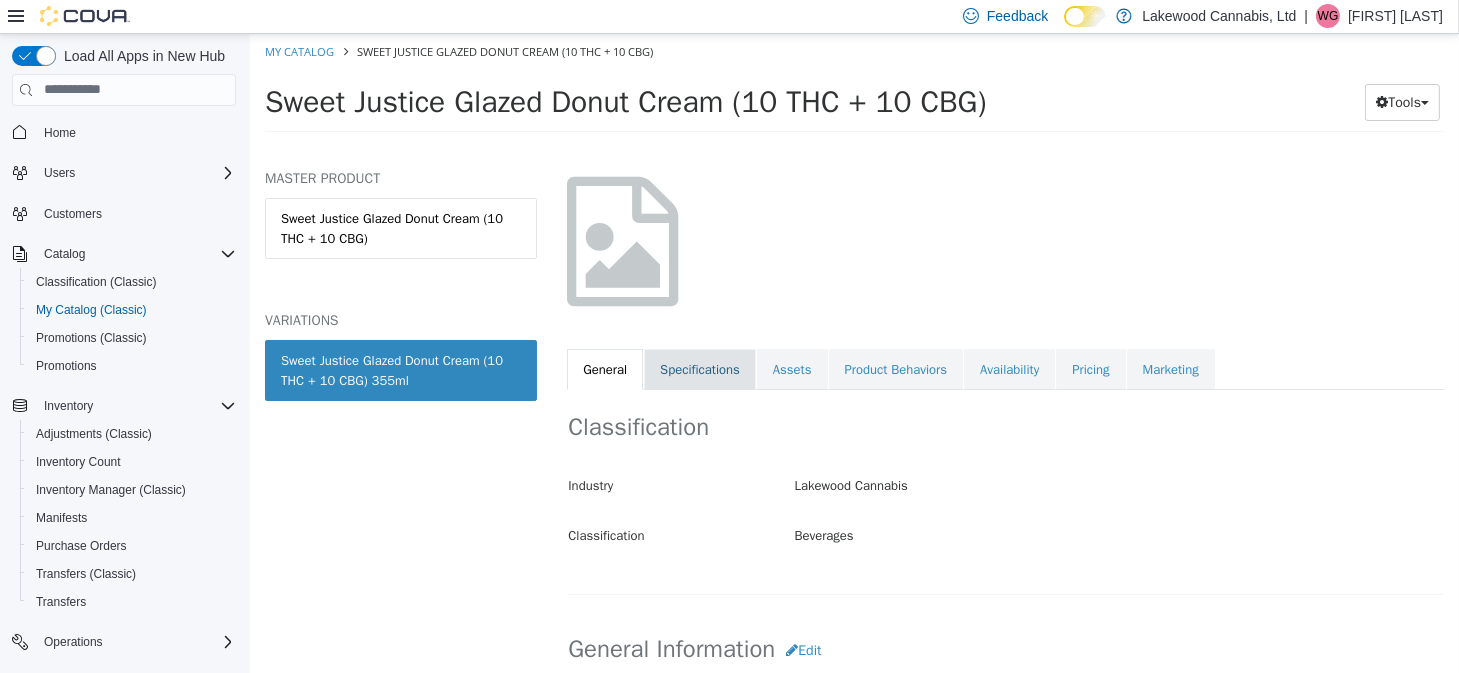click on "Specifications" at bounding box center (699, 369) 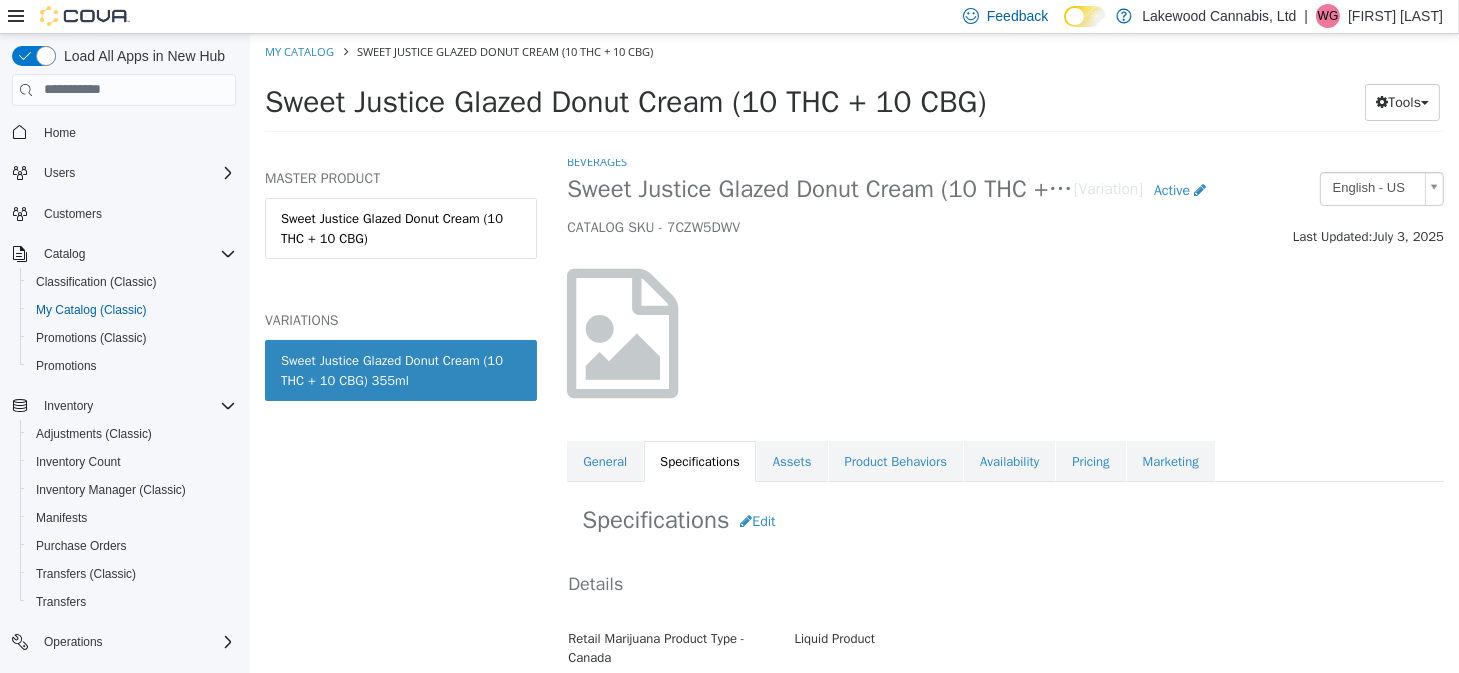 scroll, scrollTop: 0, scrollLeft: 0, axis: both 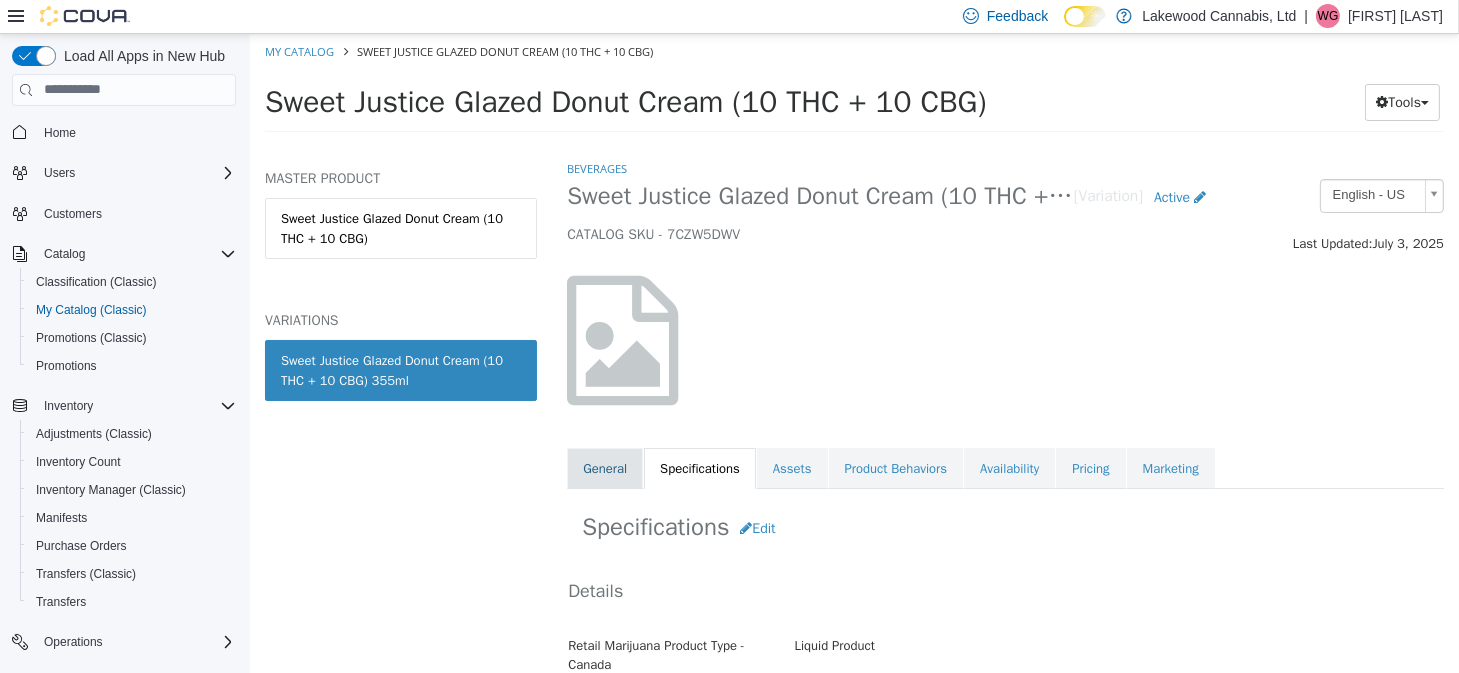 click on "General" at bounding box center [604, 468] 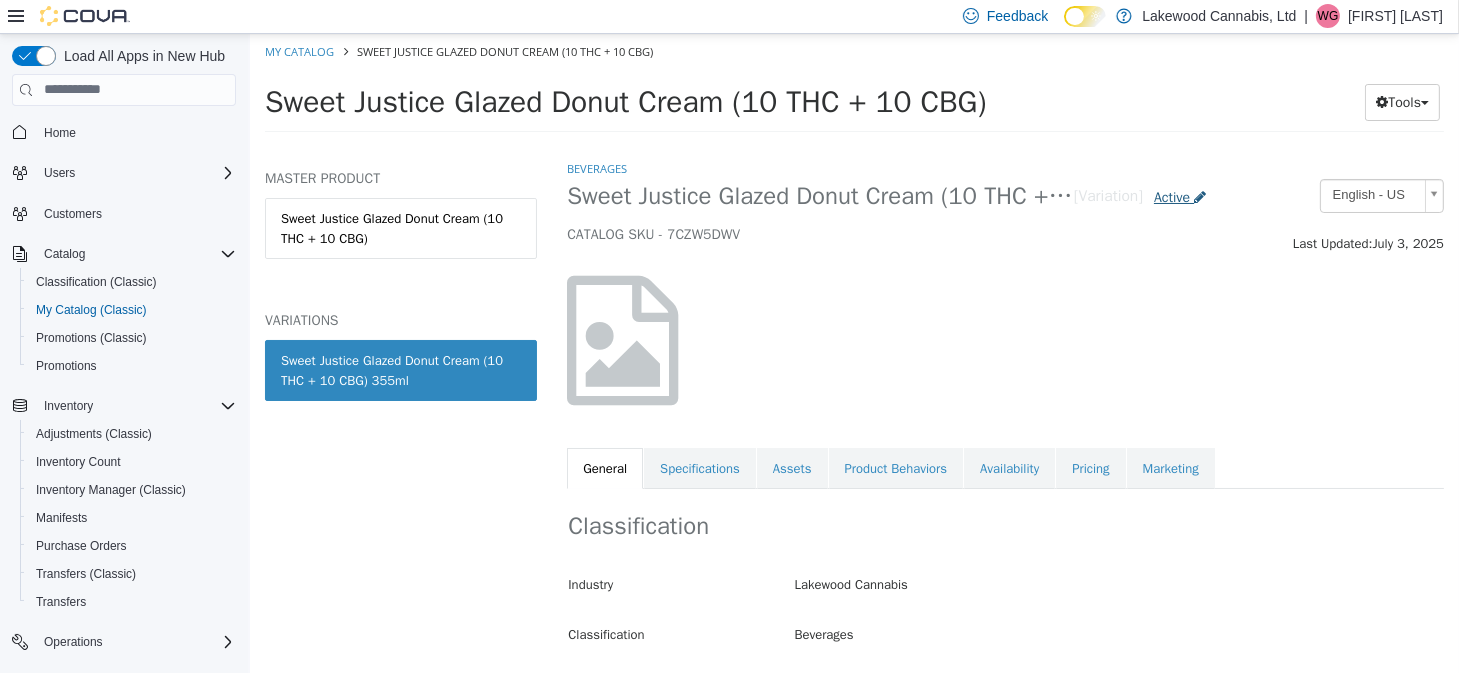 click at bounding box center (1199, 196) 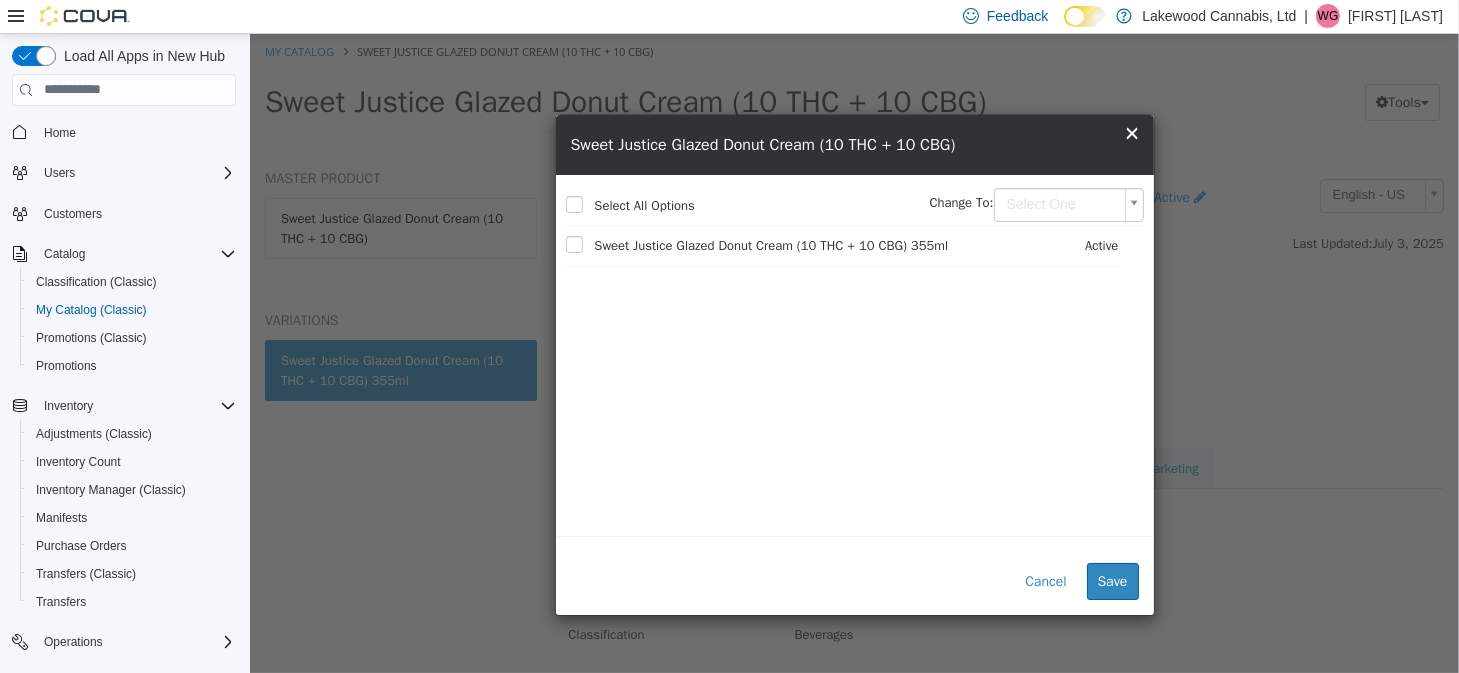 click on "×" at bounding box center (1131, 131) 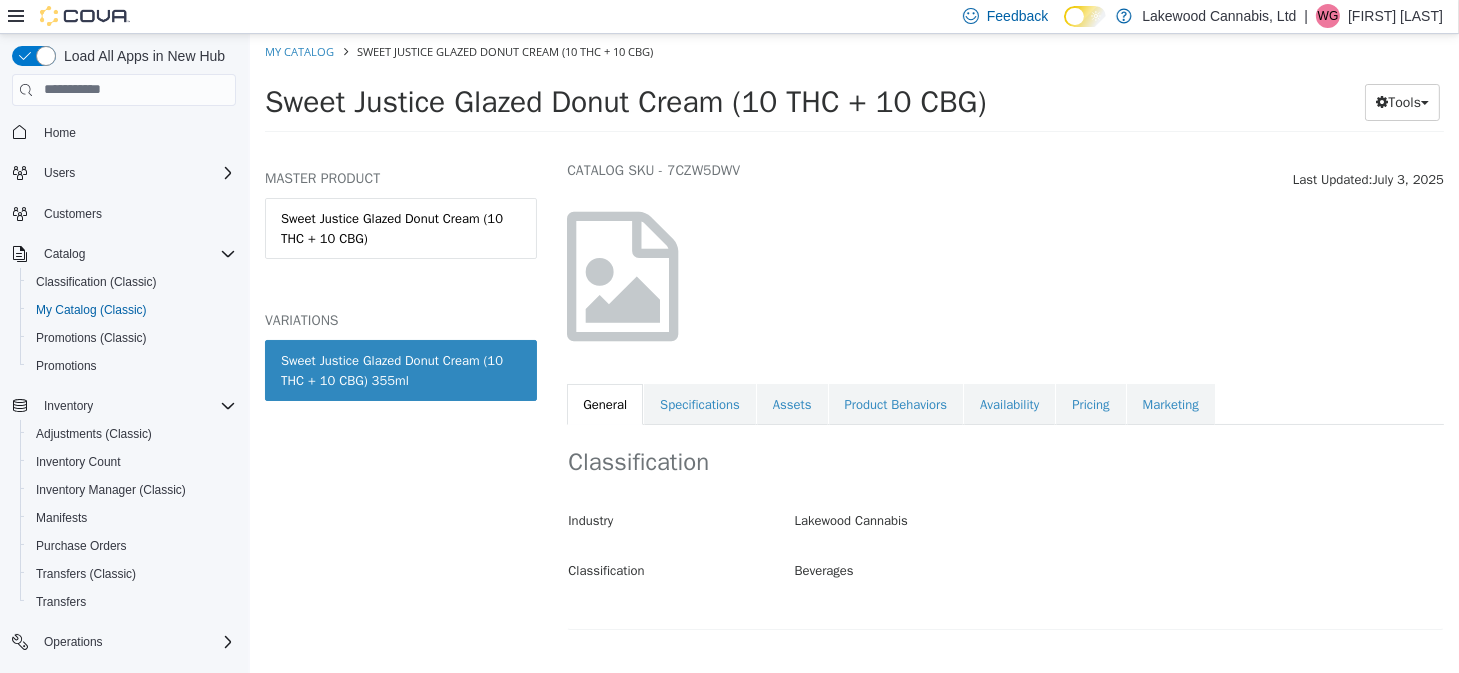 scroll, scrollTop: 0, scrollLeft: 0, axis: both 